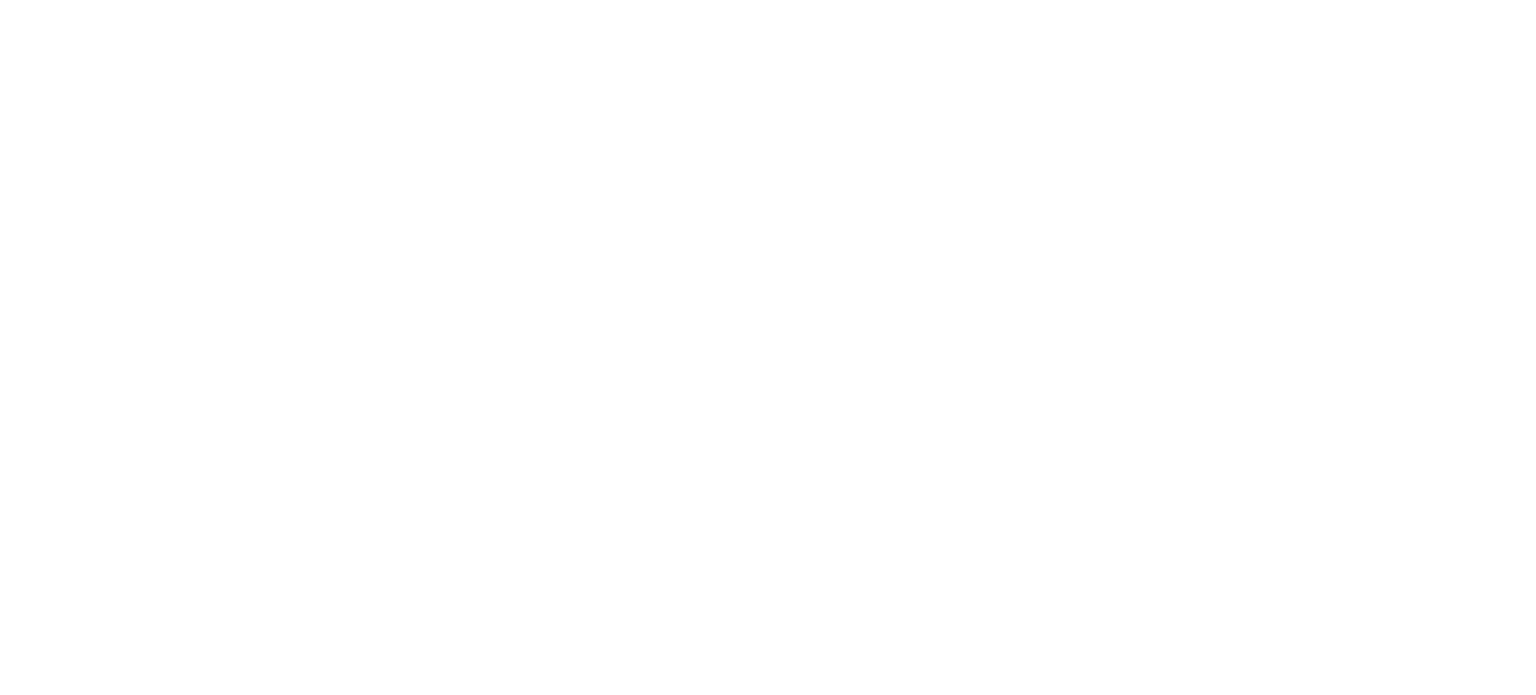 scroll, scrollTop: 0, scrollLeft: 0, axis: both 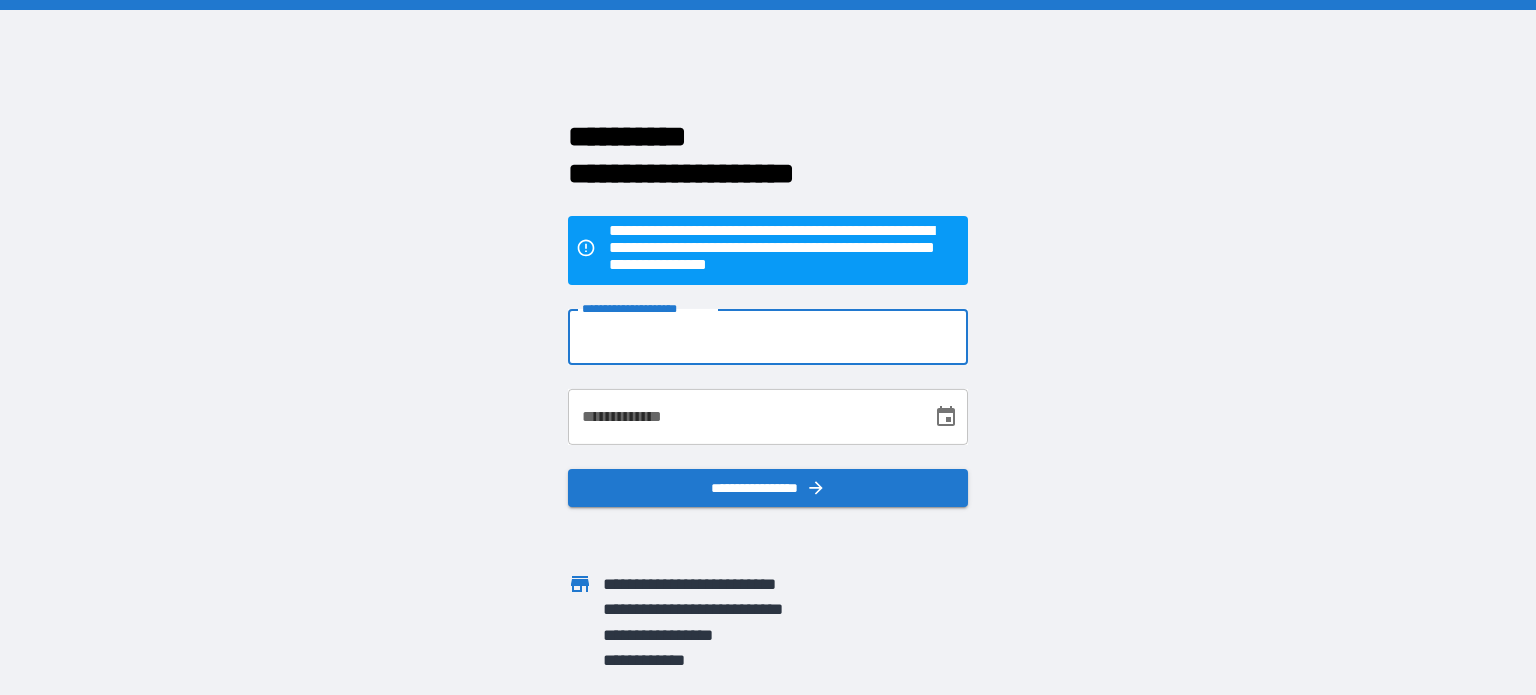 click on "**********" at bounding box center (768, 337) 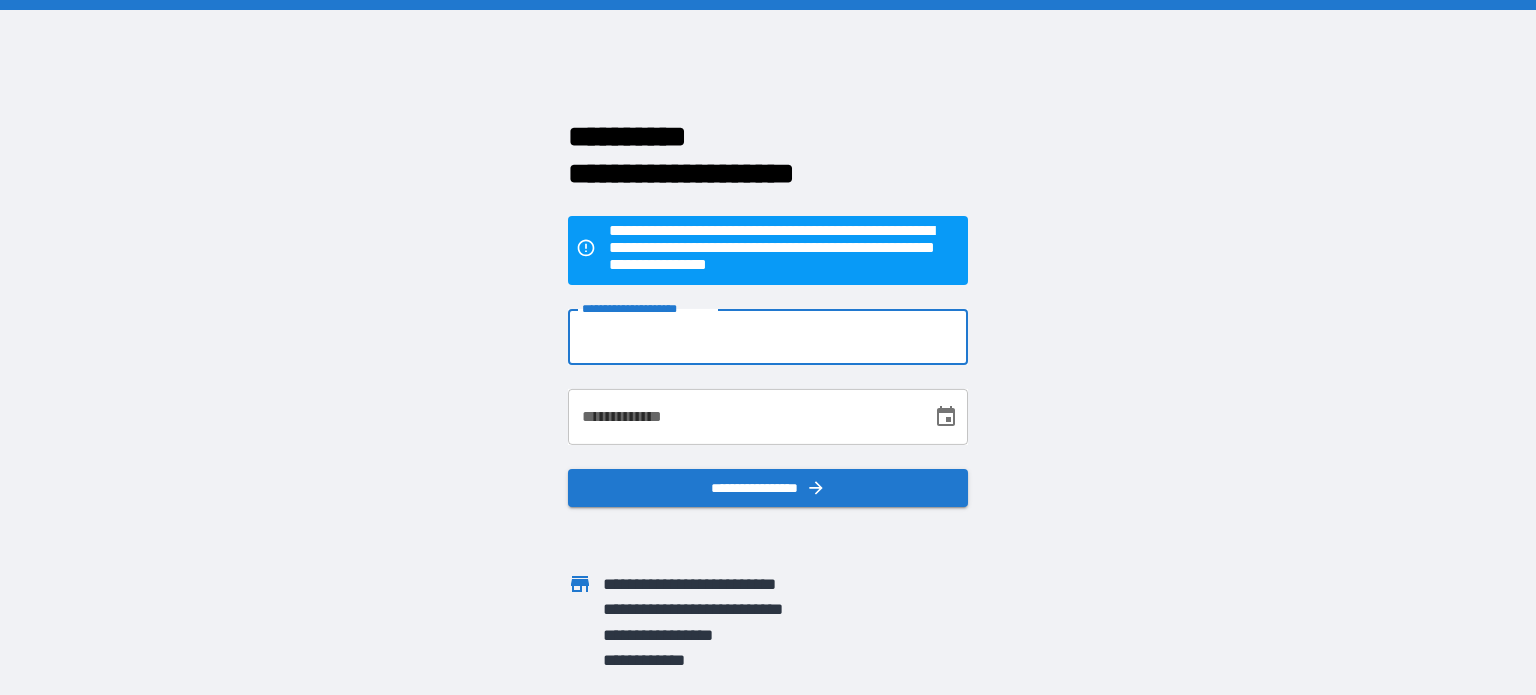 type on "**********" 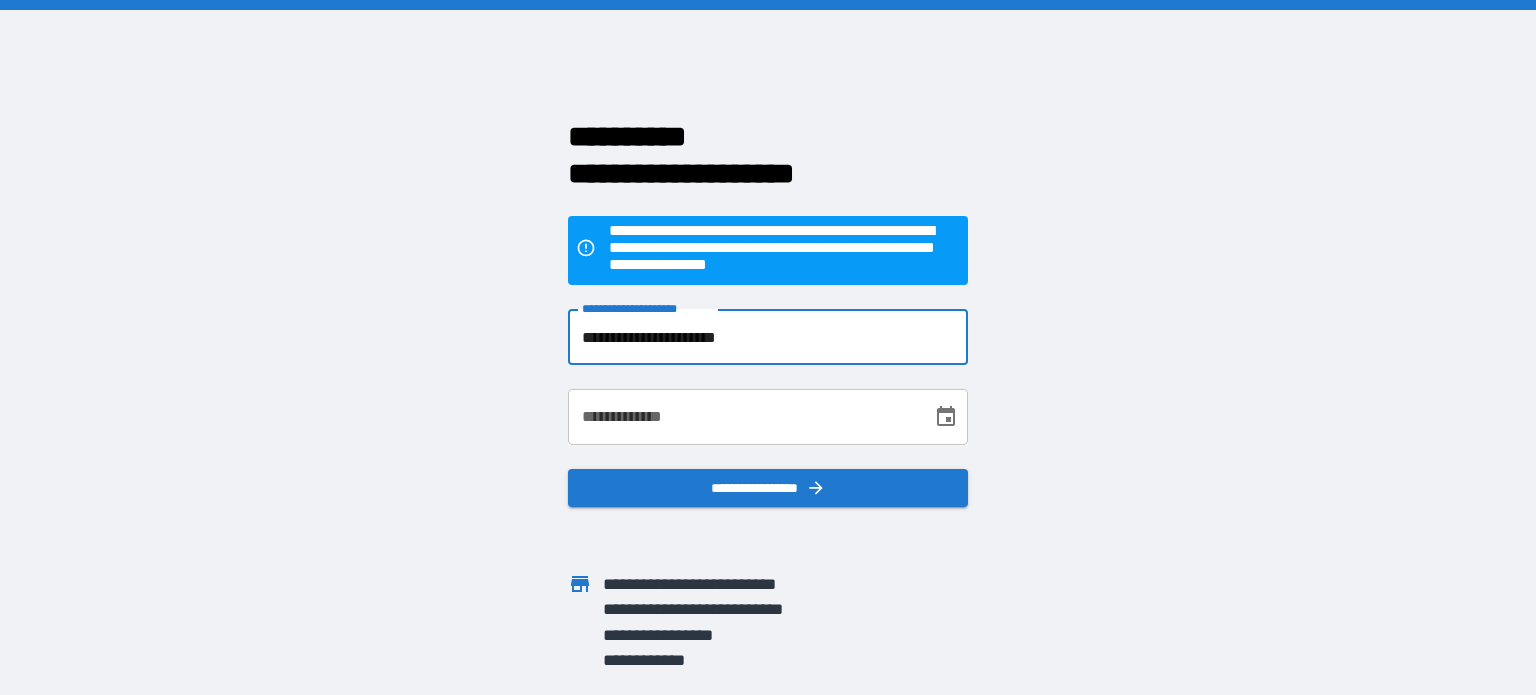 click on "**********" at bounding box center (743, 417) 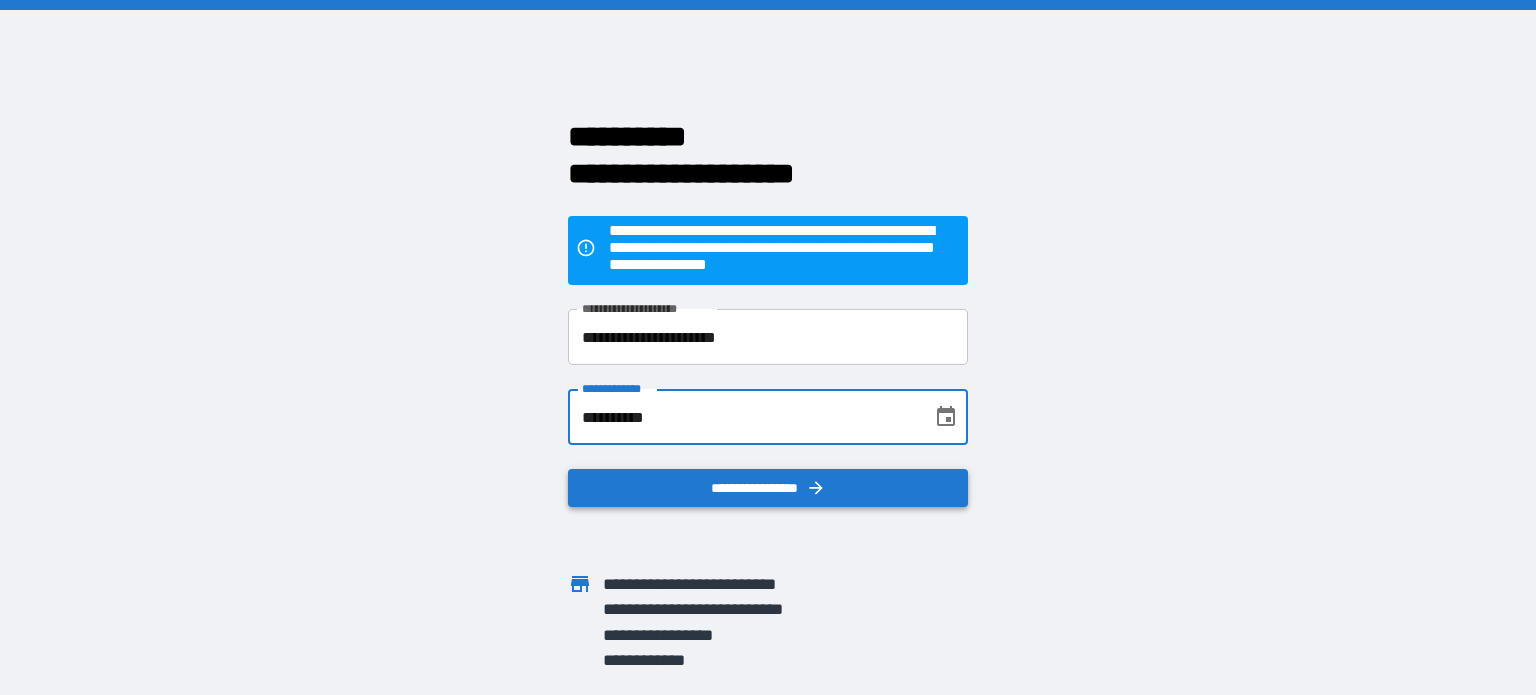 type on "**********" 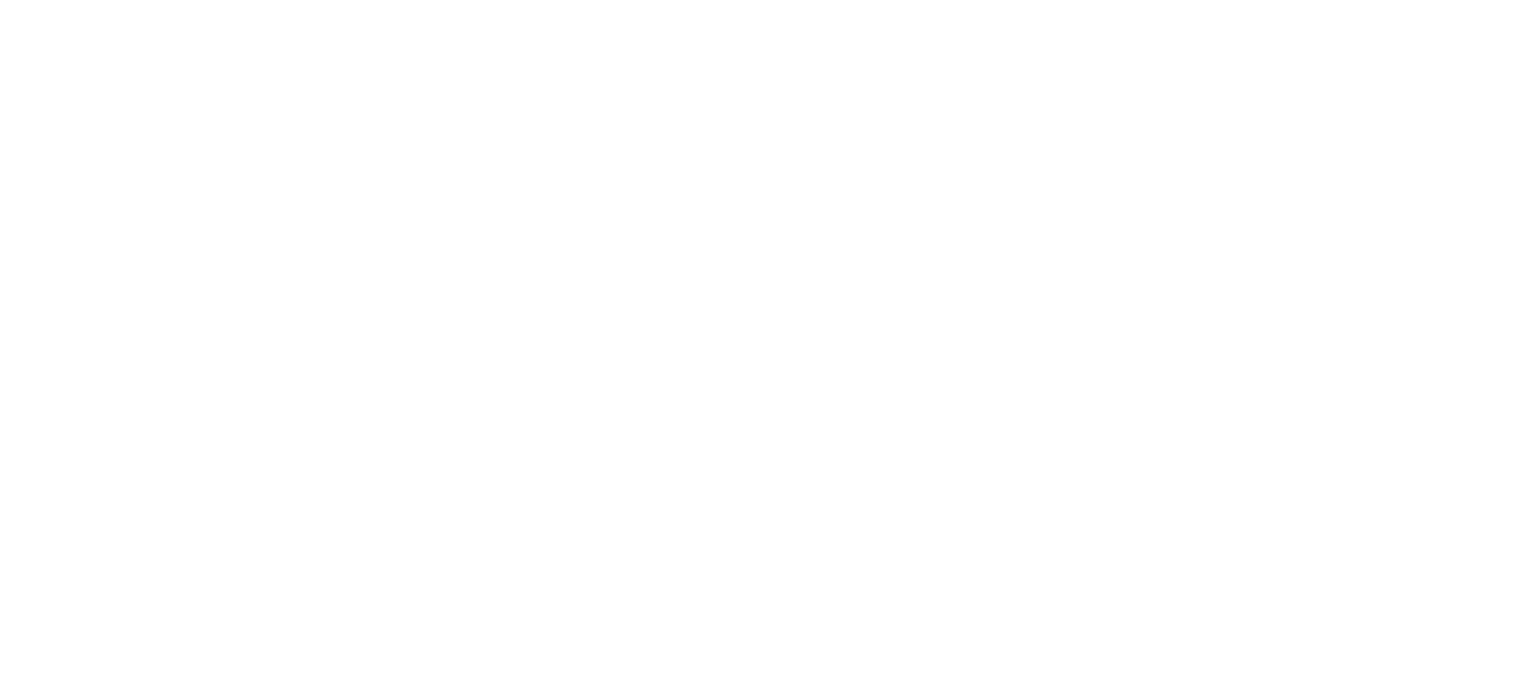 scroll, scrollTop: 0, scrollLeft: 0, axis: both 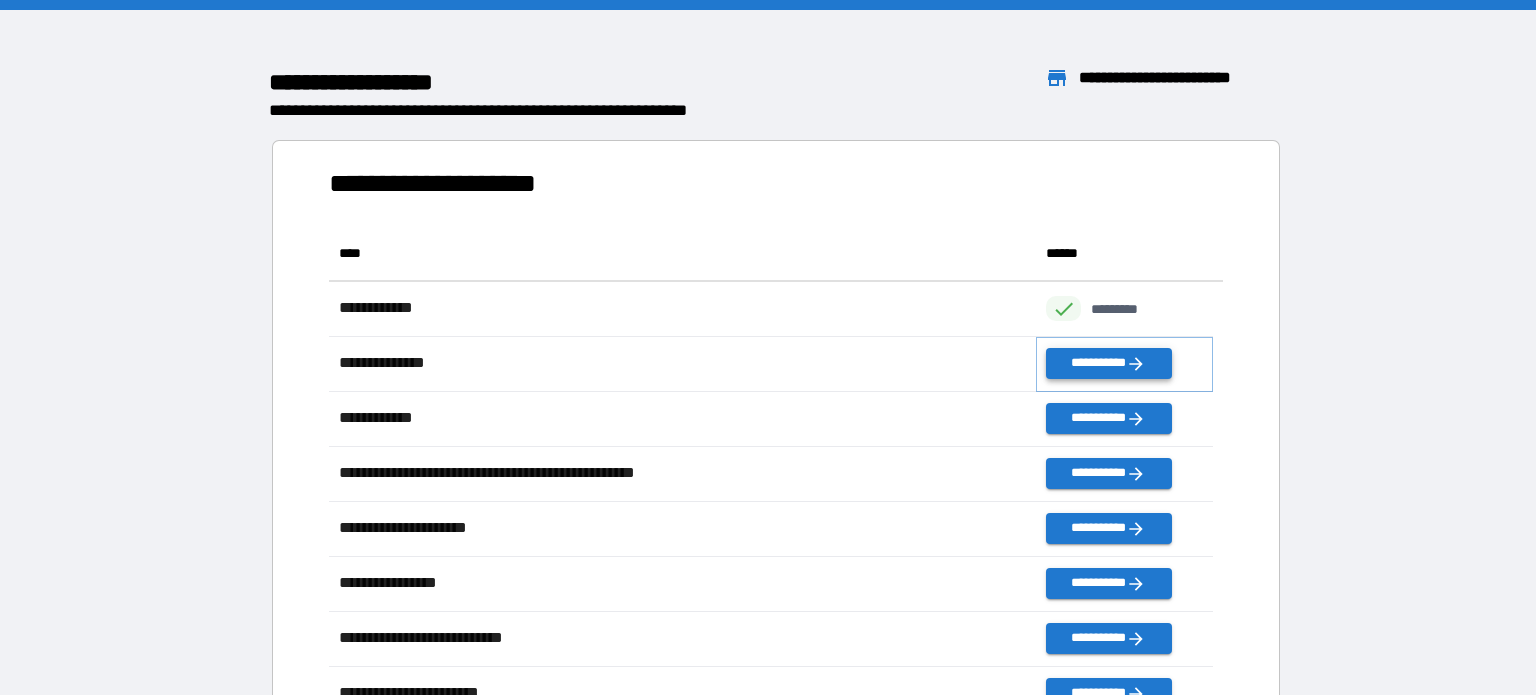 click on "**********" at bounding box center [1108, 363] 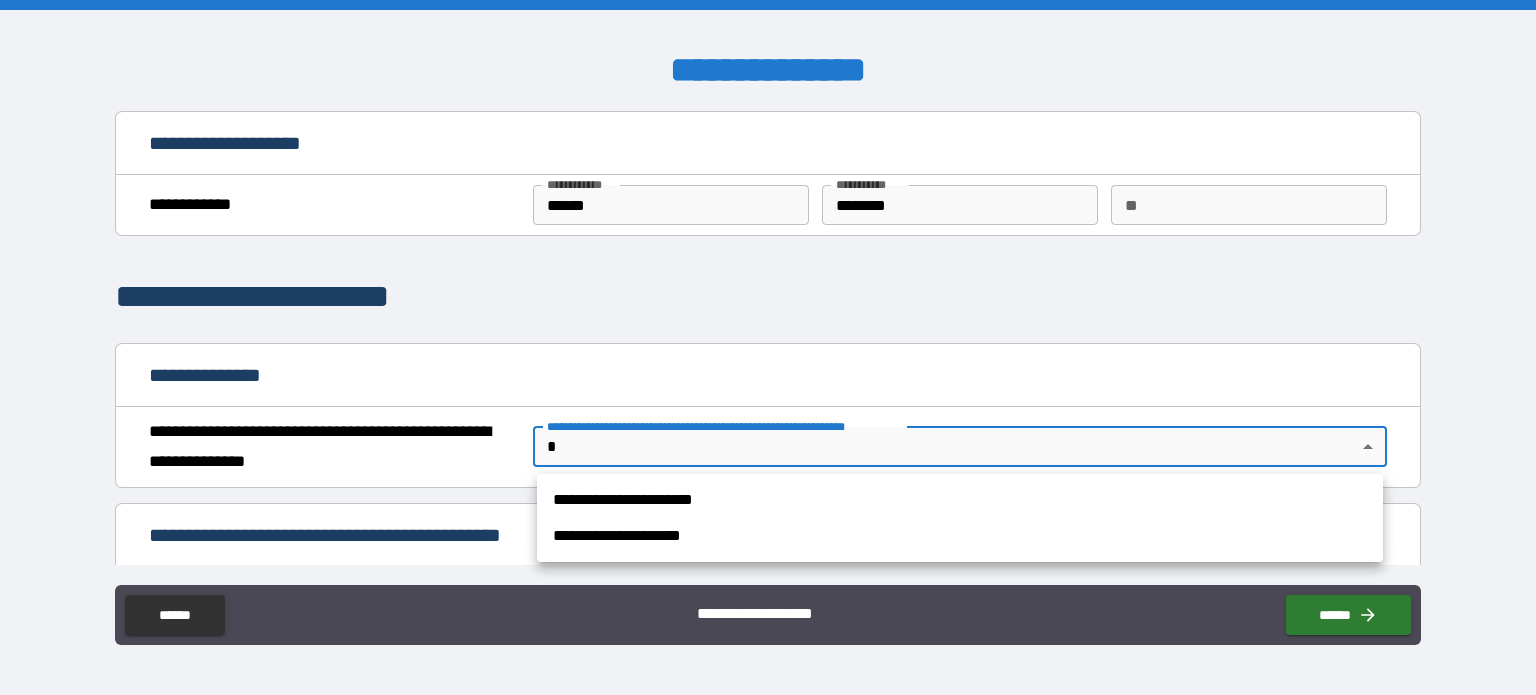 click on "**********" at bounding box center (768, 347) 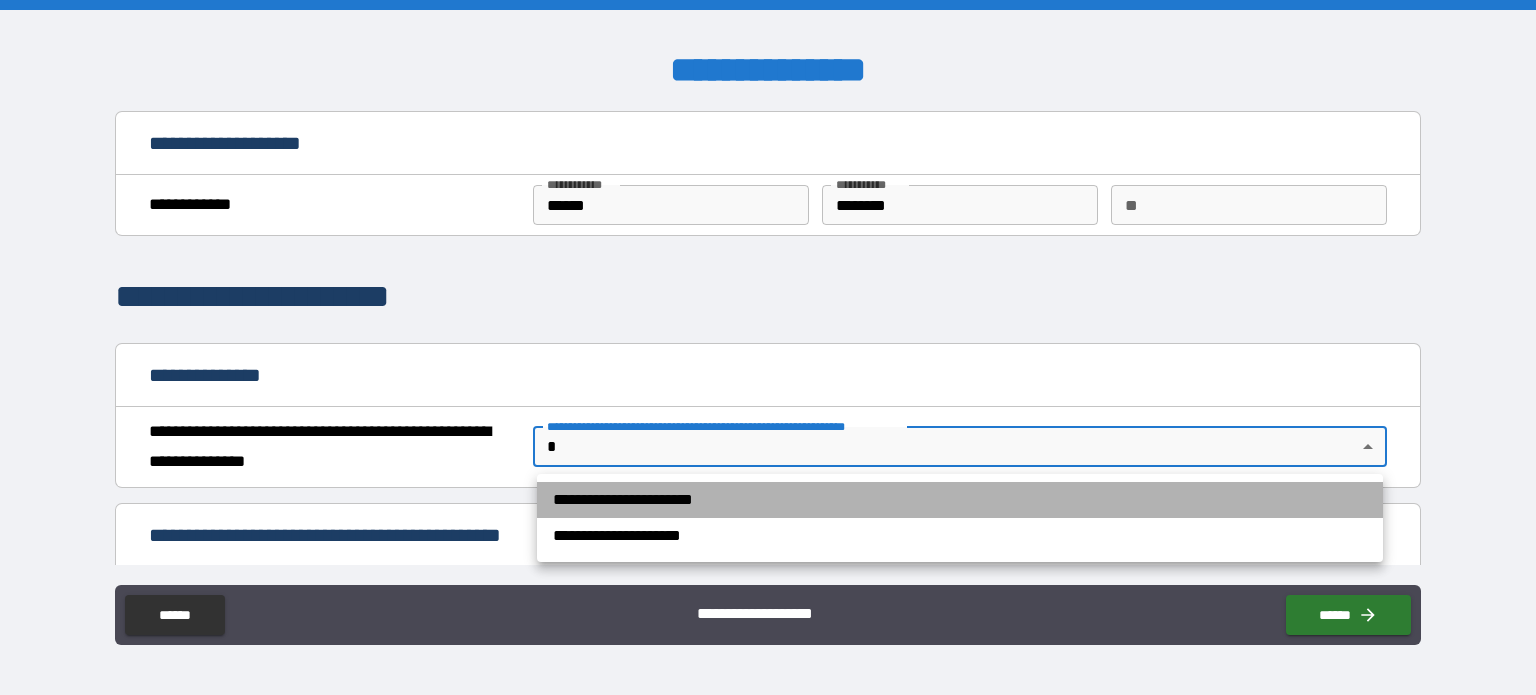 click on "**********" at bounding box center [960, 500] 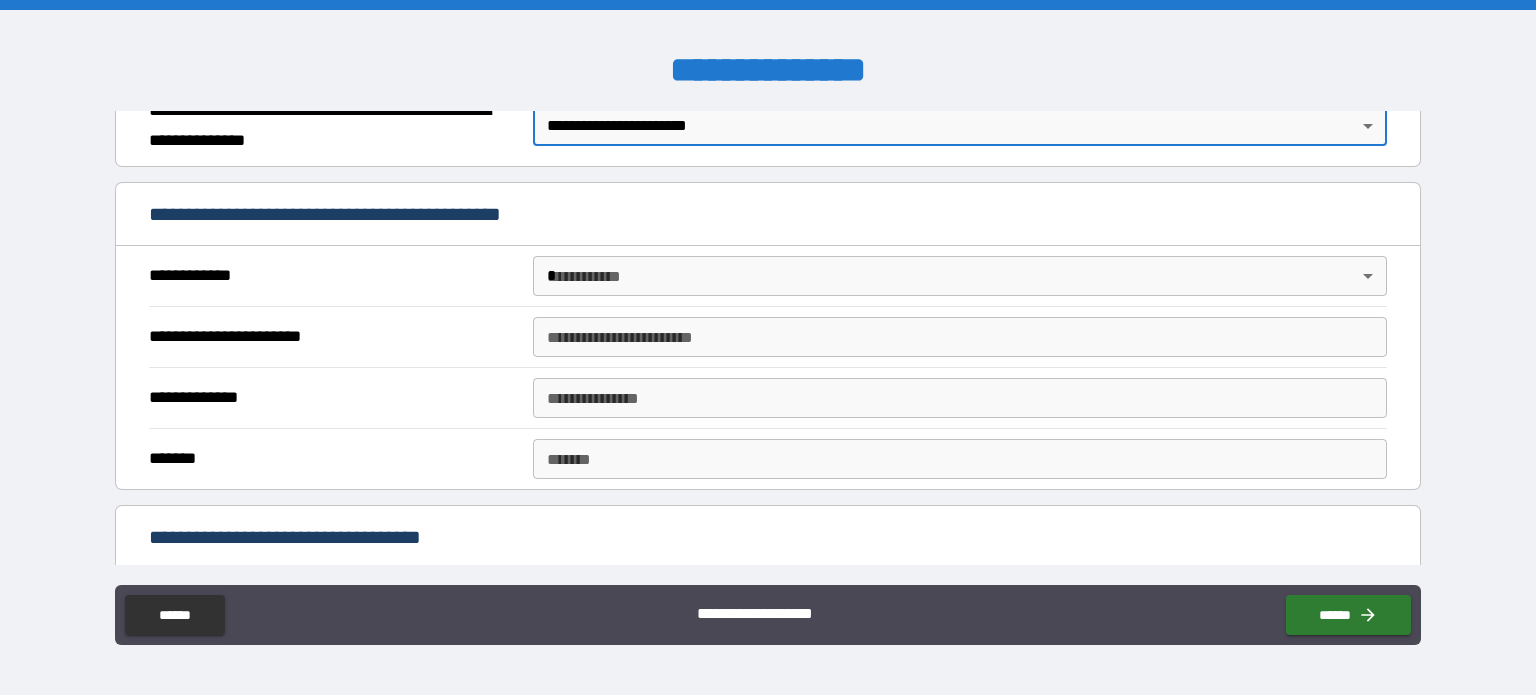 scroll, scrollTop: 349, scrollLeft: 0, axis: vertical 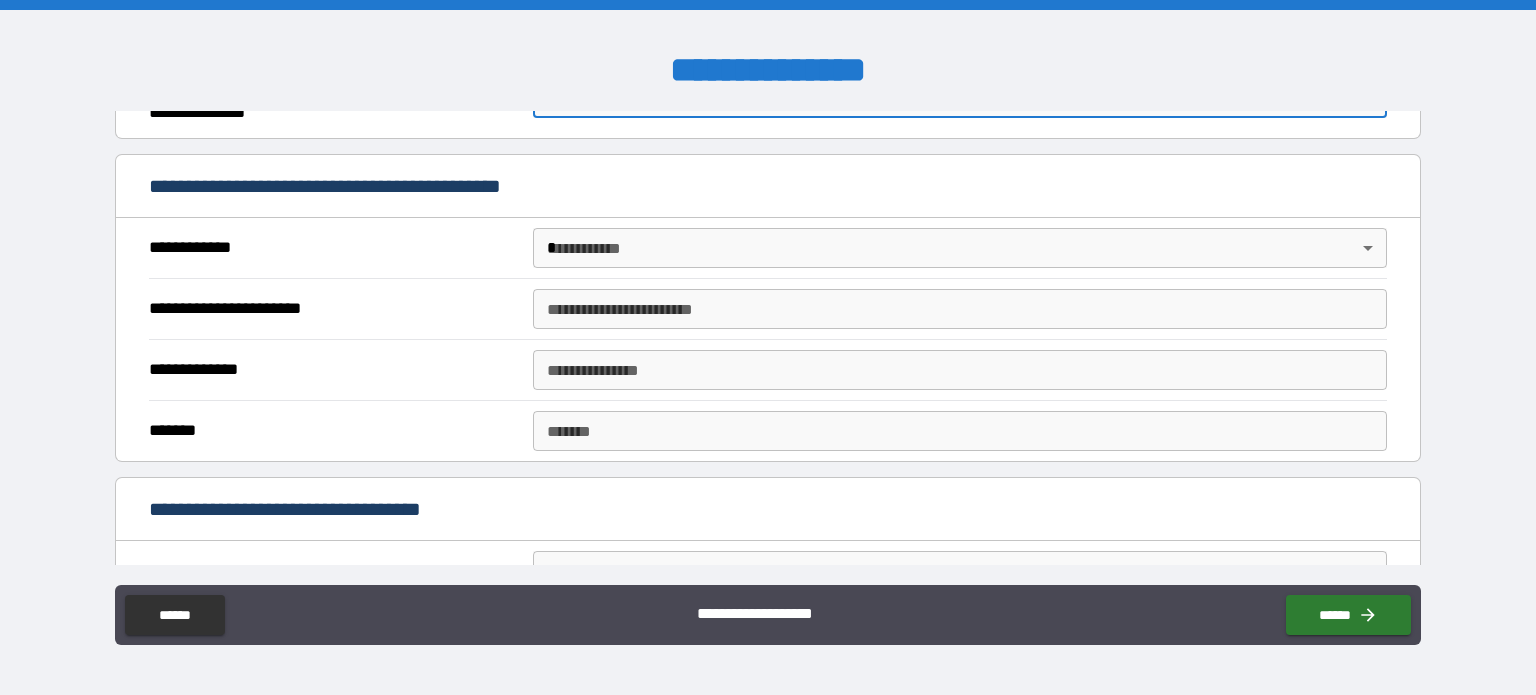 click on "**********" at bounding box center [768, 347] 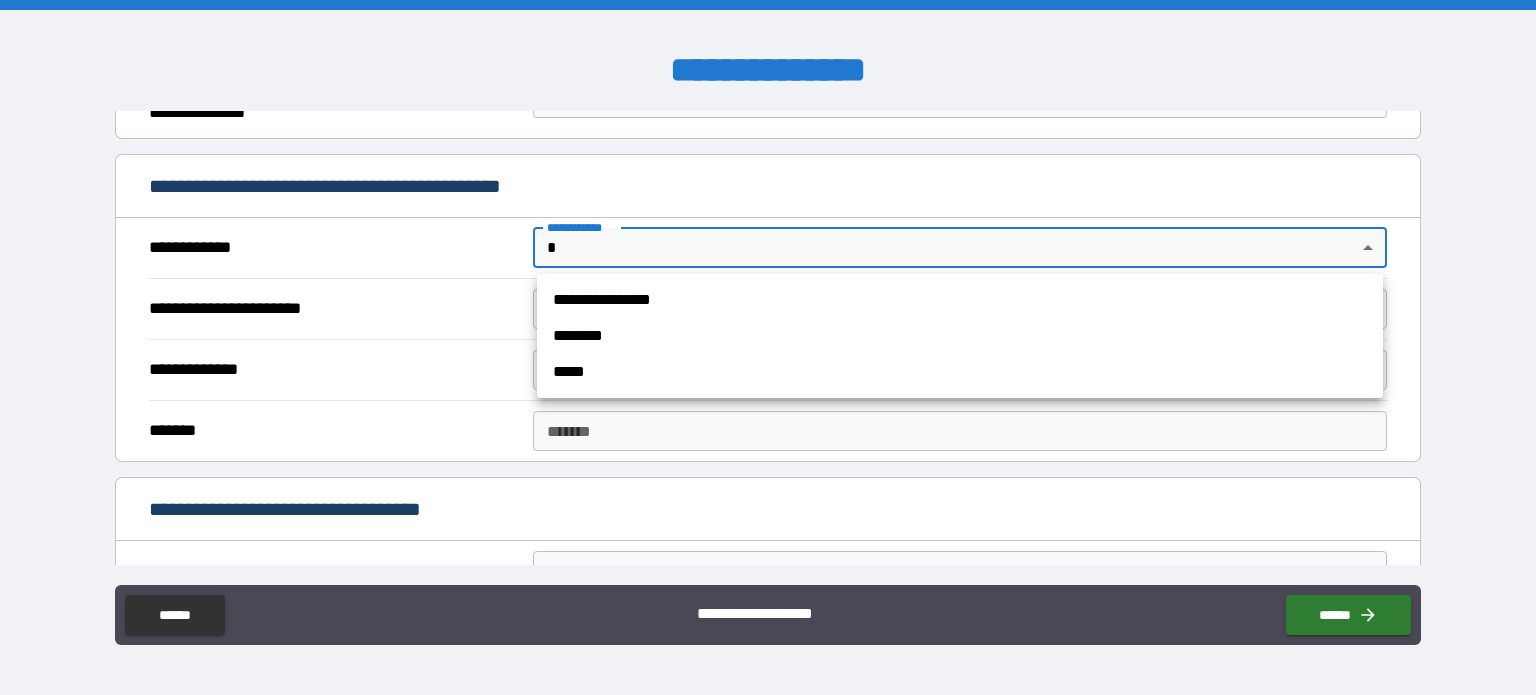 click on "**********" at bounding box center [960, 300] 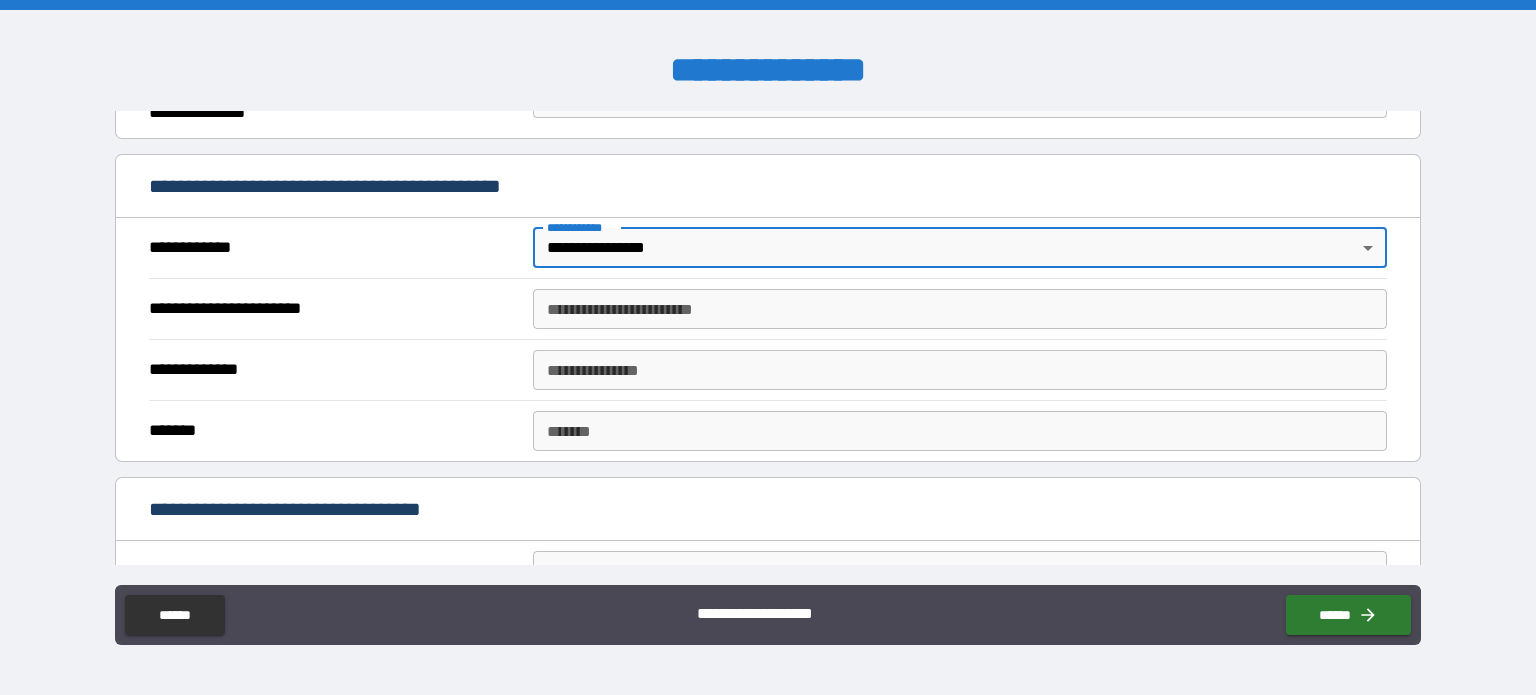 click on "**********" at bounding box center [960, 309] 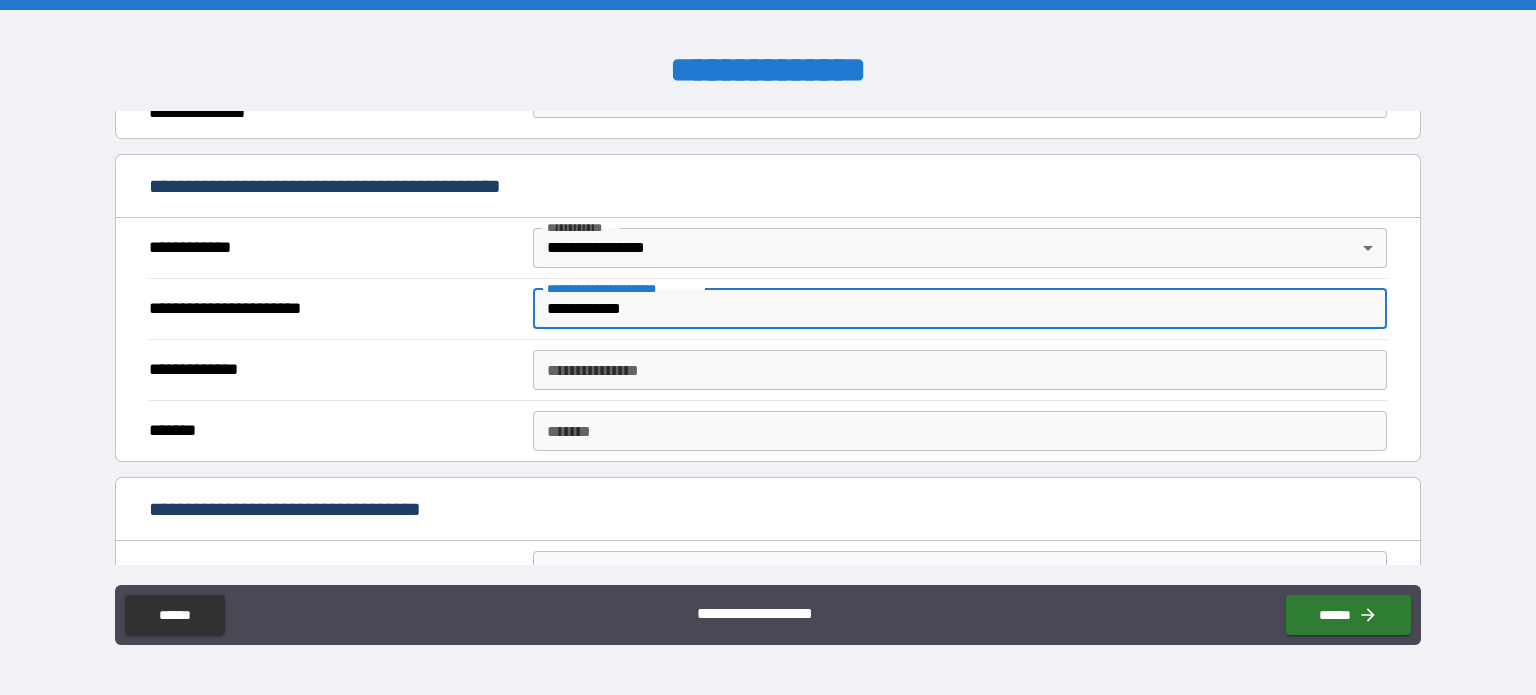 type on "**********" 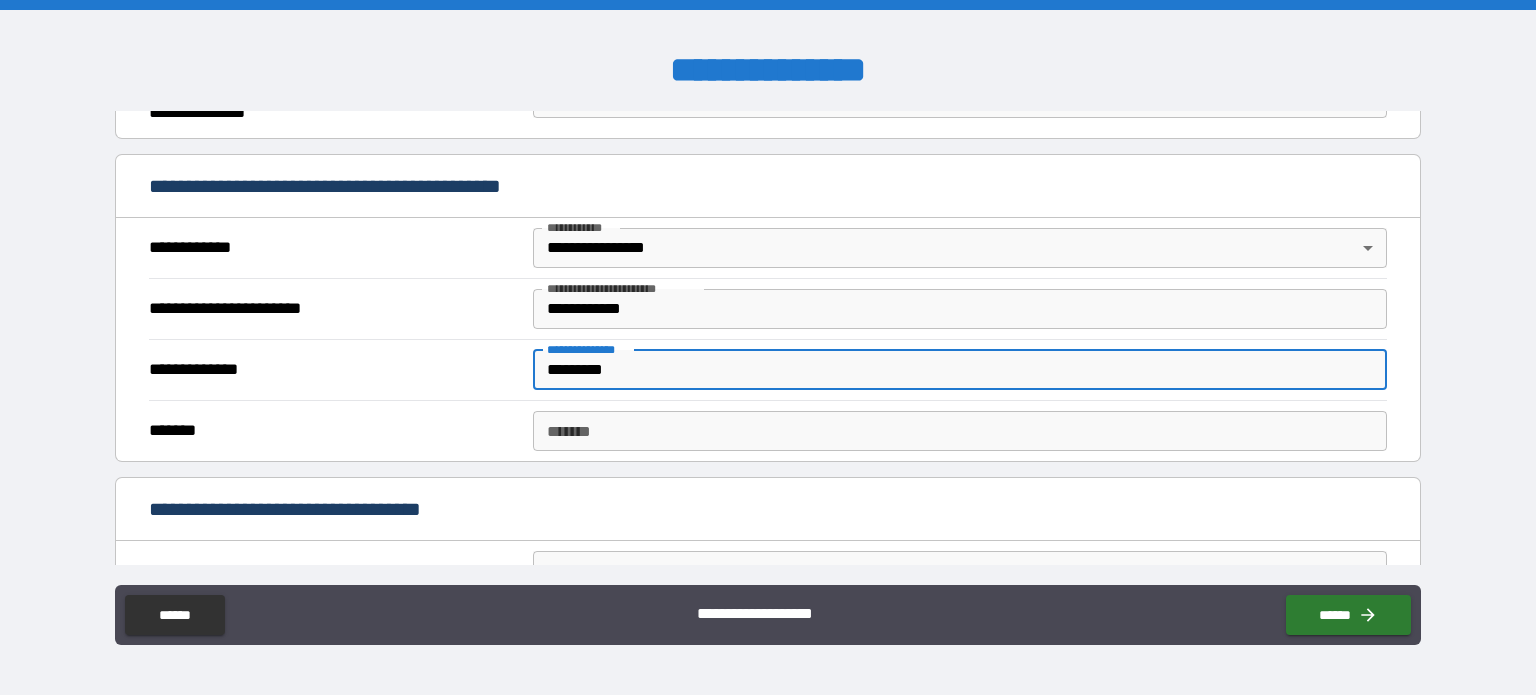 type on "*********" 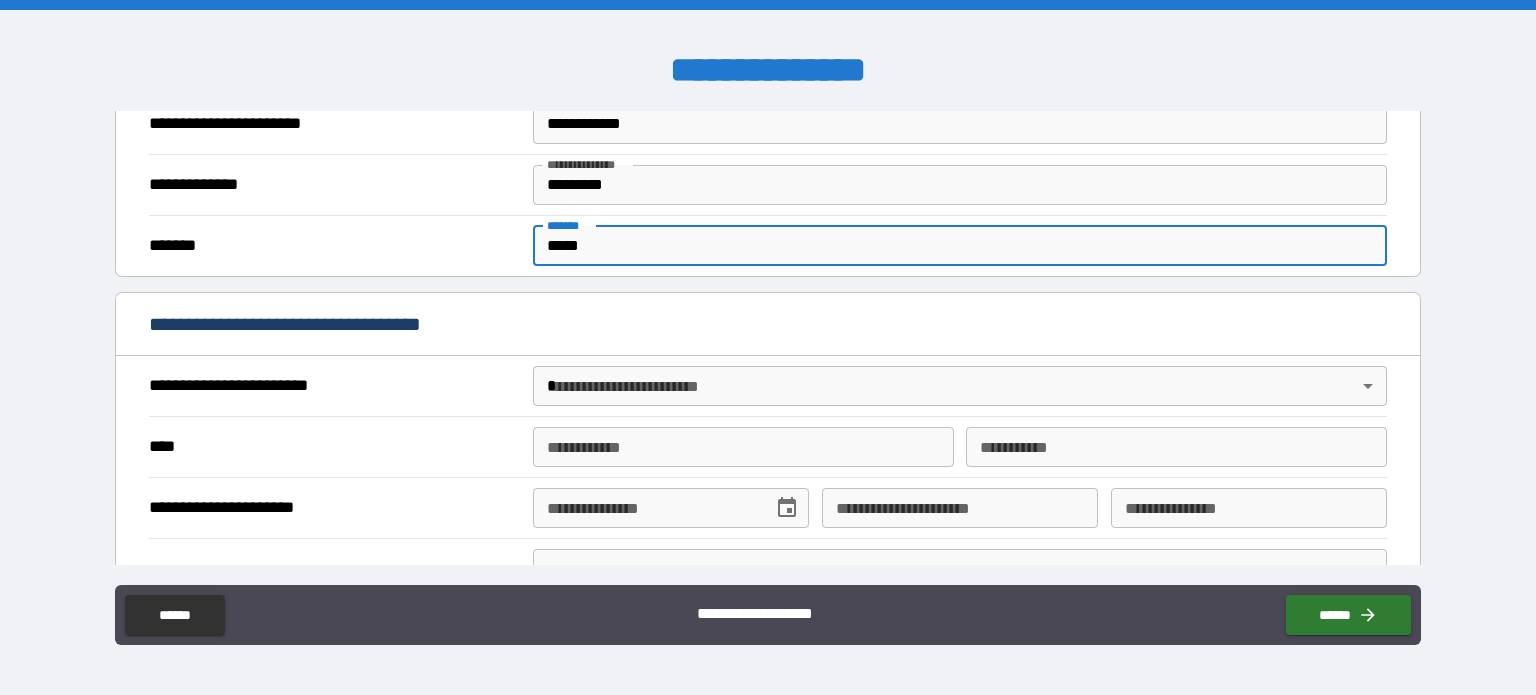 scroll, scrollTop: 536, scrollLeft: 0, axis: vertical 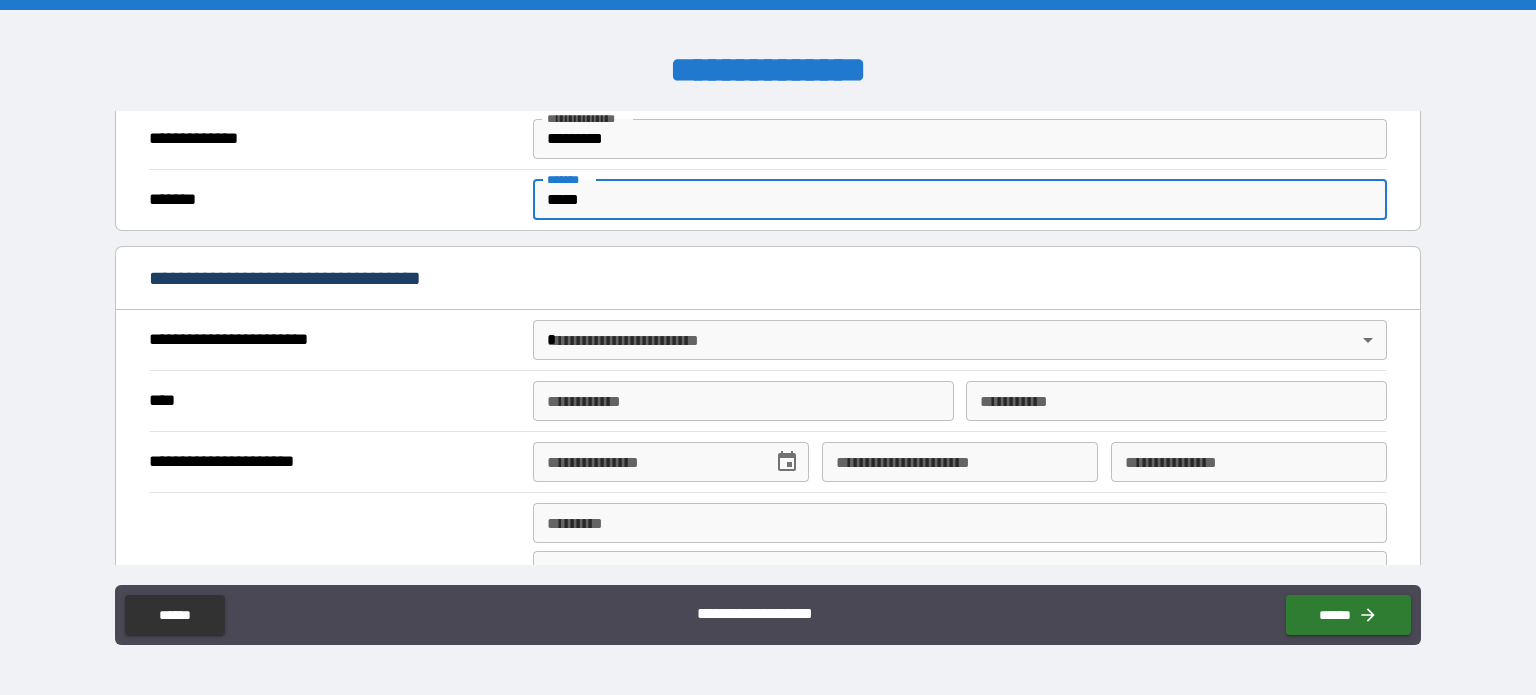 type on "*****" 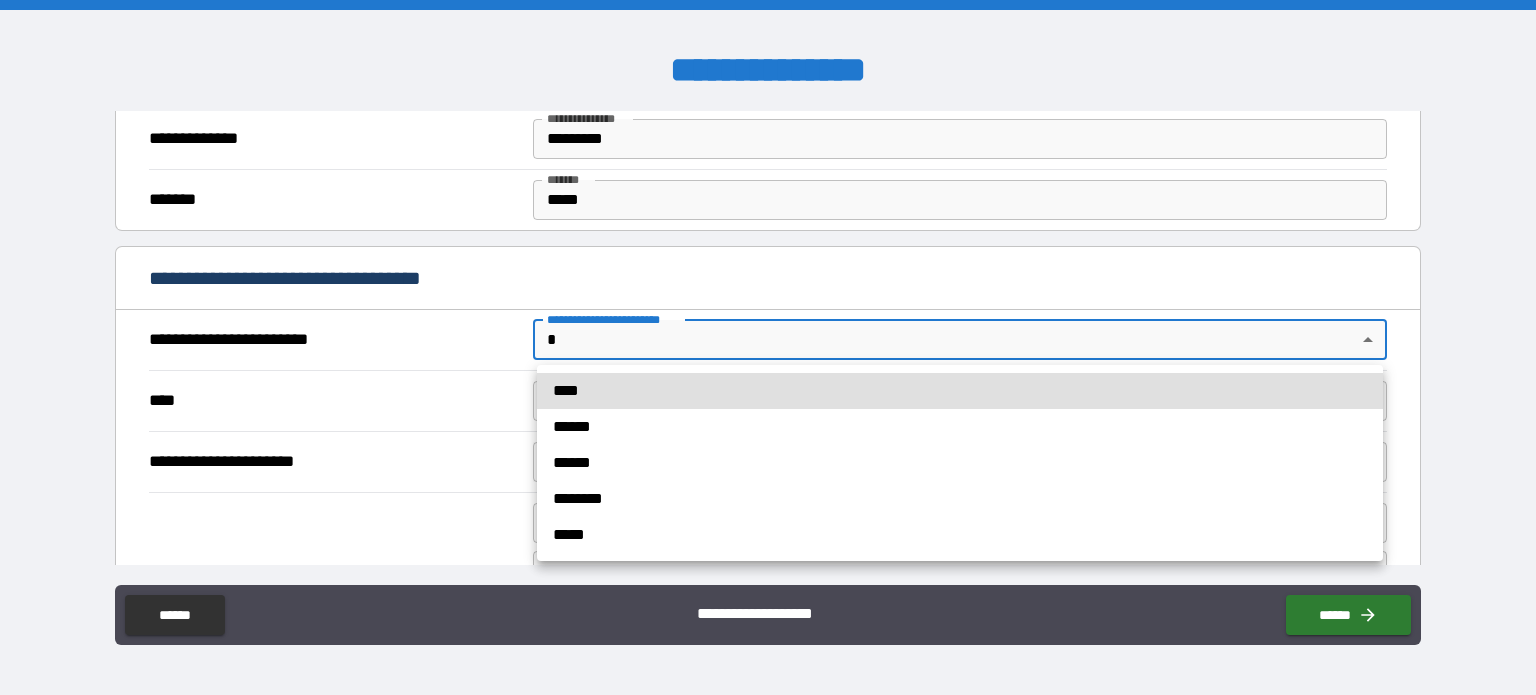 click on "****" at bounding box center [960, 391] 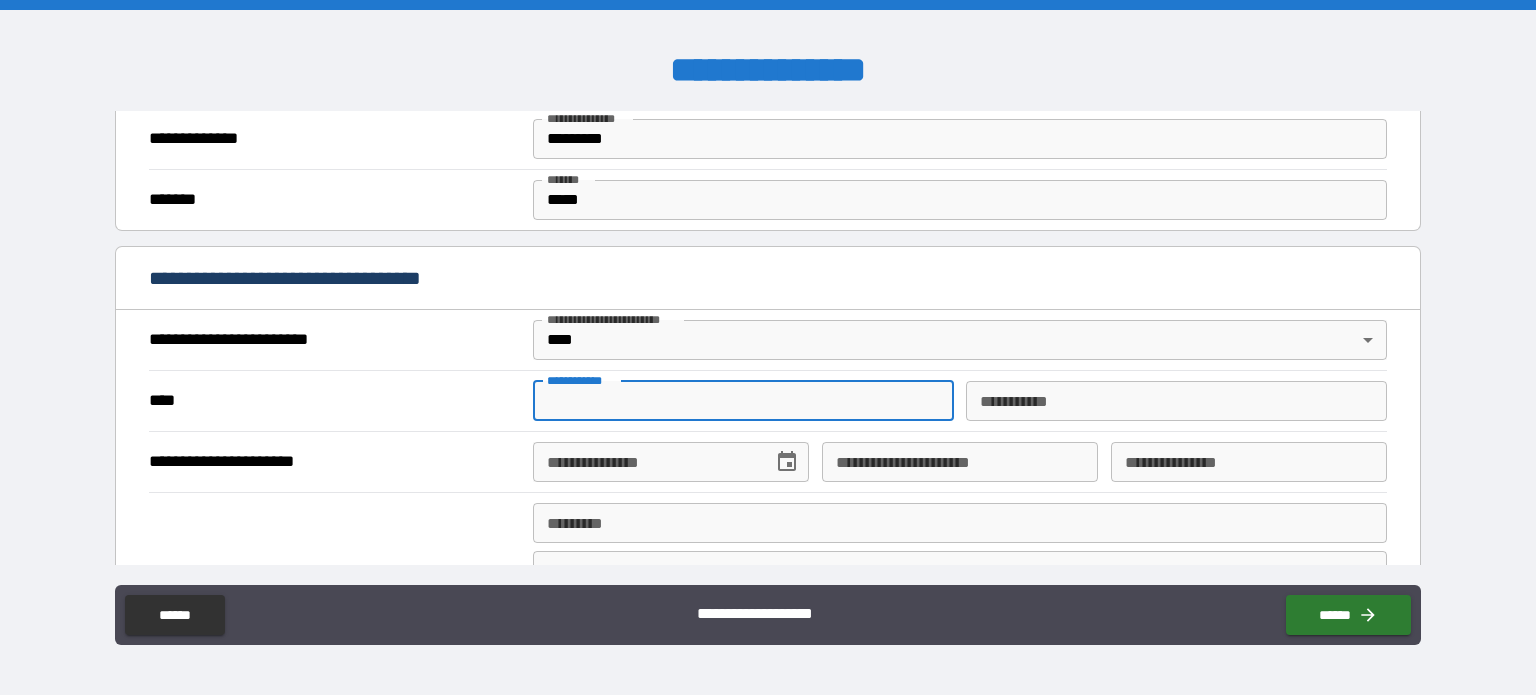 click on "**********" at bounding box center [743, 401] 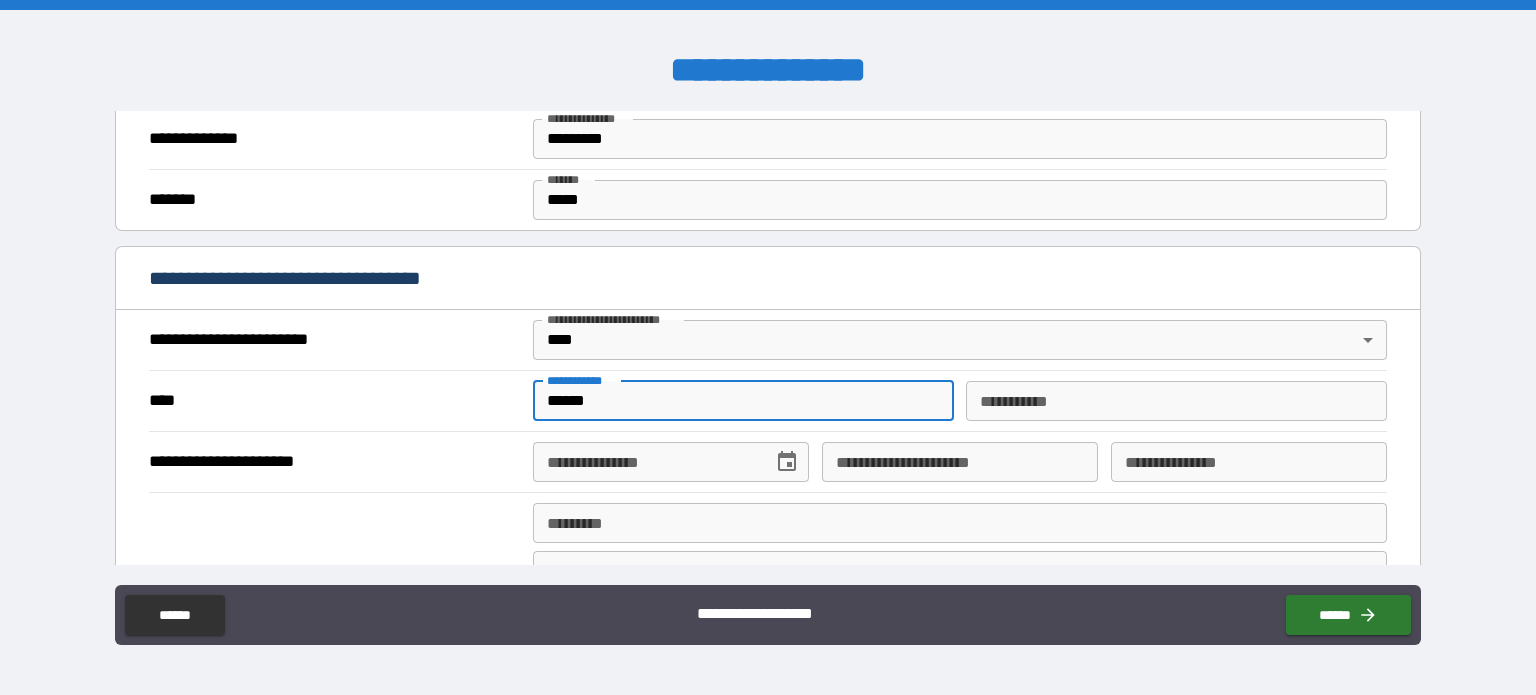 type on "******" 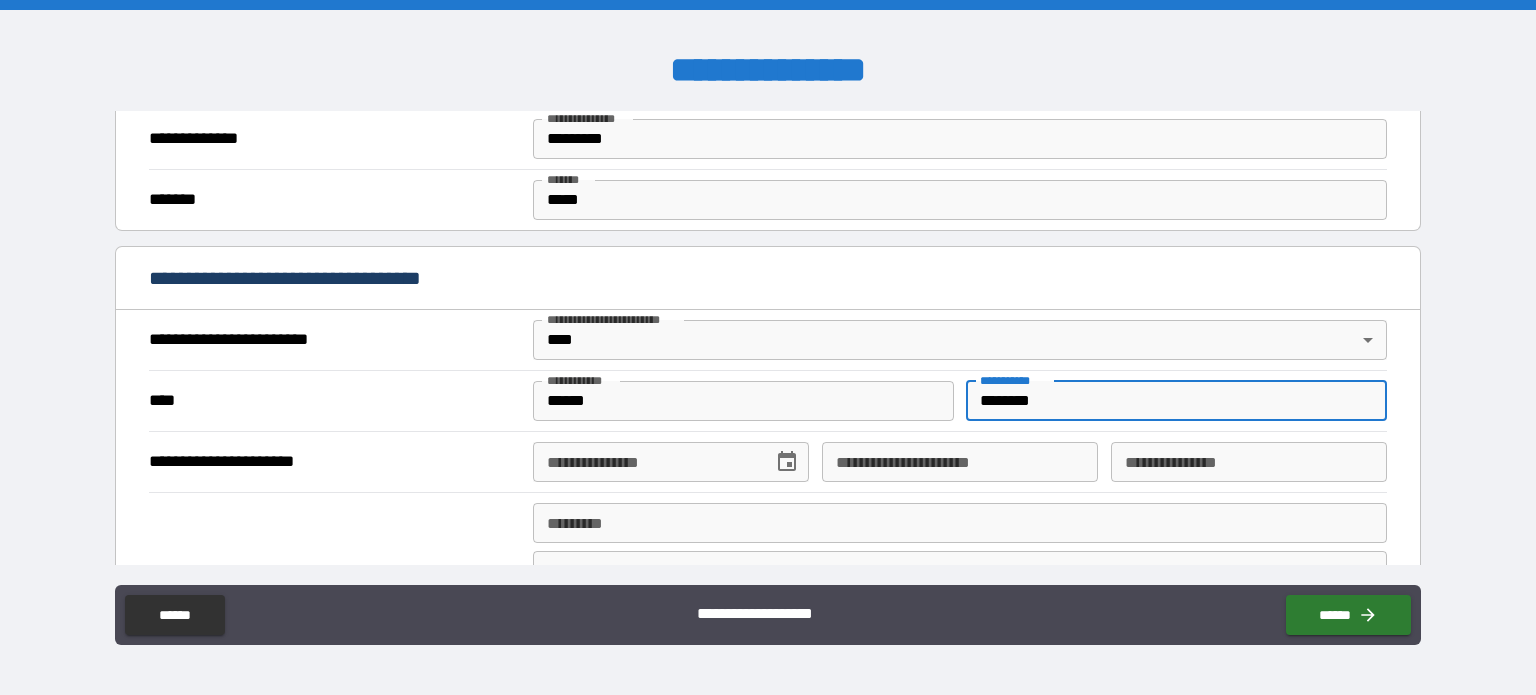 type on "********" 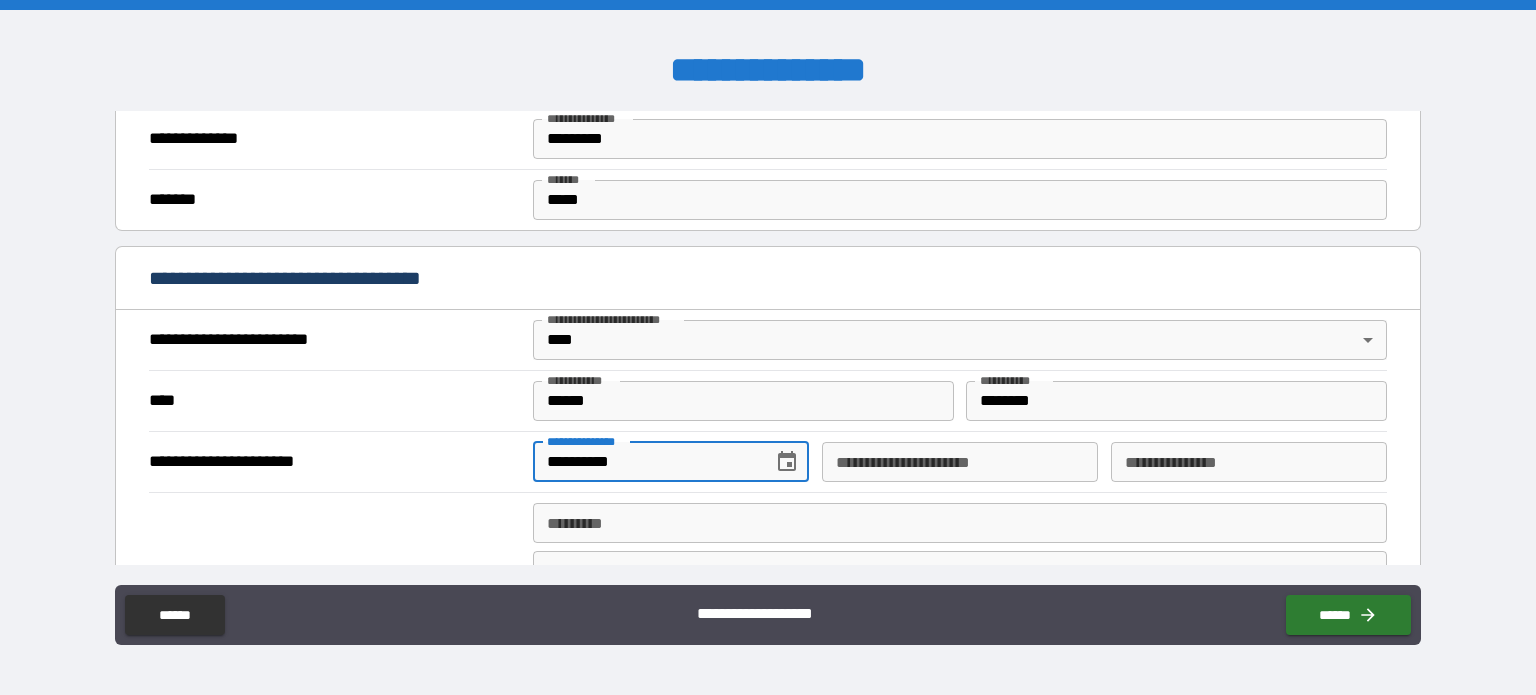 type on "**********" 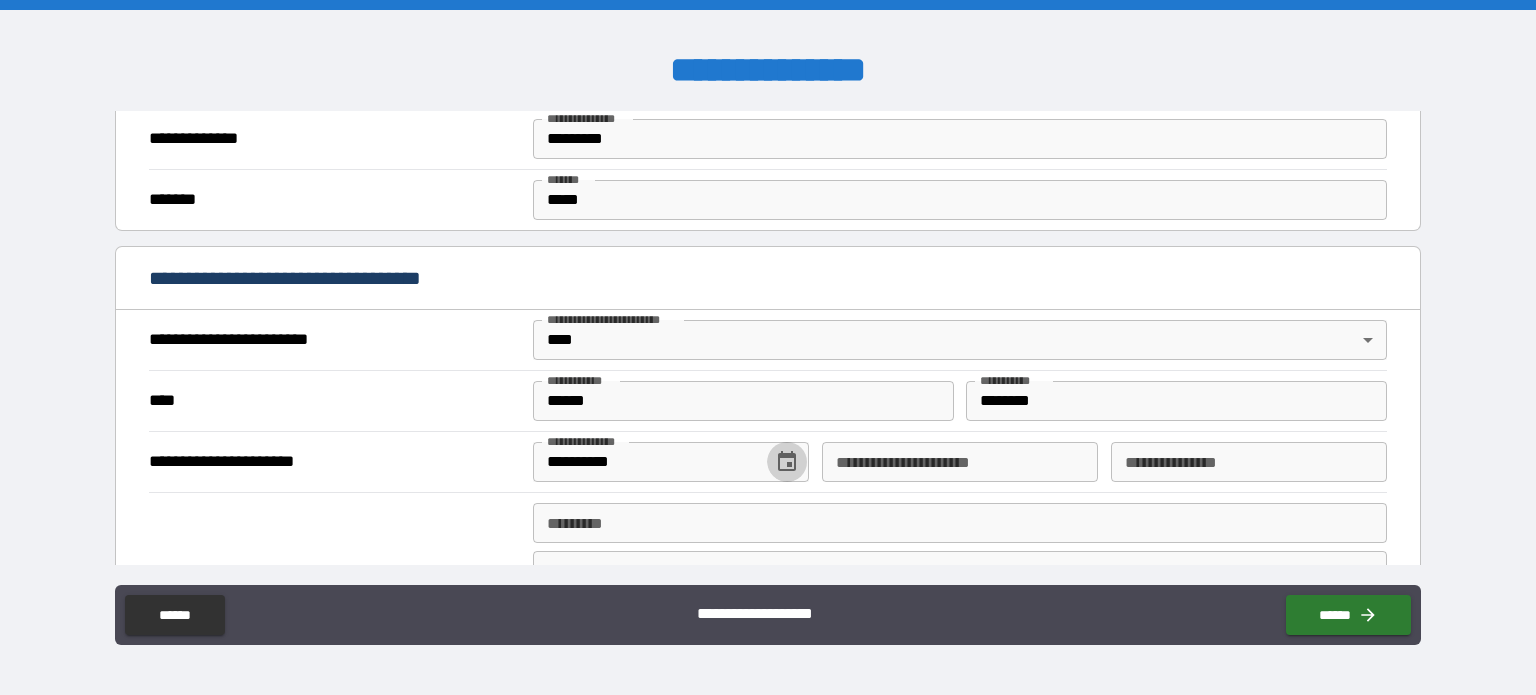 type 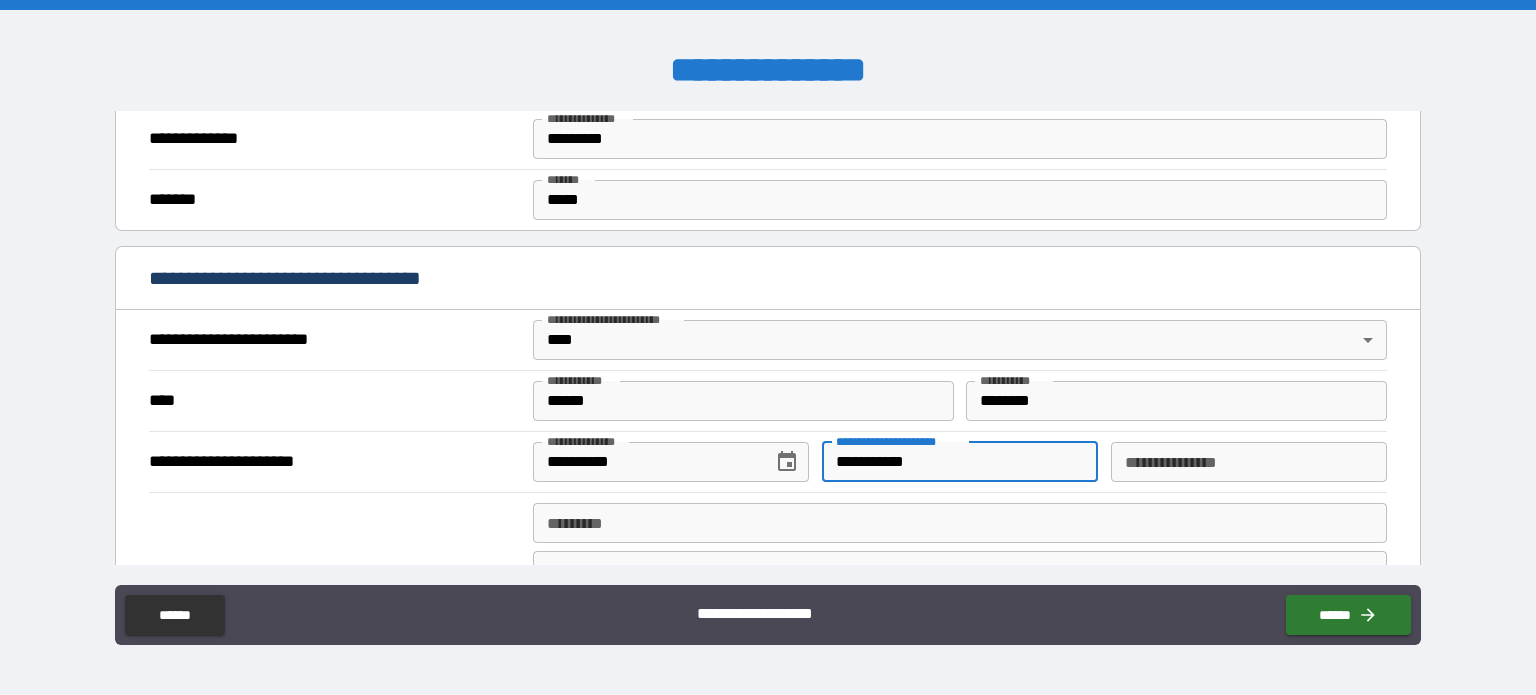 type on "**********" 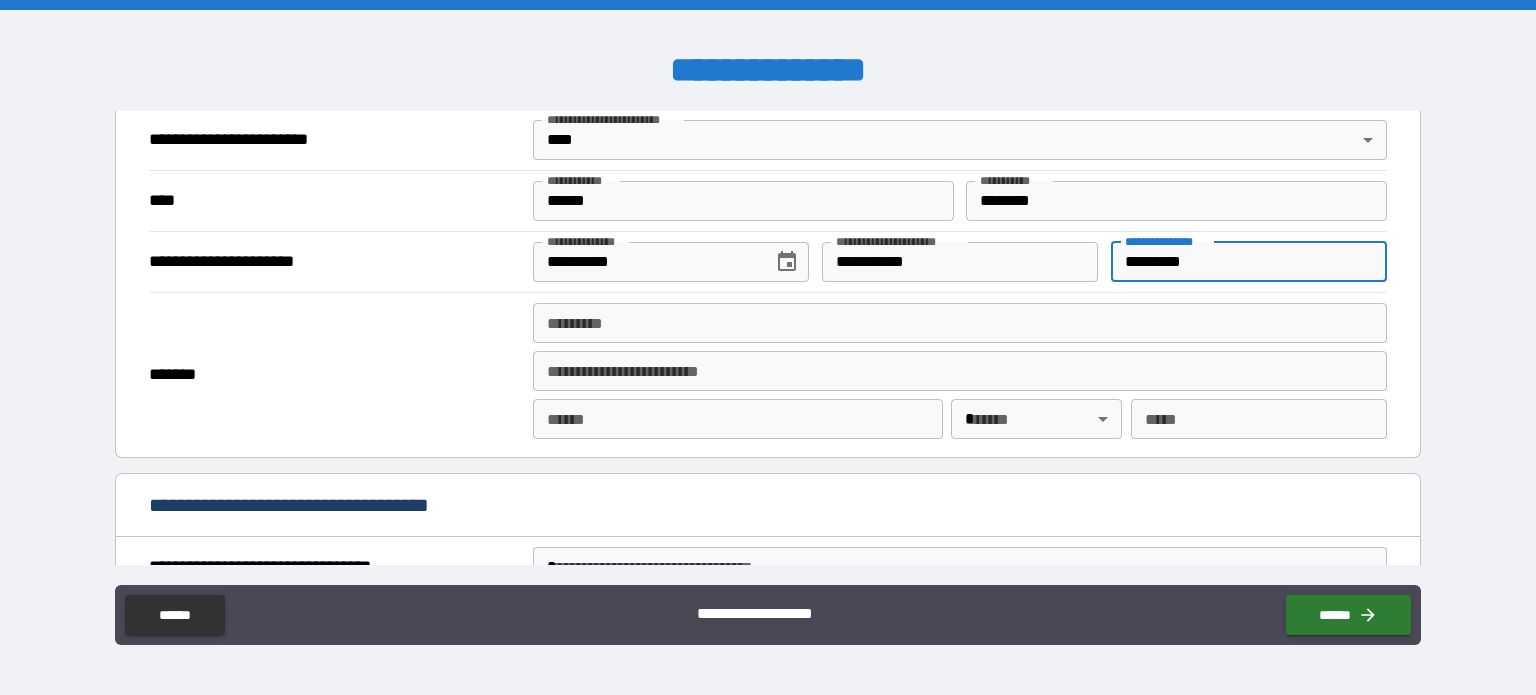 scroll, scrollTop: 780, scrollLeft: 0, axis: vertical 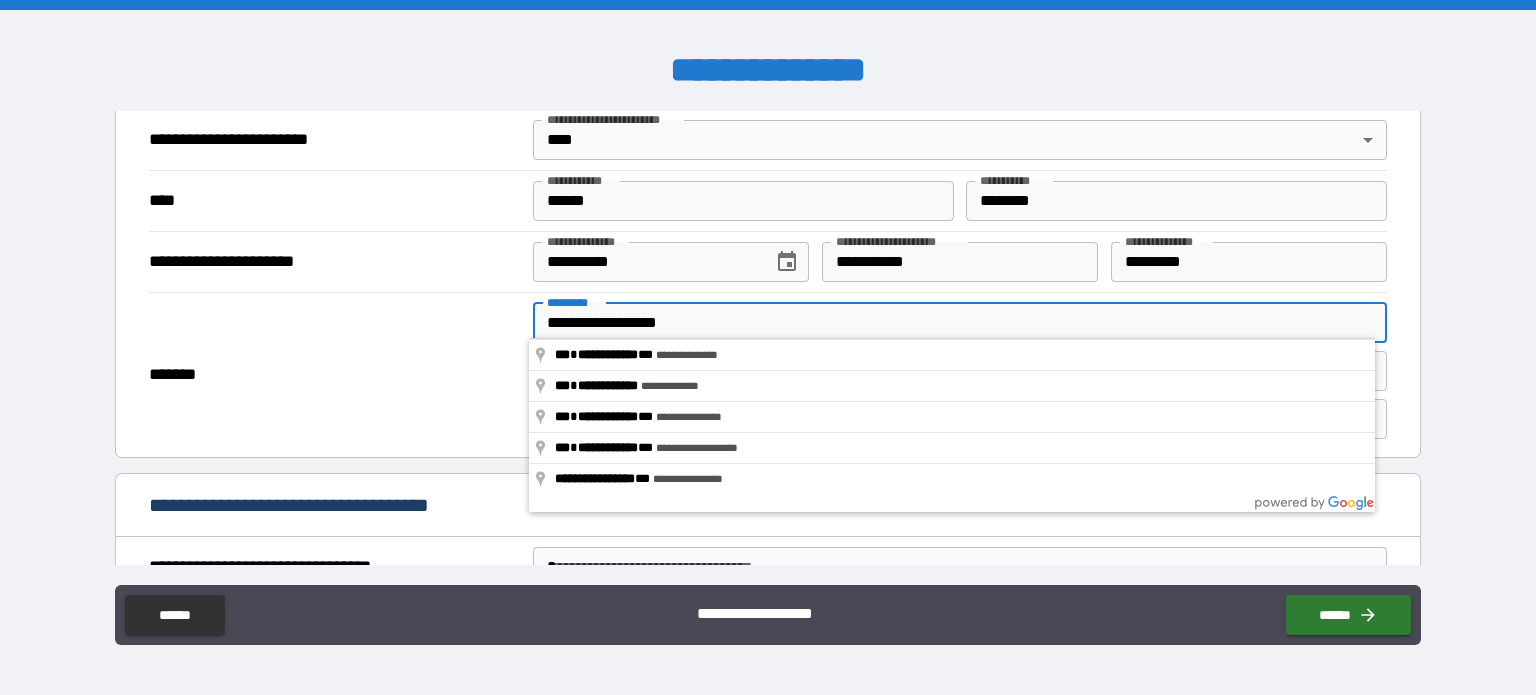 type on "**********" 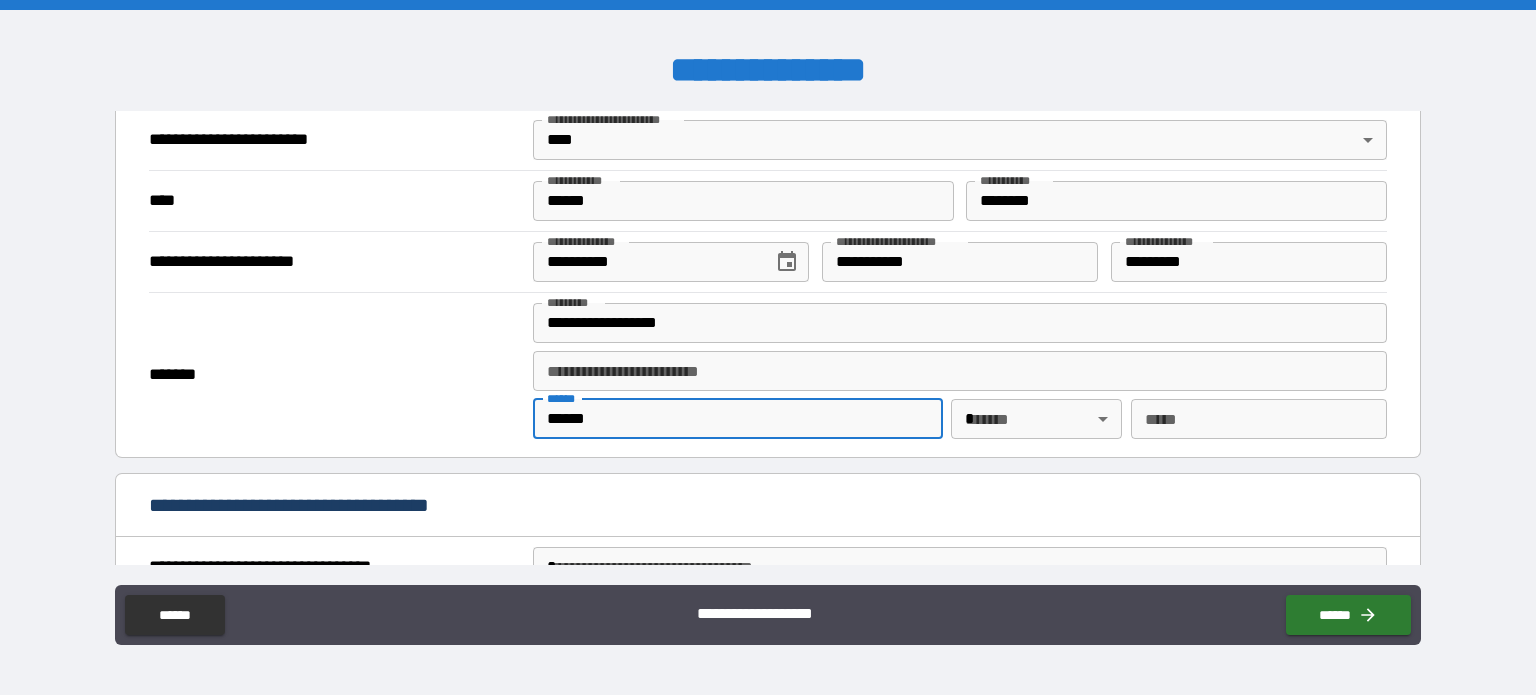 type on "******" 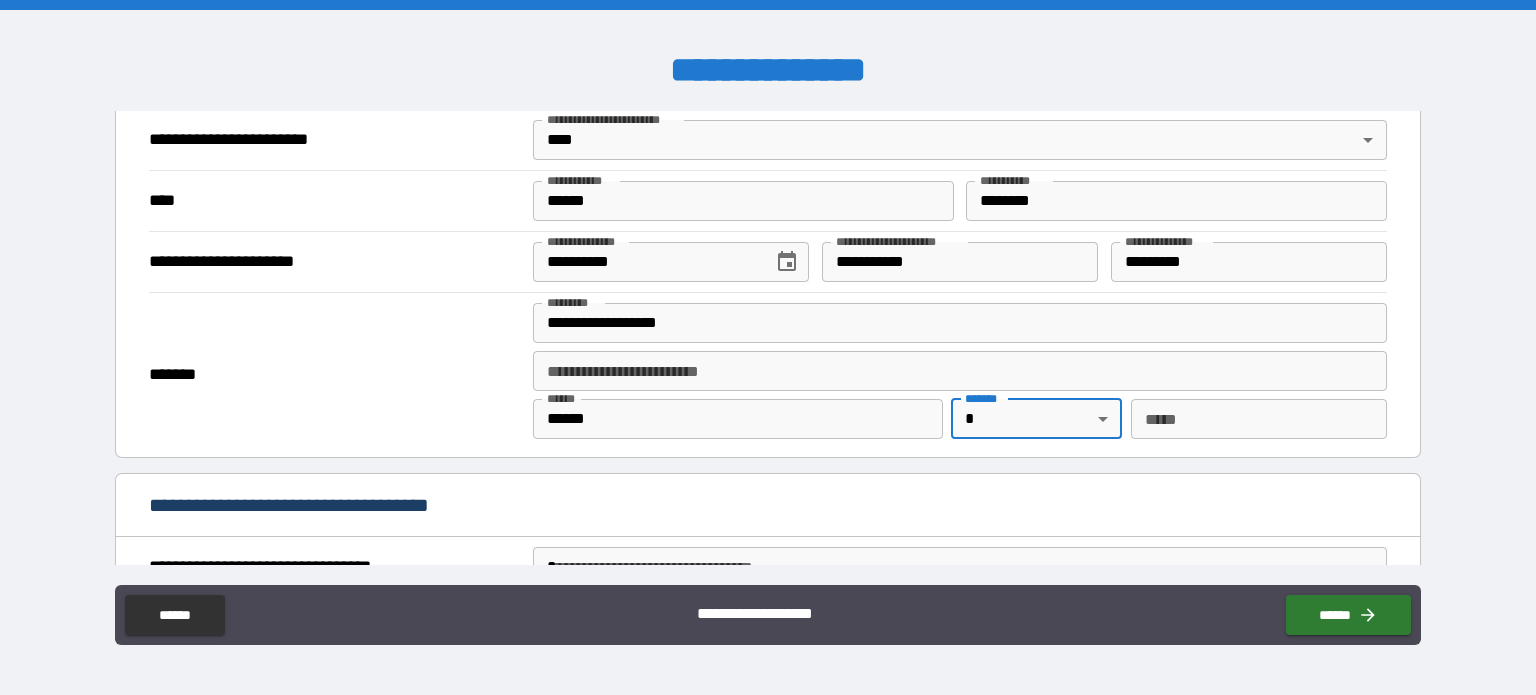 click on "**********" at bounding box center [768, 347] 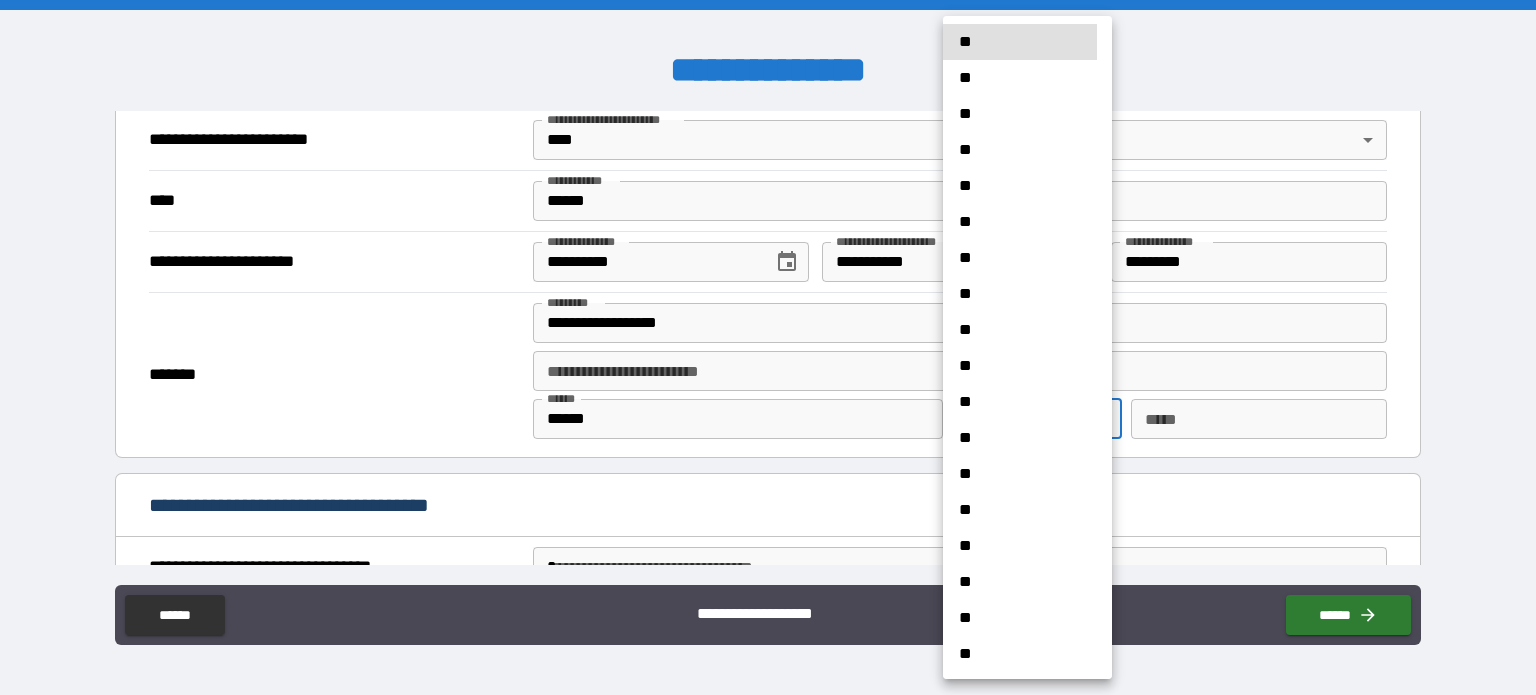 click on "**" at bounding box center [1020, 474] 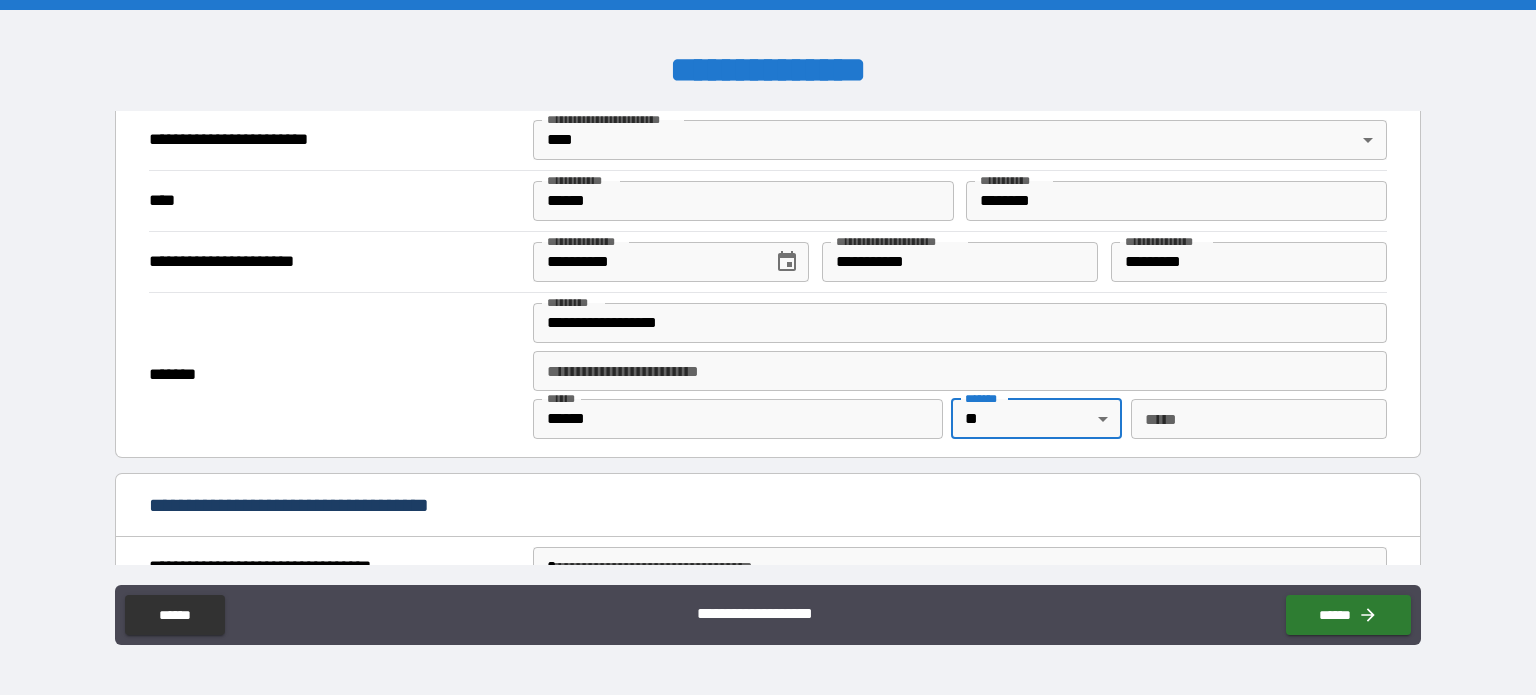 click on "***   *" at bounding box center (1259, 419) 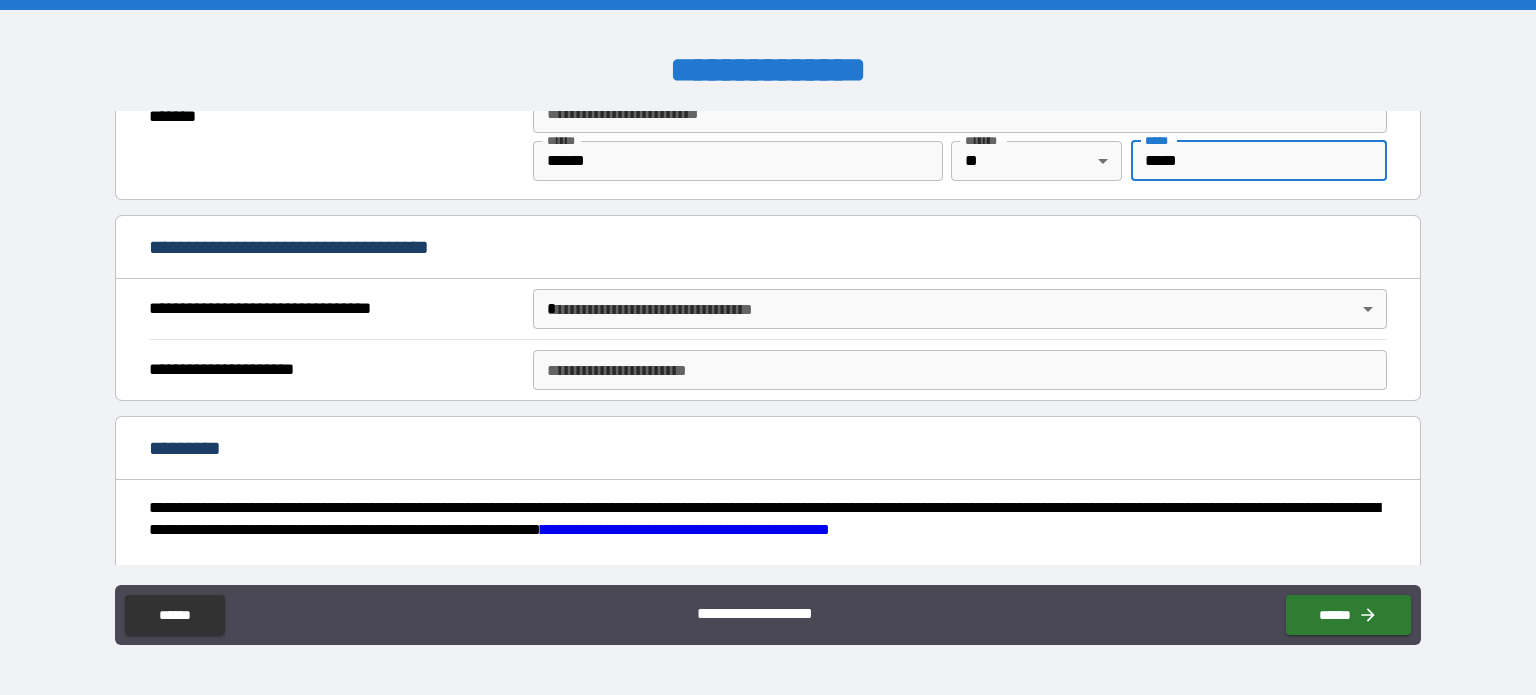 scroll, scrollTop: 1058, scrollLeft: 0, axis: vertical 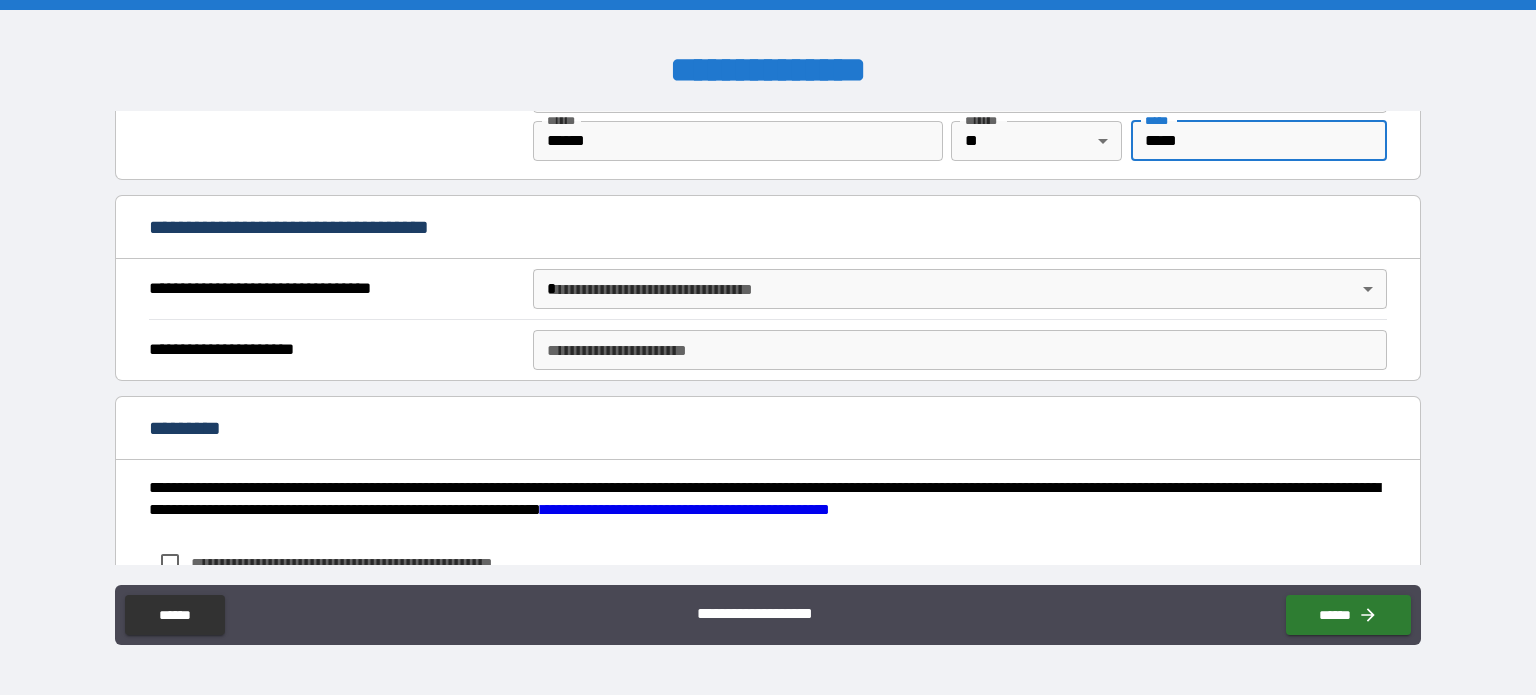 type on "*****" 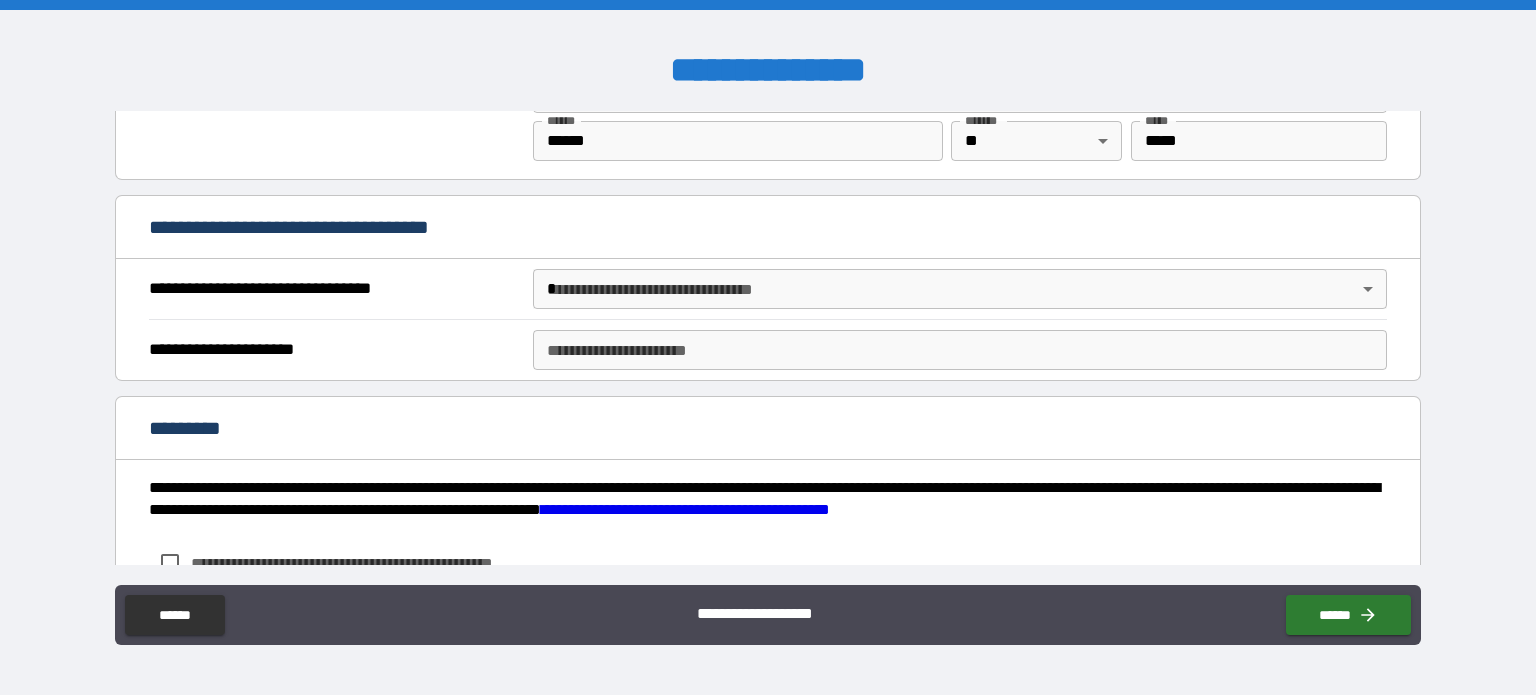 click on "**********" at bounding box center (768, 347) 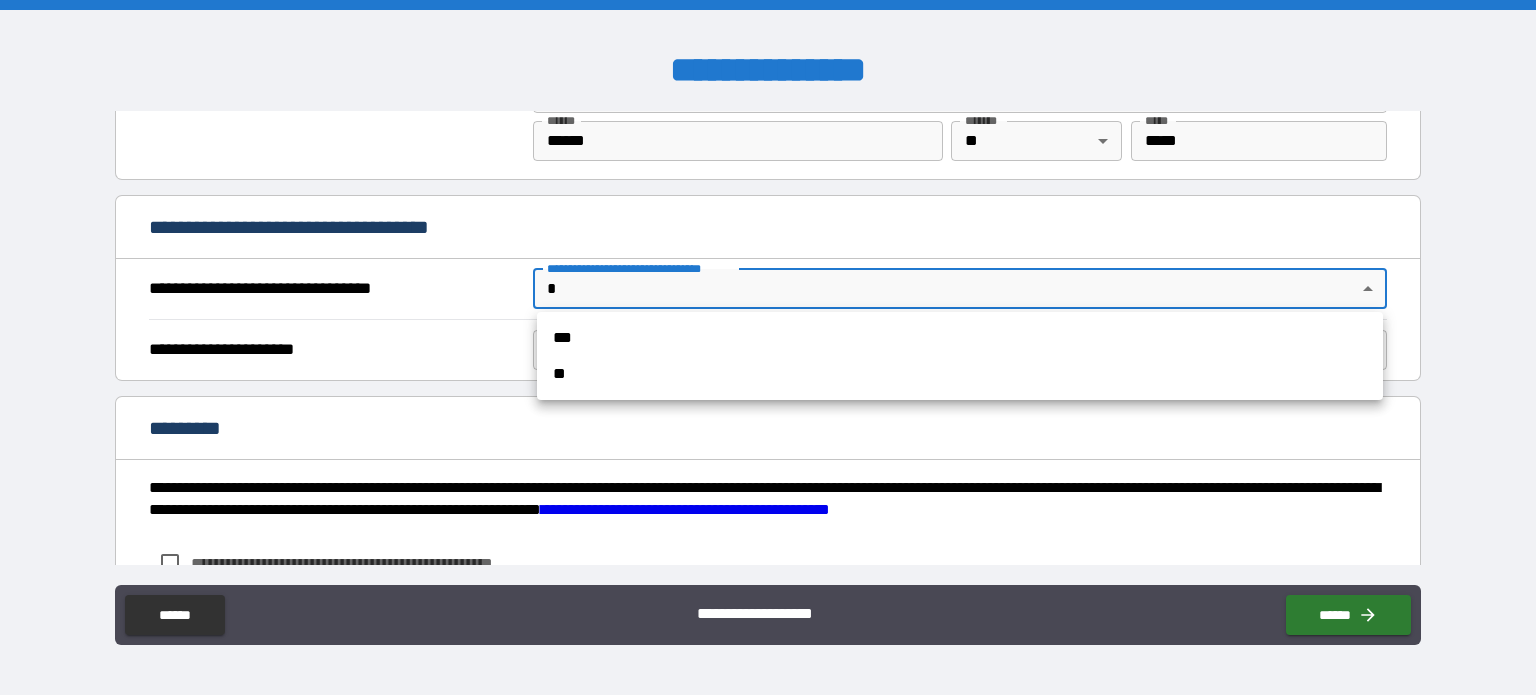 click on "**" at bounding box center [960, 374] 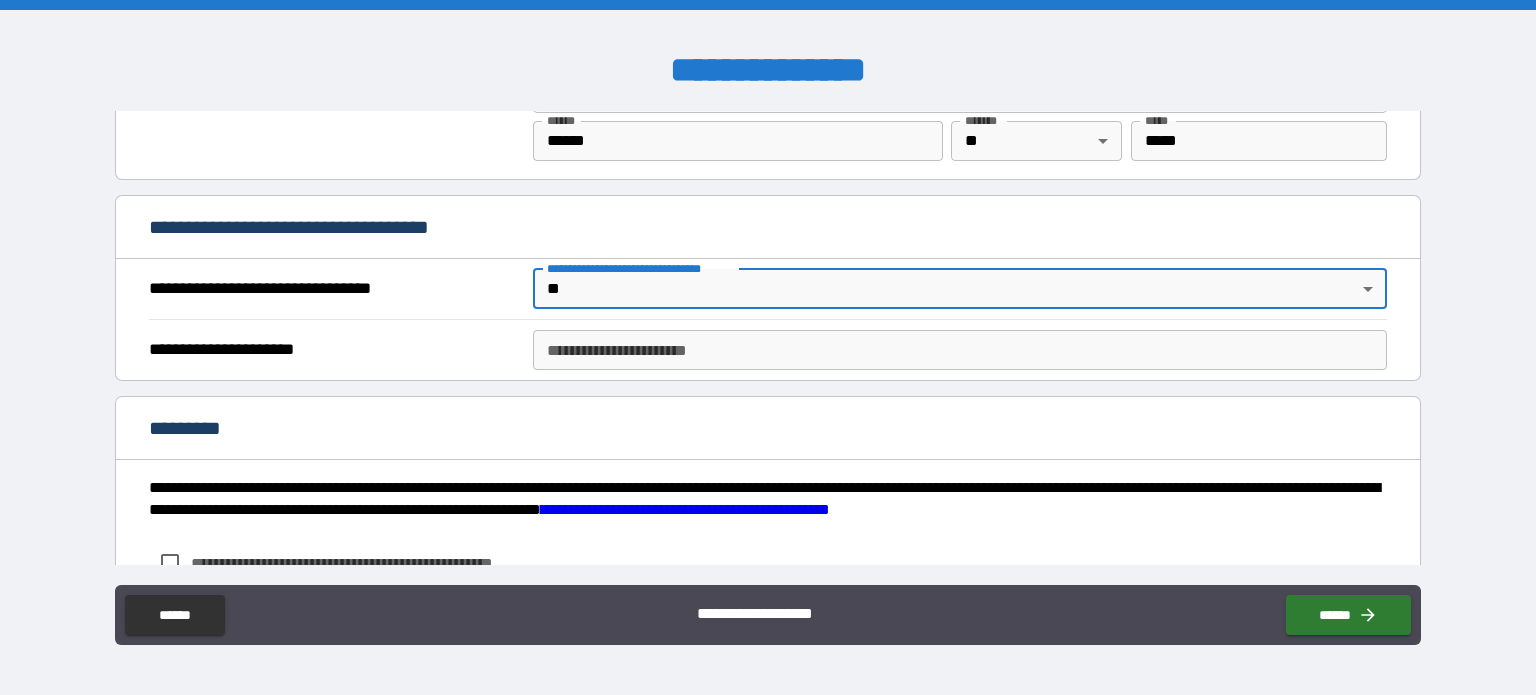 click on "**********" at bounding box center [960, 350] 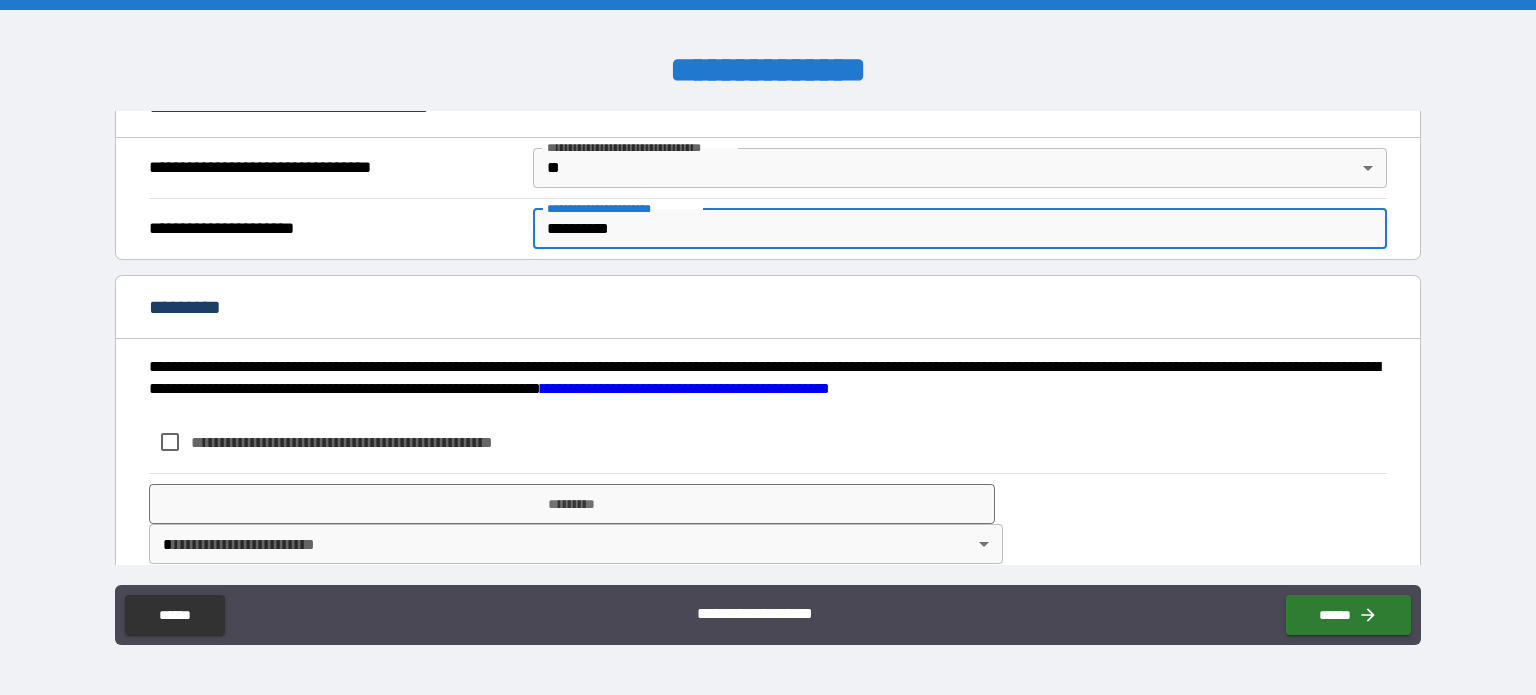 scroll, scrollTop: 1180, scrollLeft: 0, axis: vertical 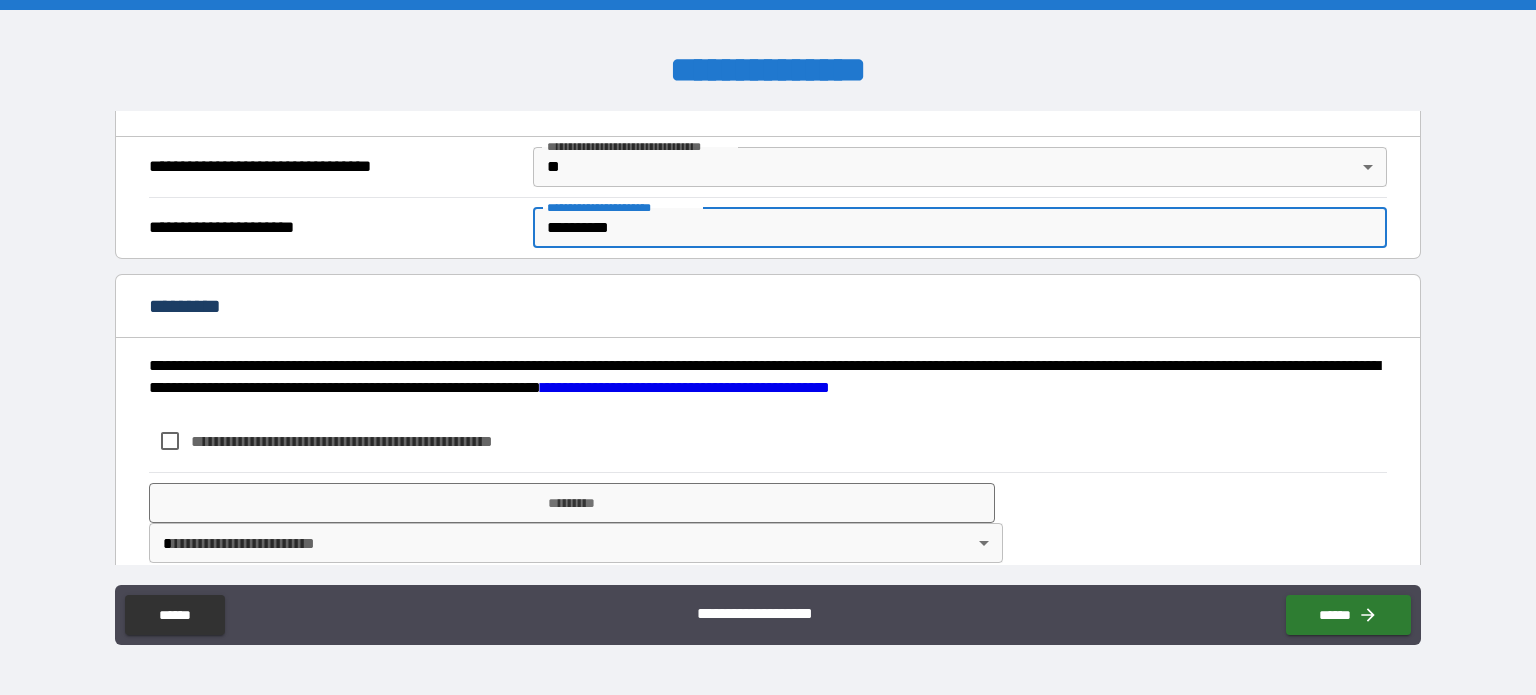 type on "**********" 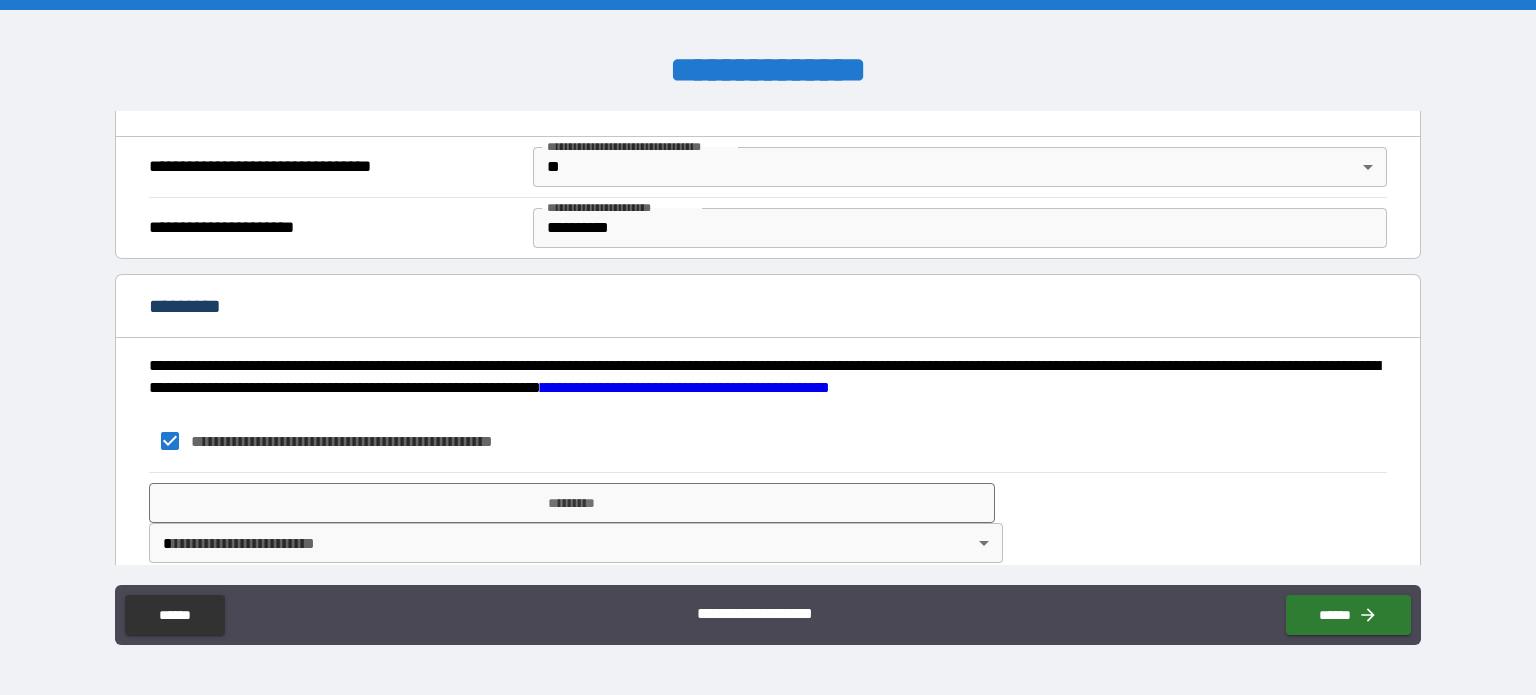 scroll, scrollTop: 1204, scrollLeft: 0, axis: vertical 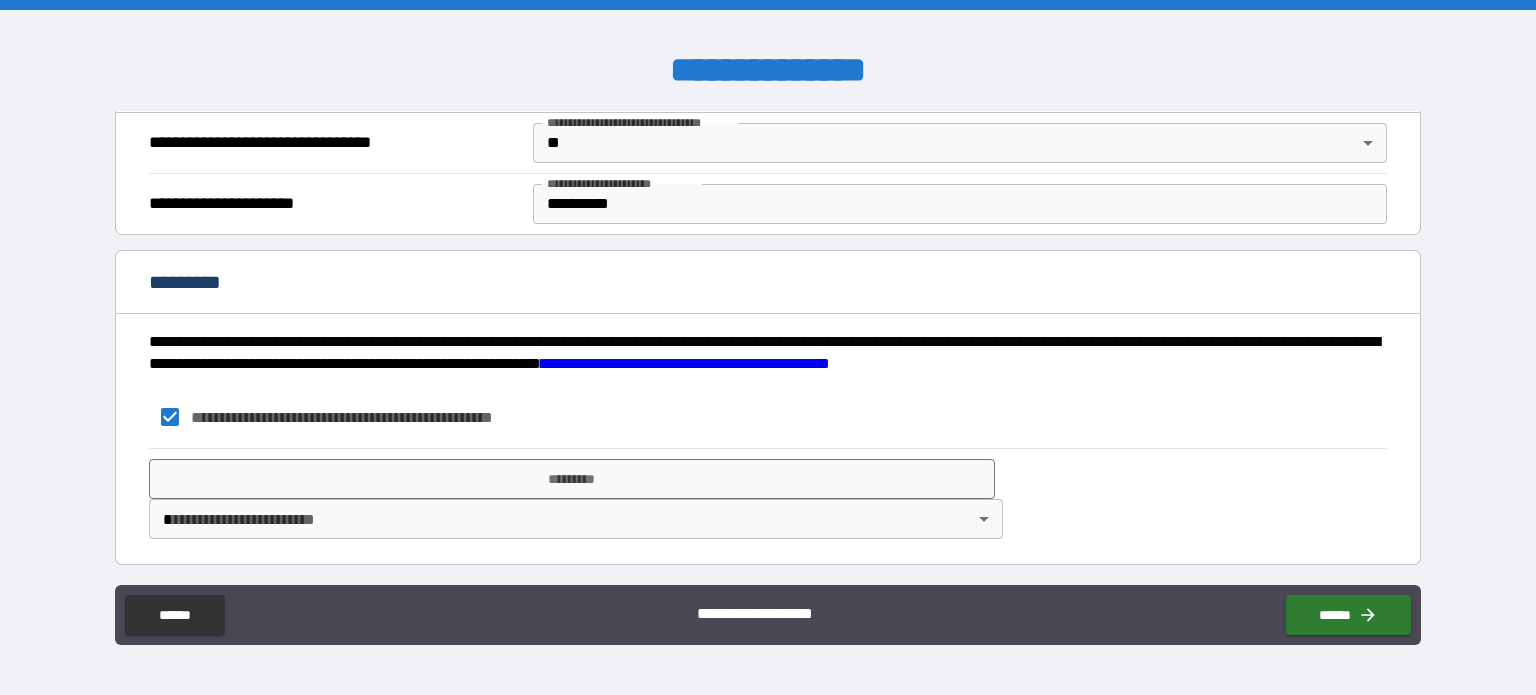 click on "**********" at bounding box center (768, 347) 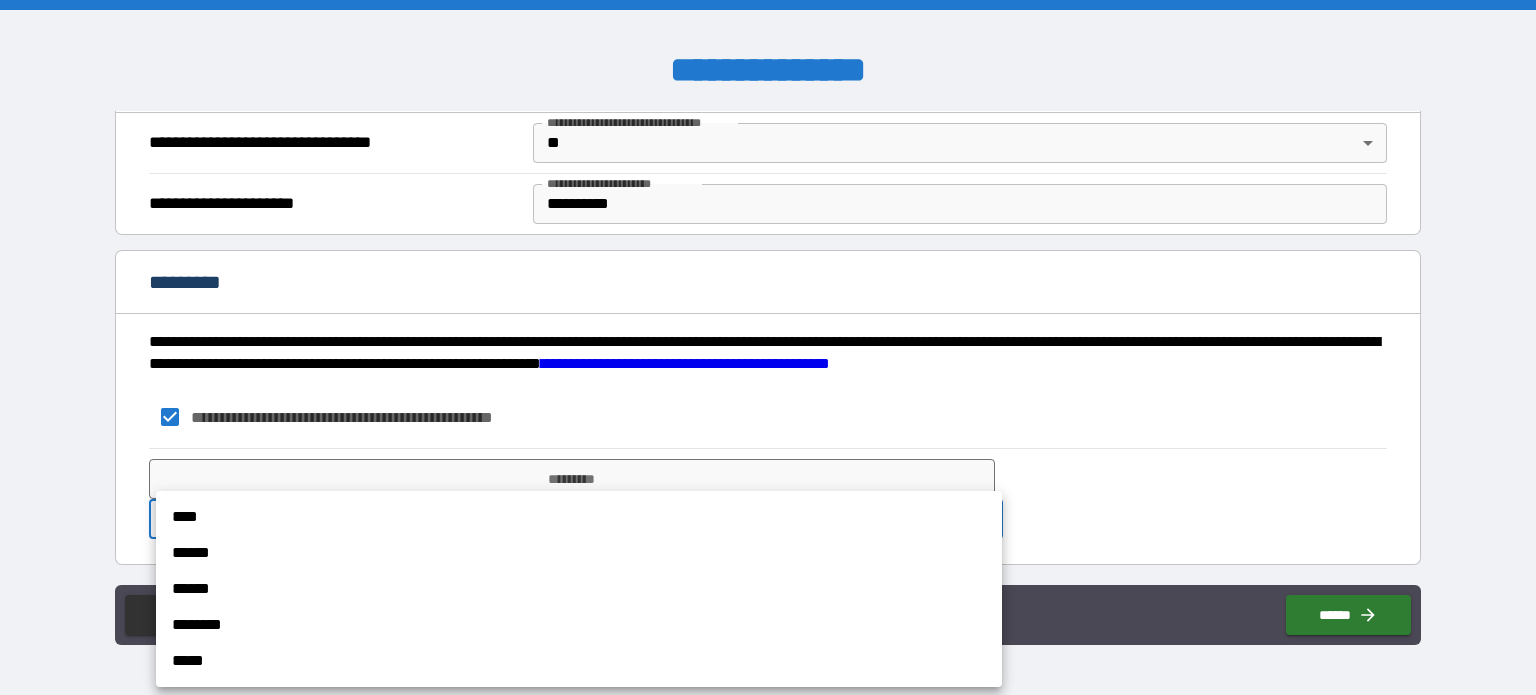 click on "****" at bounding box center (579, 517) 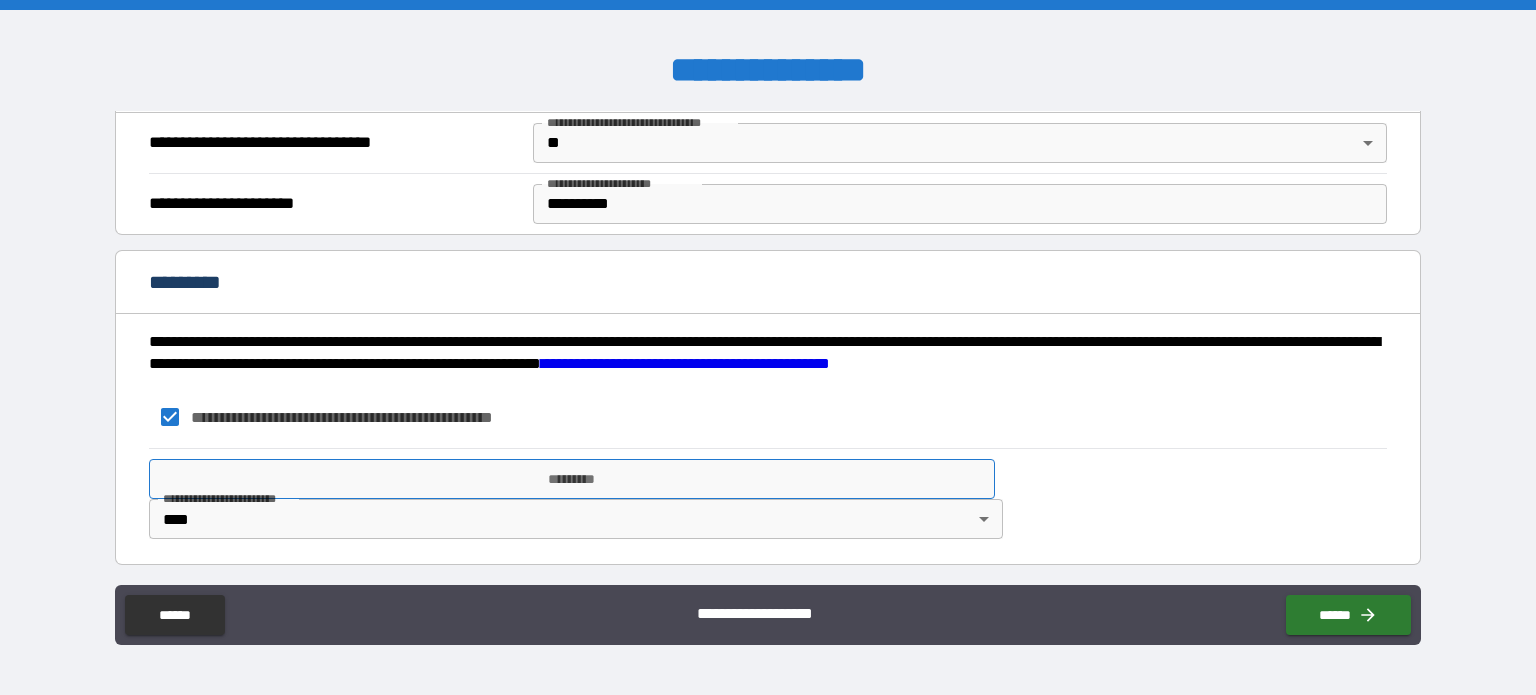 click on "*********" at bounding box center [572, 479] 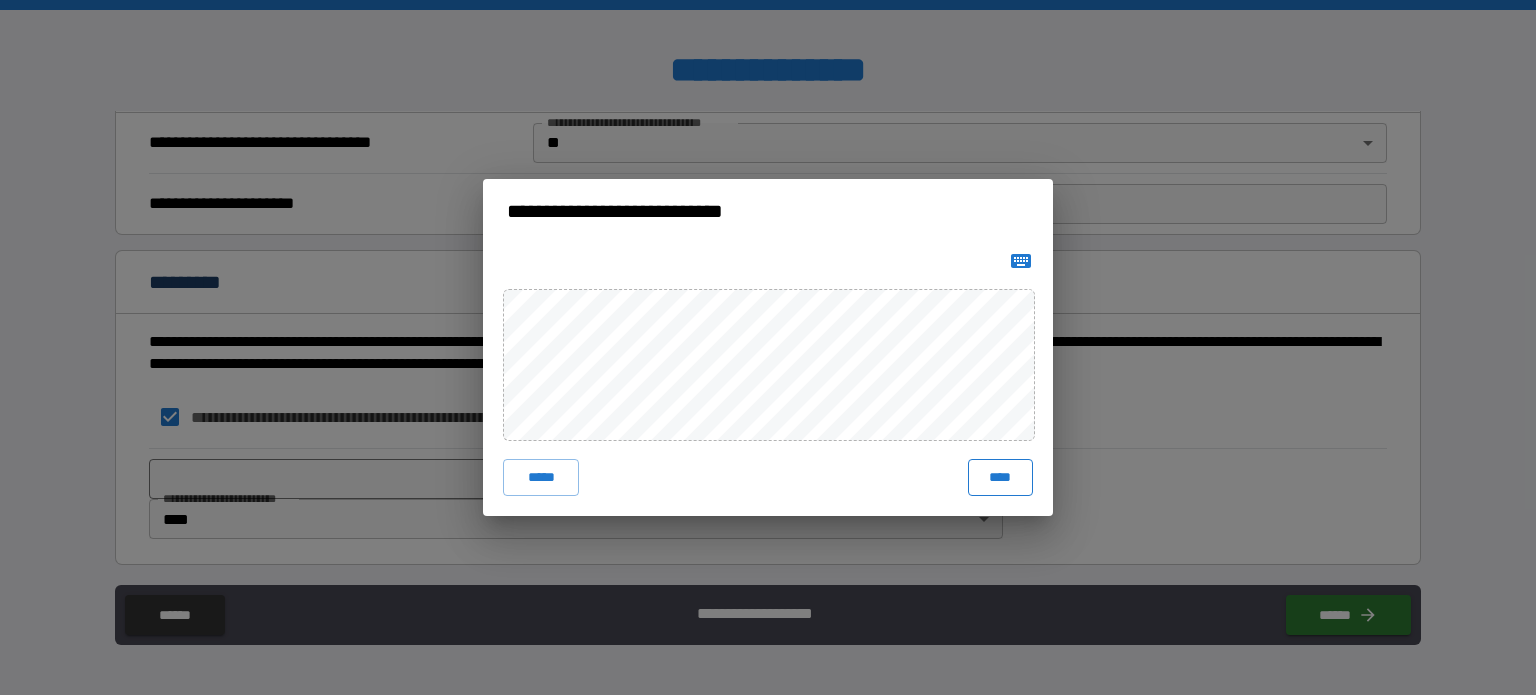 click on "****" at bounding box center [1000, 477] 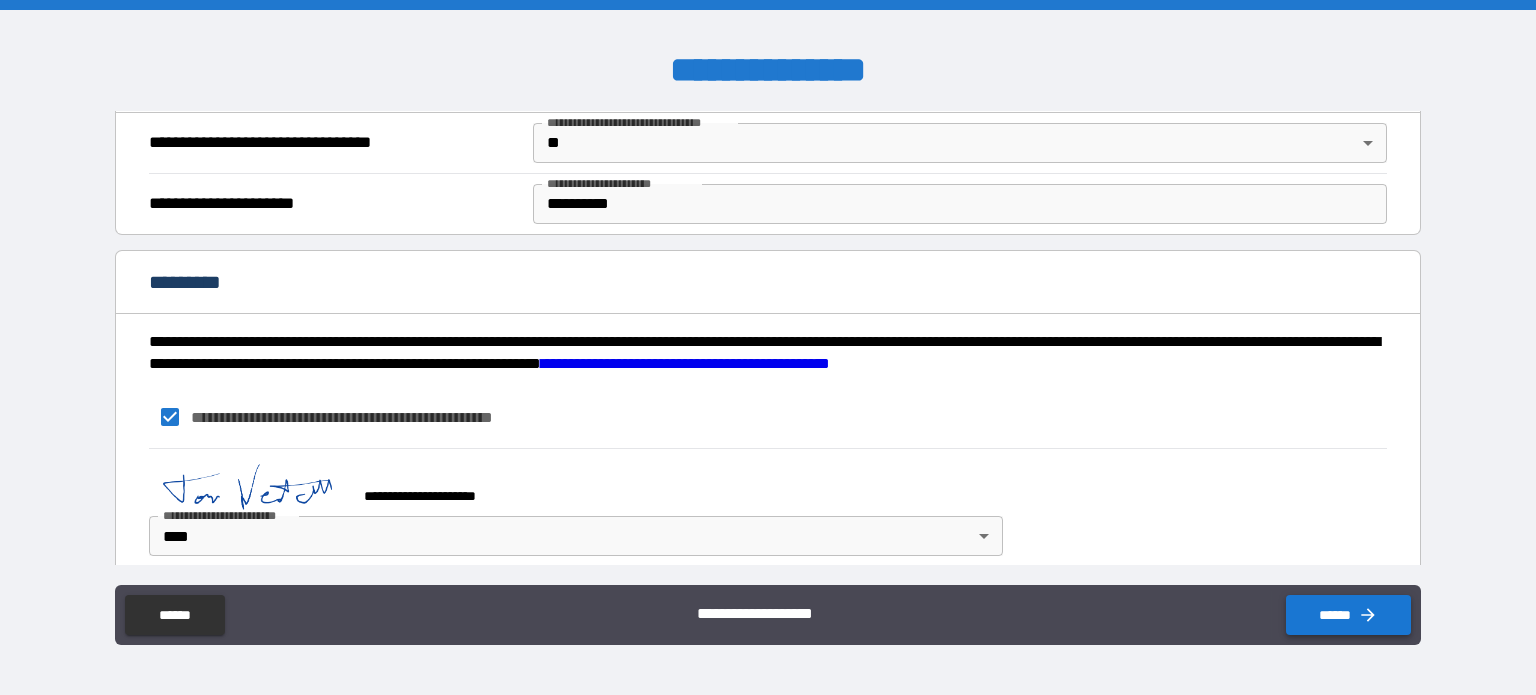 click 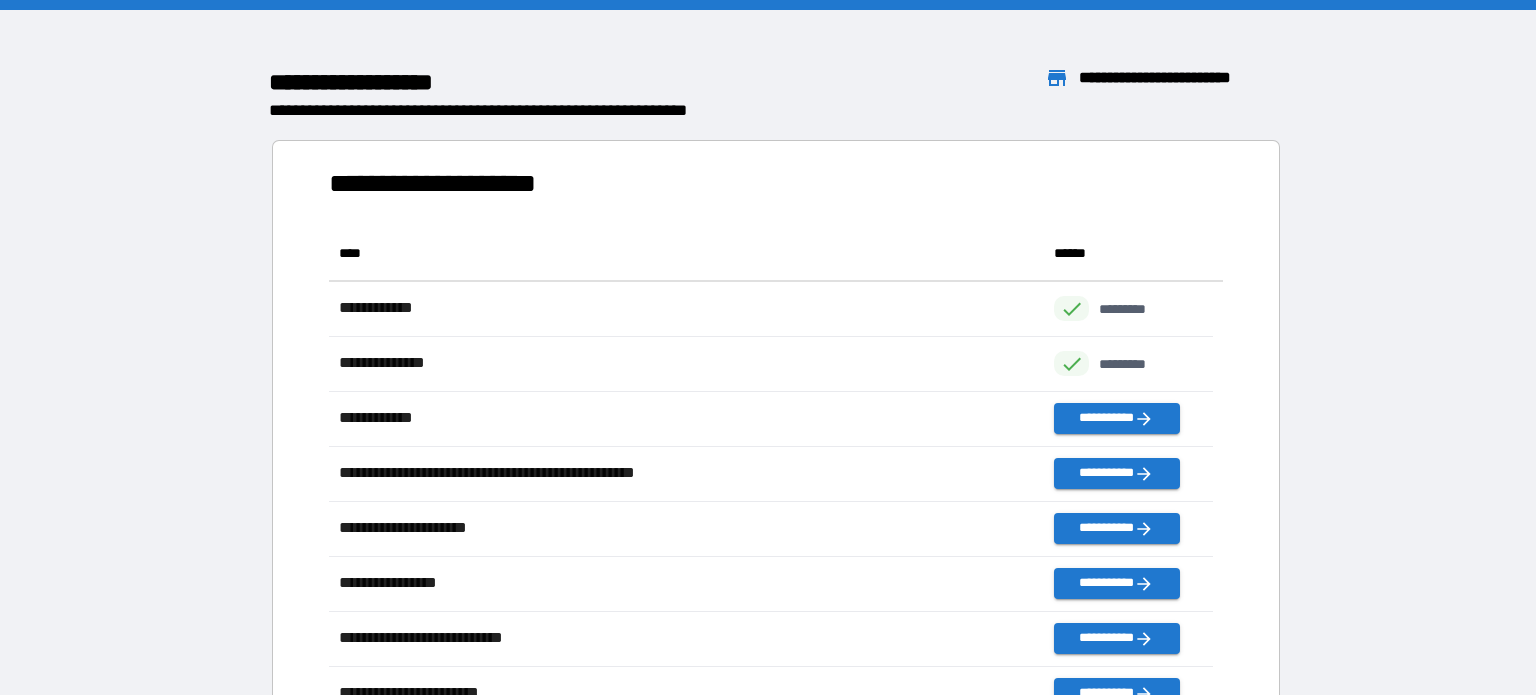 scroll, scrollTop: 16, scrollLeft: 16, axis: both 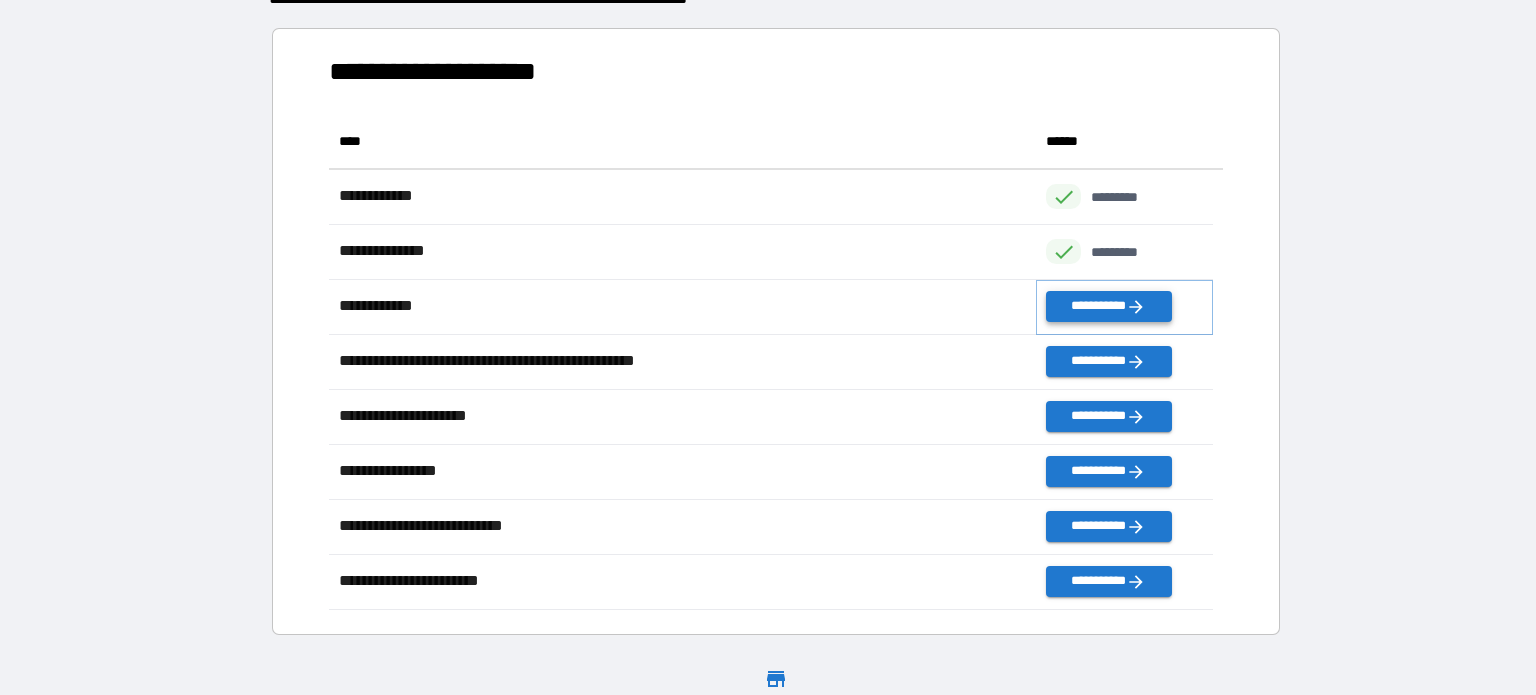 click on "**********" at bounding box center [1108, 306] 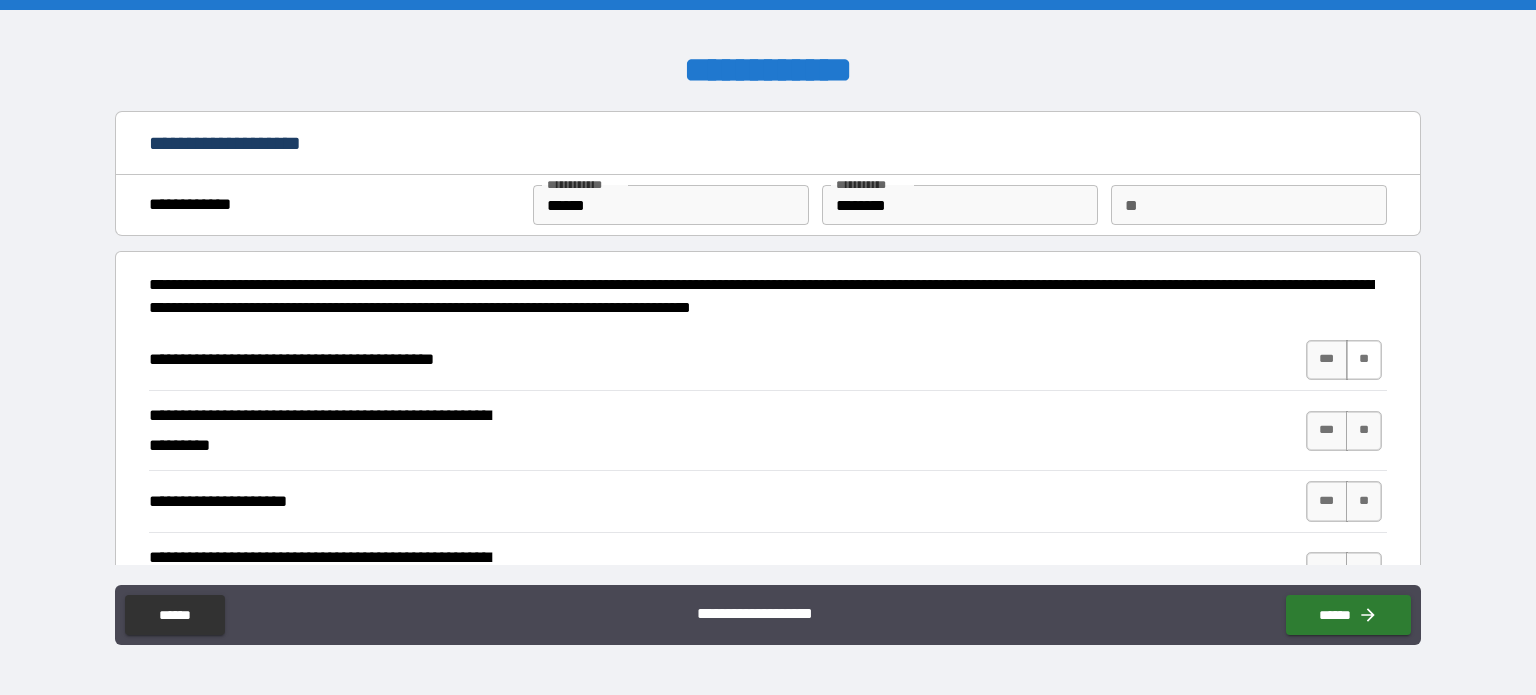 click on "**" at bounding box center (1364, 360) 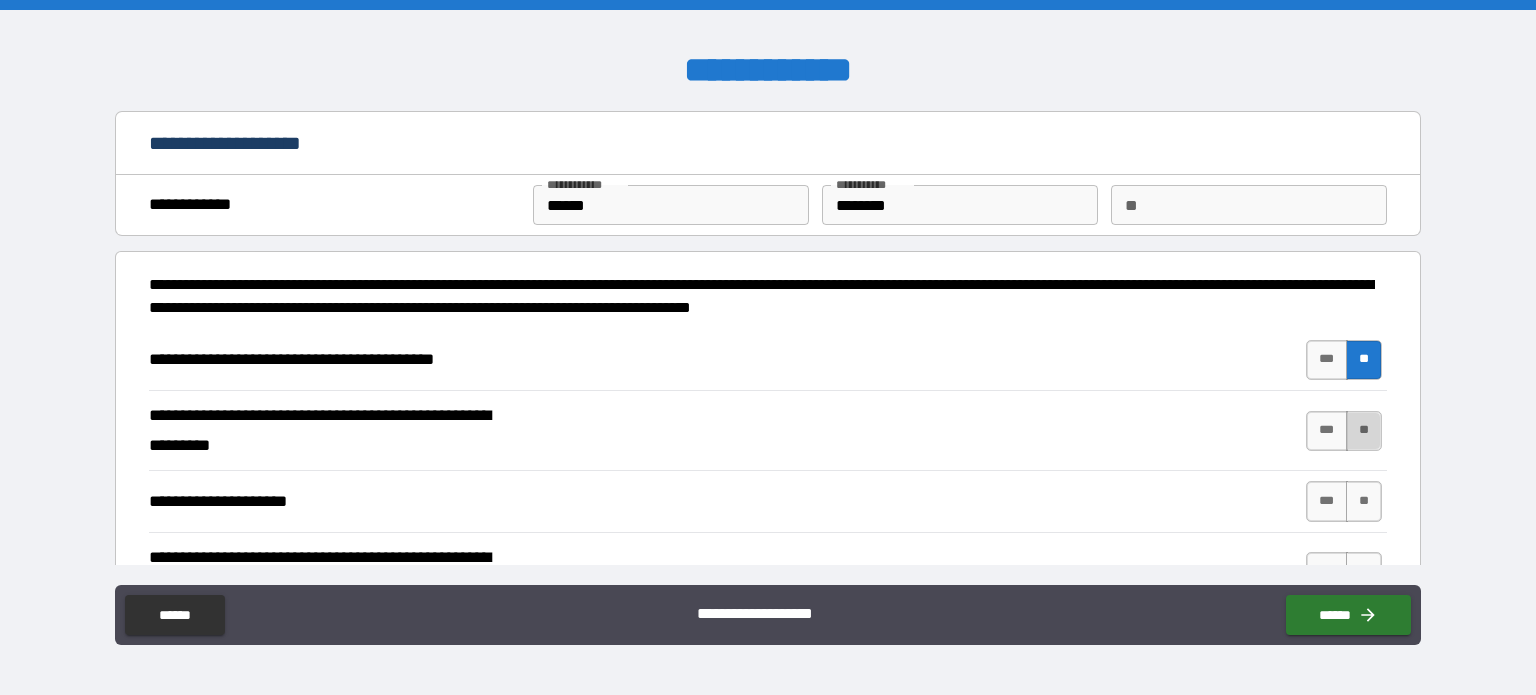 click on "**" at bounding box center [1364, 431] 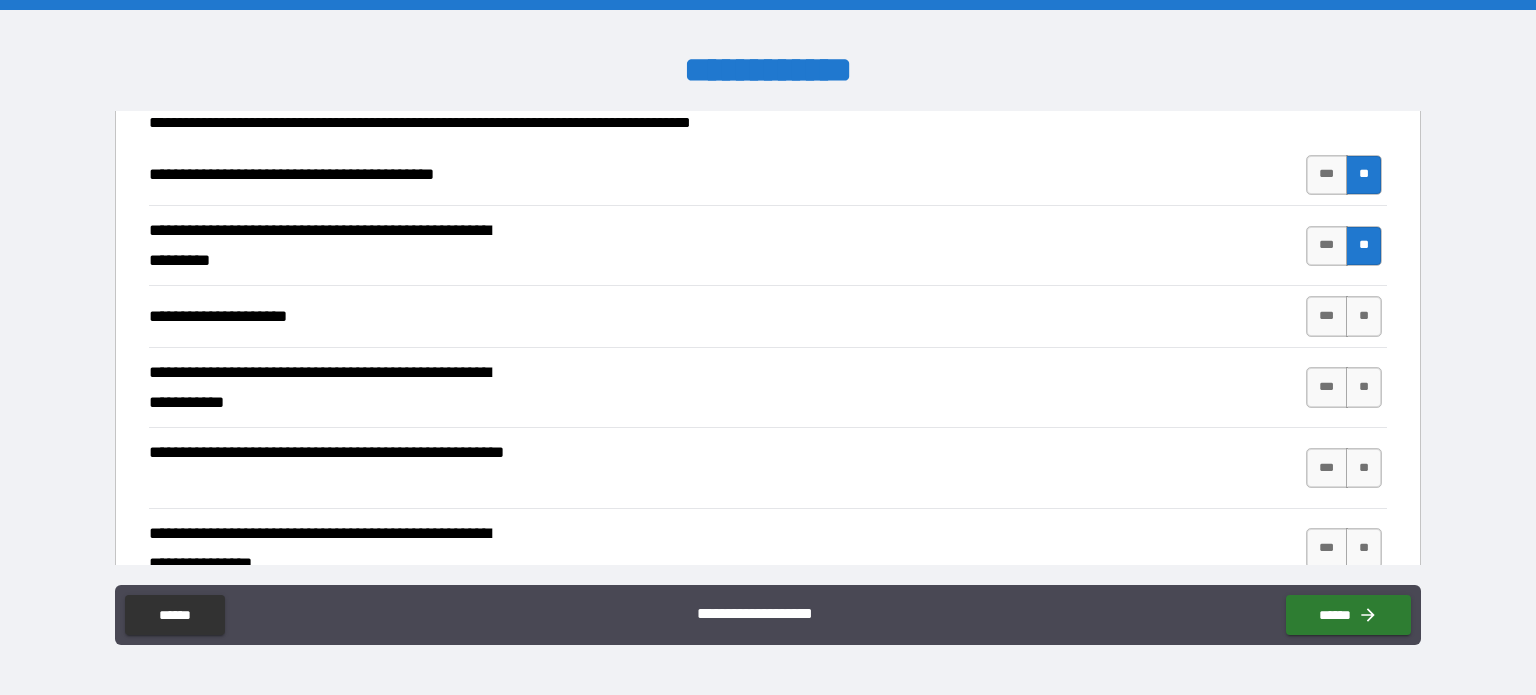 scroll, scrollTop: 204, scrollLeft: 0, axis: vertical 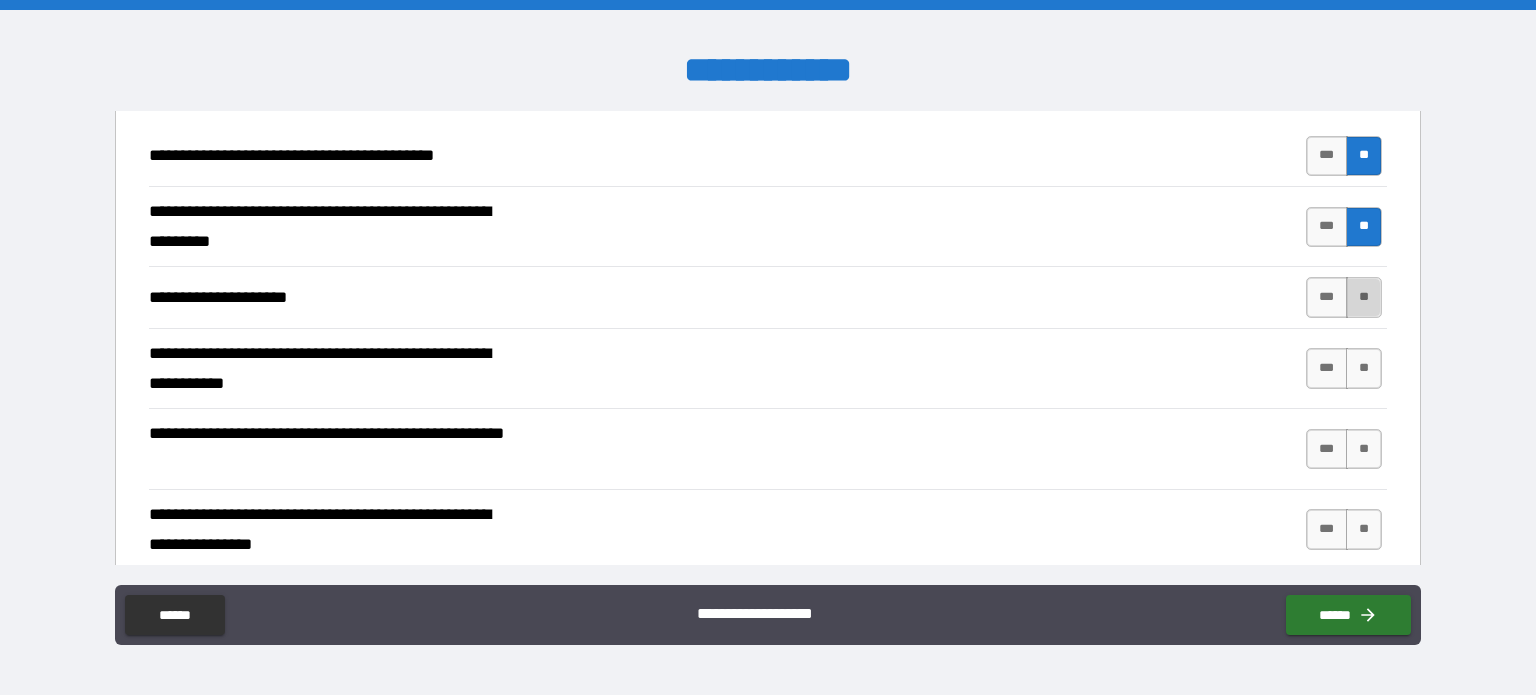 click on "**" at bounding box center [1364, 297] 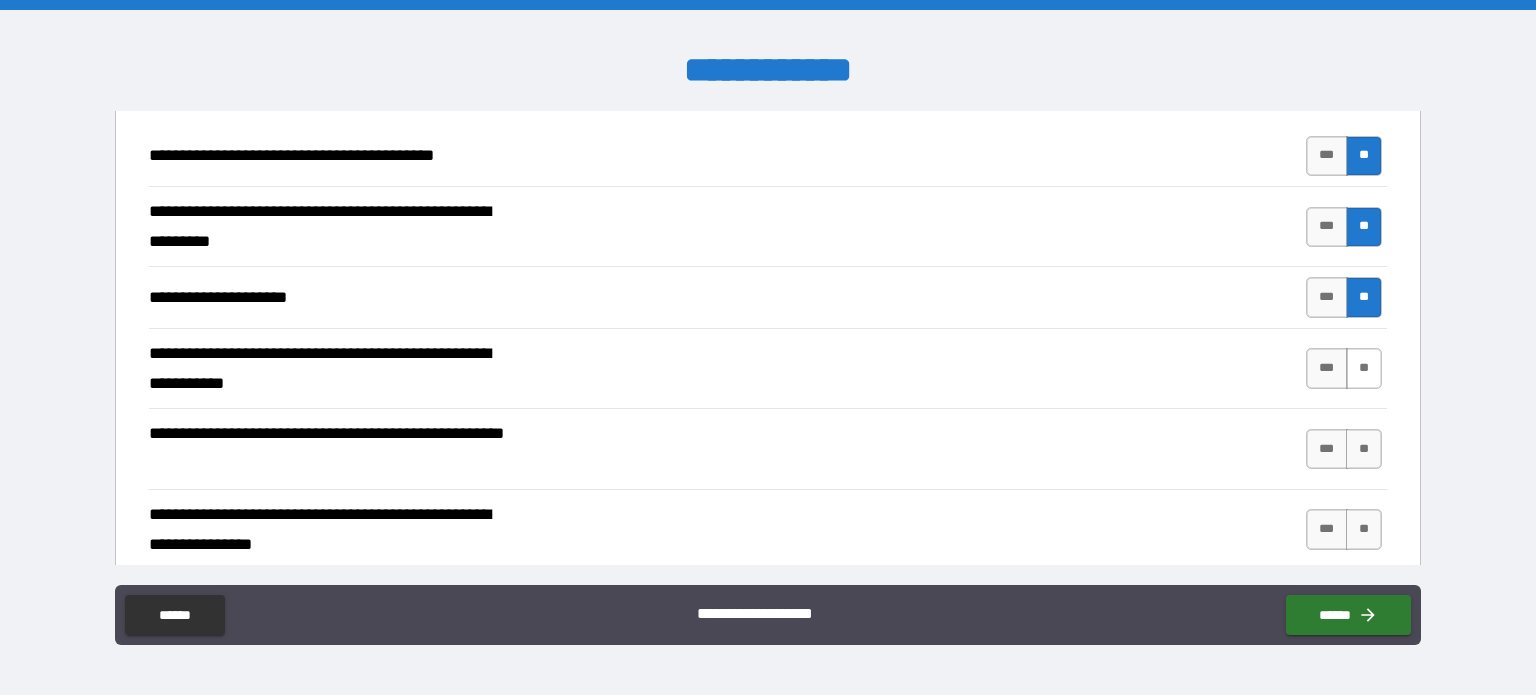 click on "**" at bounding box center [1364, 368] 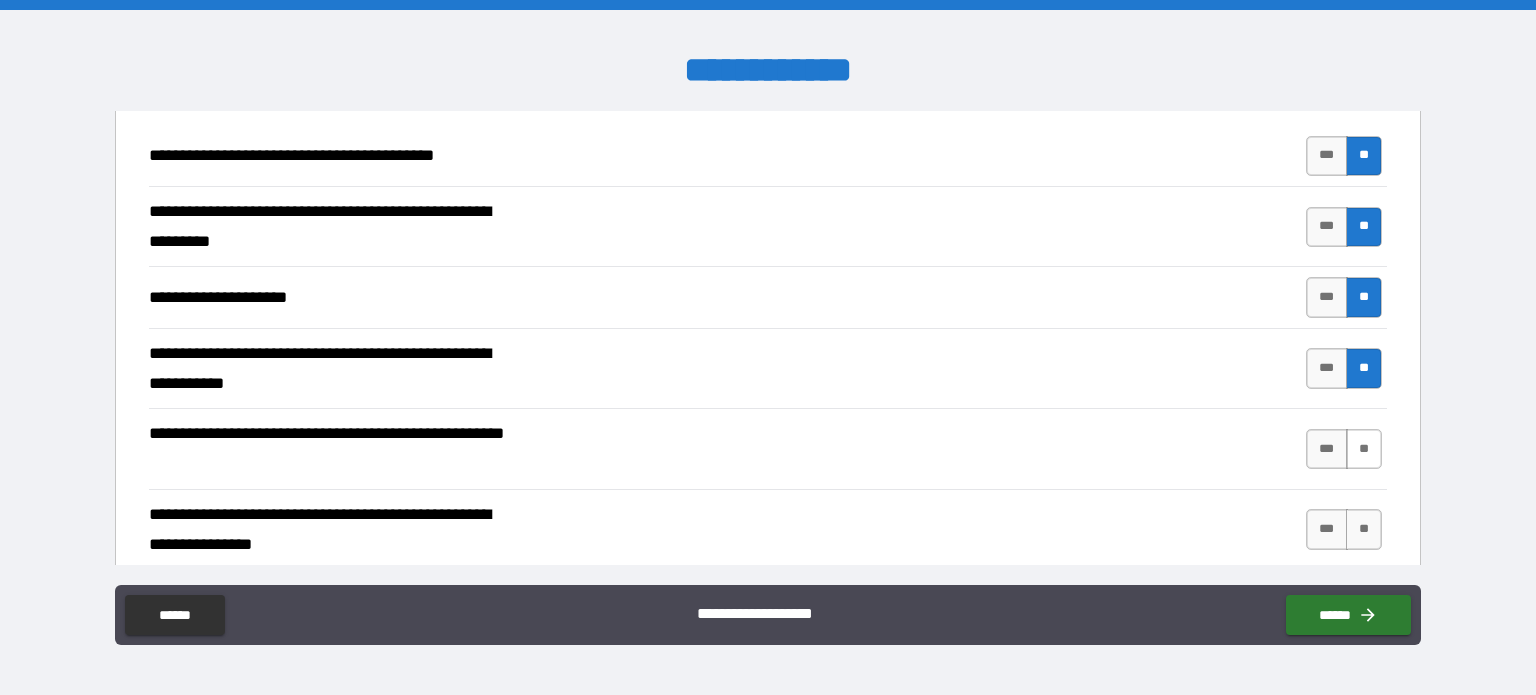 click on "**" at bounding box center (1364, 449) 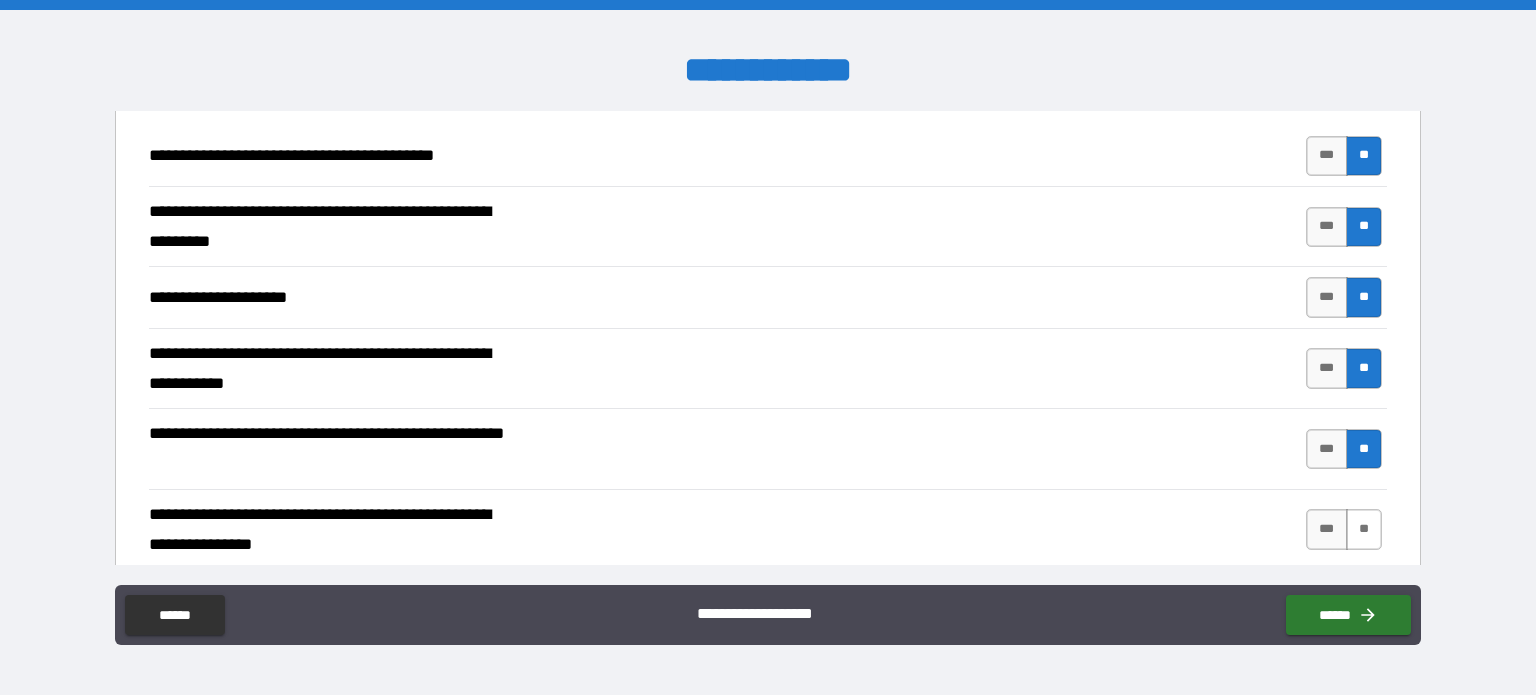 click on "**" at bounding box center (1364, 529) 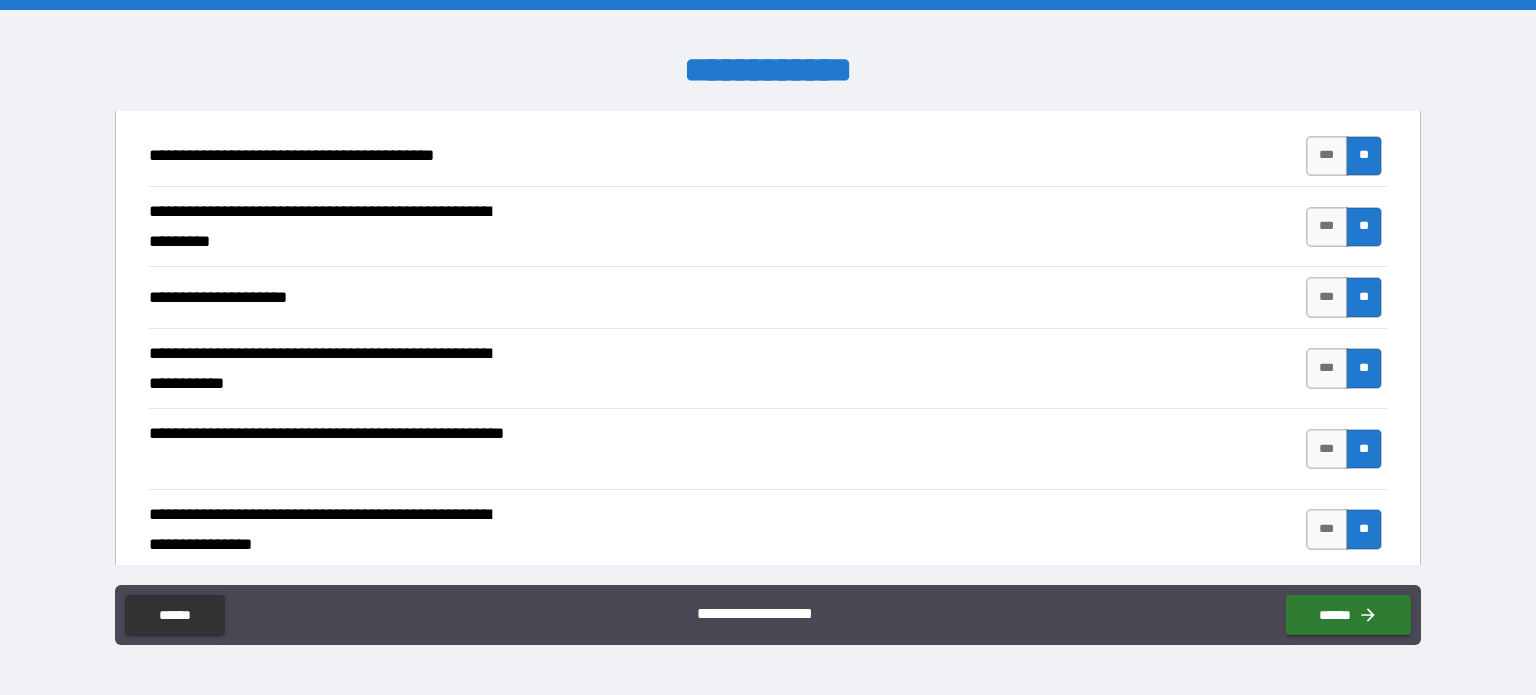 scroll, scrollTop: 601, scrollLeft: 0, axis: vertical 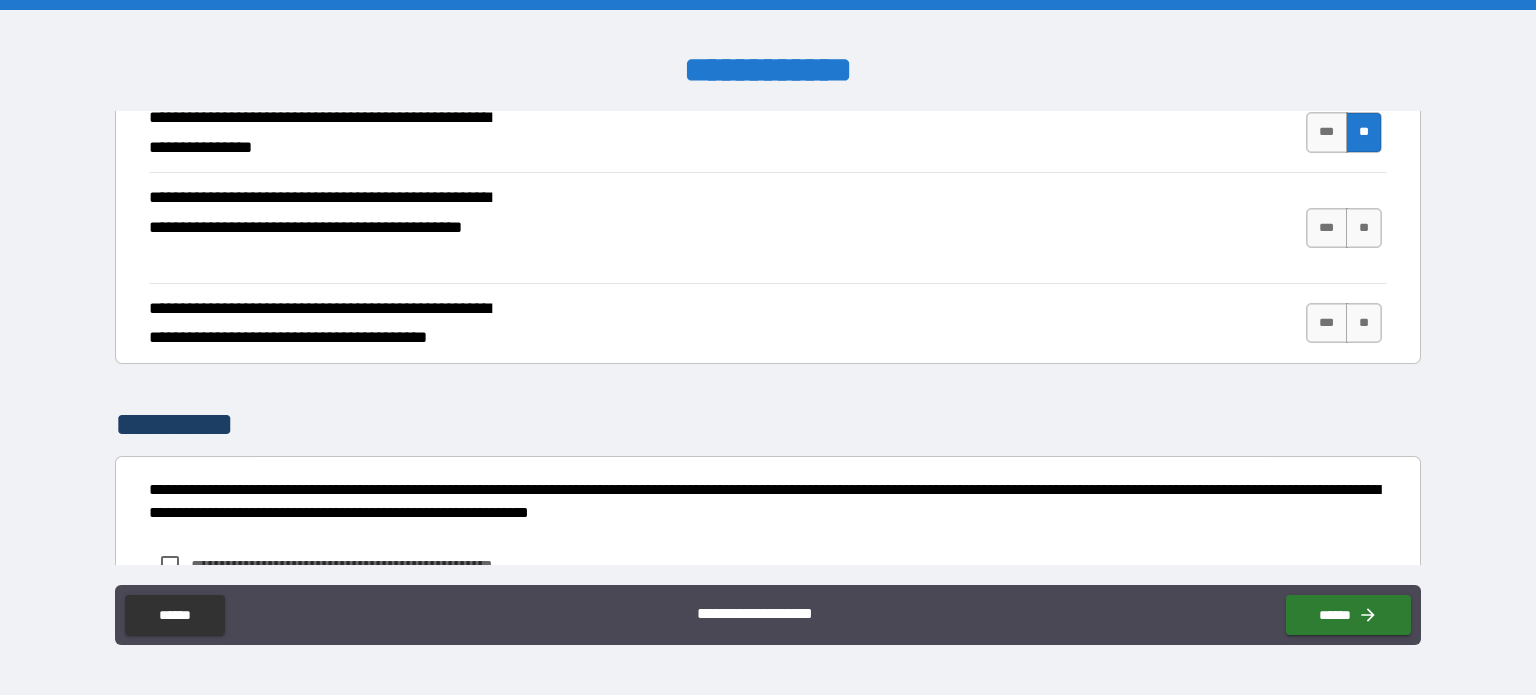 drag, startPoint x: 1370, startPoint y: 221, endPoint x: 1437, endPoint y: 247, distance: 71.867935 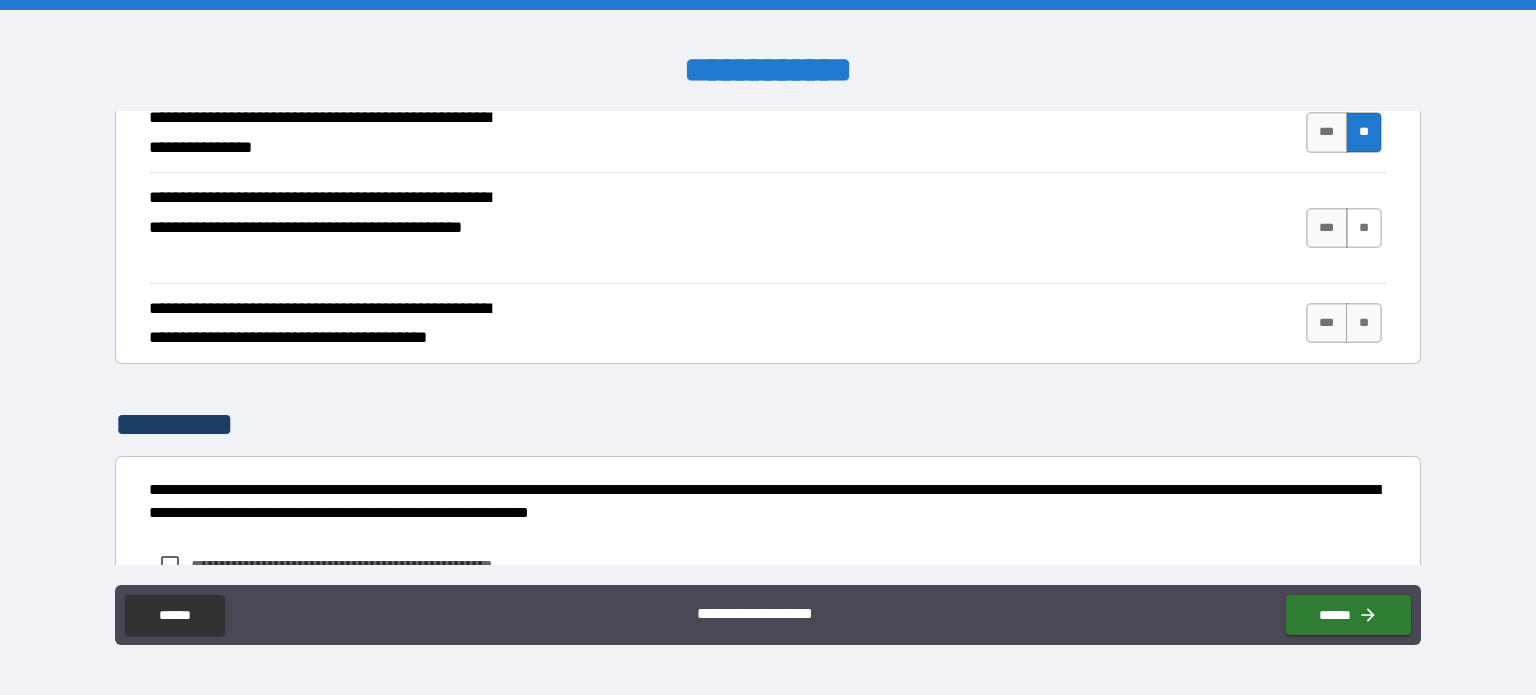 click on "**" at bounding box center (1364, 228) 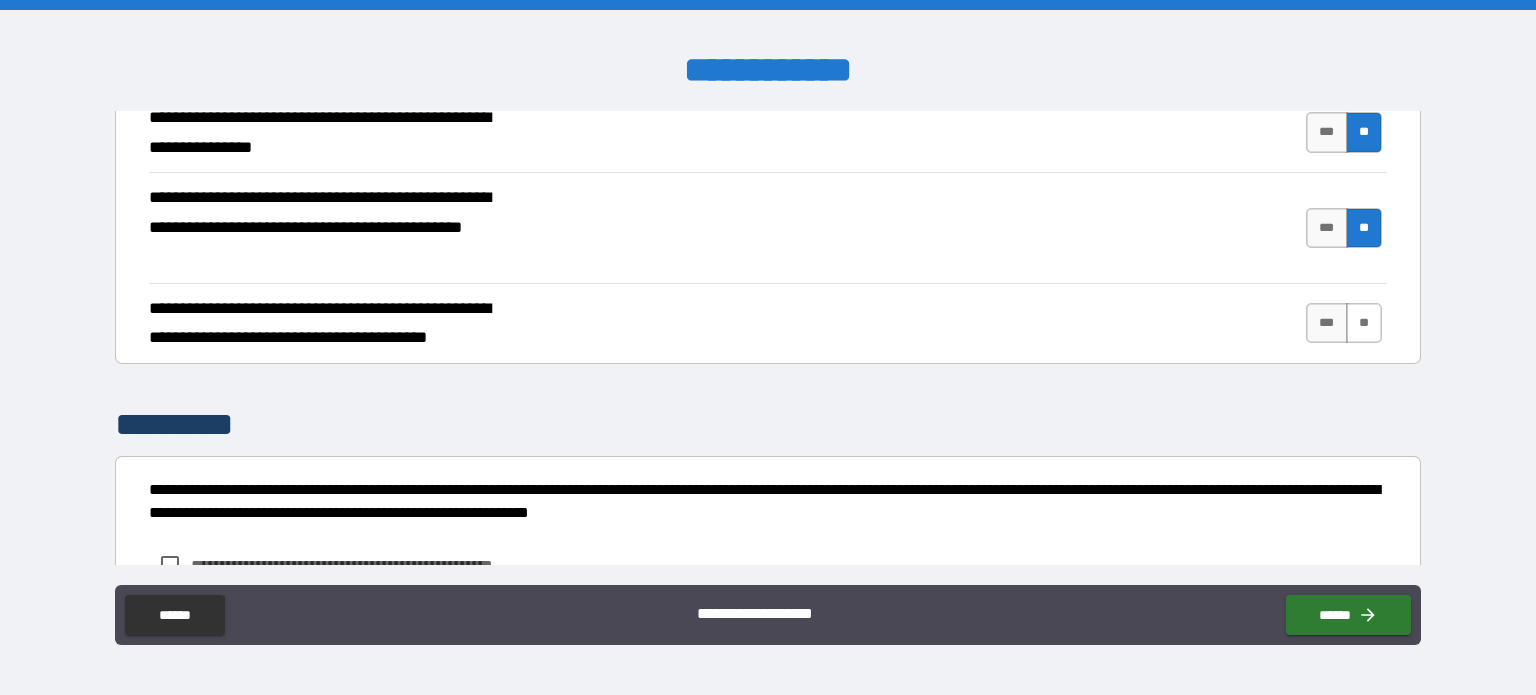 click on "**" at bounding box center (1364, 323) 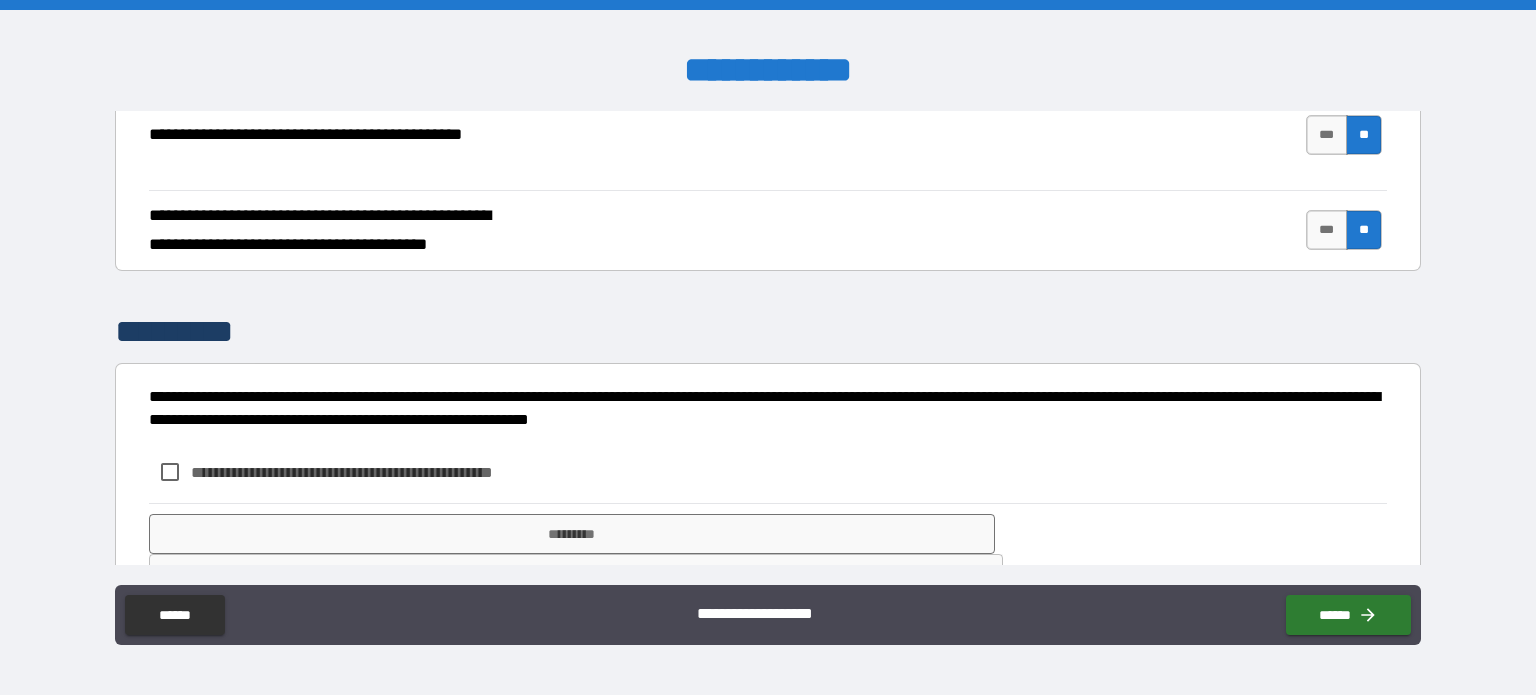 scroll, scrollTop: 751, scrollLeft: 0, axis: vertical 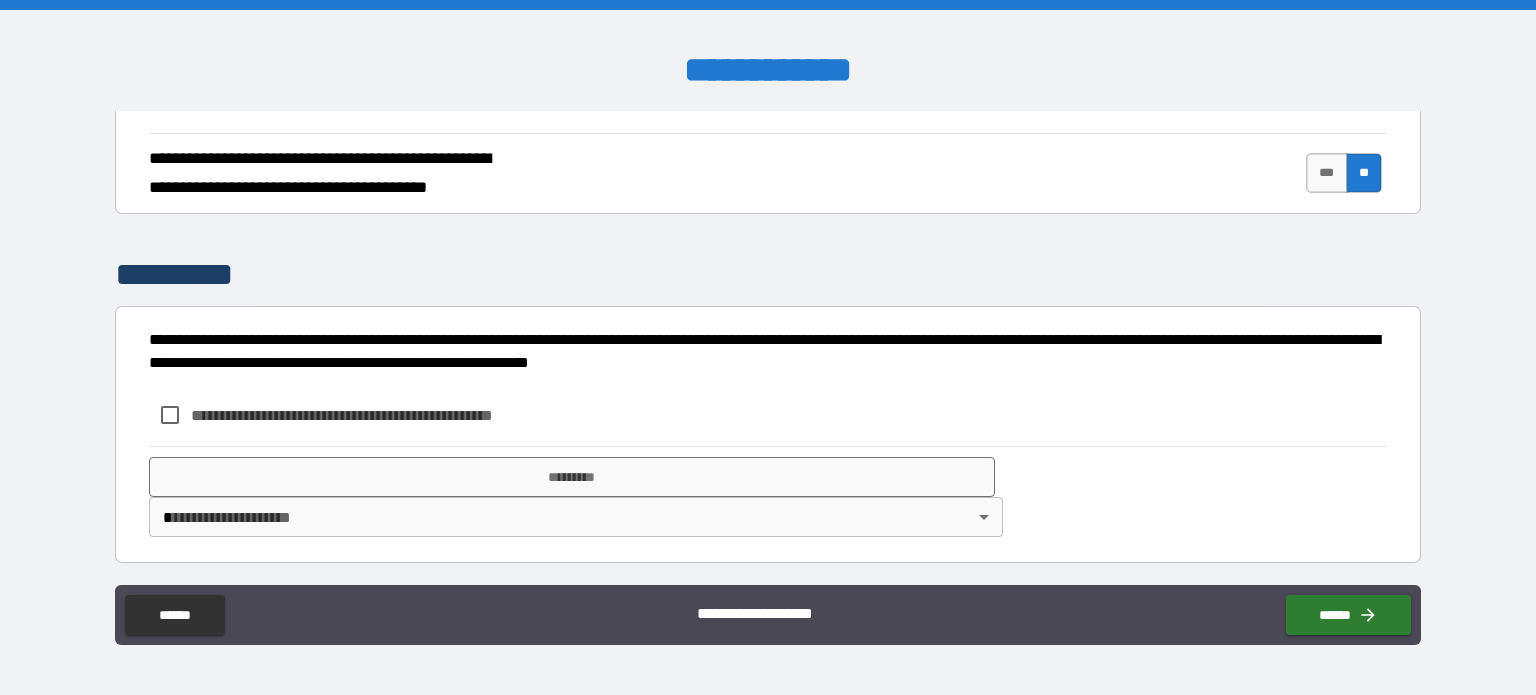 click on "**********" at bounding box center [768, 347] 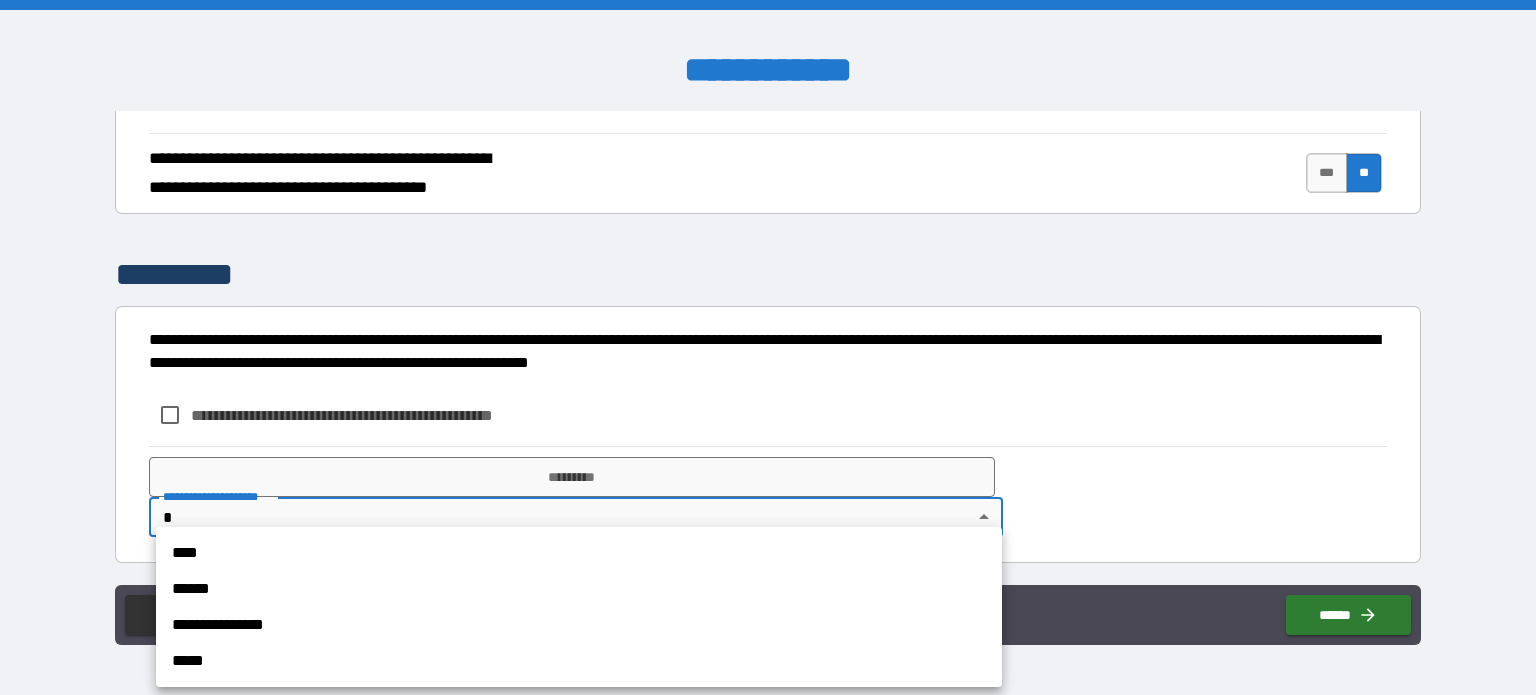 click on "****" at bounding box center [579, 553] 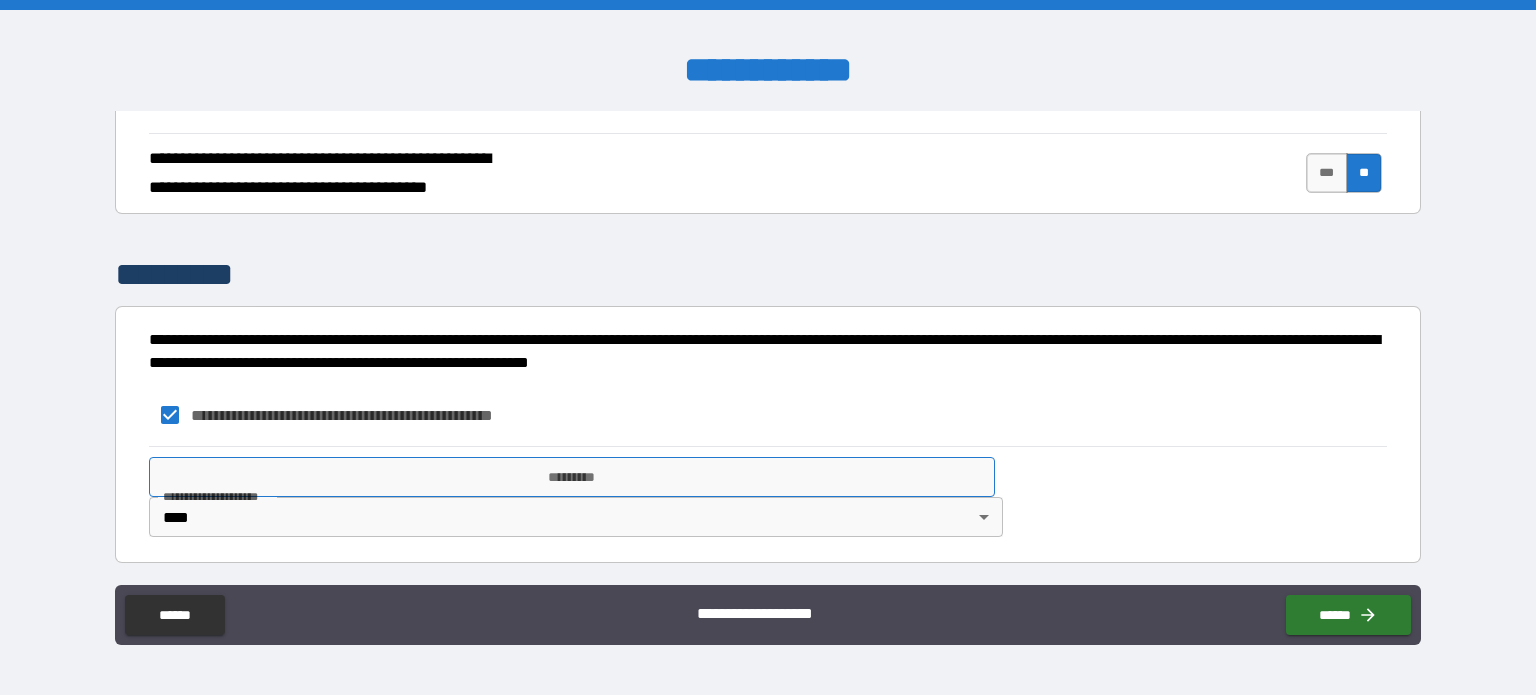 click on "**********" at bounding box center [768, 338] 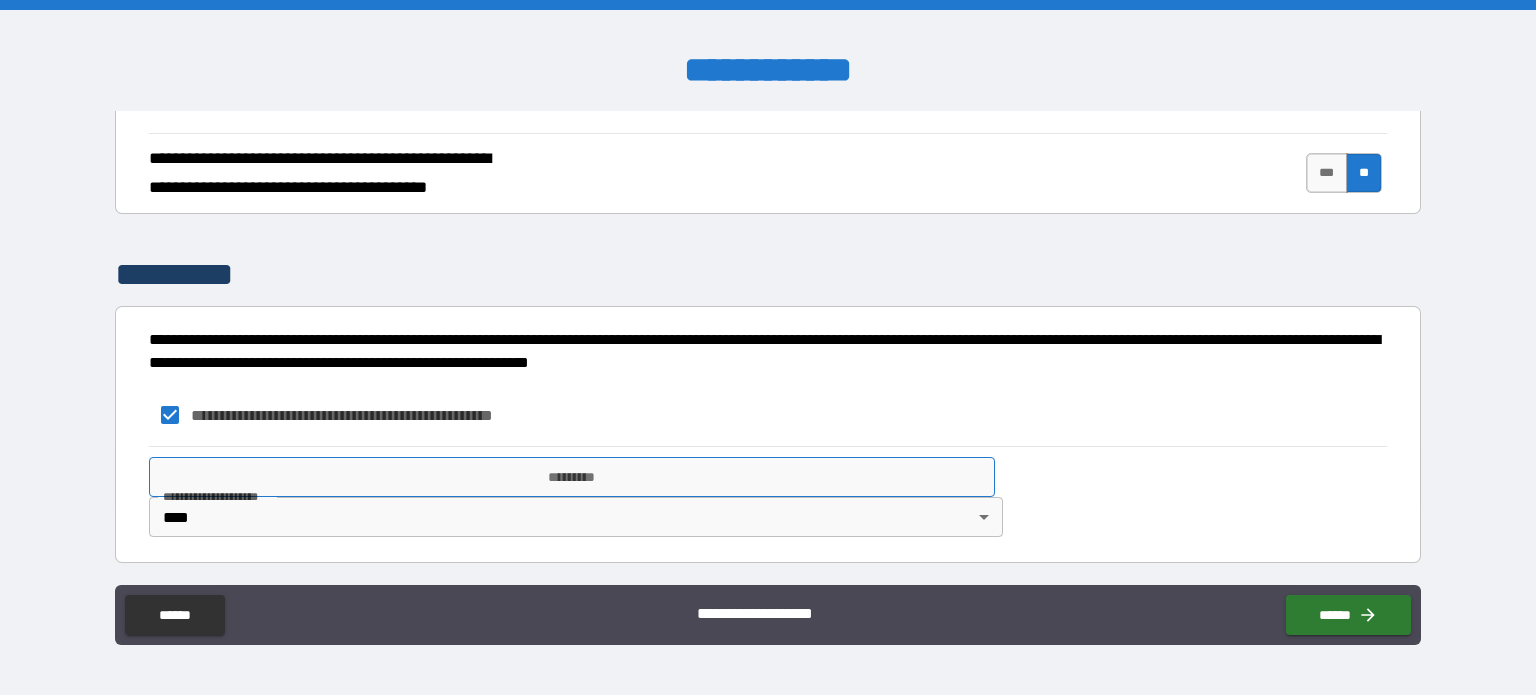click on "*********" at bounding box center (572, 477) 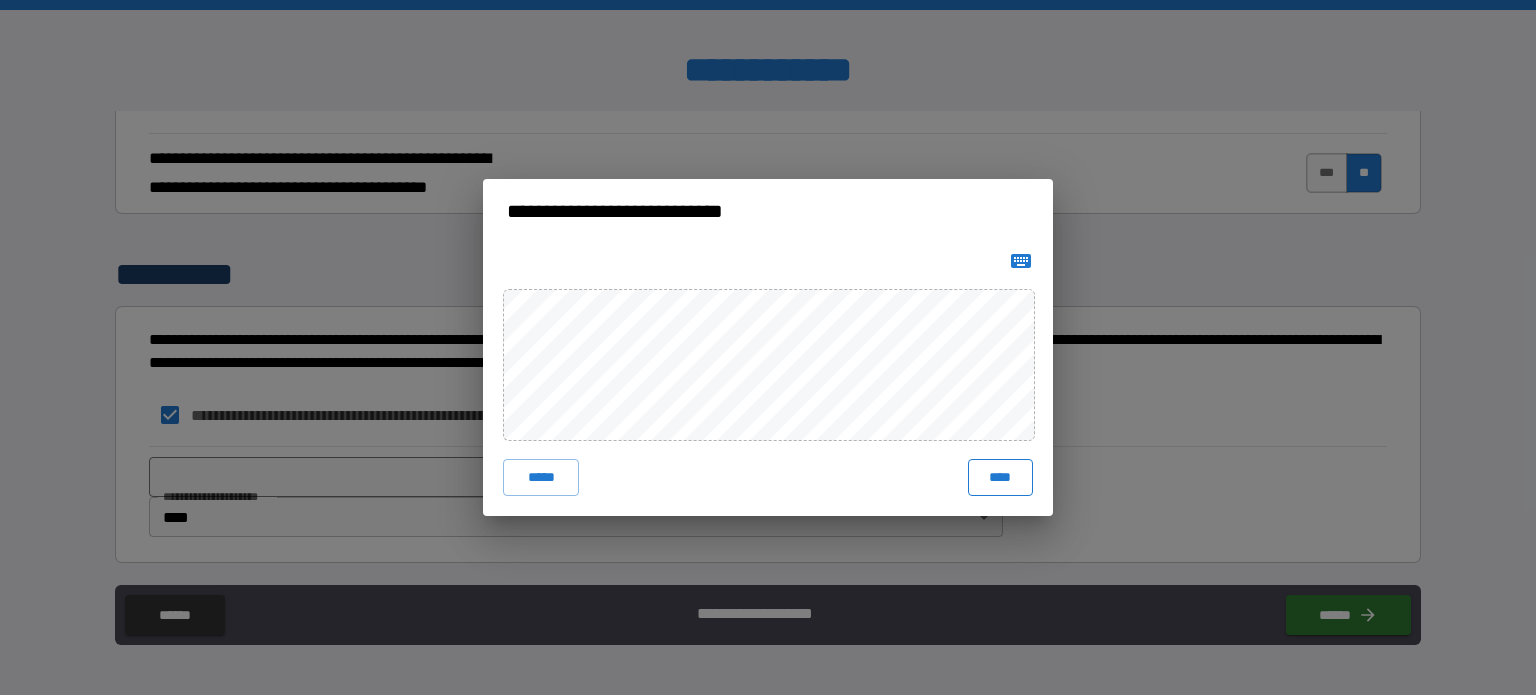 click on "****" at bounding box center [1000, 477] 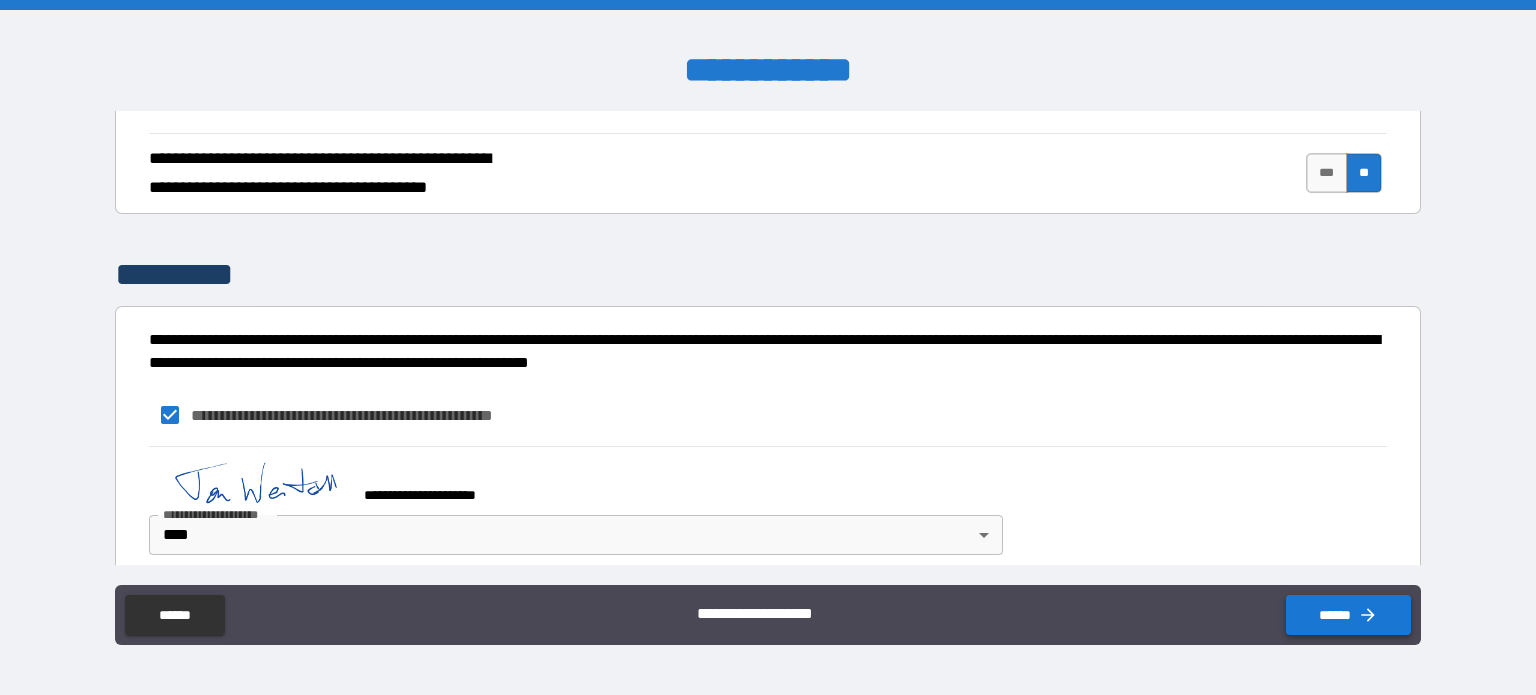 click on "******" at bounding box center (1348, 615) 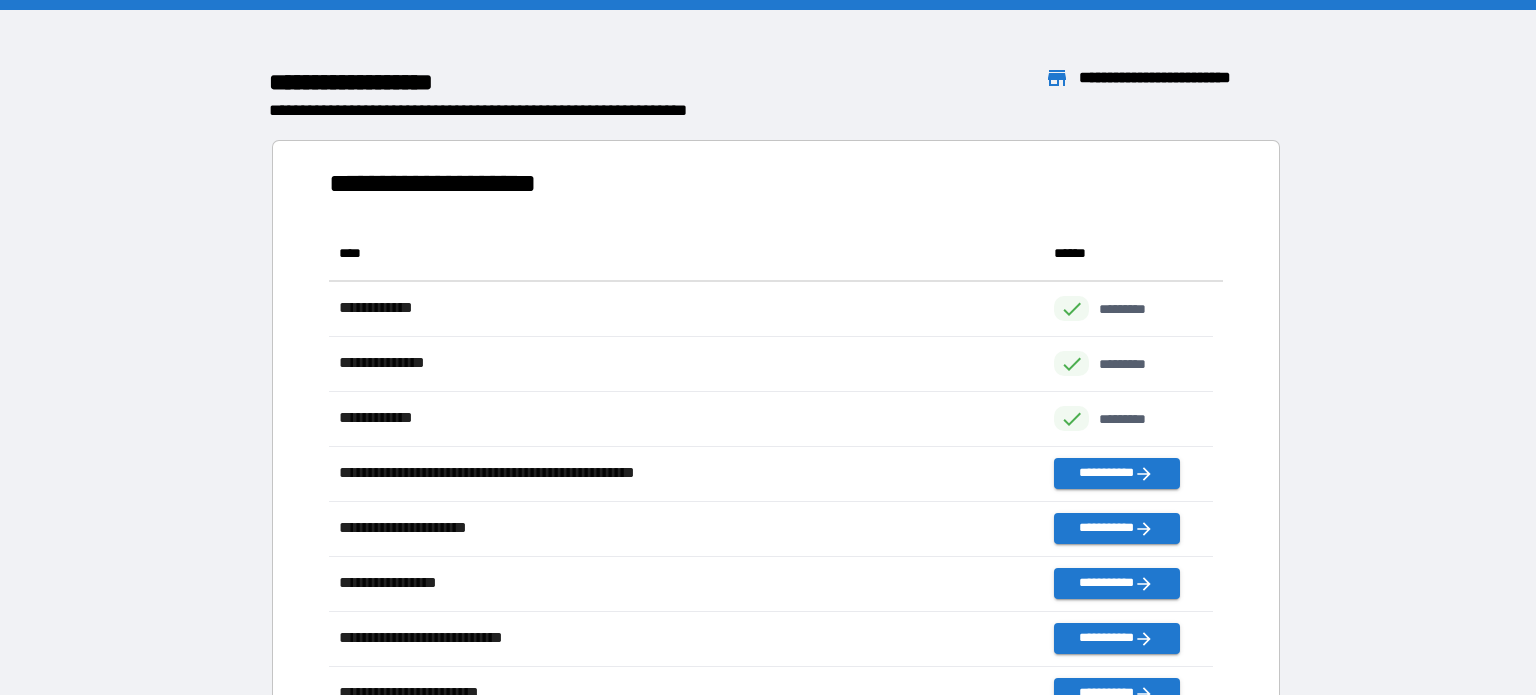 scroll, scrollTop: 480, scrollLeft: 868, axis: both 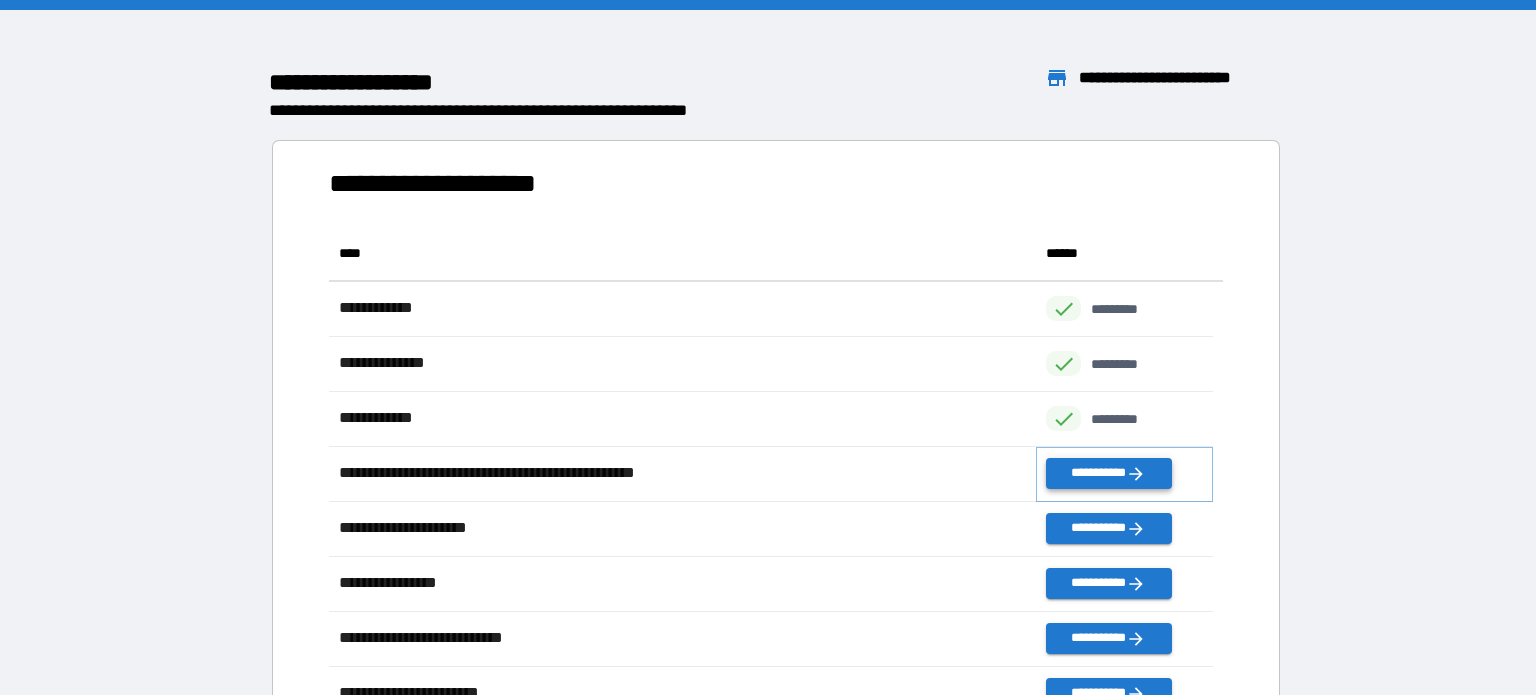click on "**********" at bounding box center (1108, 473) 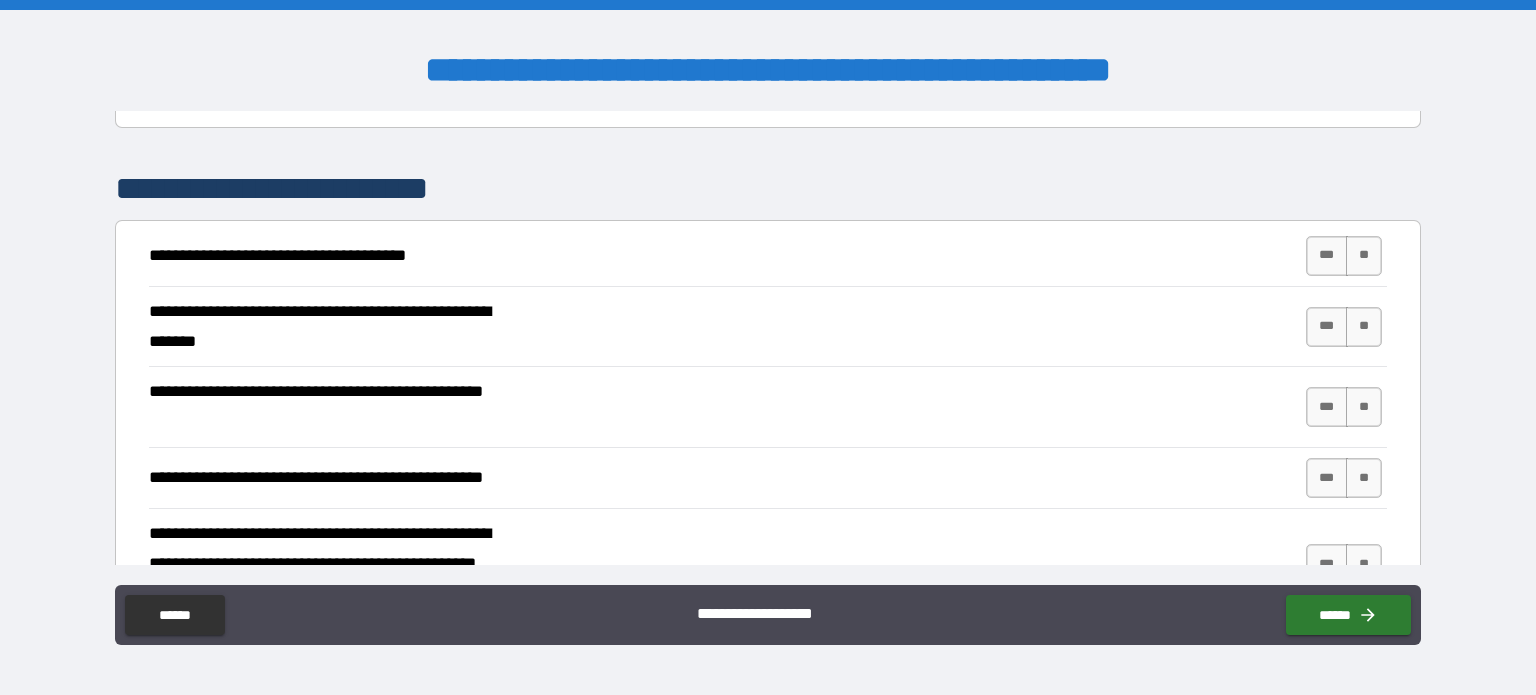 scroll, scrollTop: 308, scrollLeft: 0, axis: vertical 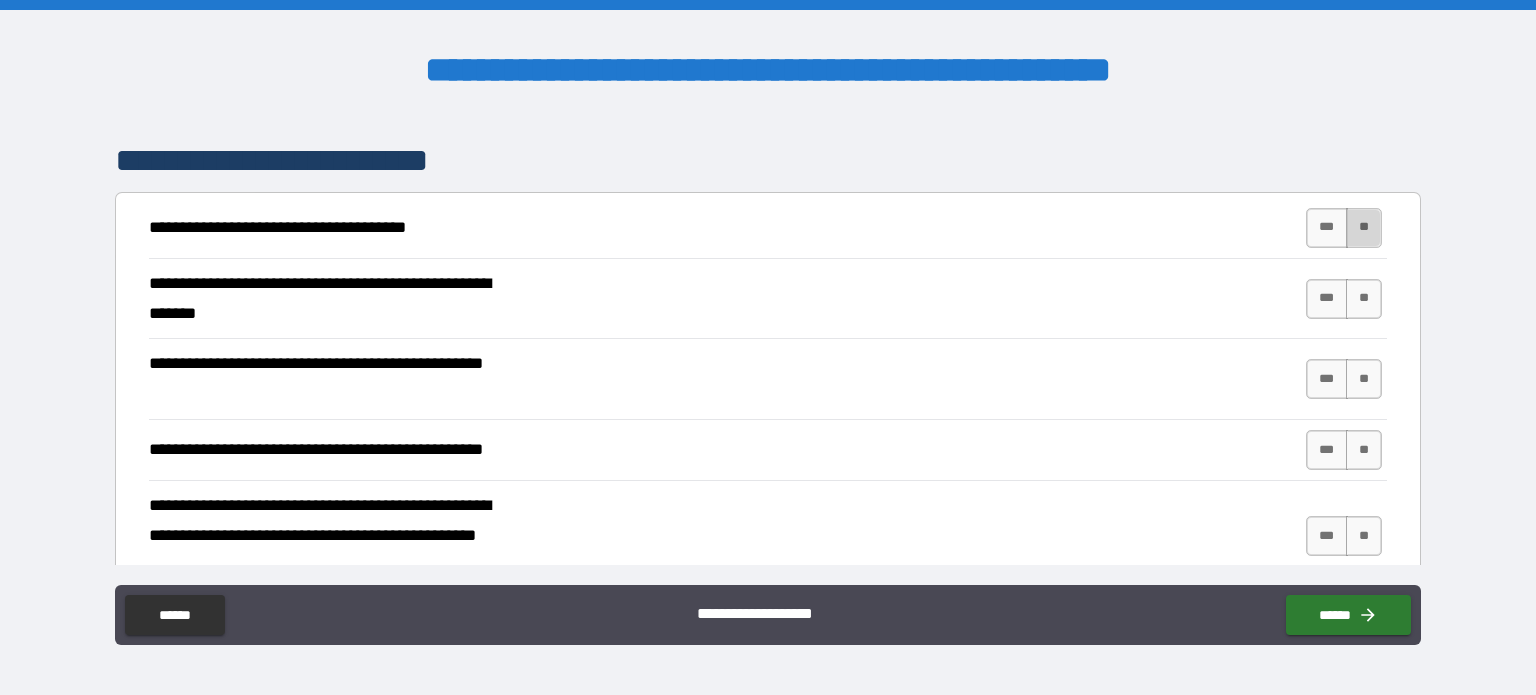 click on "**" at bounding box center (1364, 228) 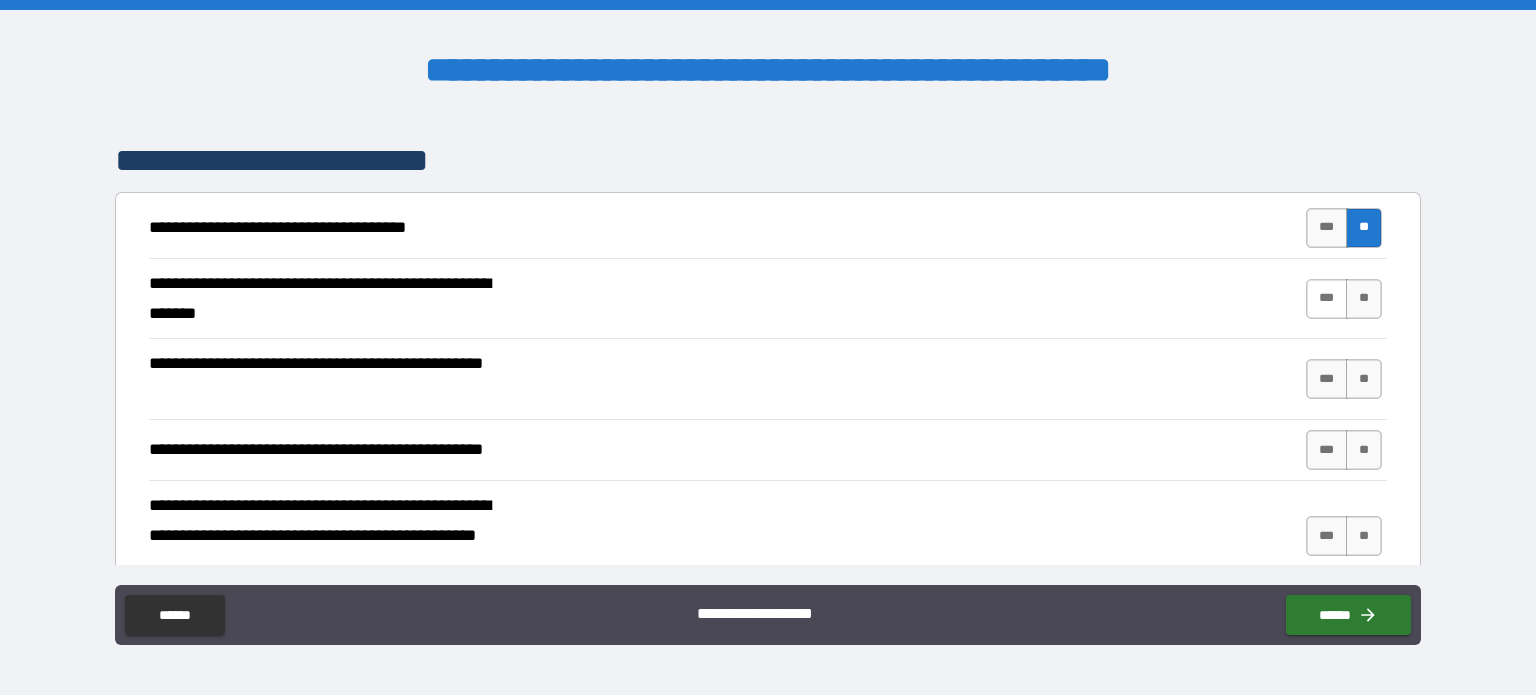 click on "***" at bounding box center [1327, 299] 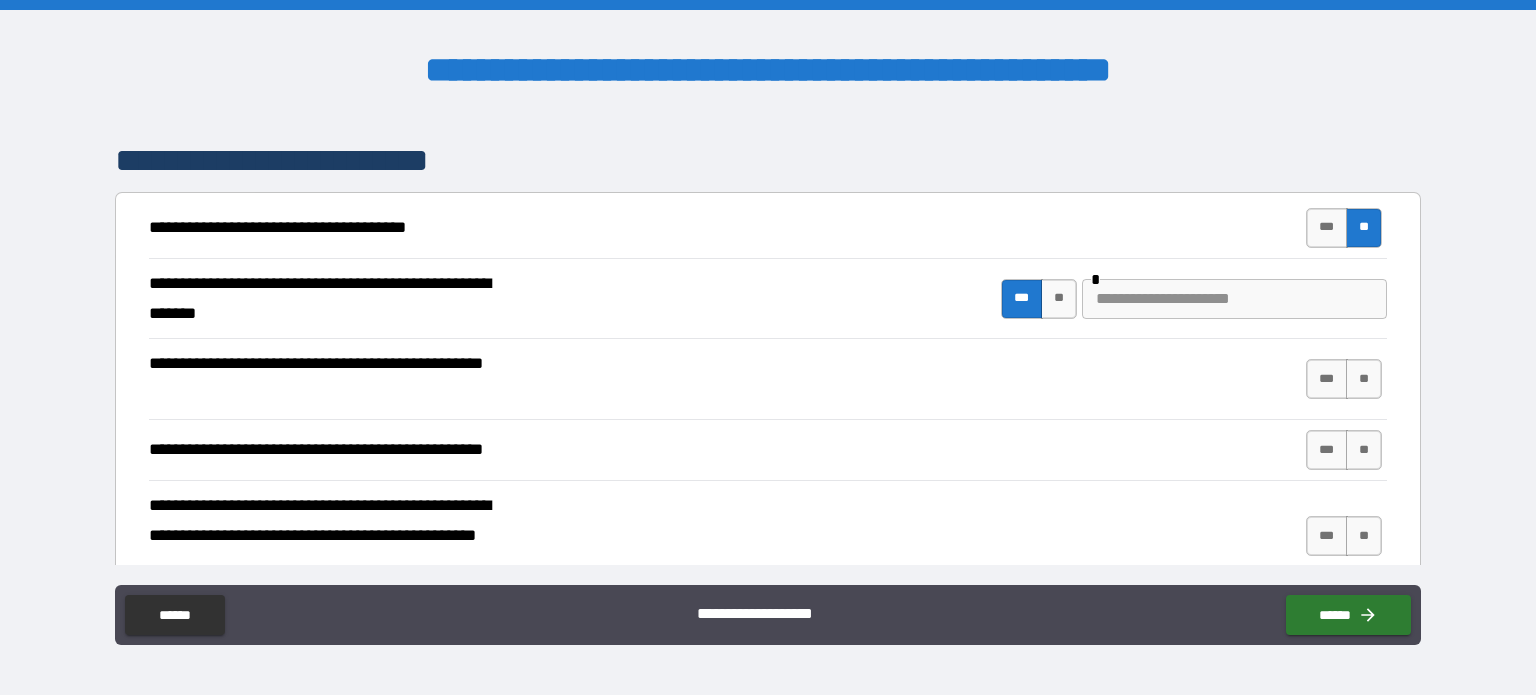 click at bounding box center [1234, 299] 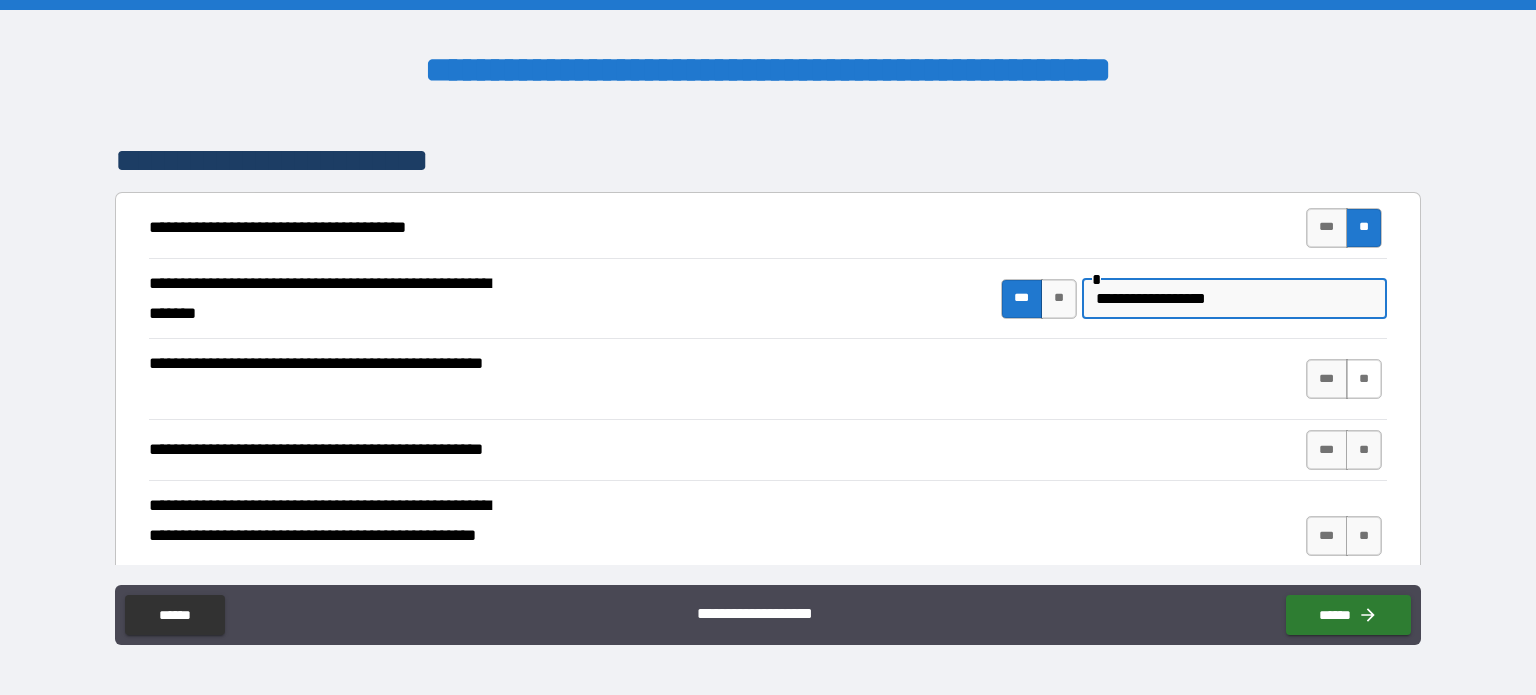type on "**********" 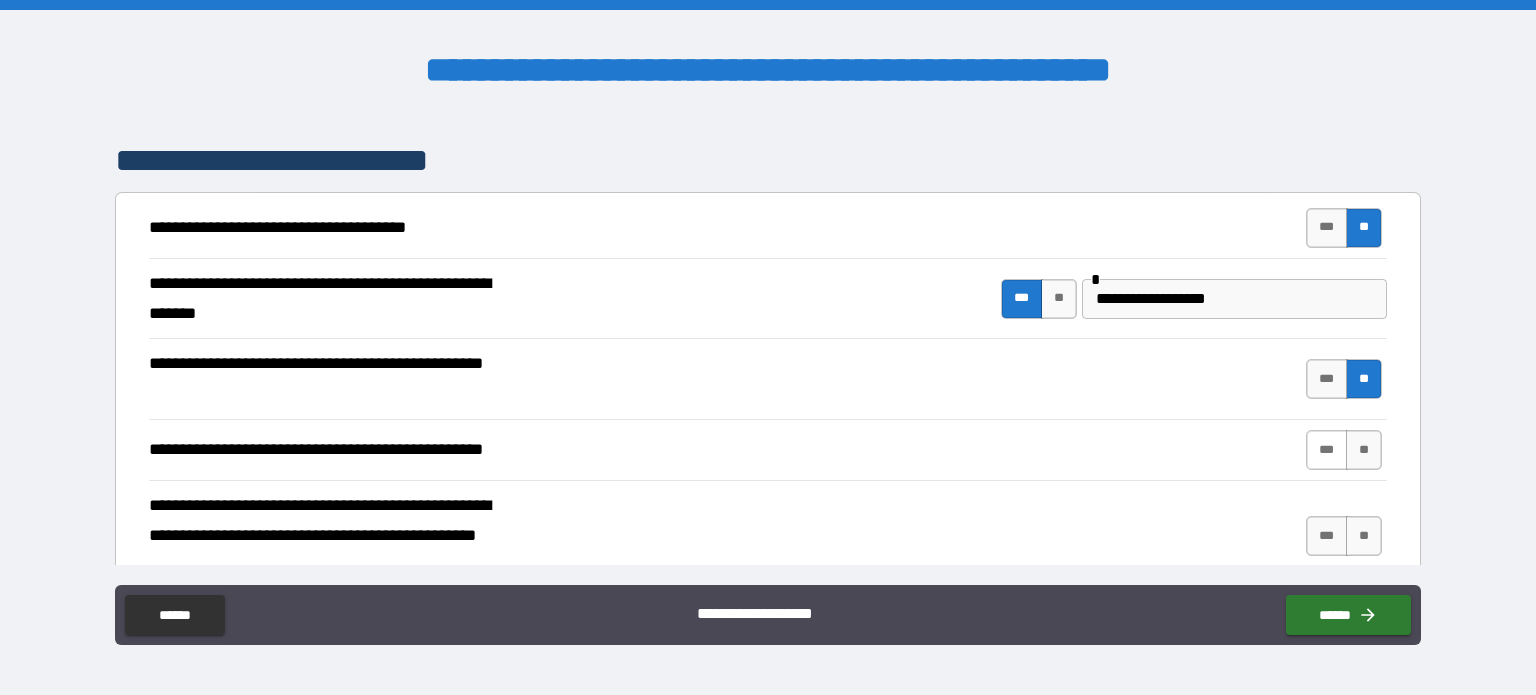 click on "***" at bounding box center [1327, 450] 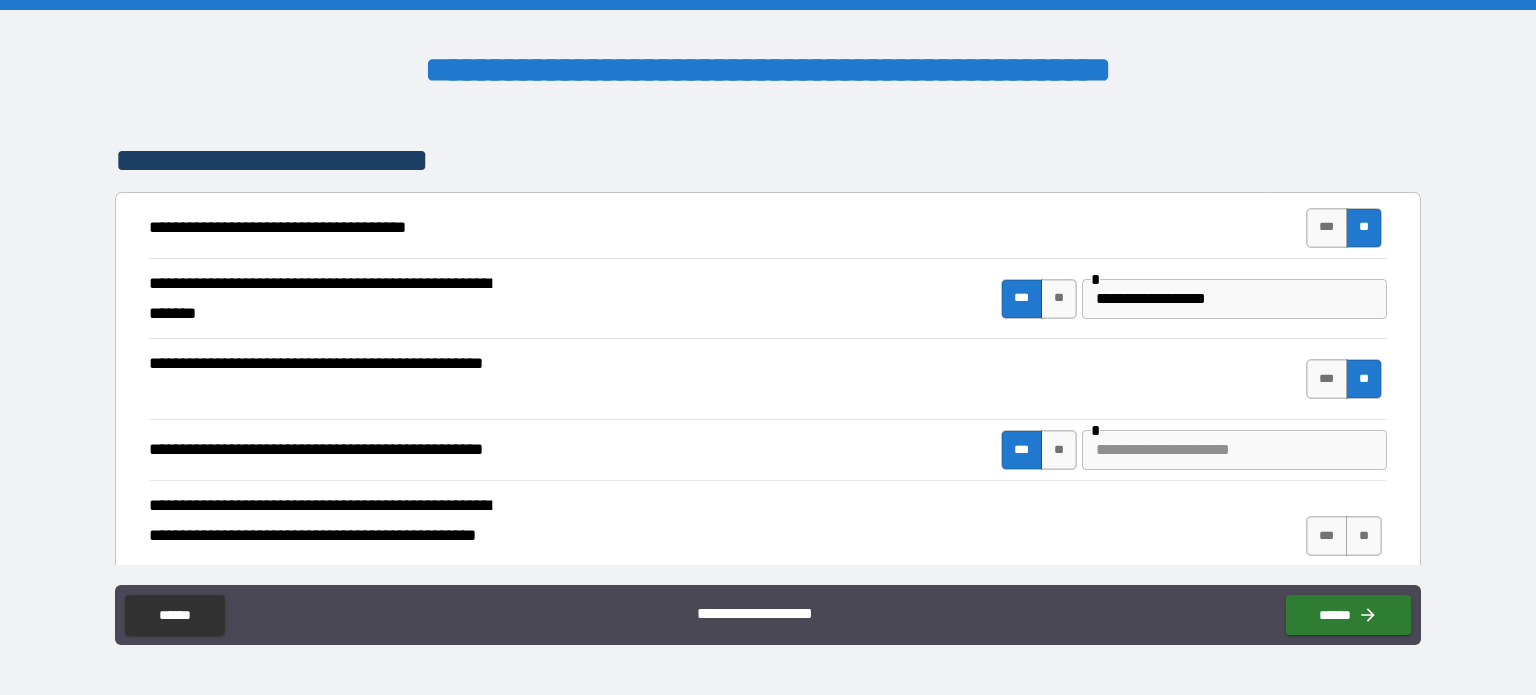 click at bounding box center [1234, 450] 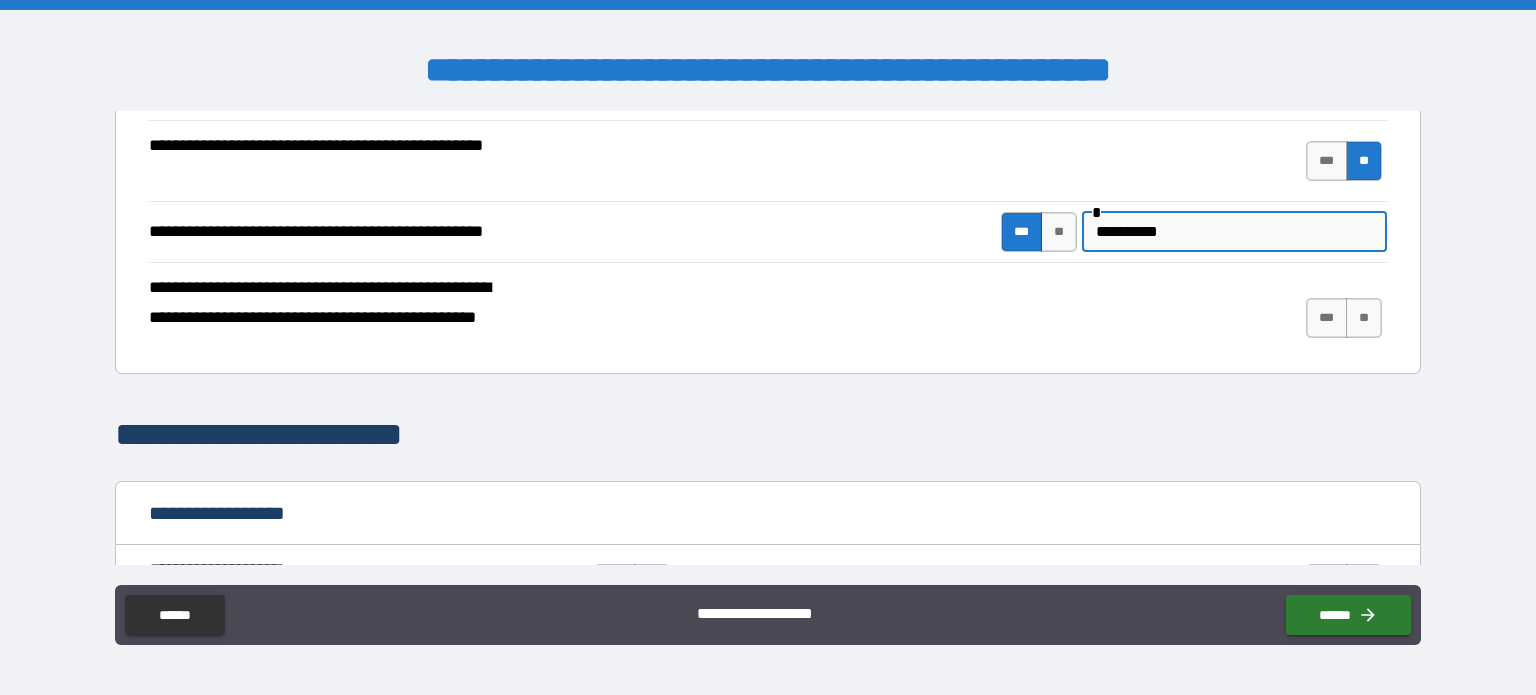 scroll, scrollTop: 624, scrollLeft: 0, axis: vertical 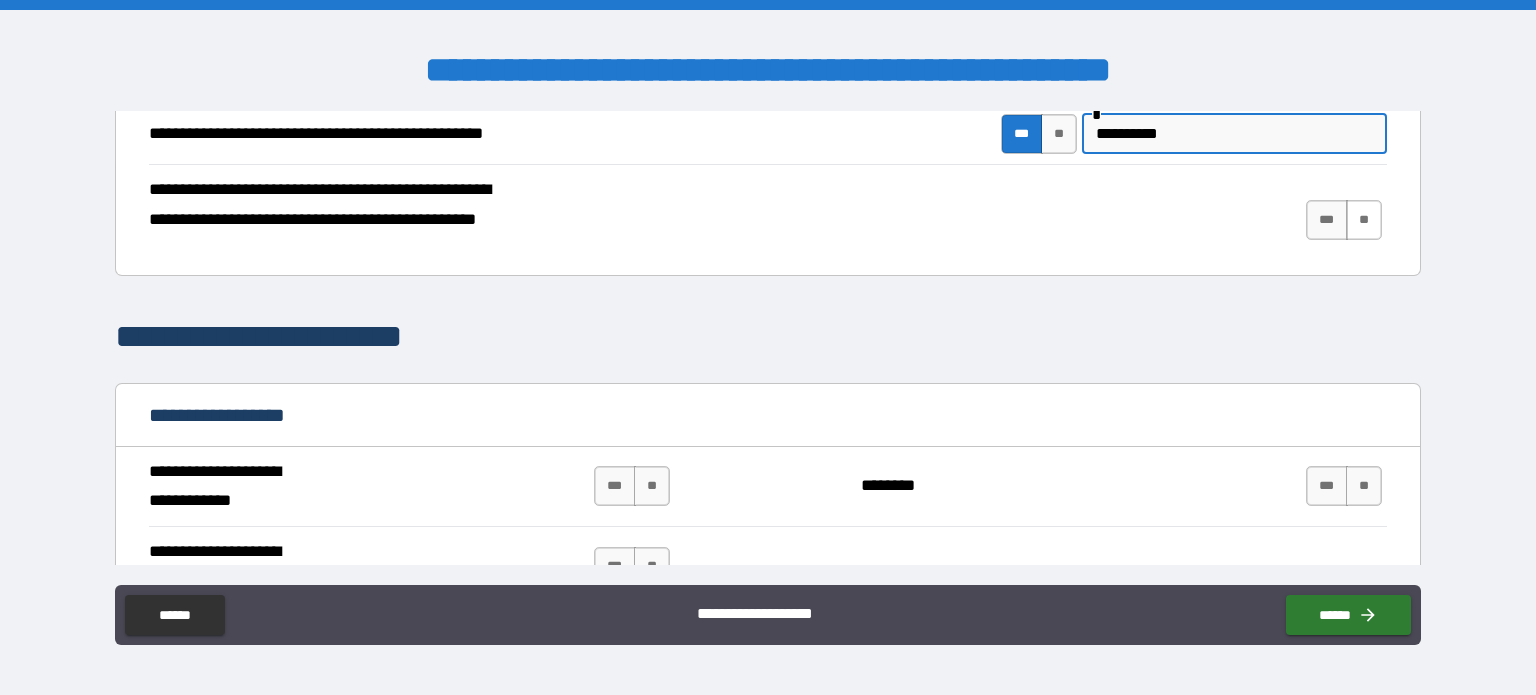 type on "**********" 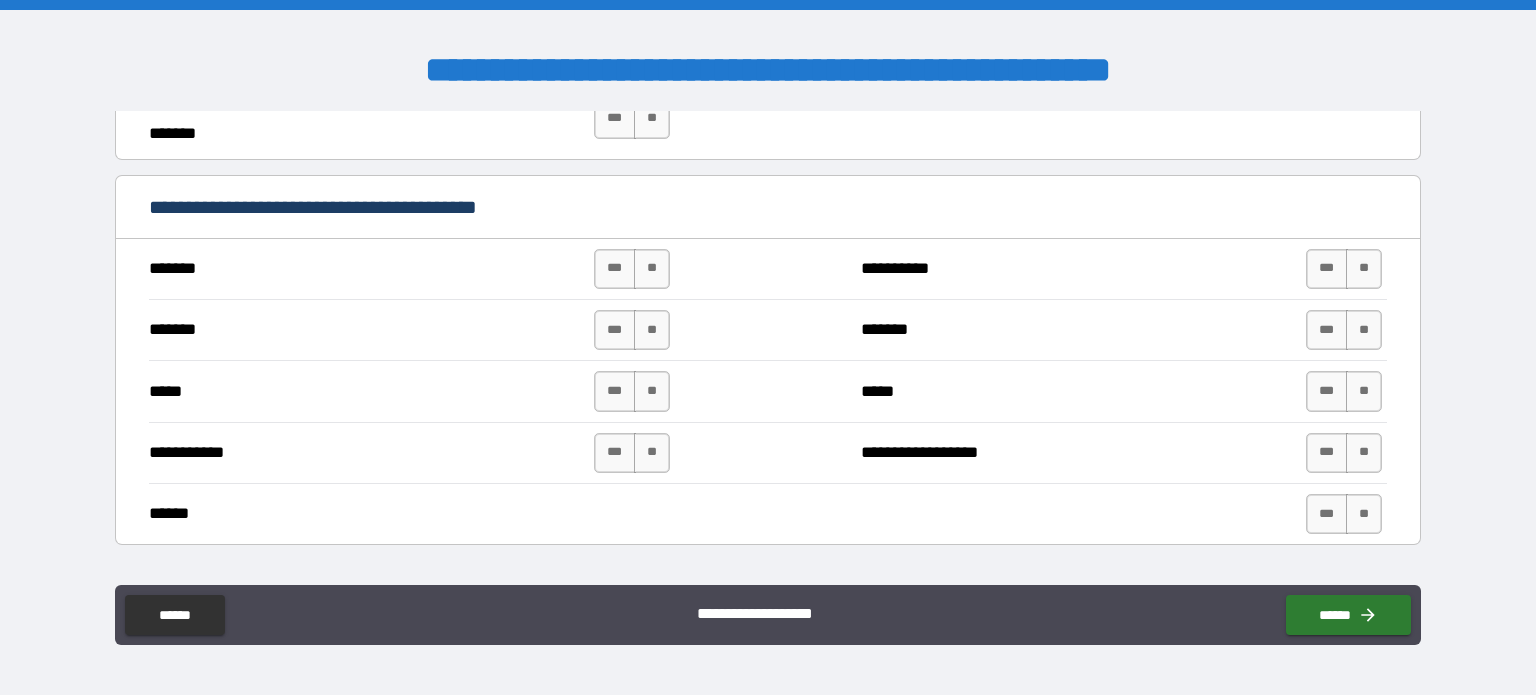 scroll, scrollTop: 1100, scrollLeft: 0, axis: vertical 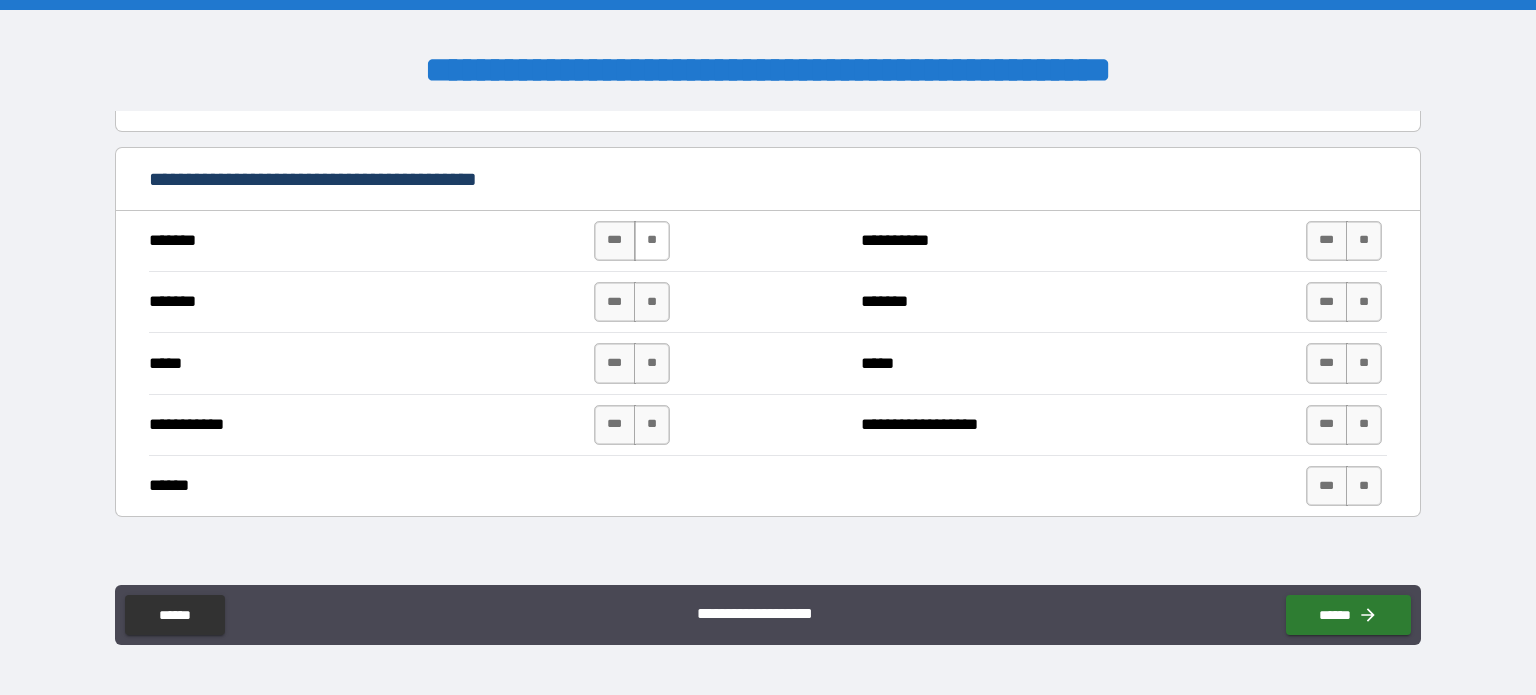 click on "**" at bounding box center (652, 241) 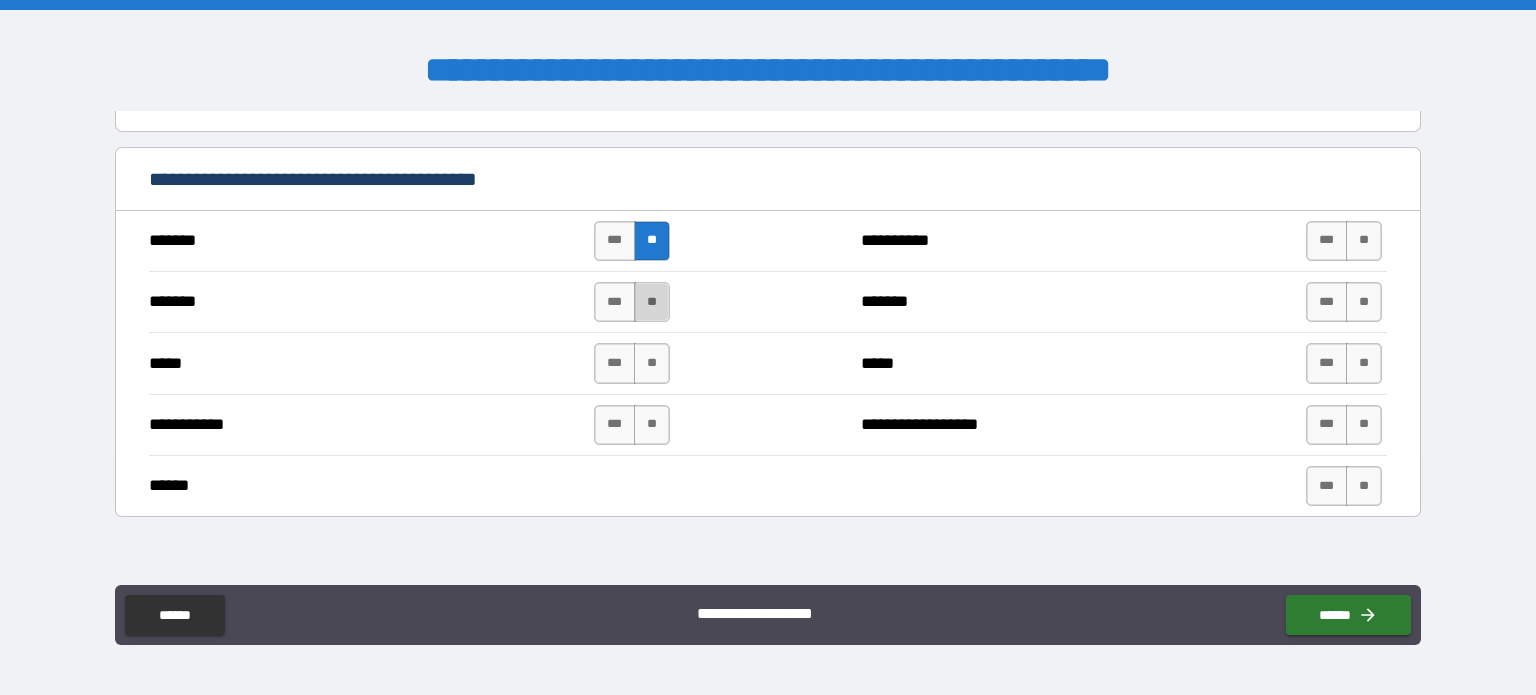 click on "**" at bounding box center (652, 302) 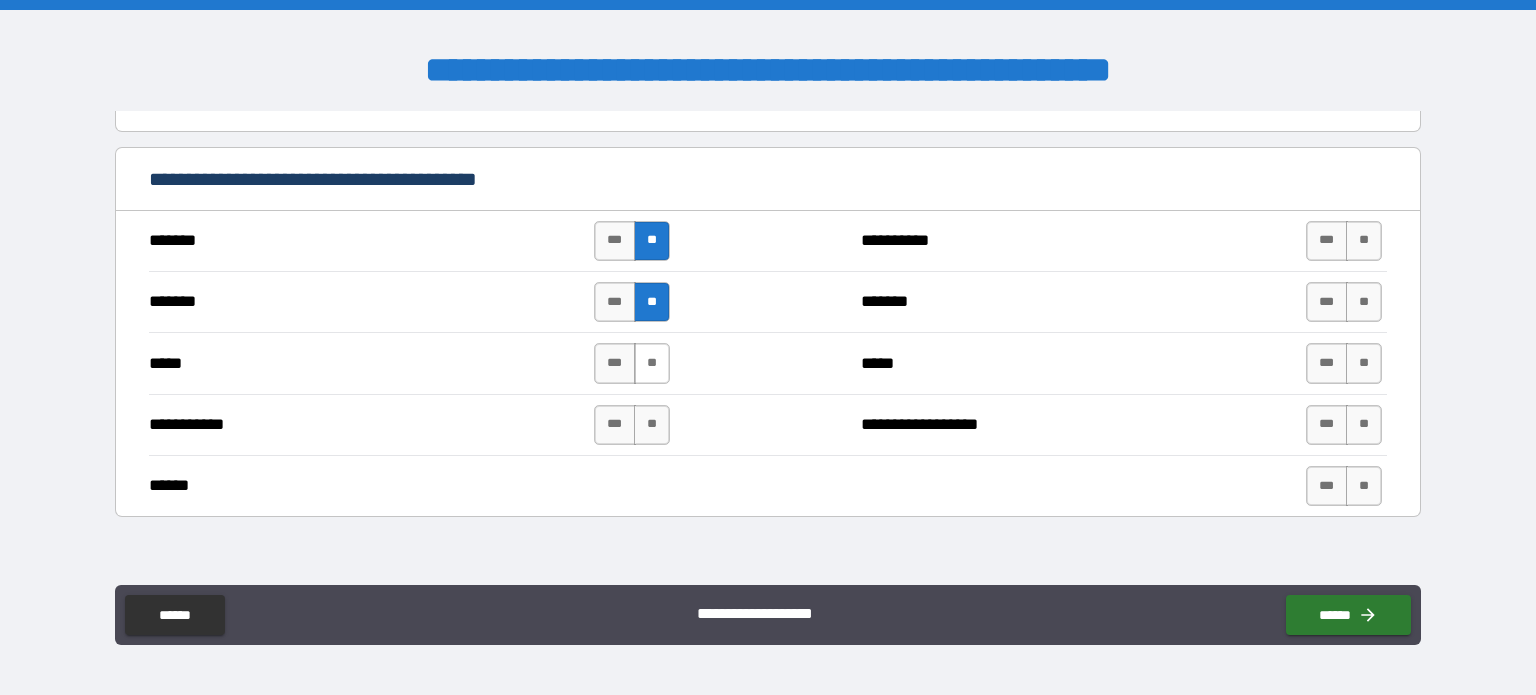 click on "**" at bounding box center [652, 363] 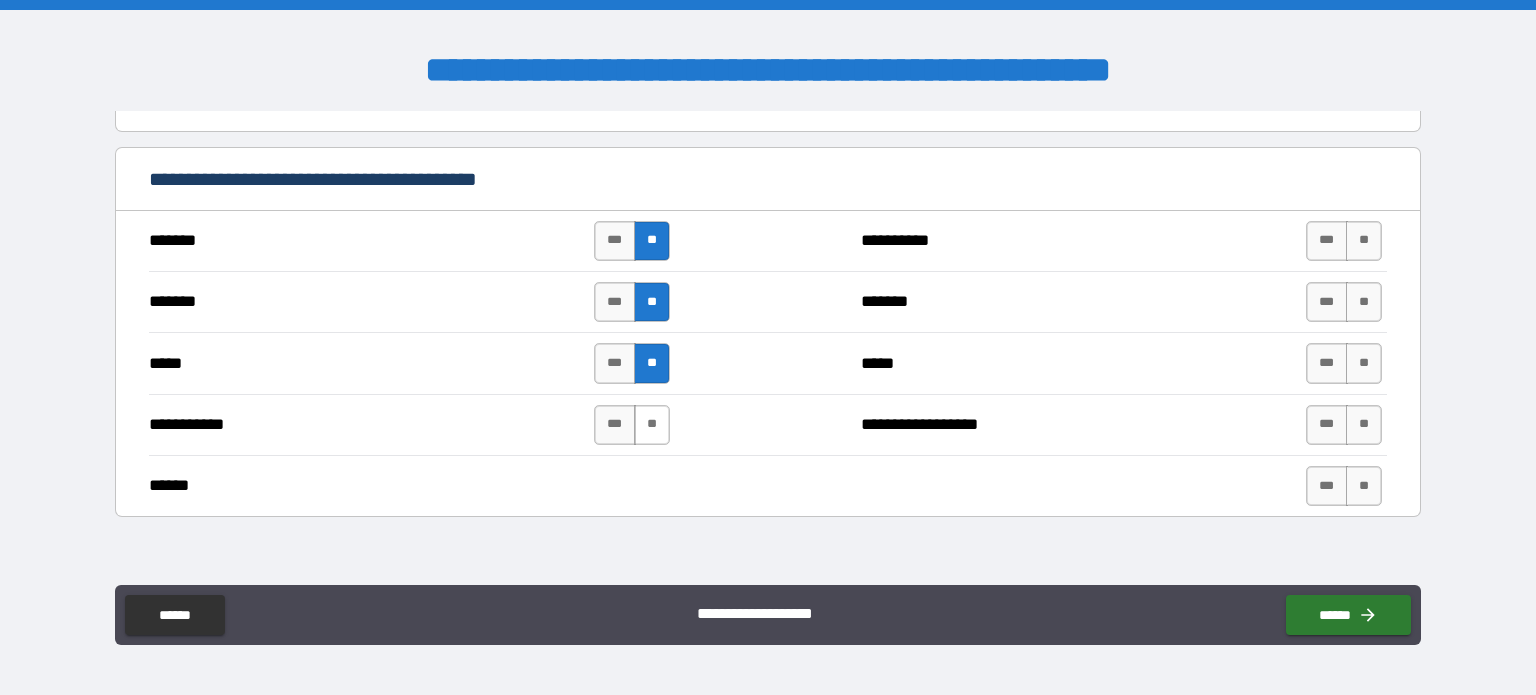 click on "**" at bounding box center (652, 425) 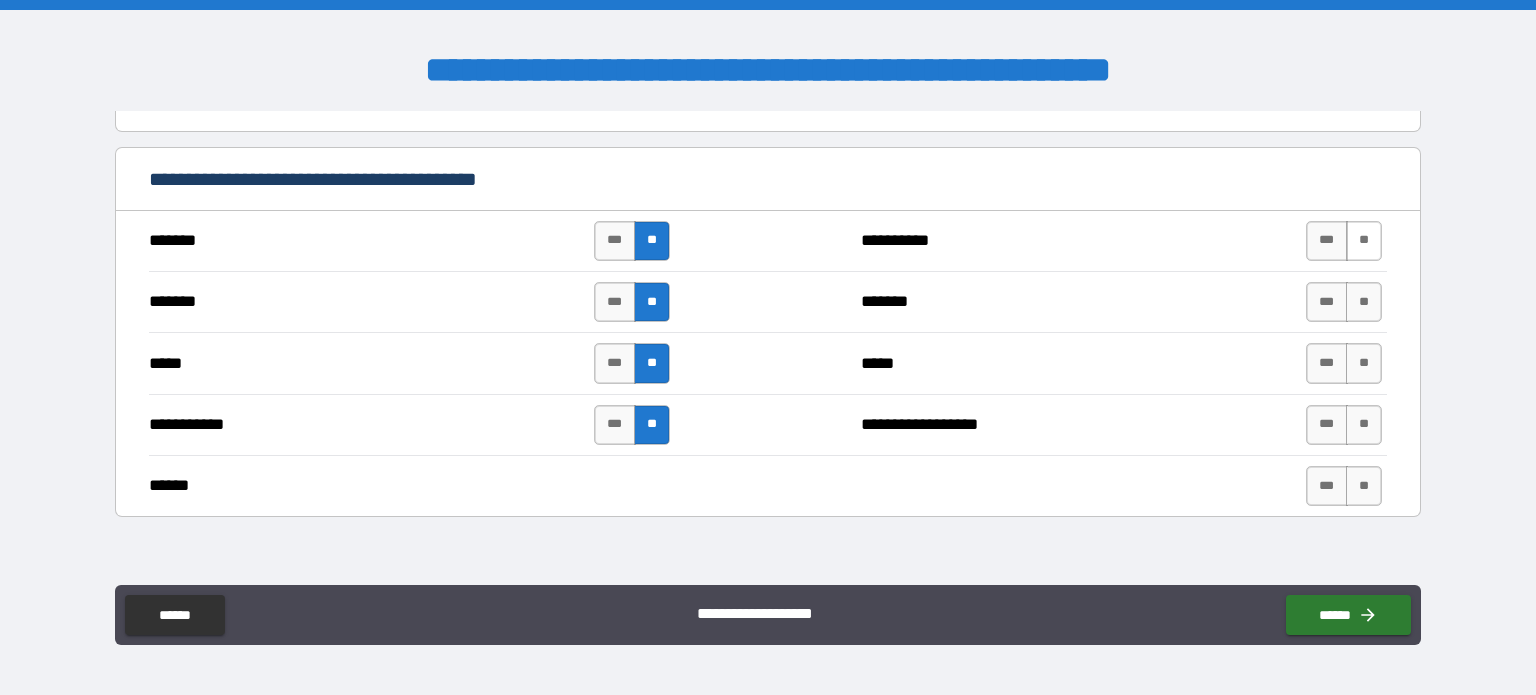 click on "**" at bounding box center (1364, 241) 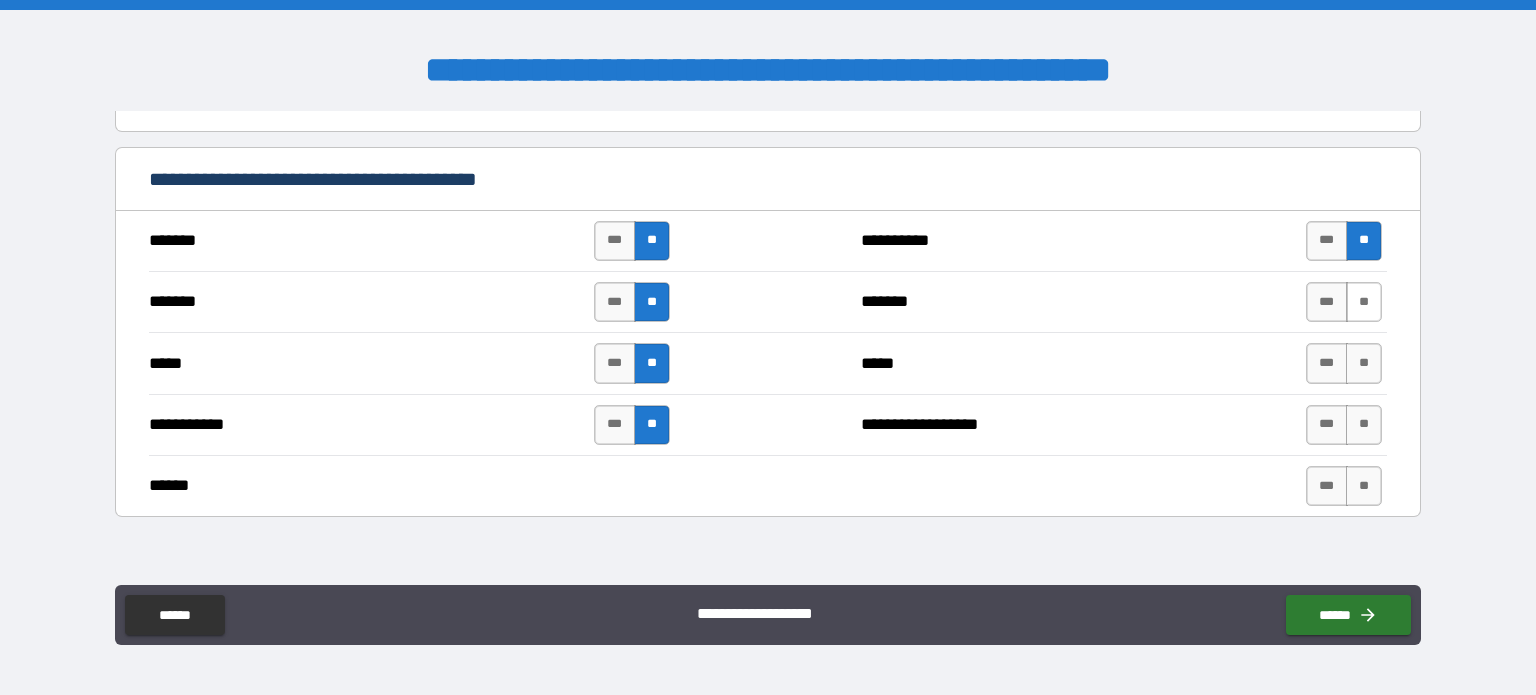 click on "**" at bounding box center (1364, 302) 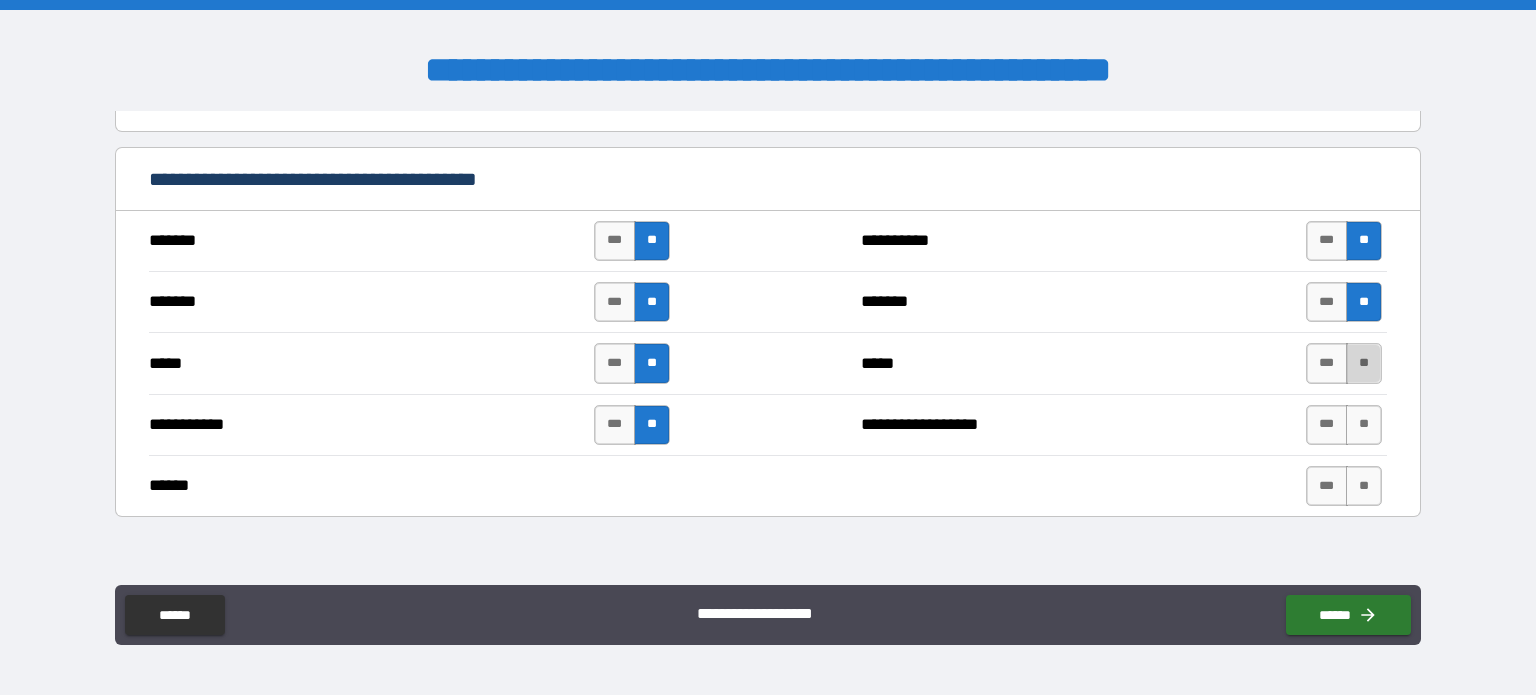 click on "**" at bounding box center [1364, 363] 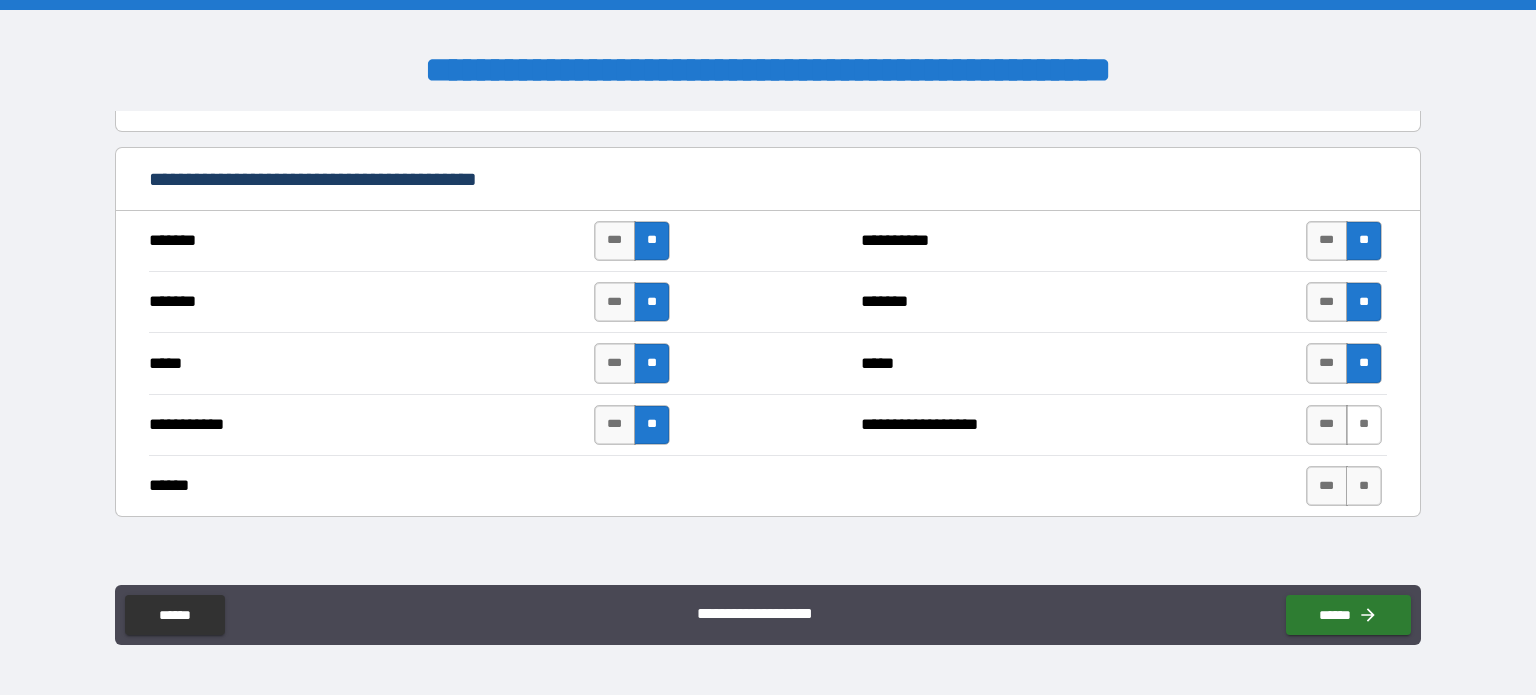 click on "**" at bounding box center (1364, 425) 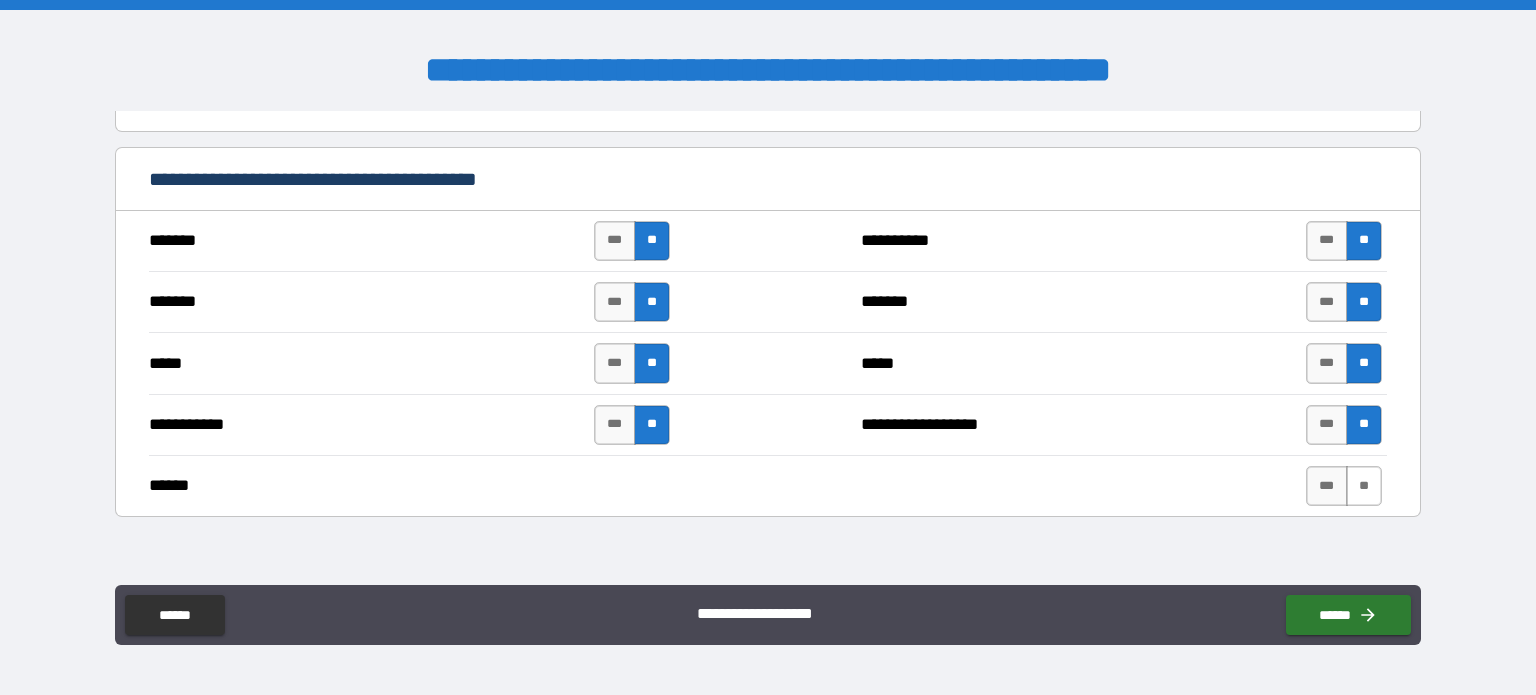 click on "**" at bounding box center (1364, 486) 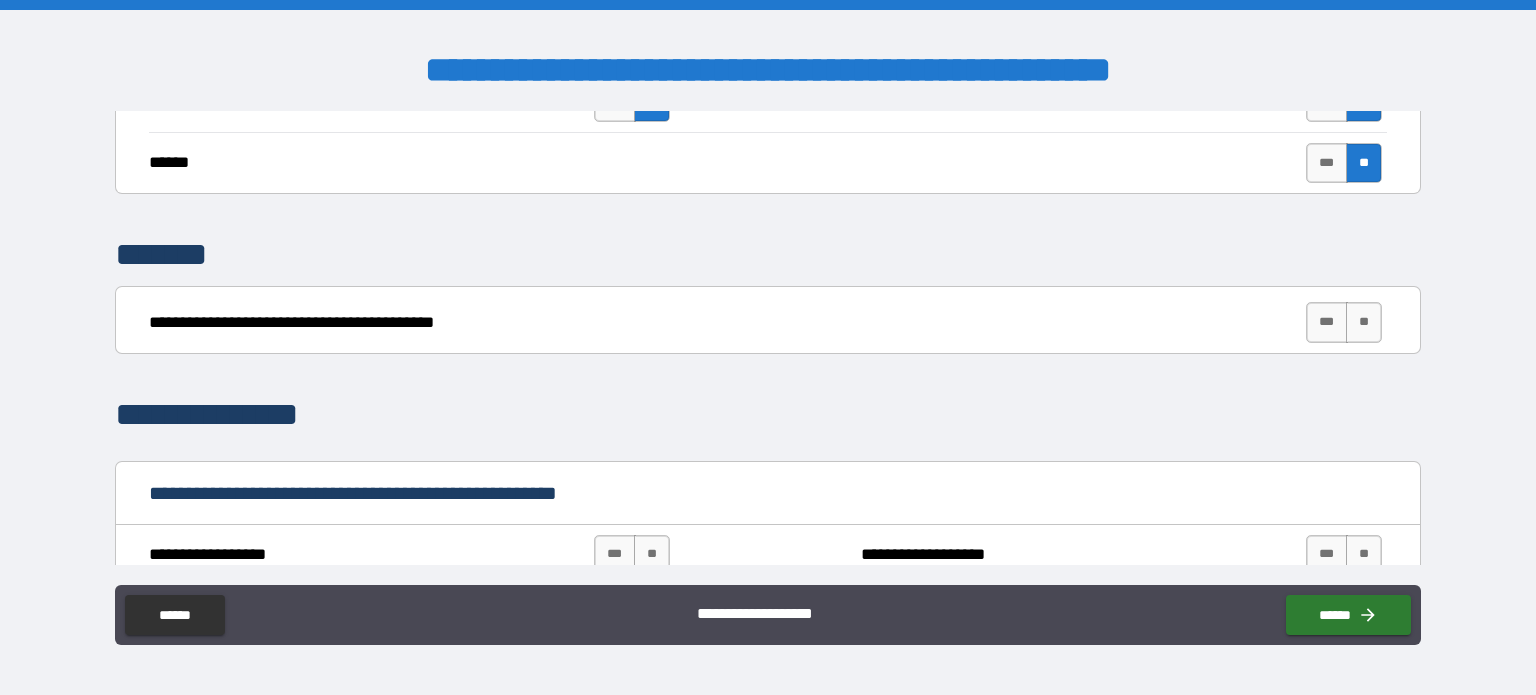 scroll, scrollTop: 1472, scrollLeft: 0, axis: vertical 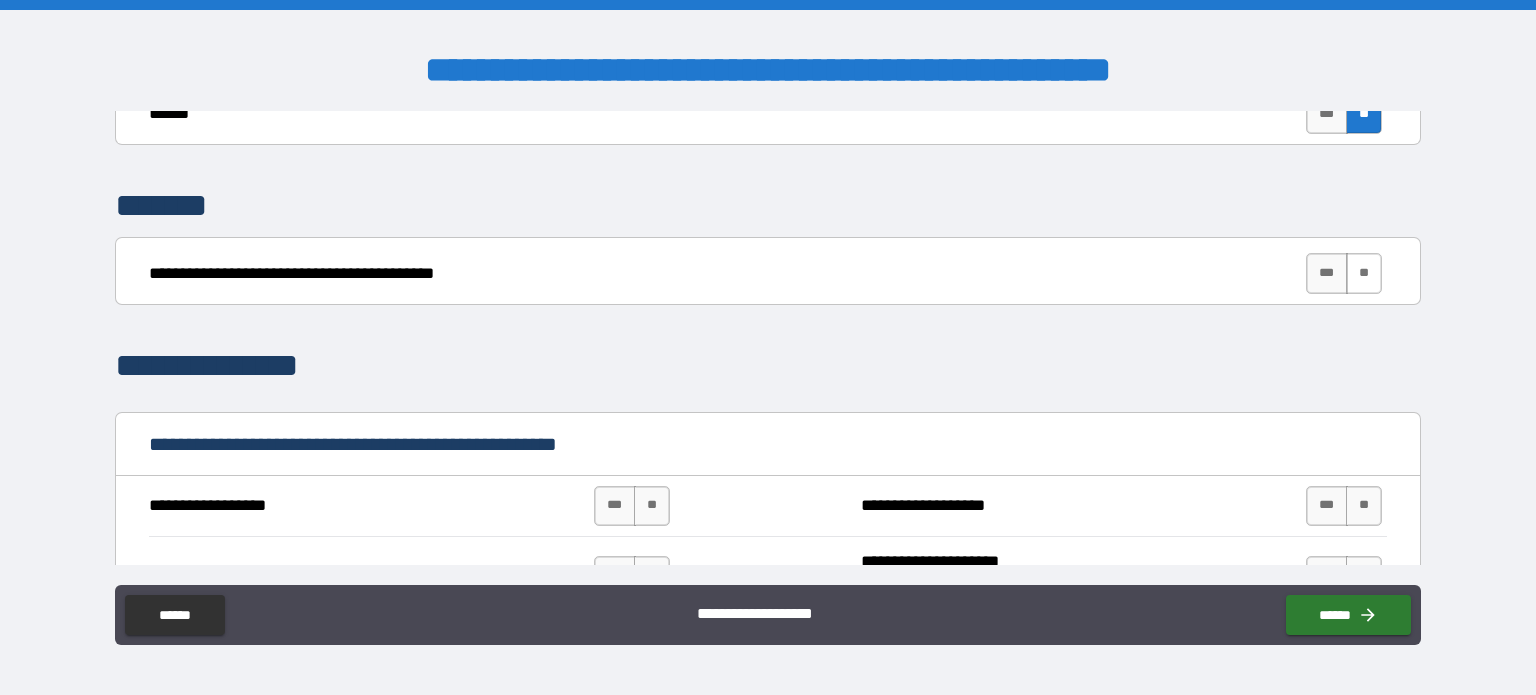click on "**" at bounding box center (1364, 273) 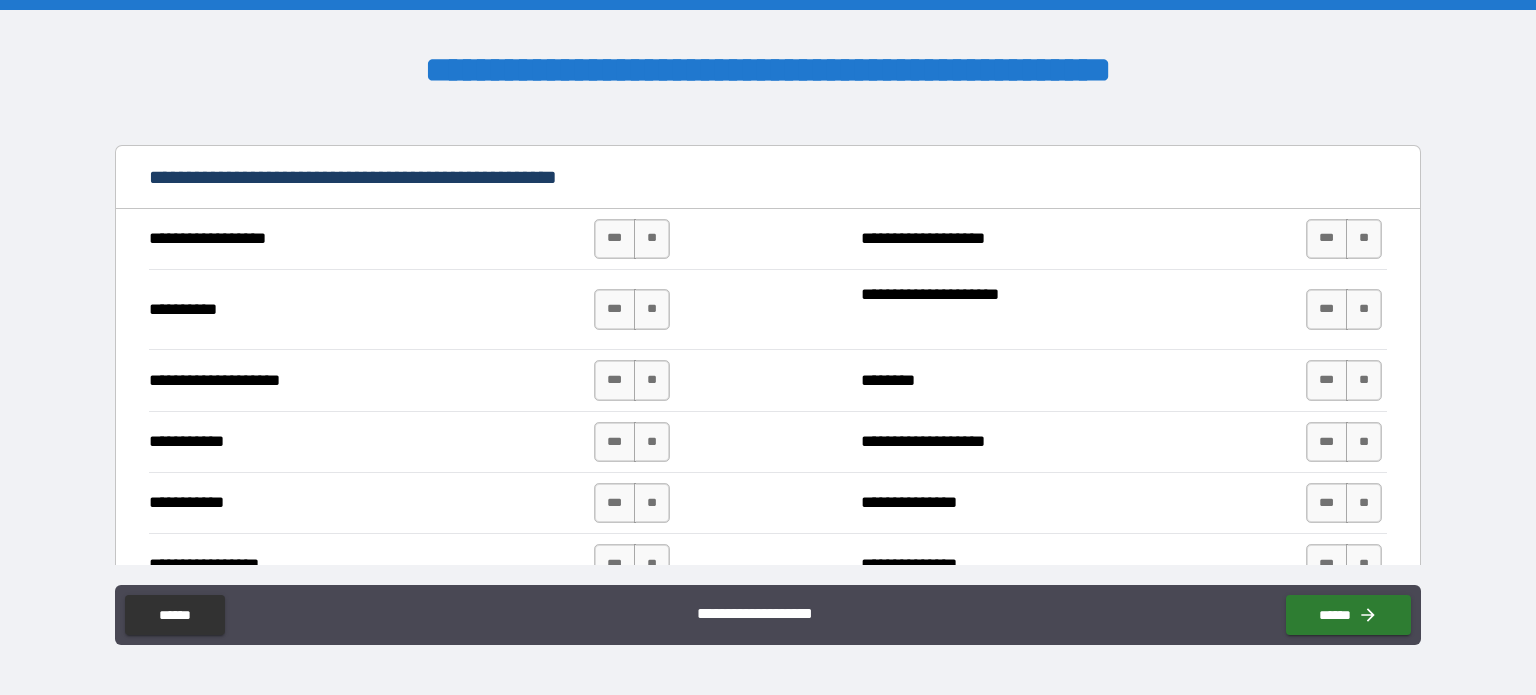 scroll, scrollTop: 1746, scrollLeft: 0, axis: vertical 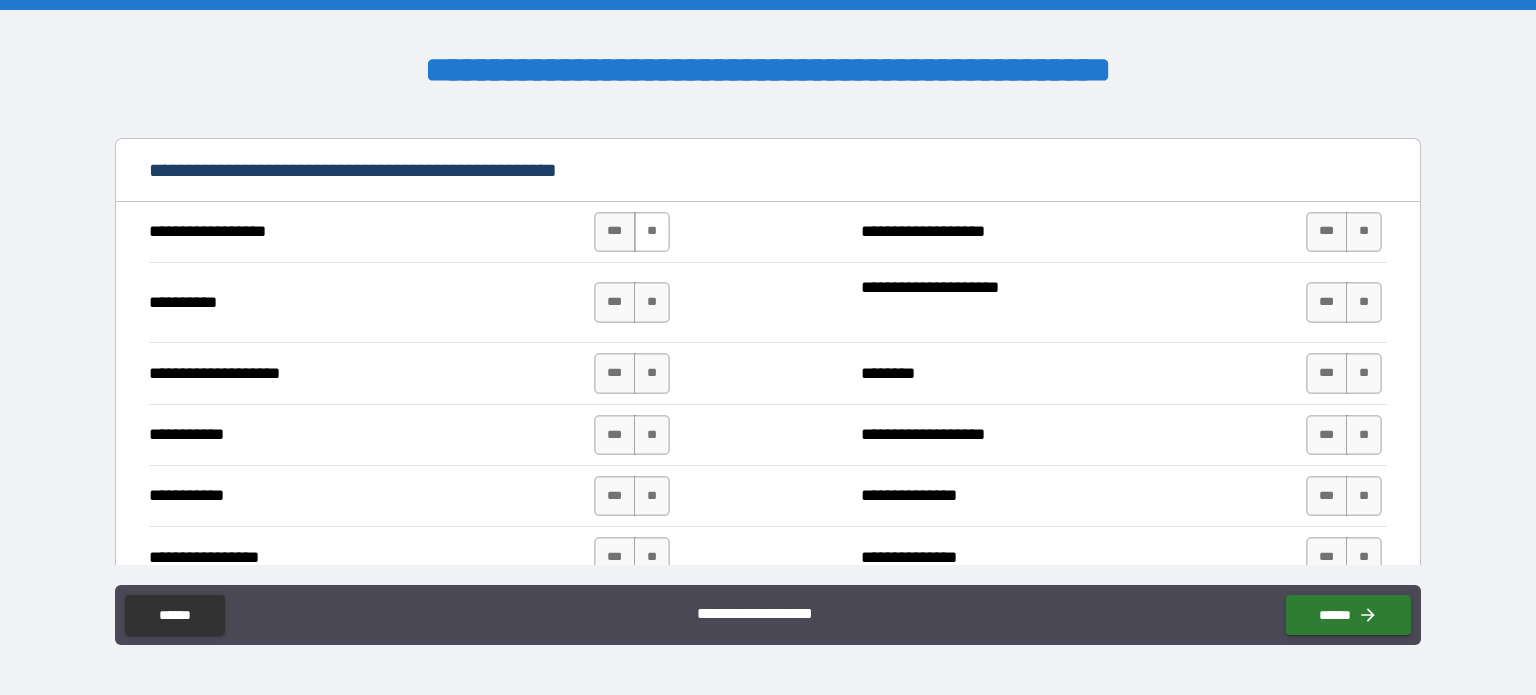 click on "**" at bounding box center [652, 232] 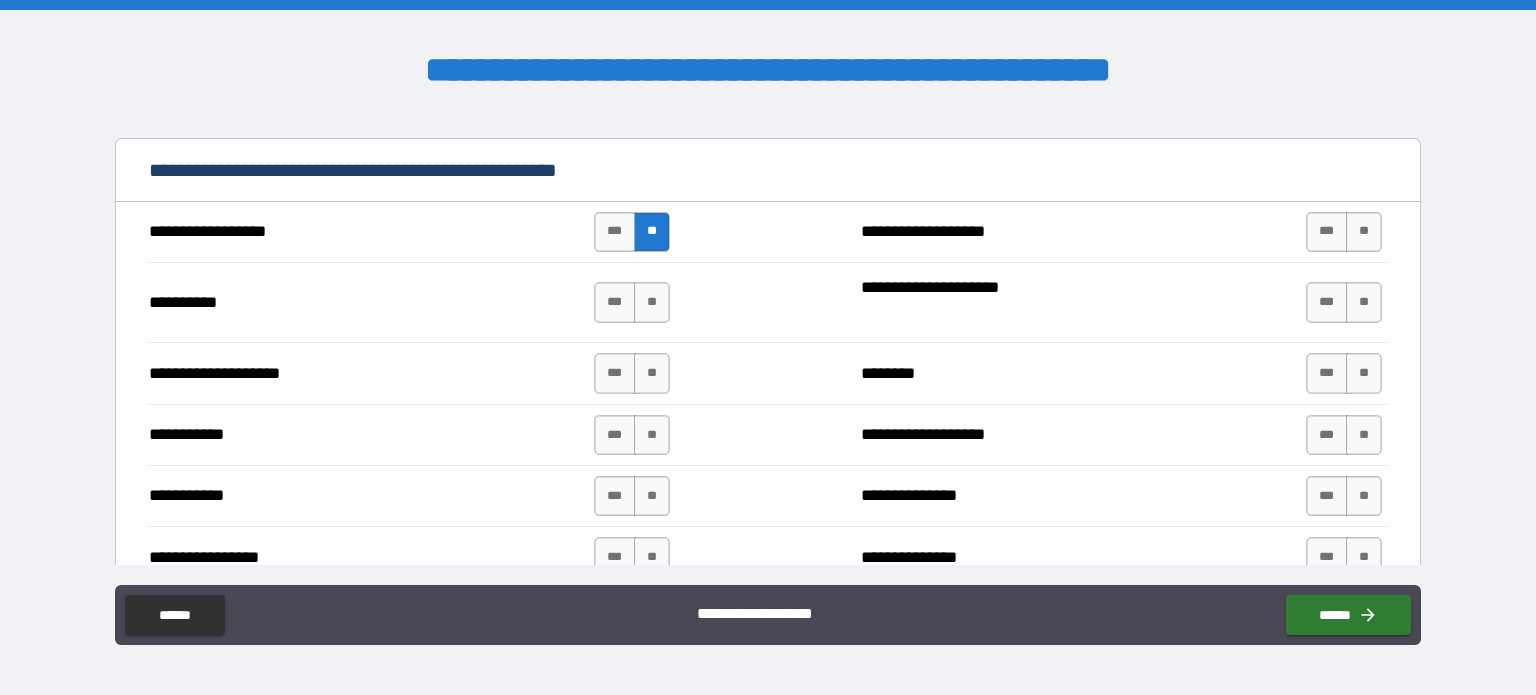 click on "**" at bounding box center (652, 302) 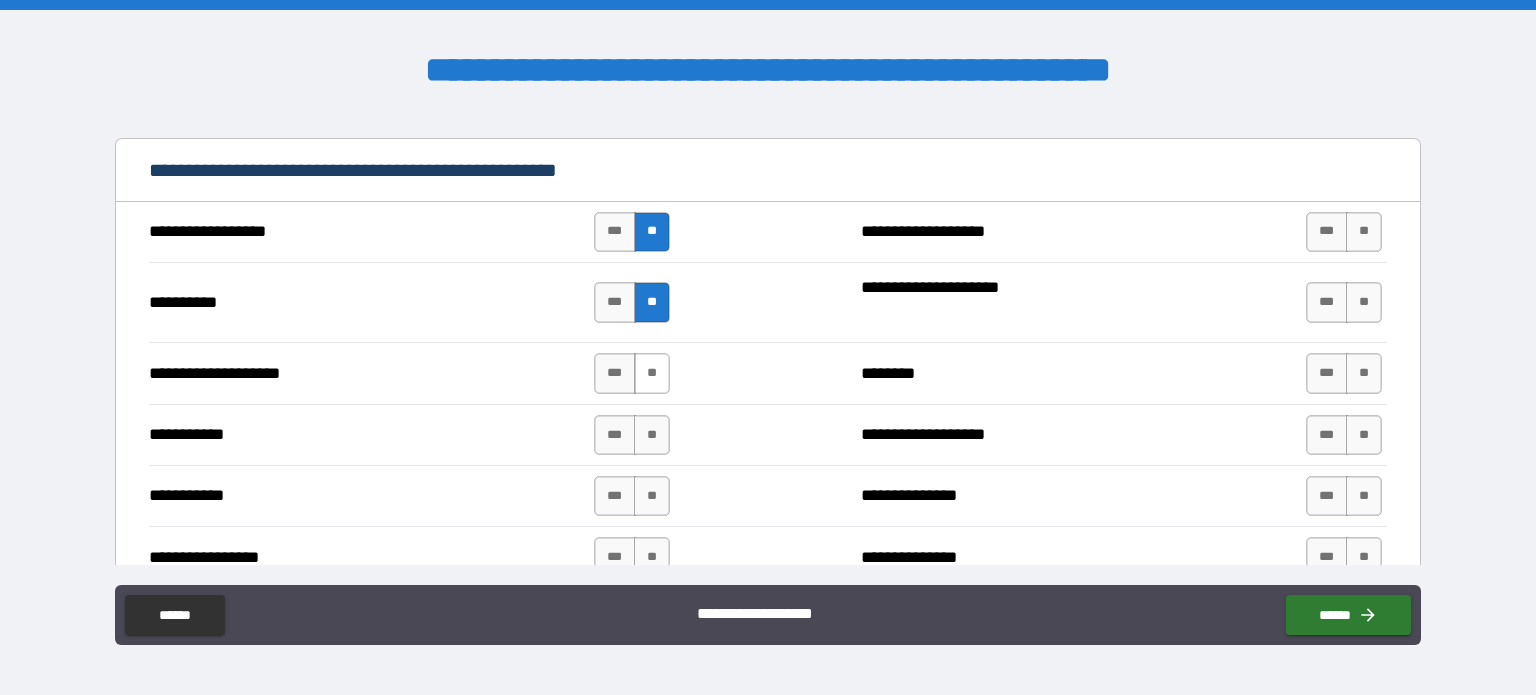click on "**" at bounding box center [652, 373] 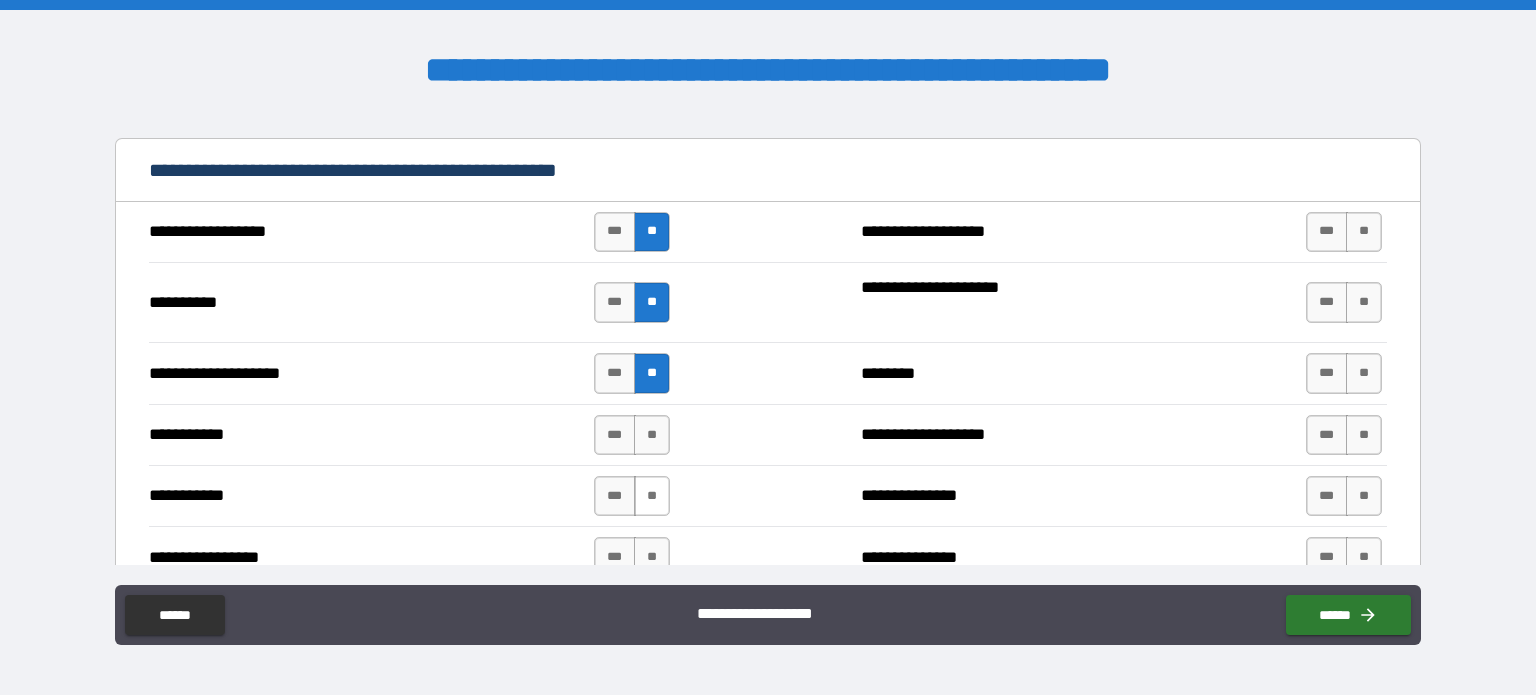 click on "**" at bounding box center (652, 435) 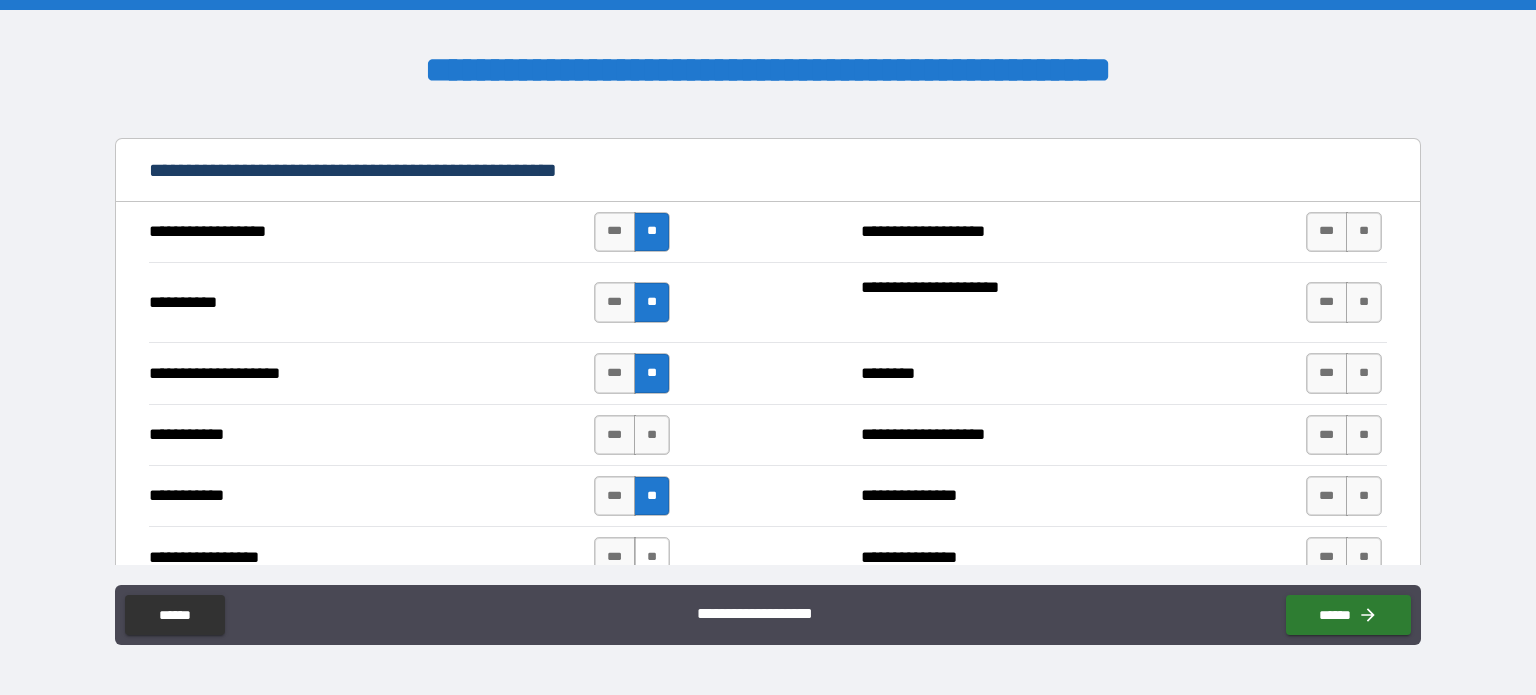 click on "**" at bounding box center (652, 557) 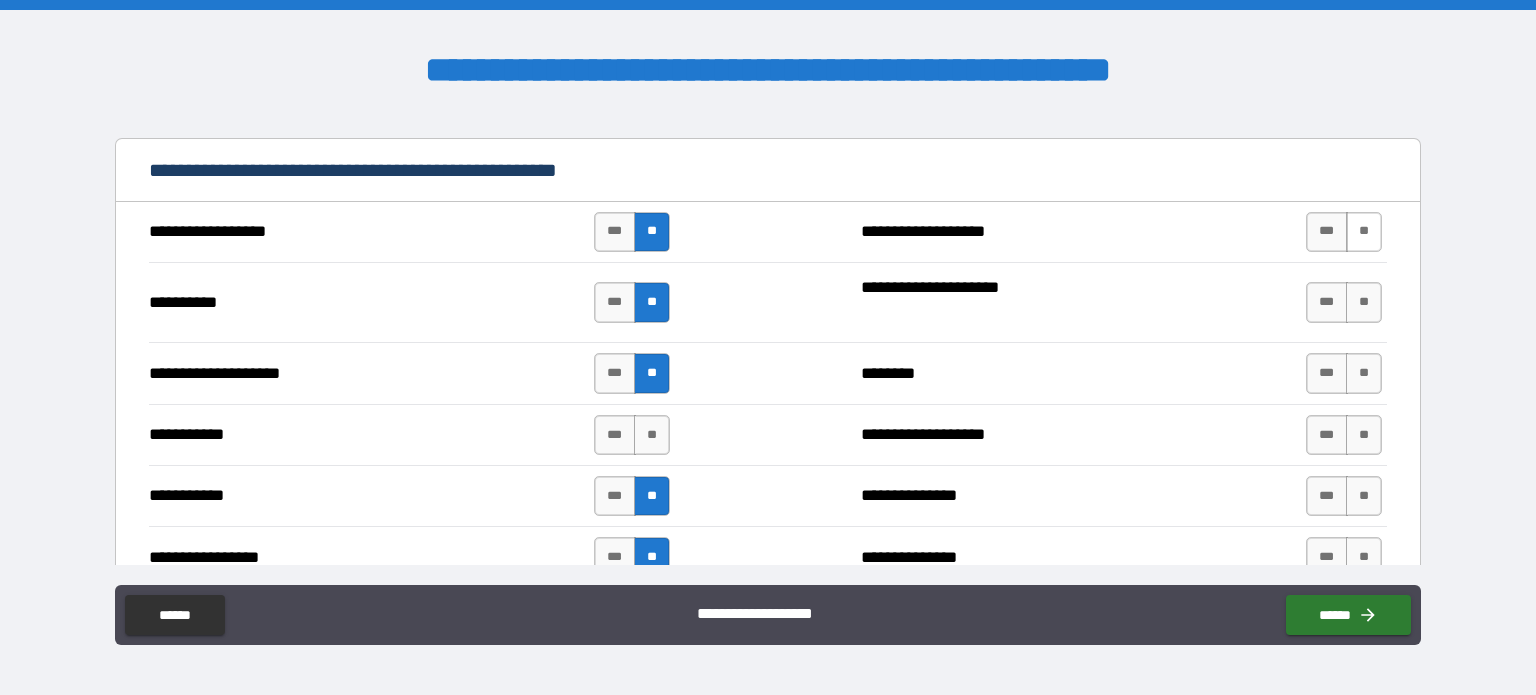 click on "**" at bounding box center [1364, 232] 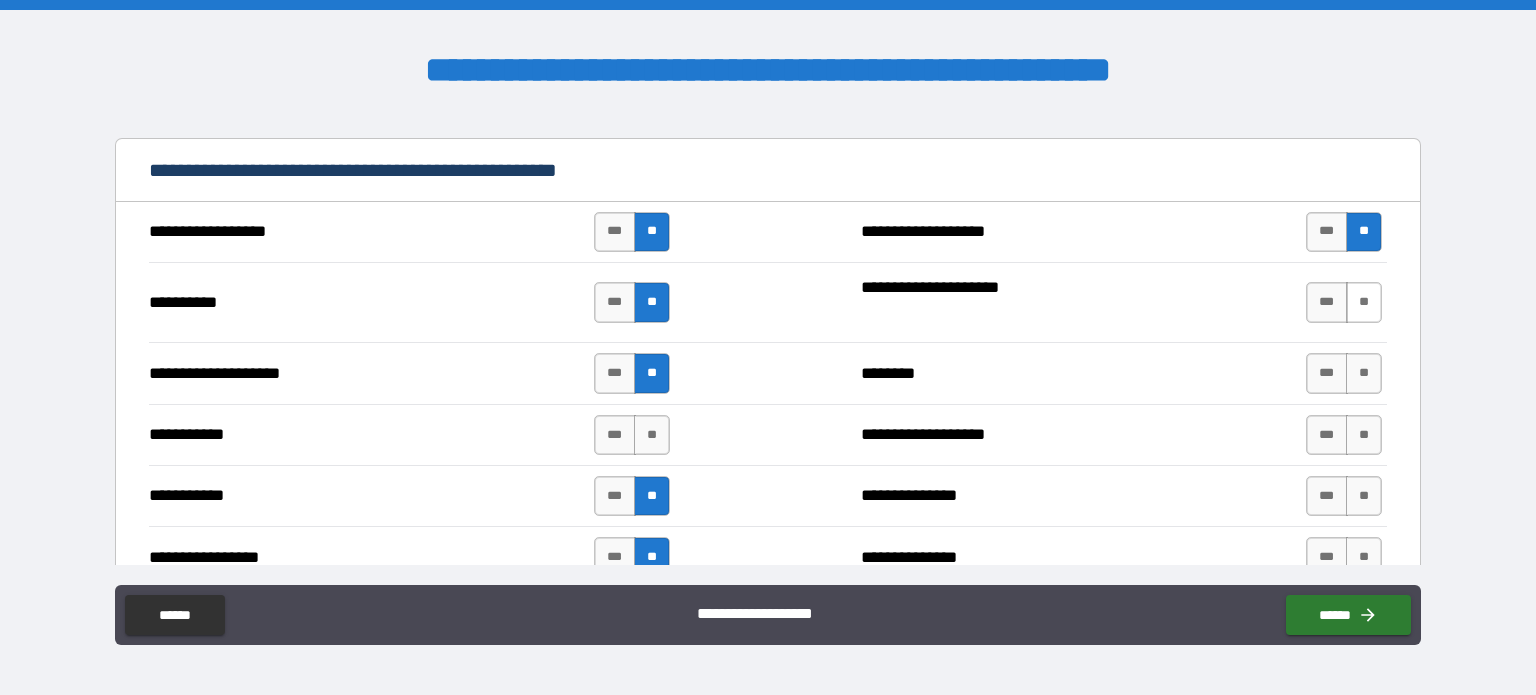 click on "**" at bounding box center [1364, 302] 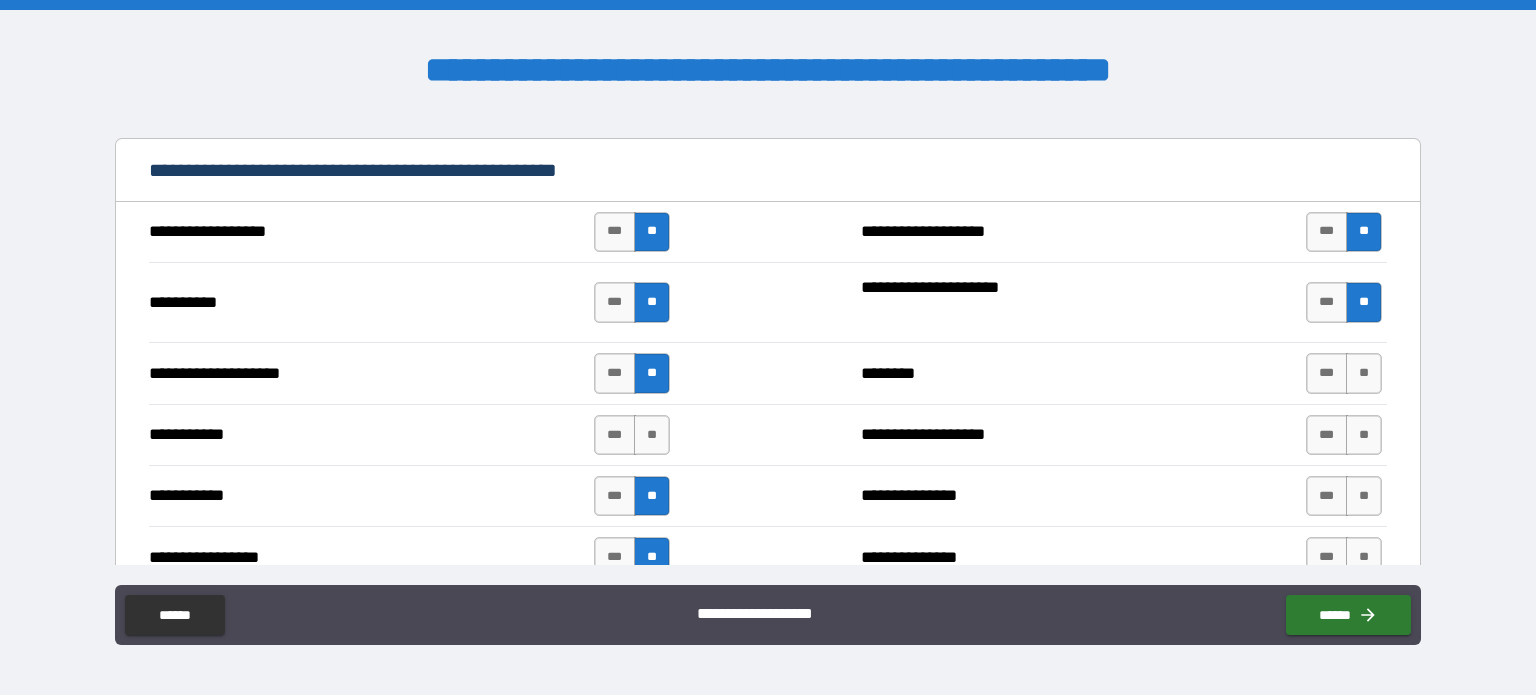 click on "**" at bounding box center (1364, 373) 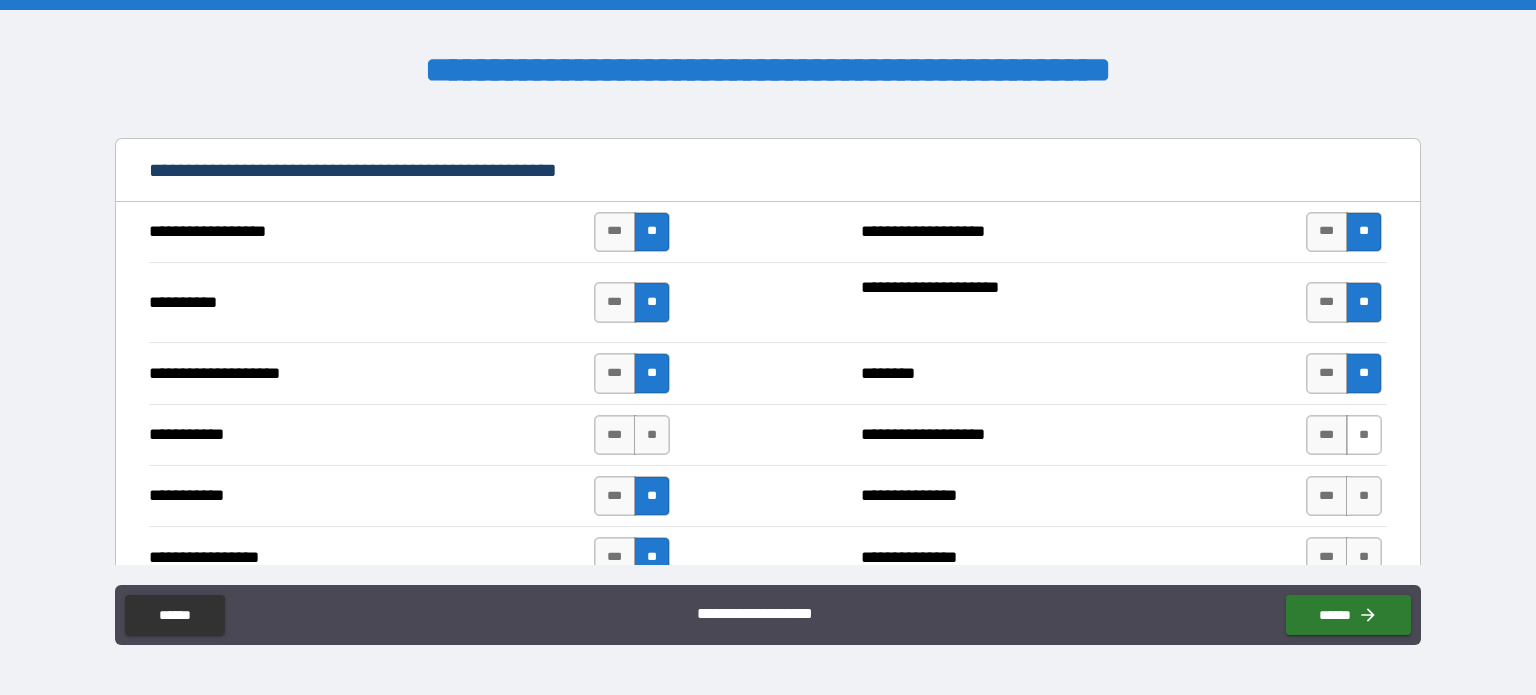 click on "**" at bounding box center (1364, 435) 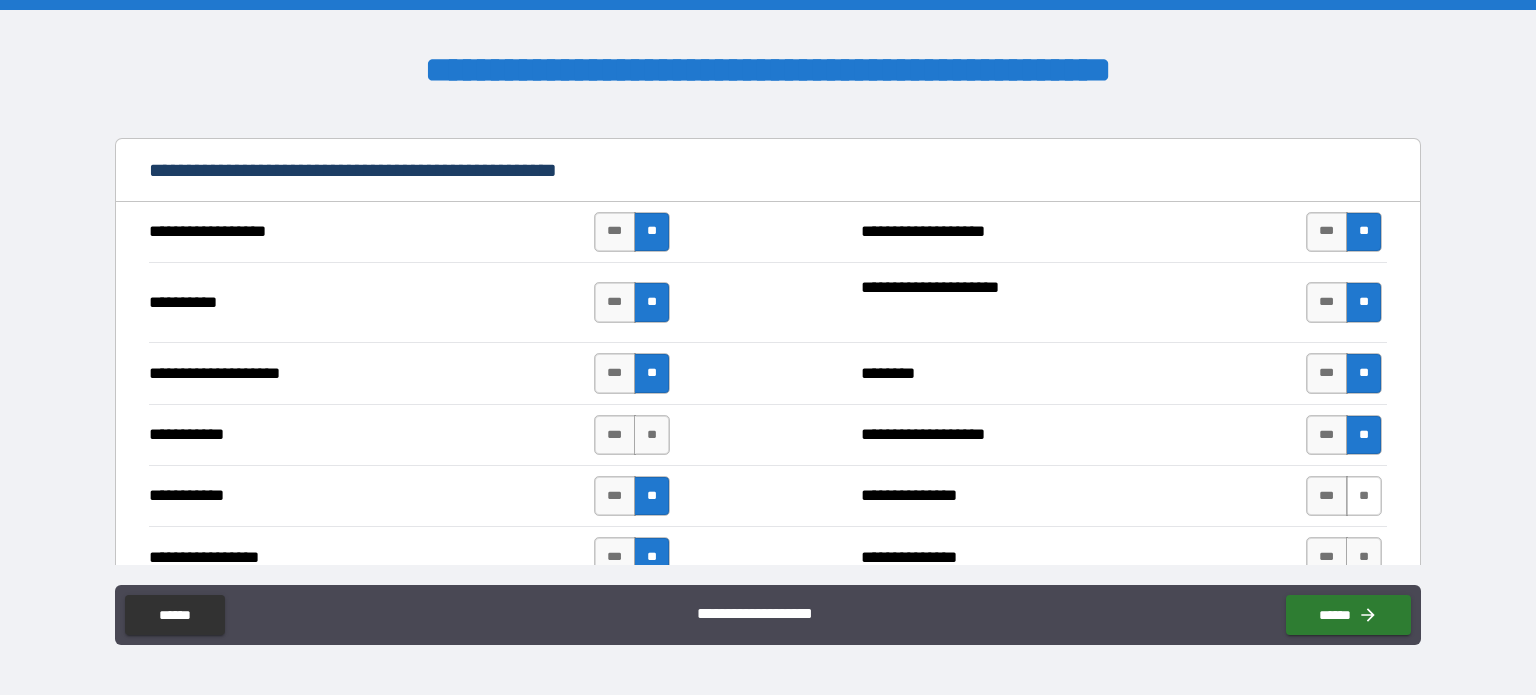 click on "**" at bounding box center (1364, 496) 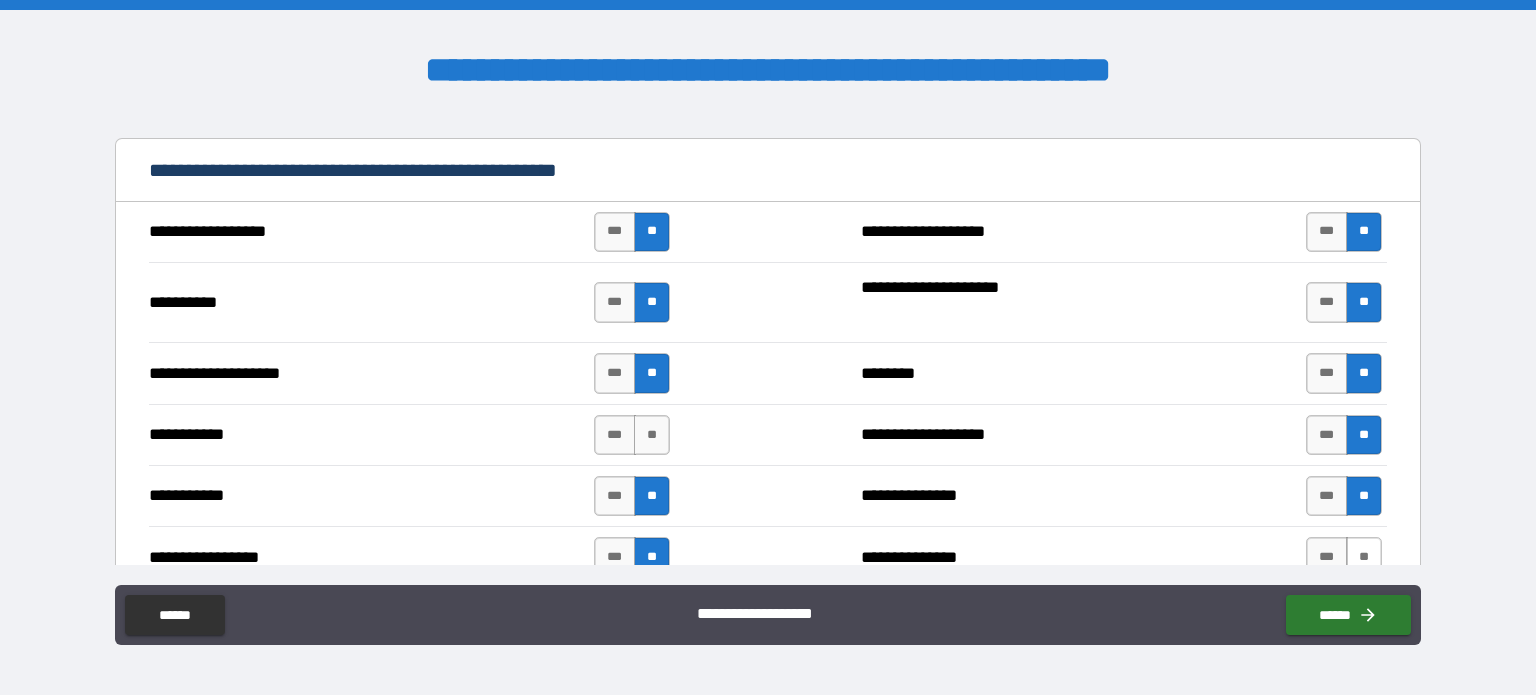 click on "**" at bounding box center [1364, 557] 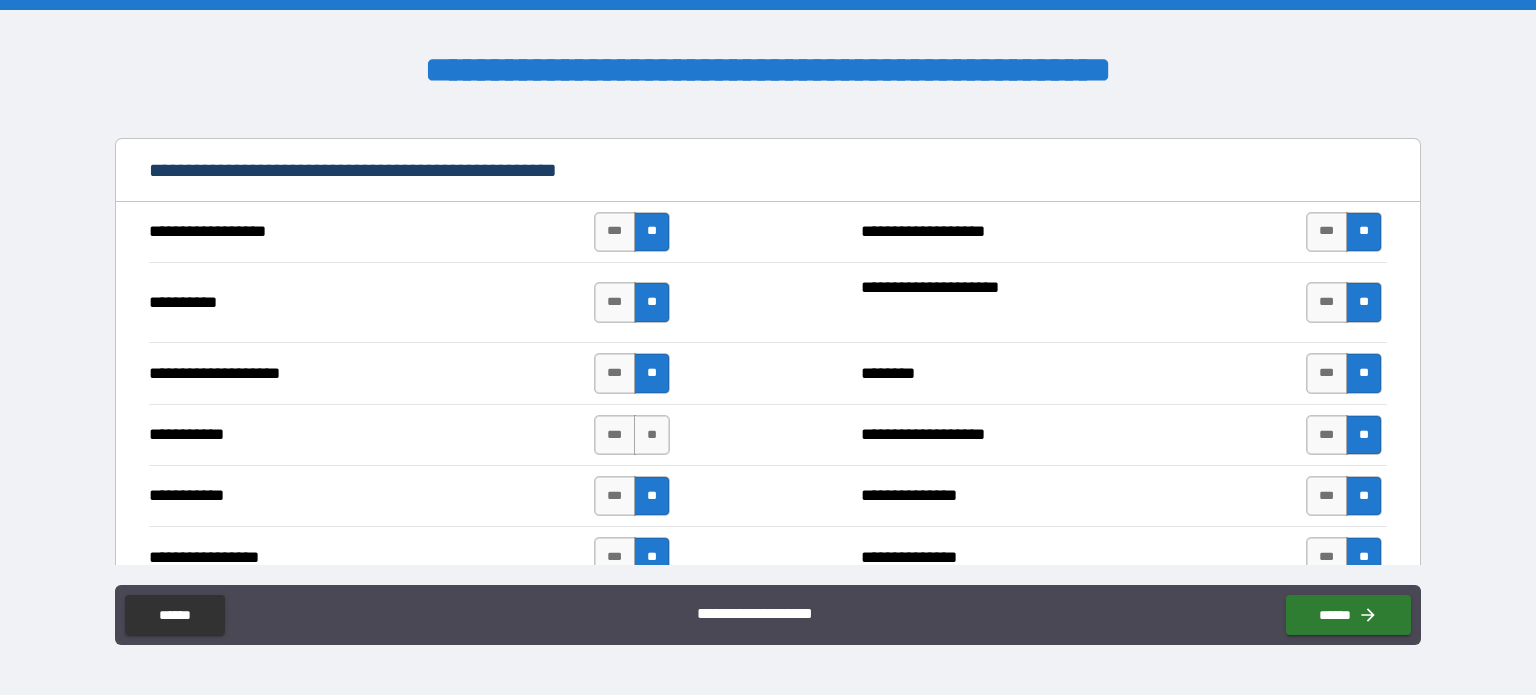 scroll, scrollTop: 2142, scrollLeft: 0, axis: vertical 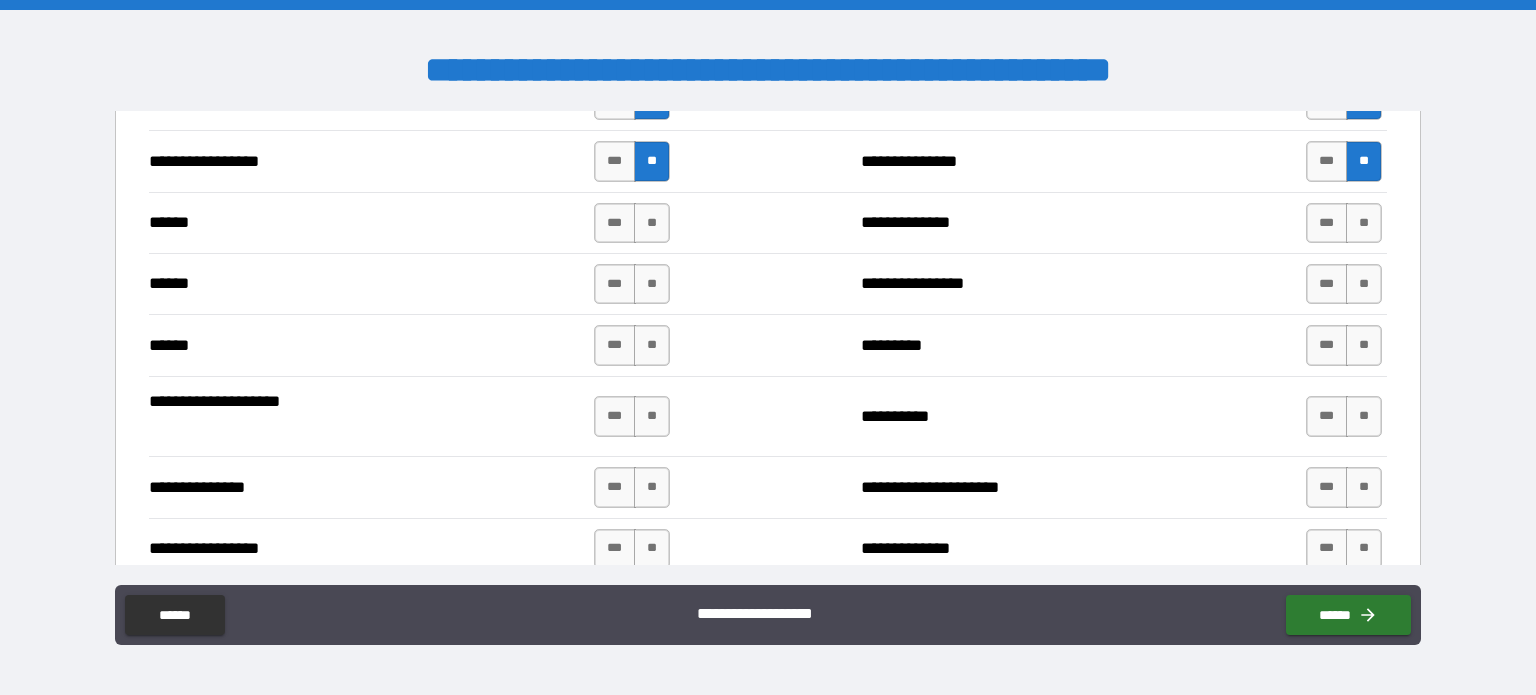 click on "**" at bounding box center [652, 223] 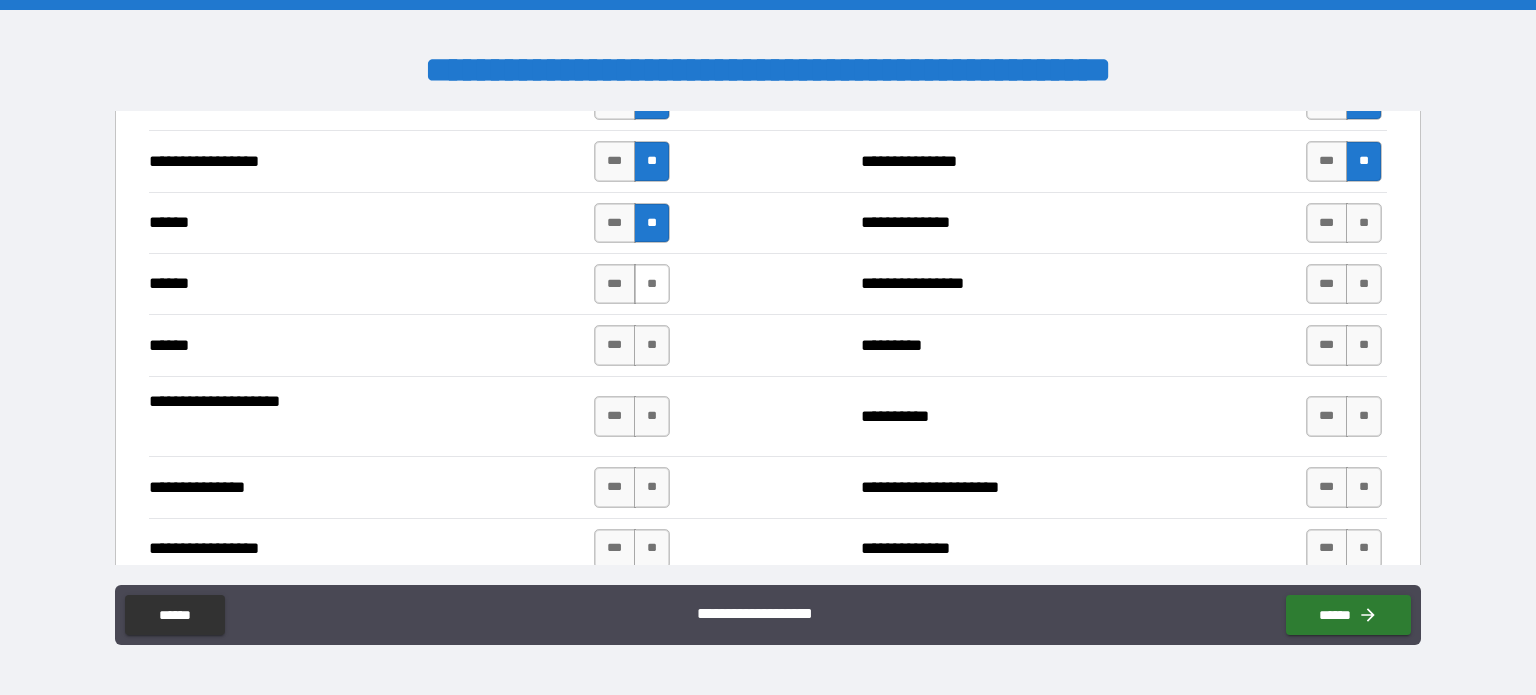click on "**" at bounding box center [652, 284] 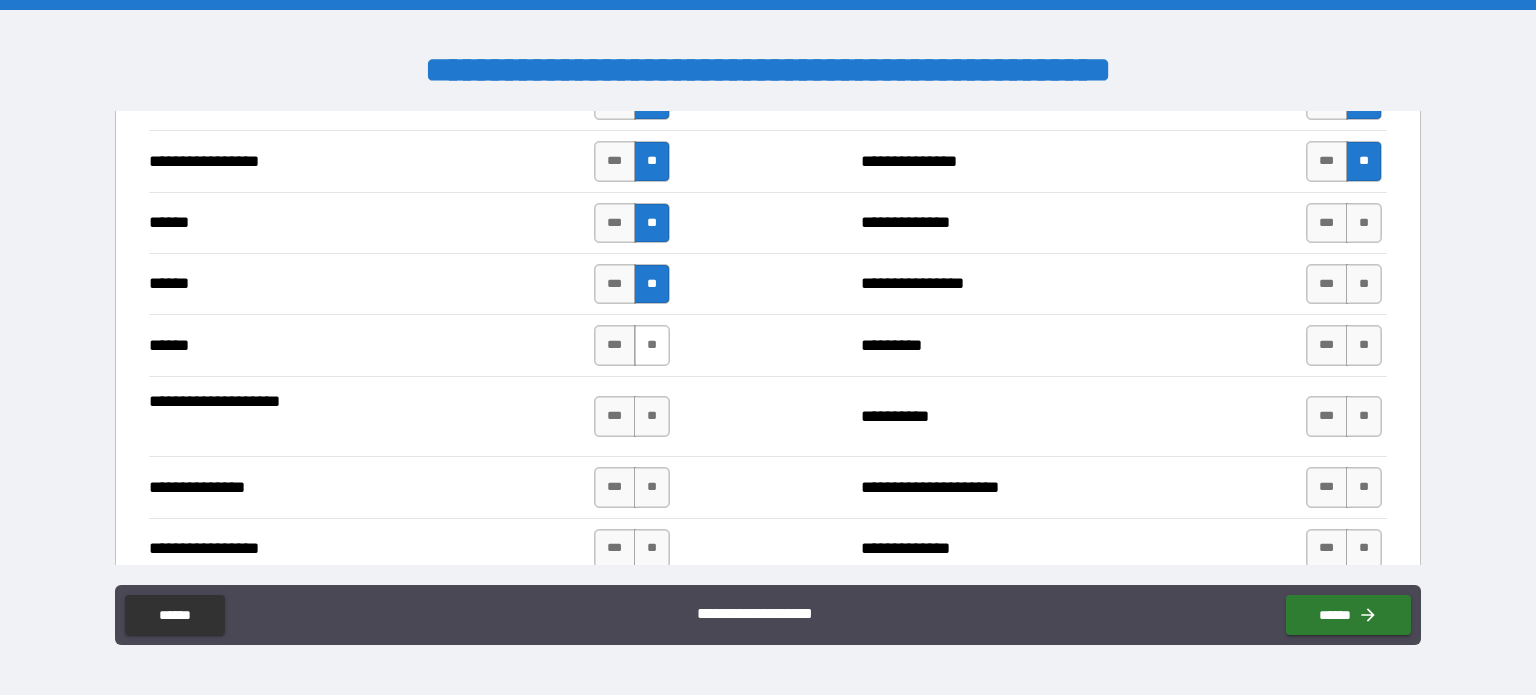 click on "**" at bounding box center [652, 345] 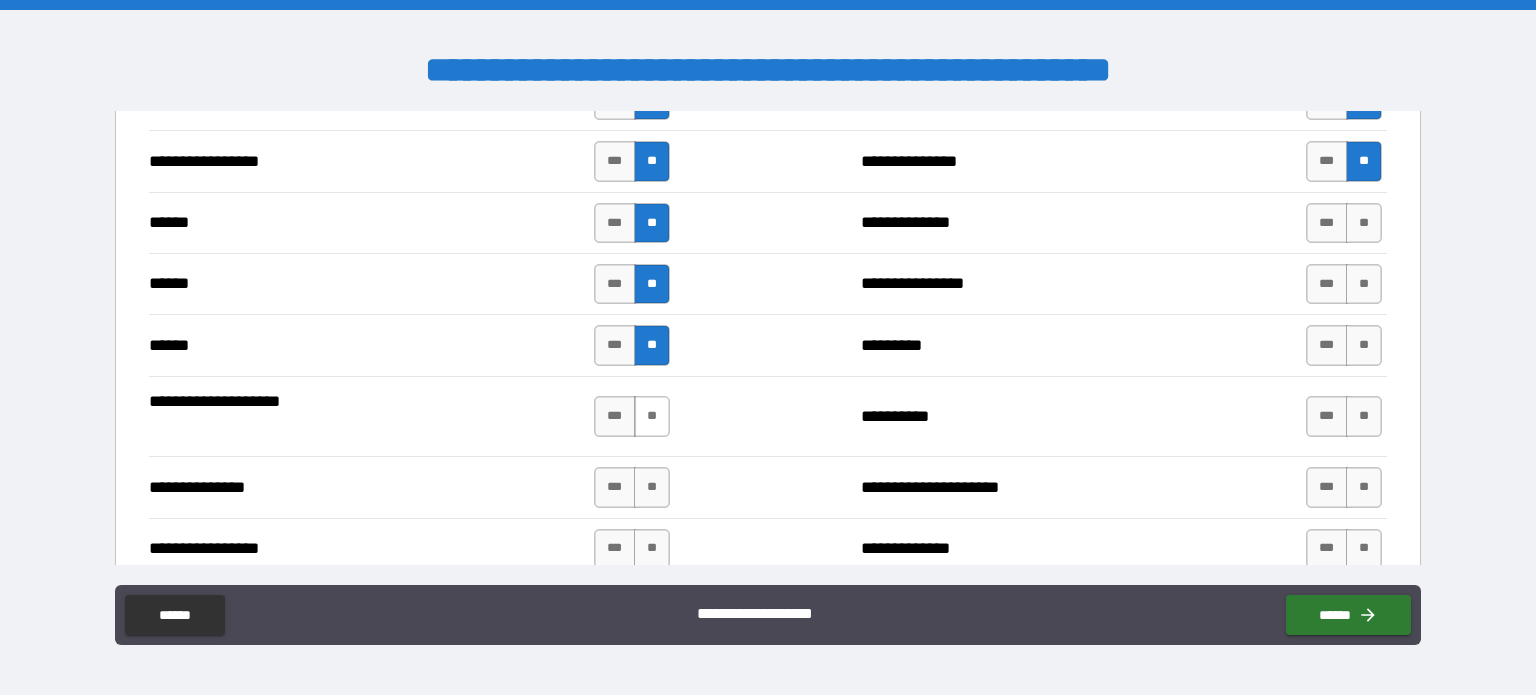 click on "**" at bounding box center (652, 416) 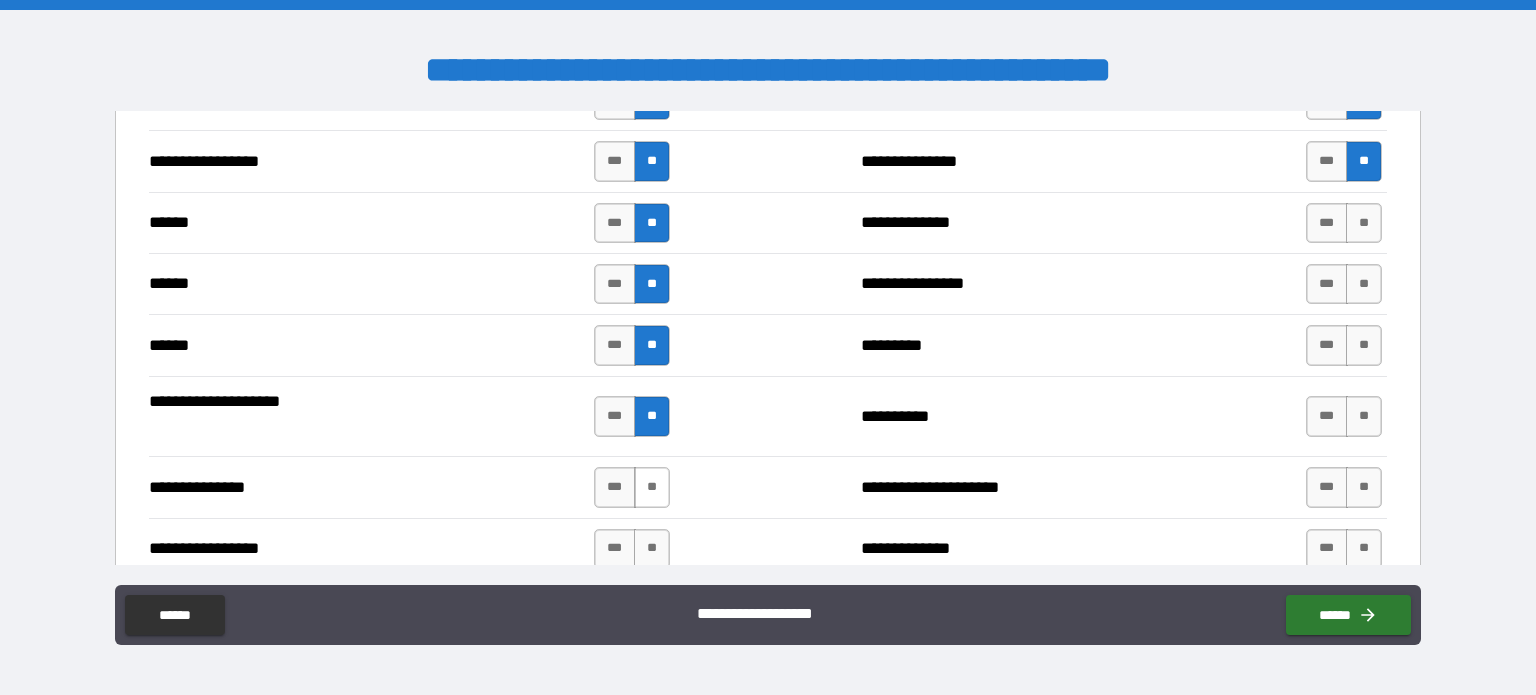 click on "**" at bounding box center (652, 487) 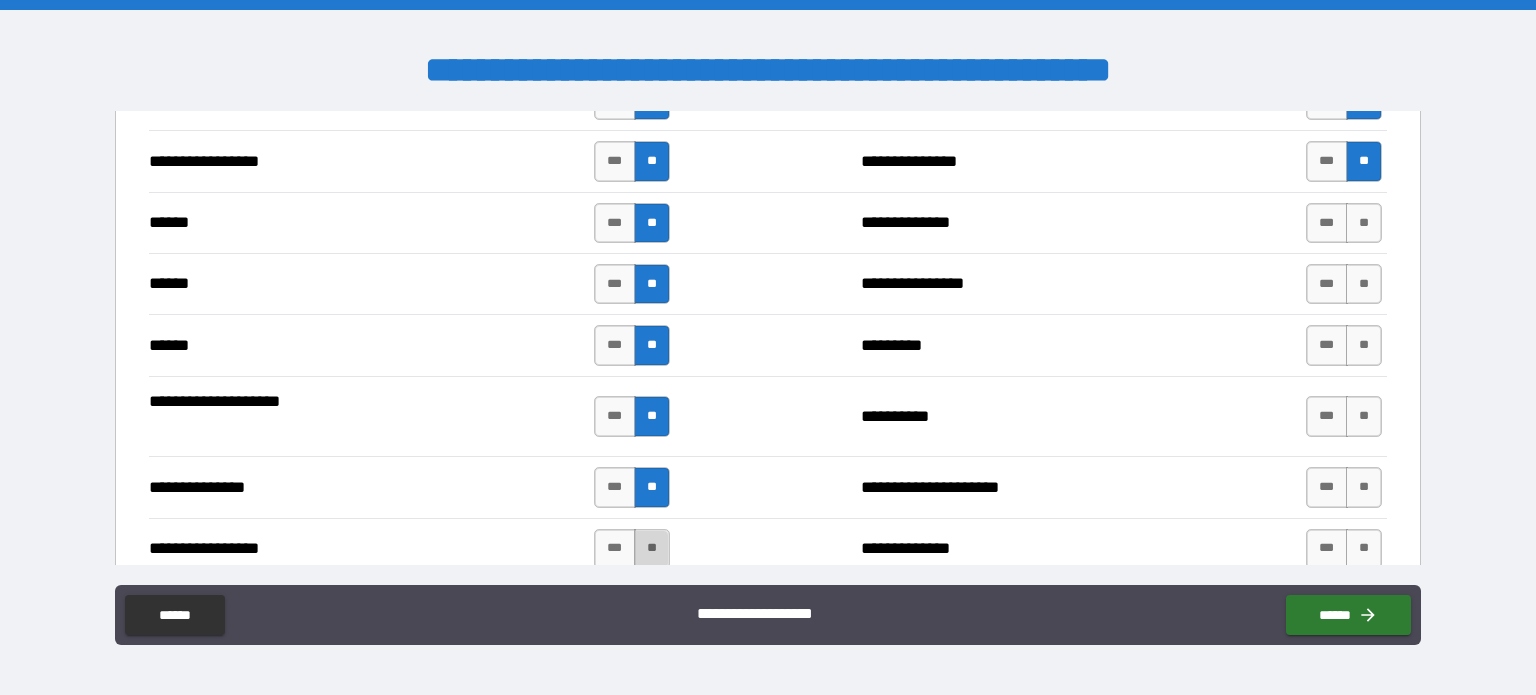 click on "**" at bounding box center [652, 549] 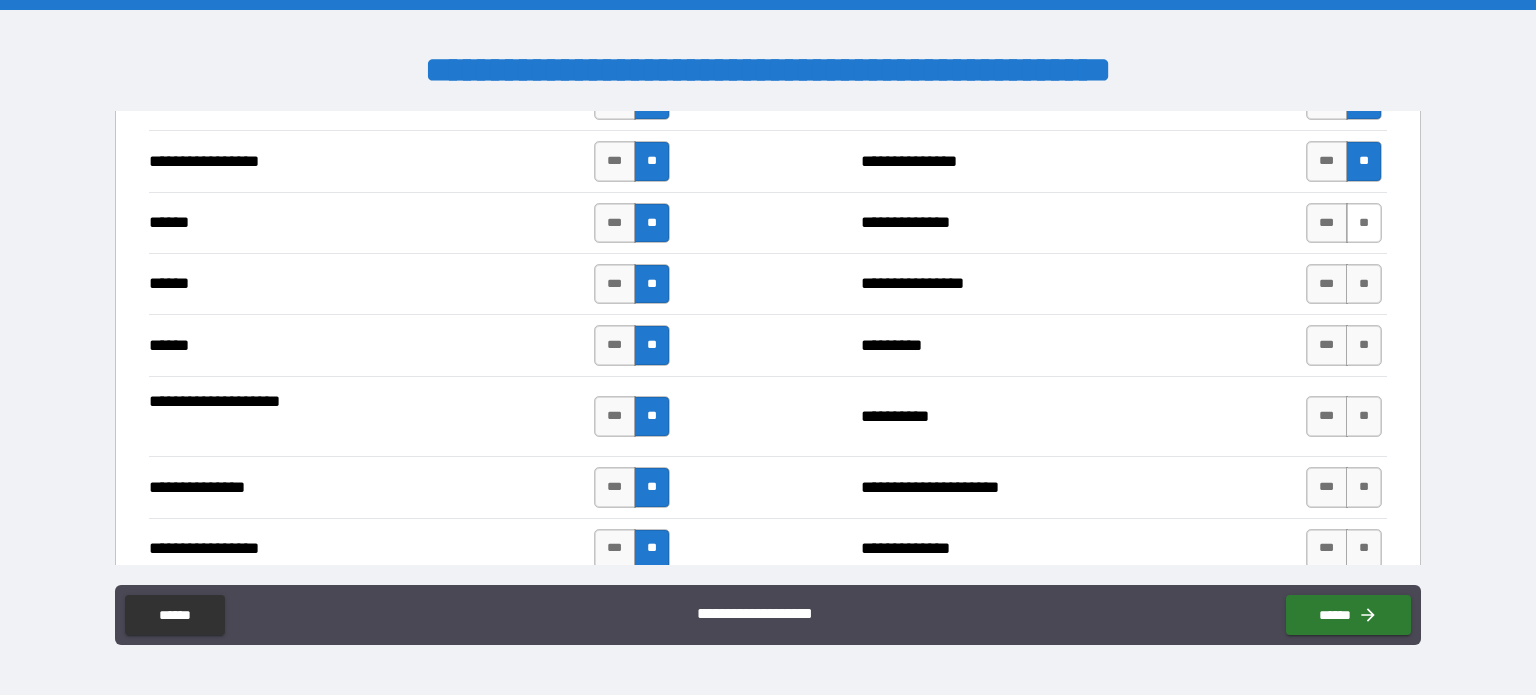 click on "**" at bounding box center (1364, 223) 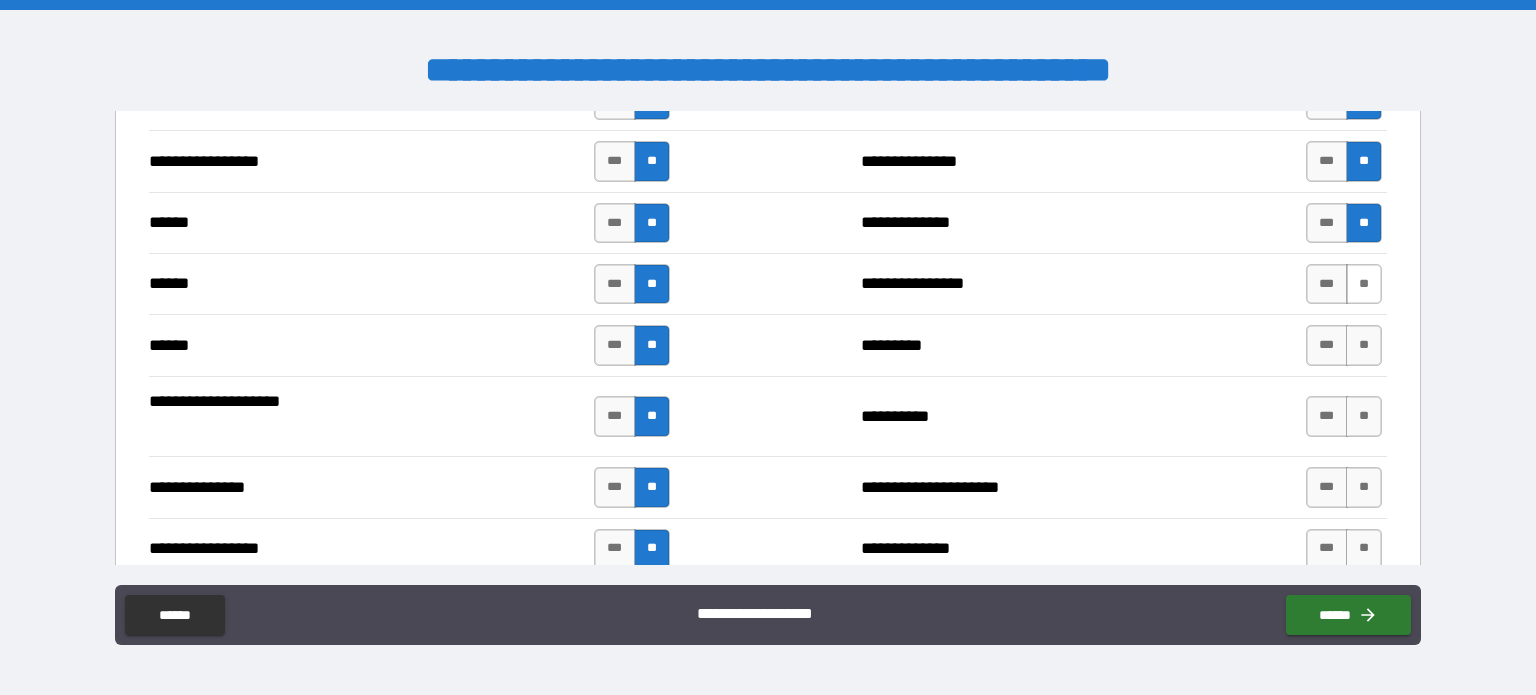 click on "**" at bounding box center (1364, 284) 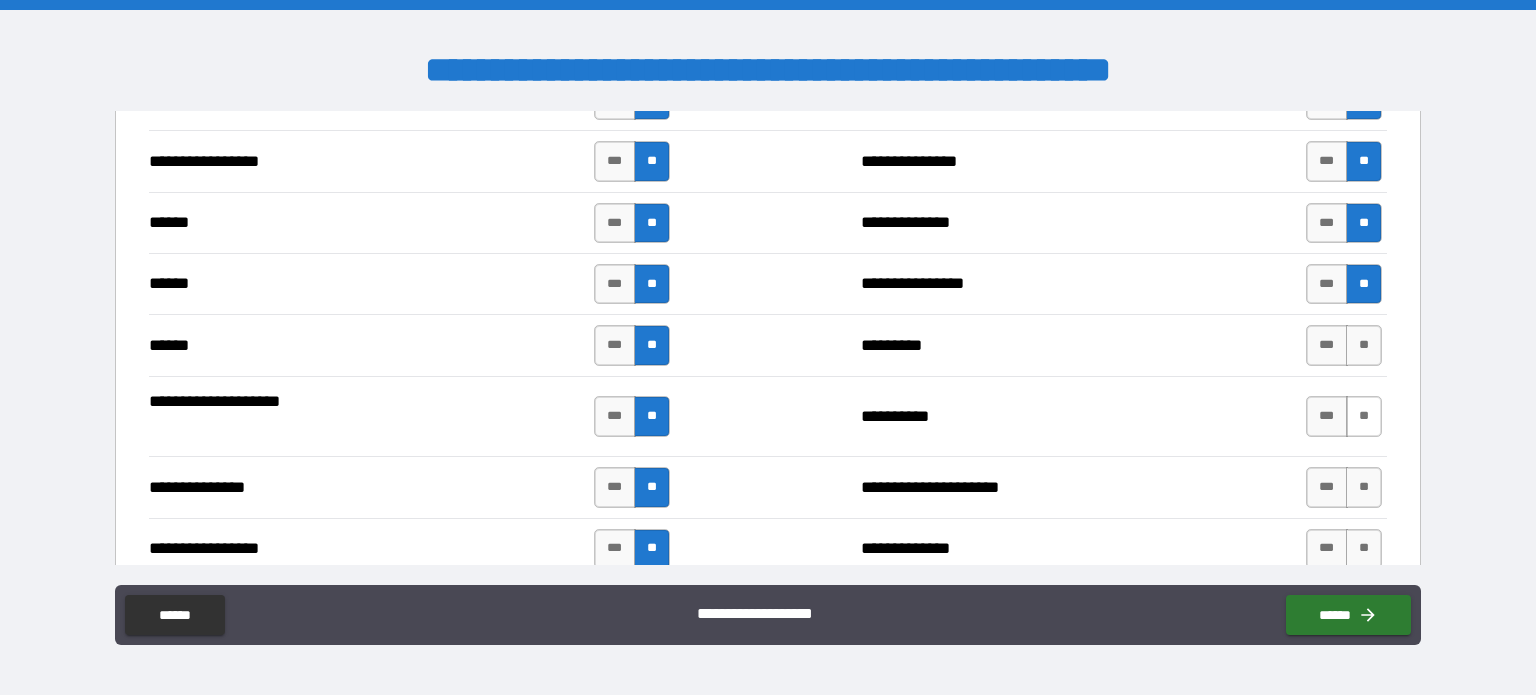 click on "**" at bounding box center [1364, 345] 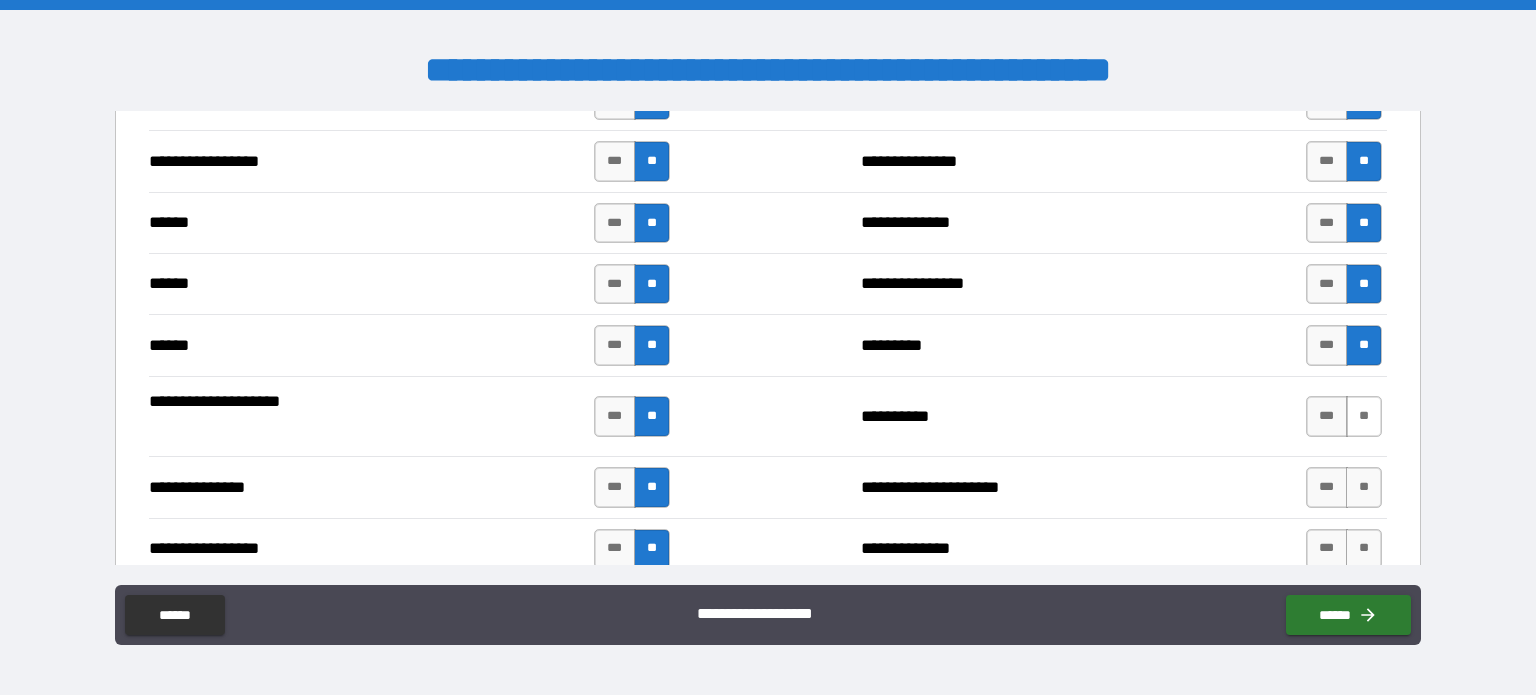 click on "**" at bounding box center (1364, 416) 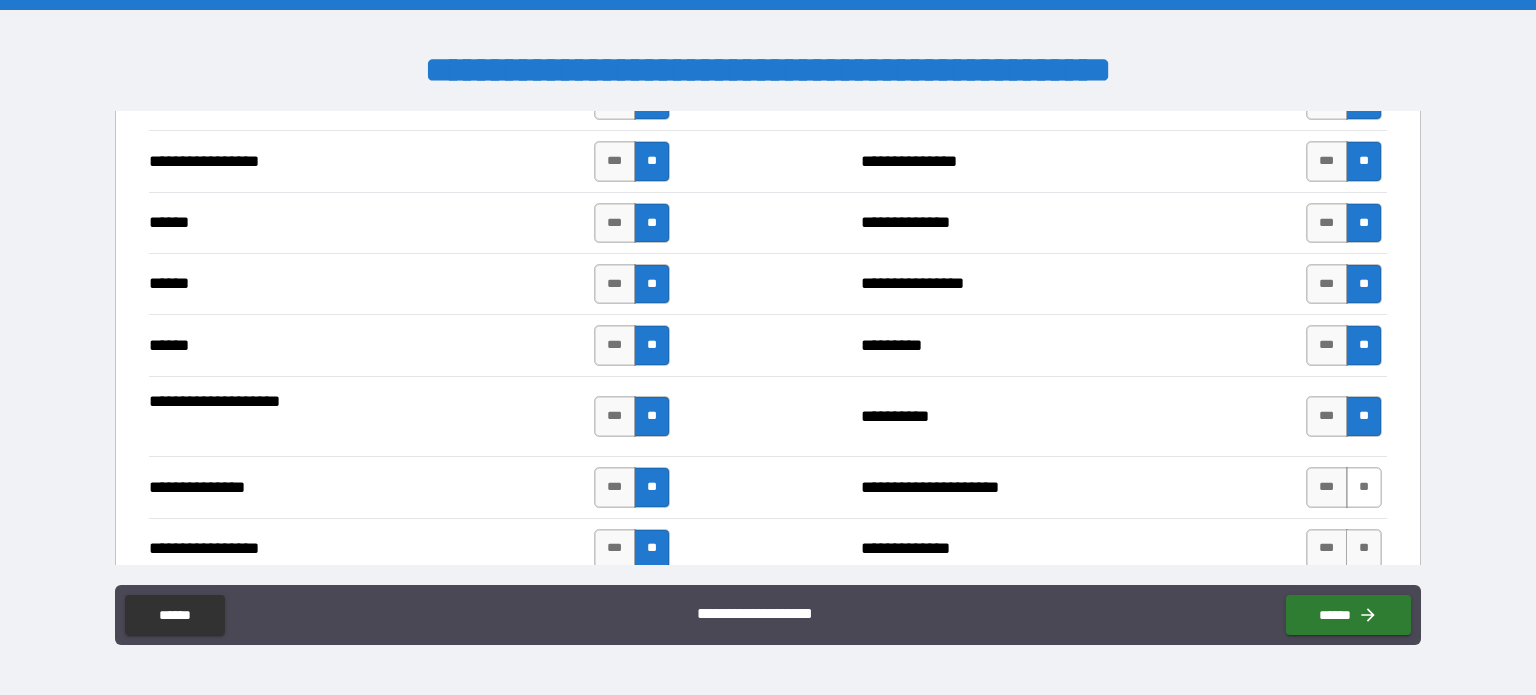 click on "**" at bounding box center [1364, 487] 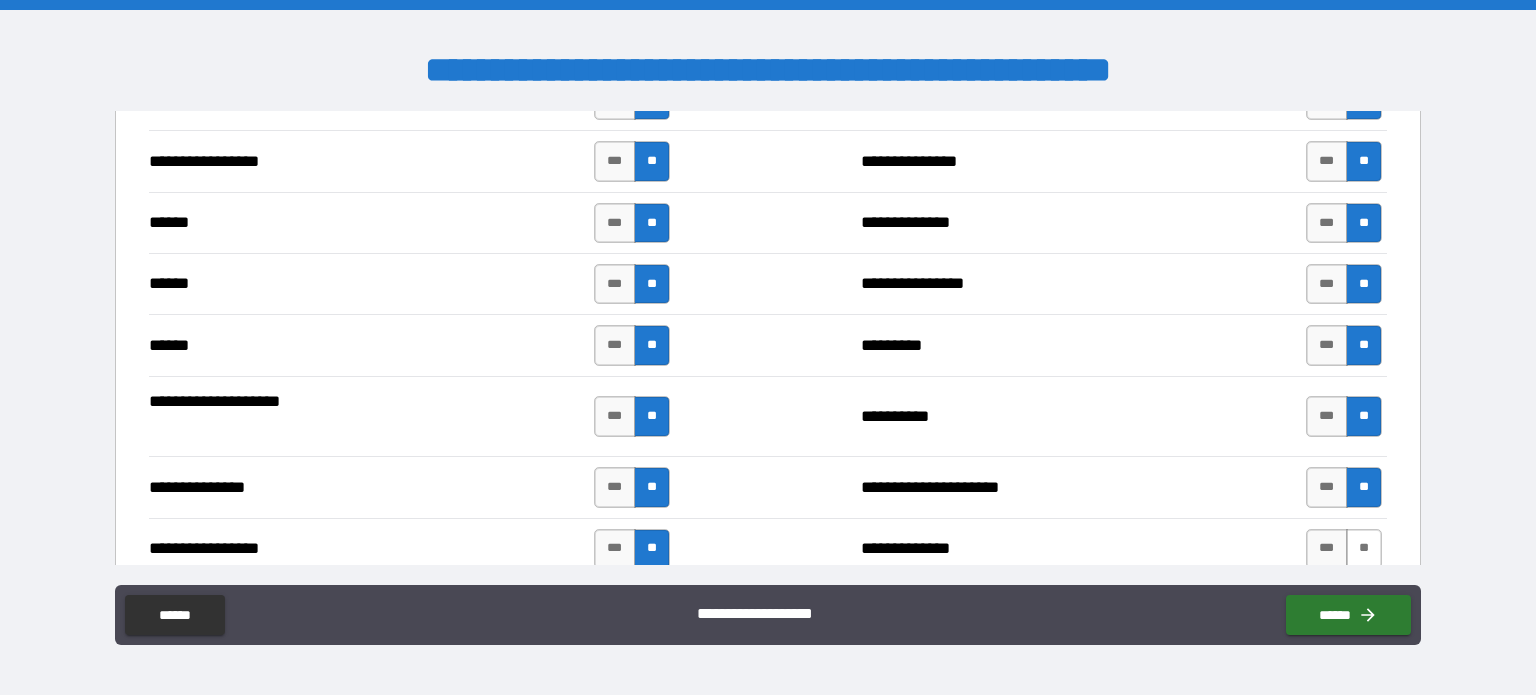 click on "**" at bounding box center (1364, 549) 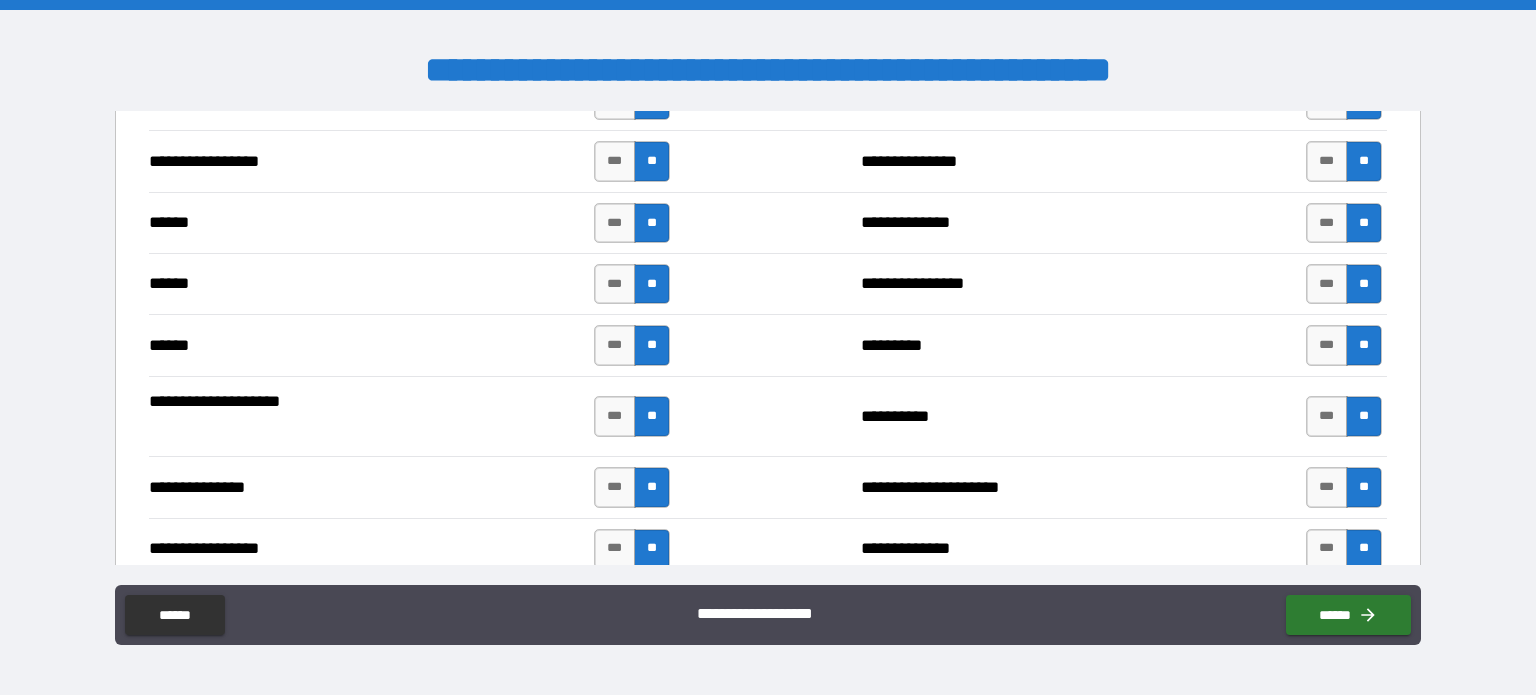 scroll, scrollTop: 2936, scrollLeft: 0, axis: vertical 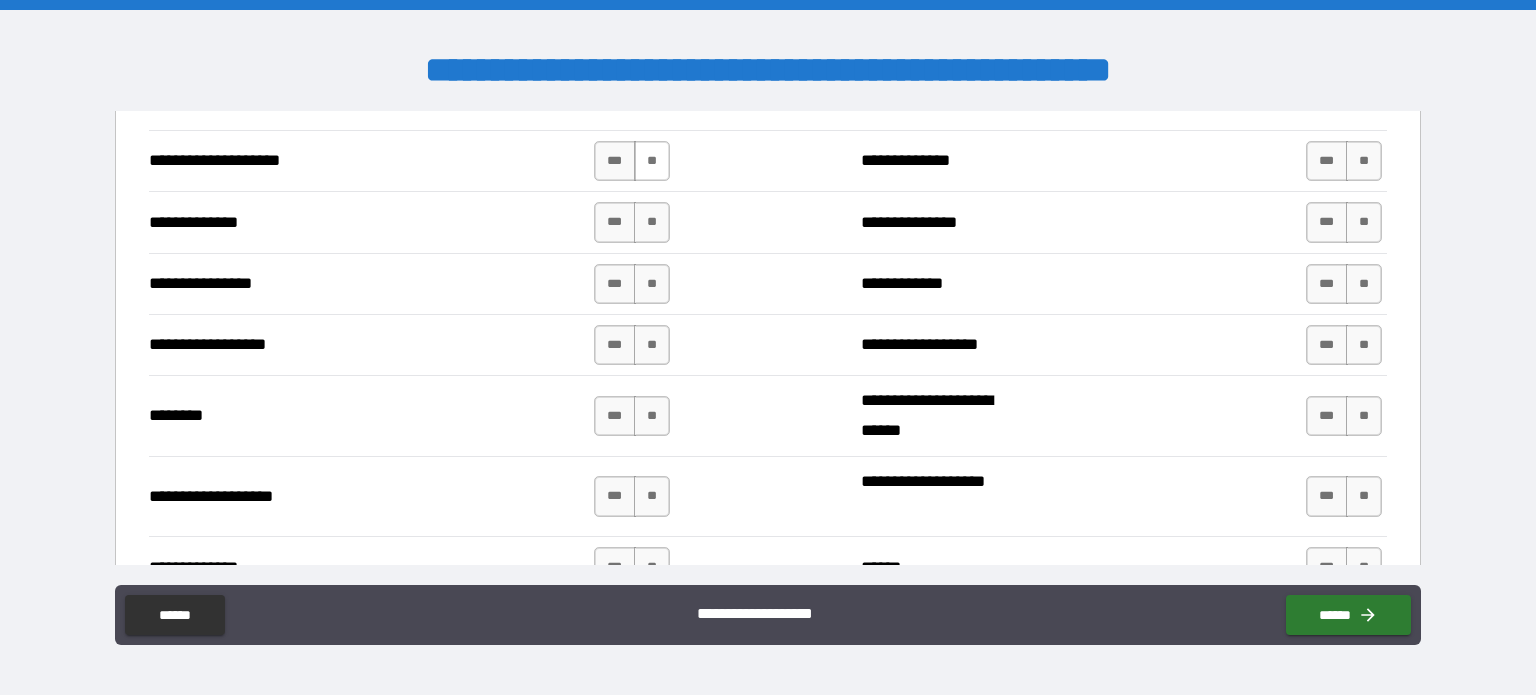 click on "**" at bounding box center (652, 161) 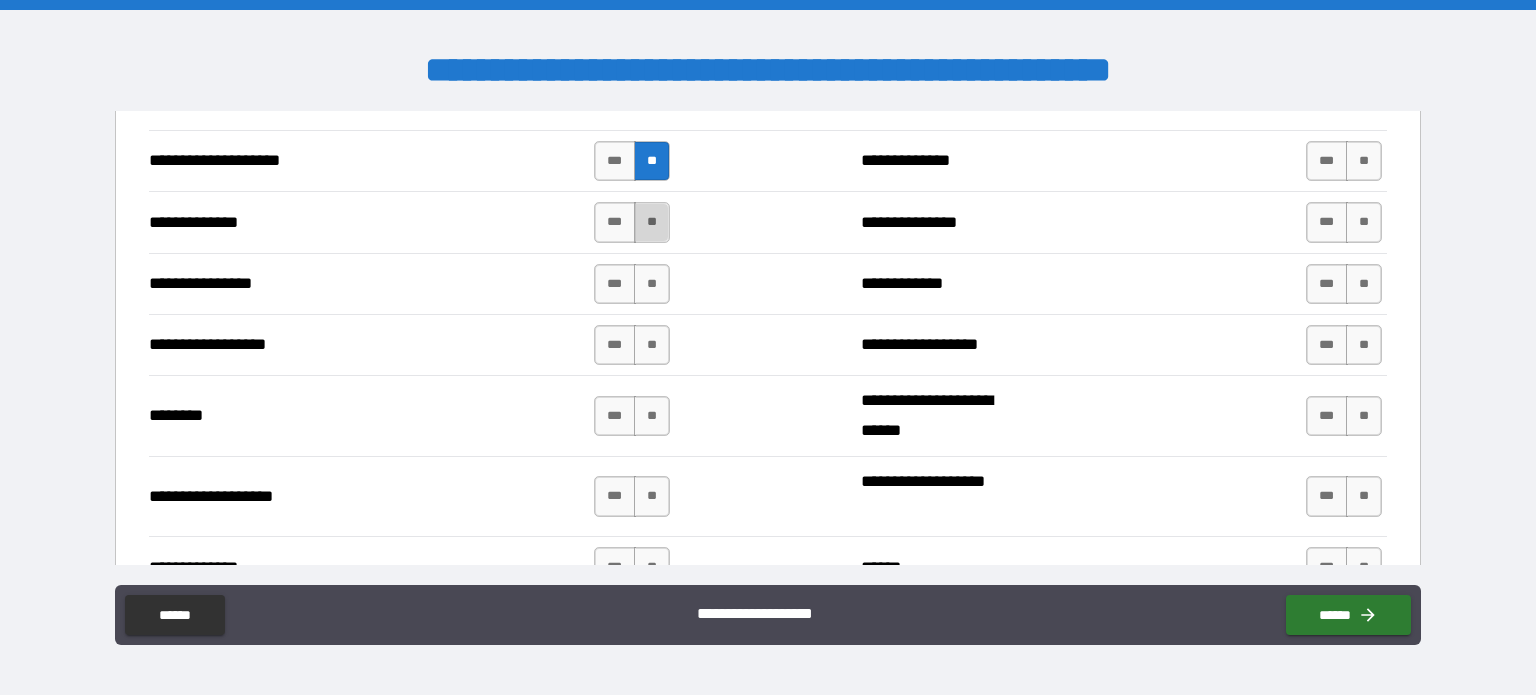 click on "**" at bounding box center (652, 222) 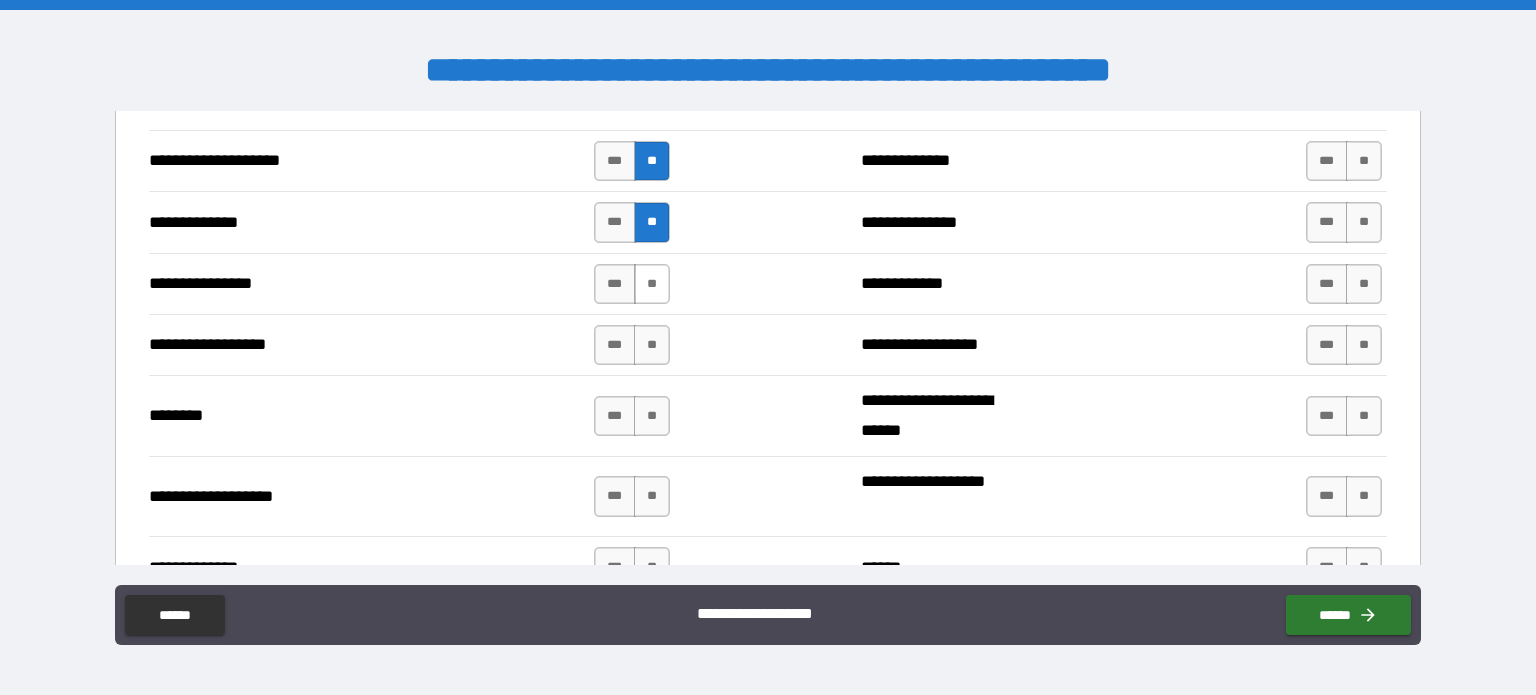 click on "**" at bounding box center (652, 284) 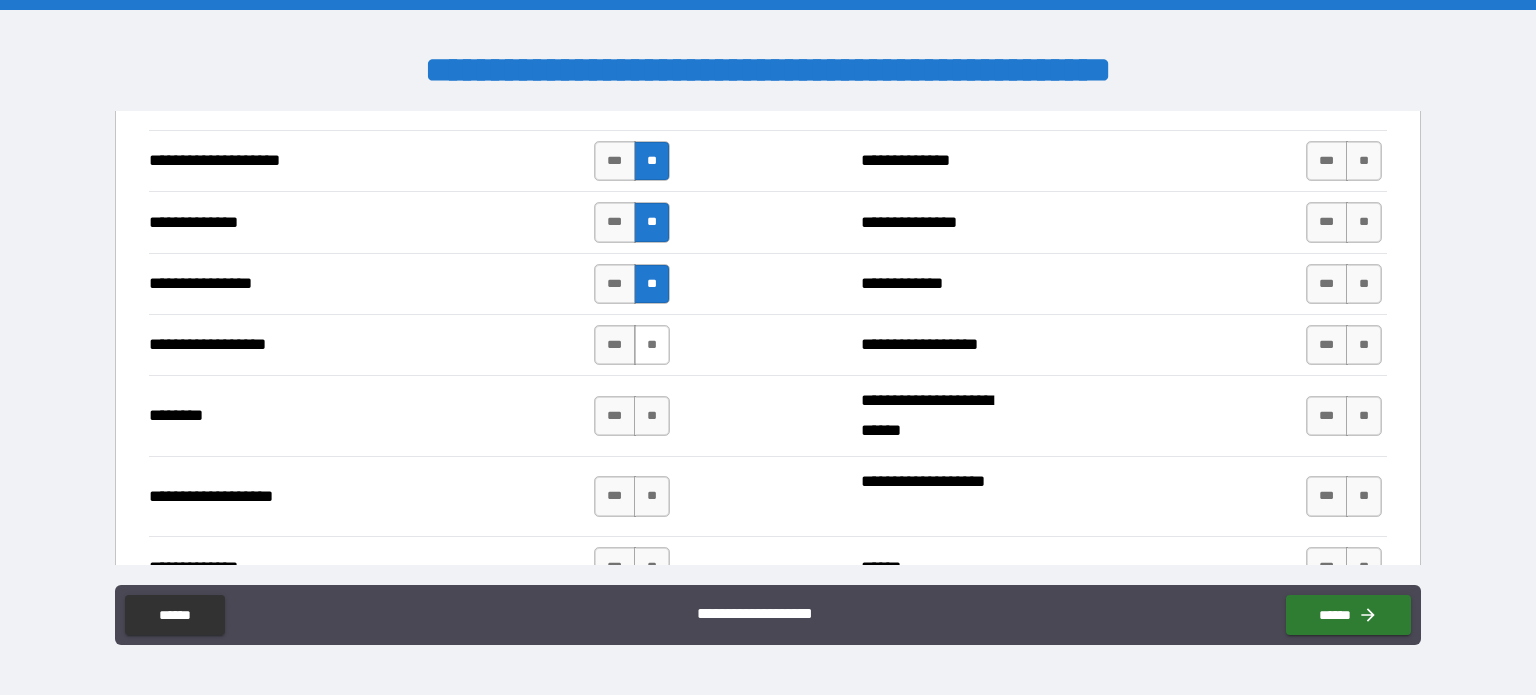 click on "**" at bounding box center [652, 345] 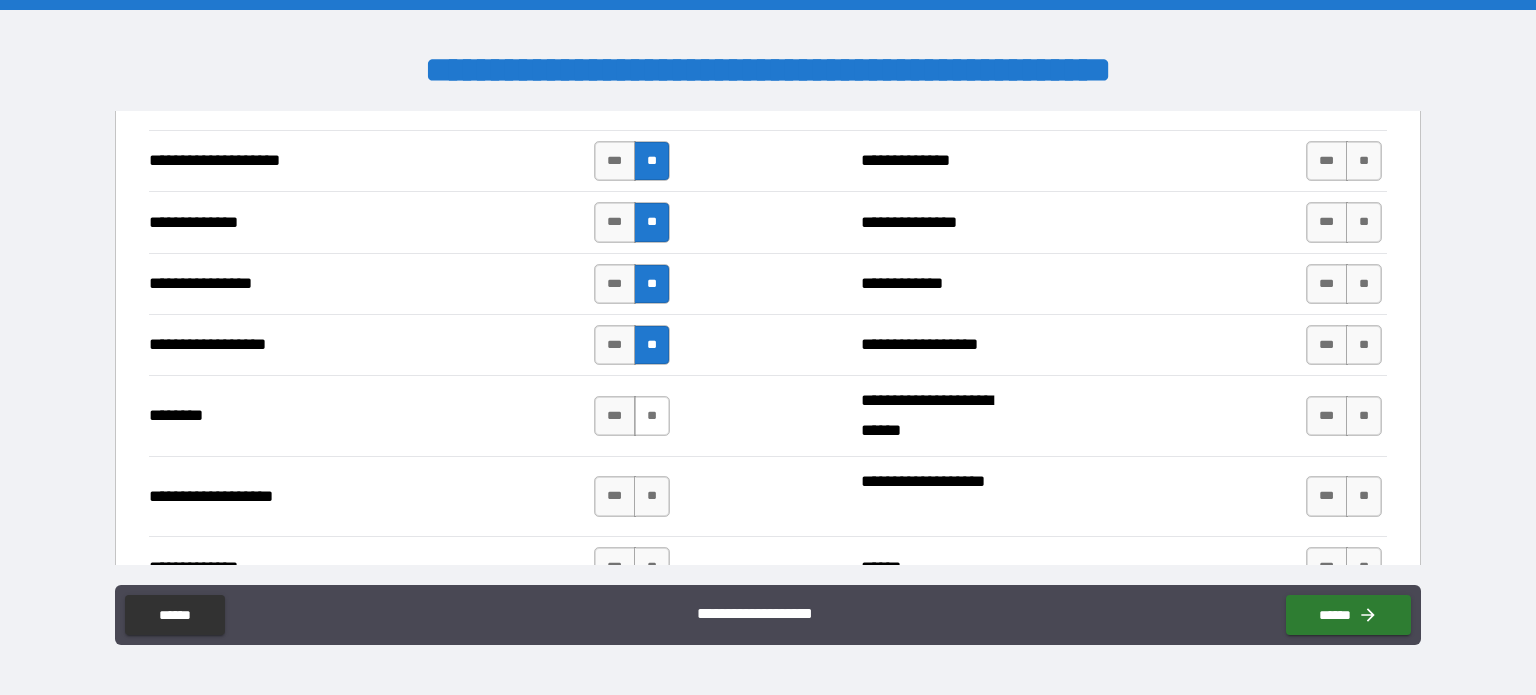 click on "**" at bounding box center (652, 416) 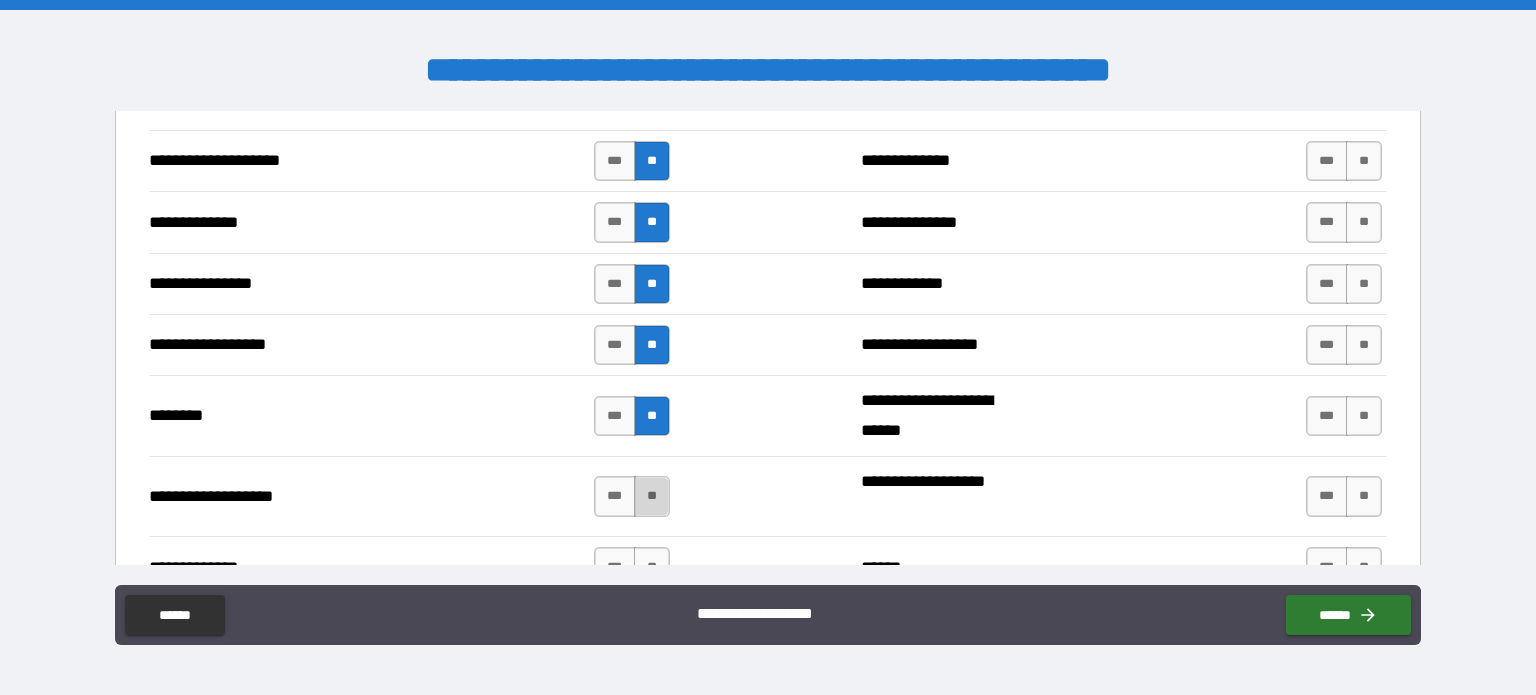 click on "**" at bounding box center (652, 496) 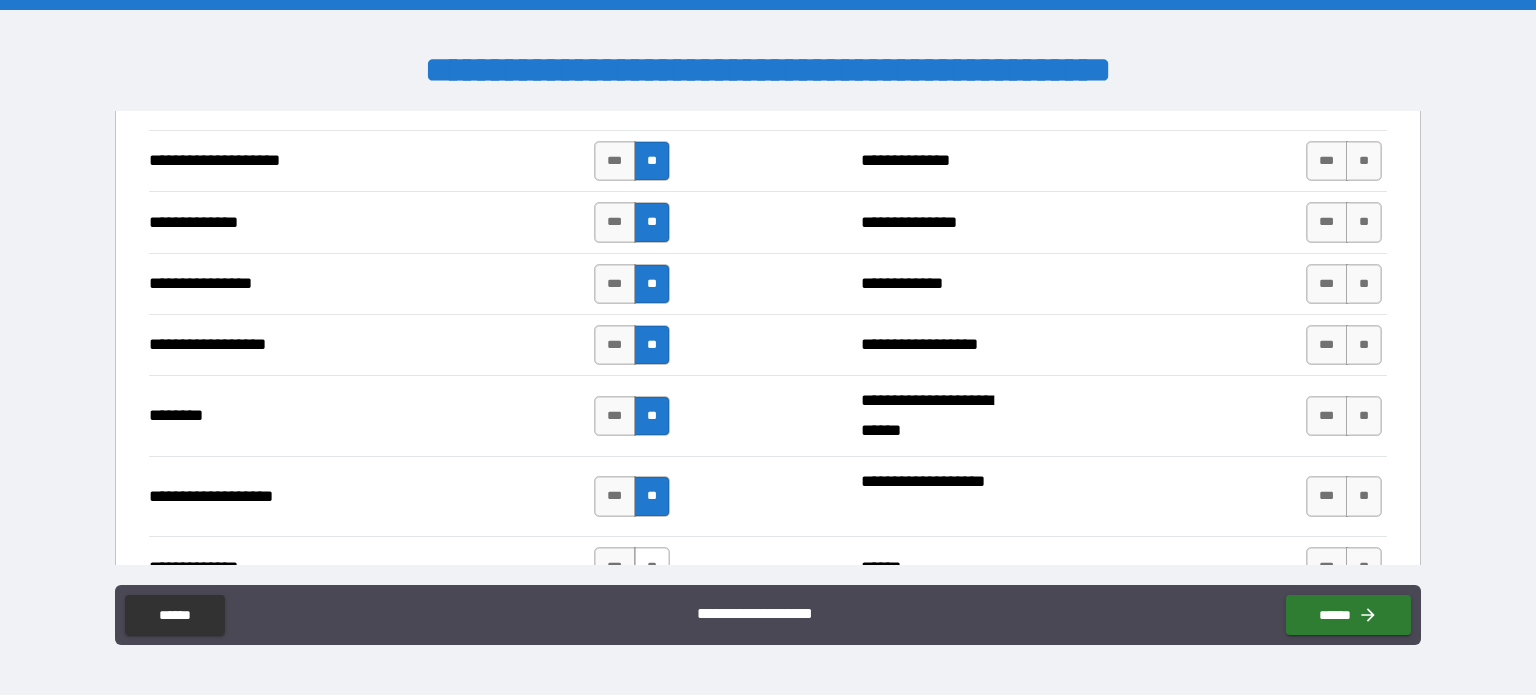 click on "**" at bounding box center [652, 567] 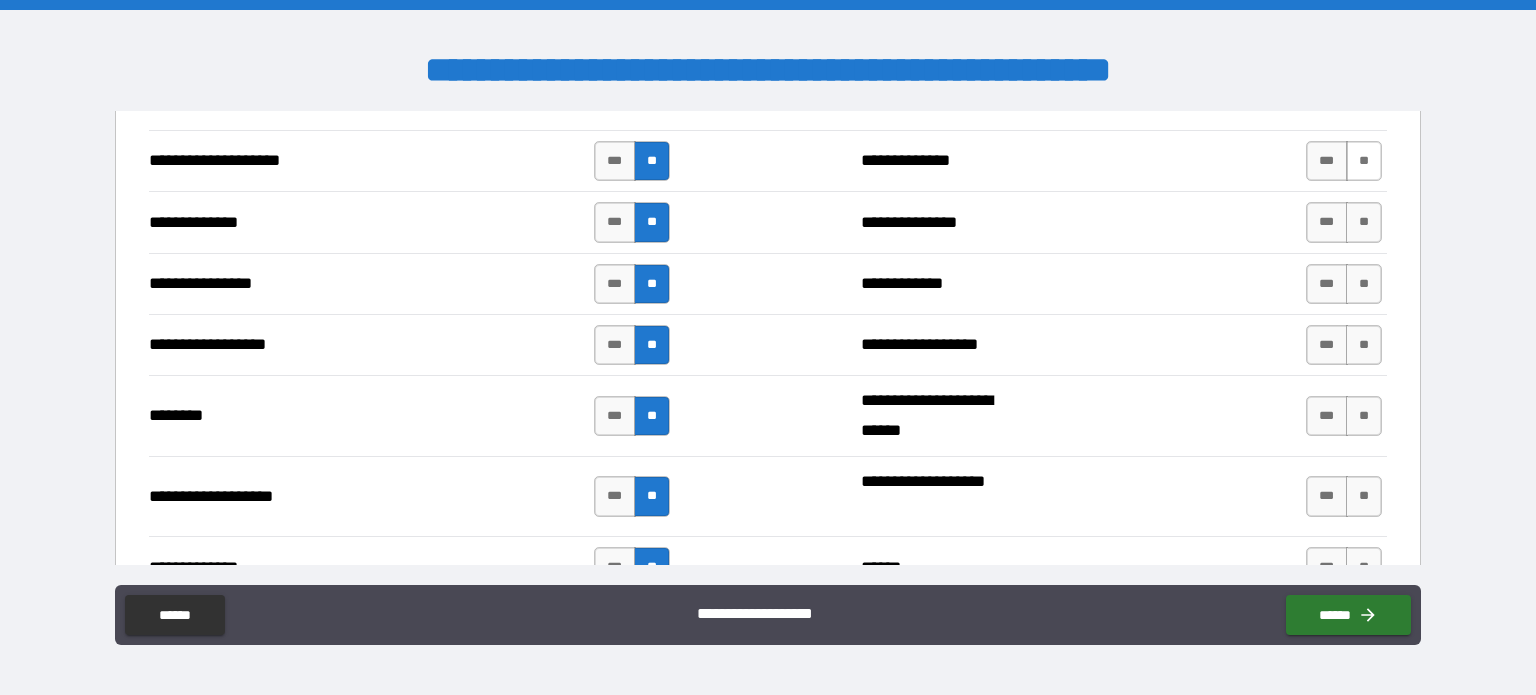 click on "**" at bounding box center [1364, 161] 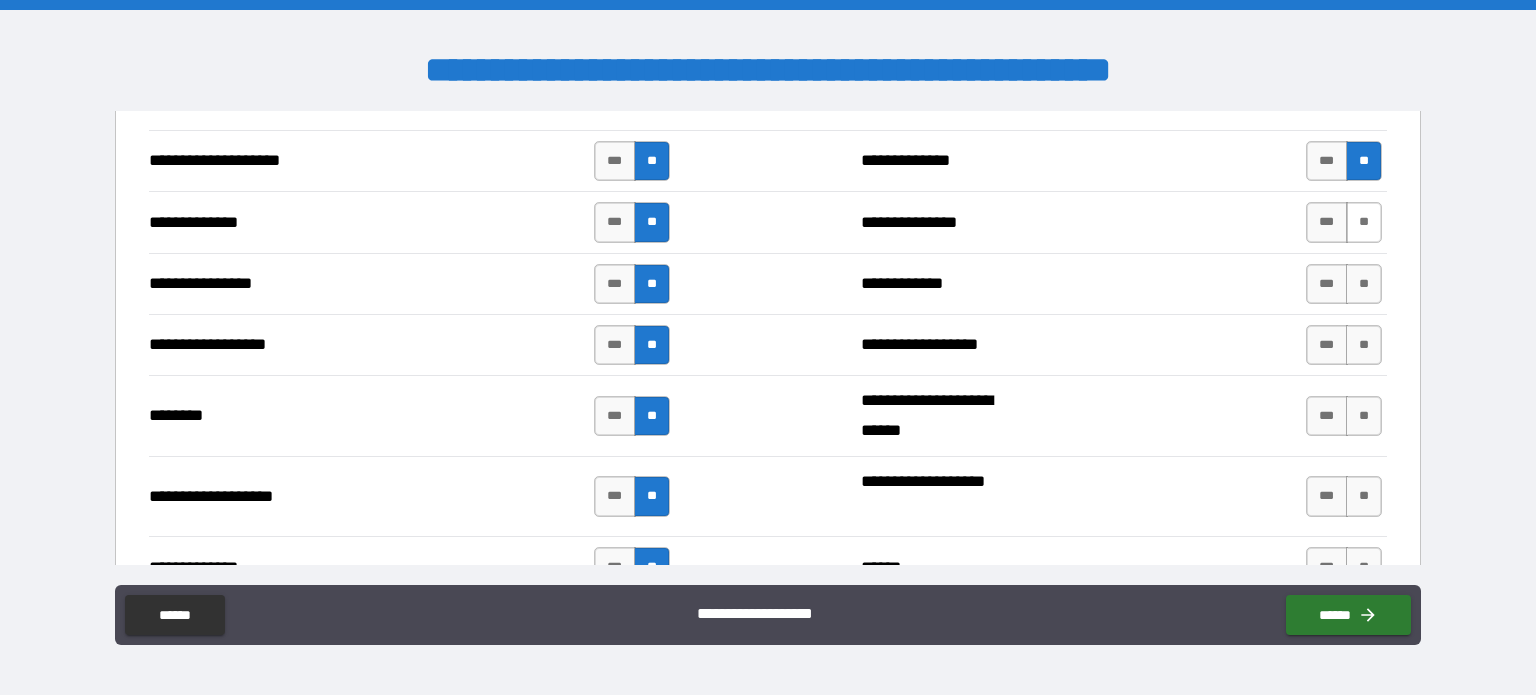 click on "**" at bounding box center (1364, 222) 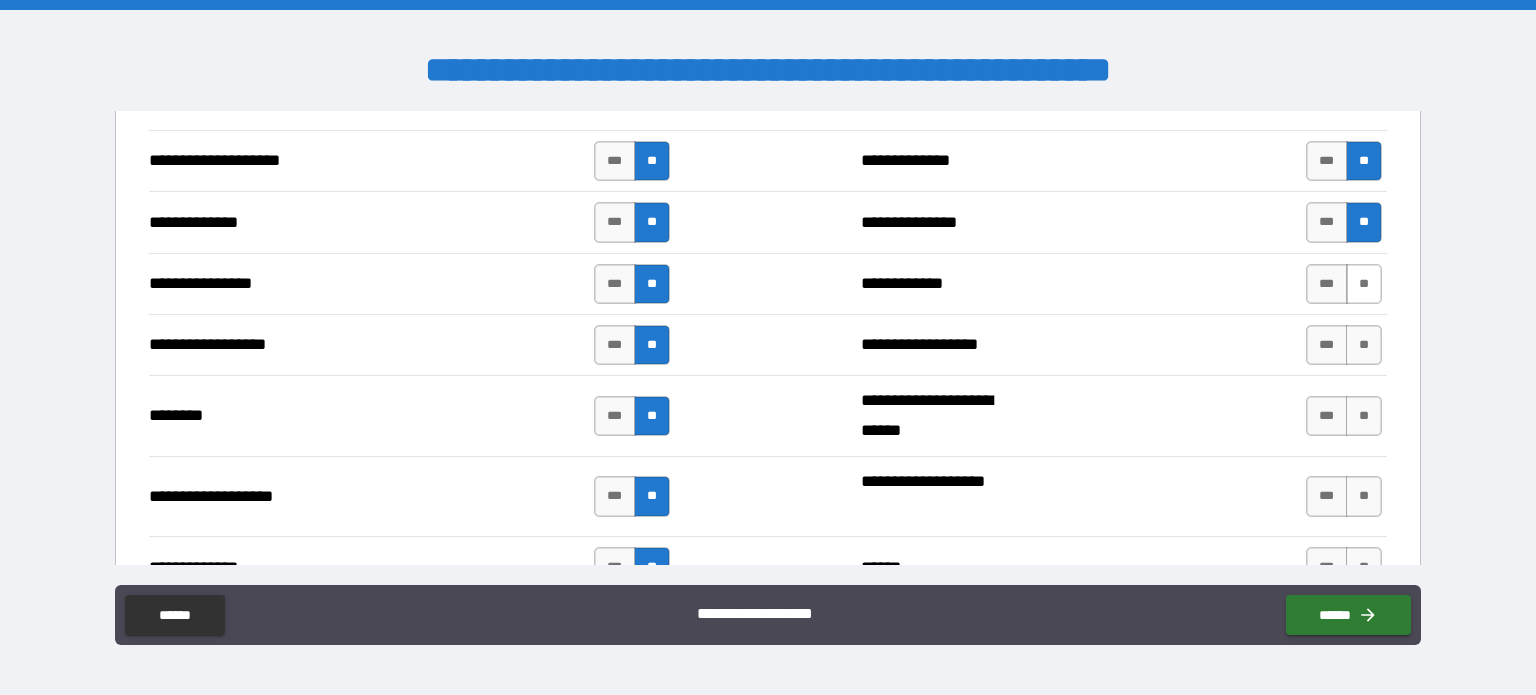 click on "**" at bounding box center [1364, 284] 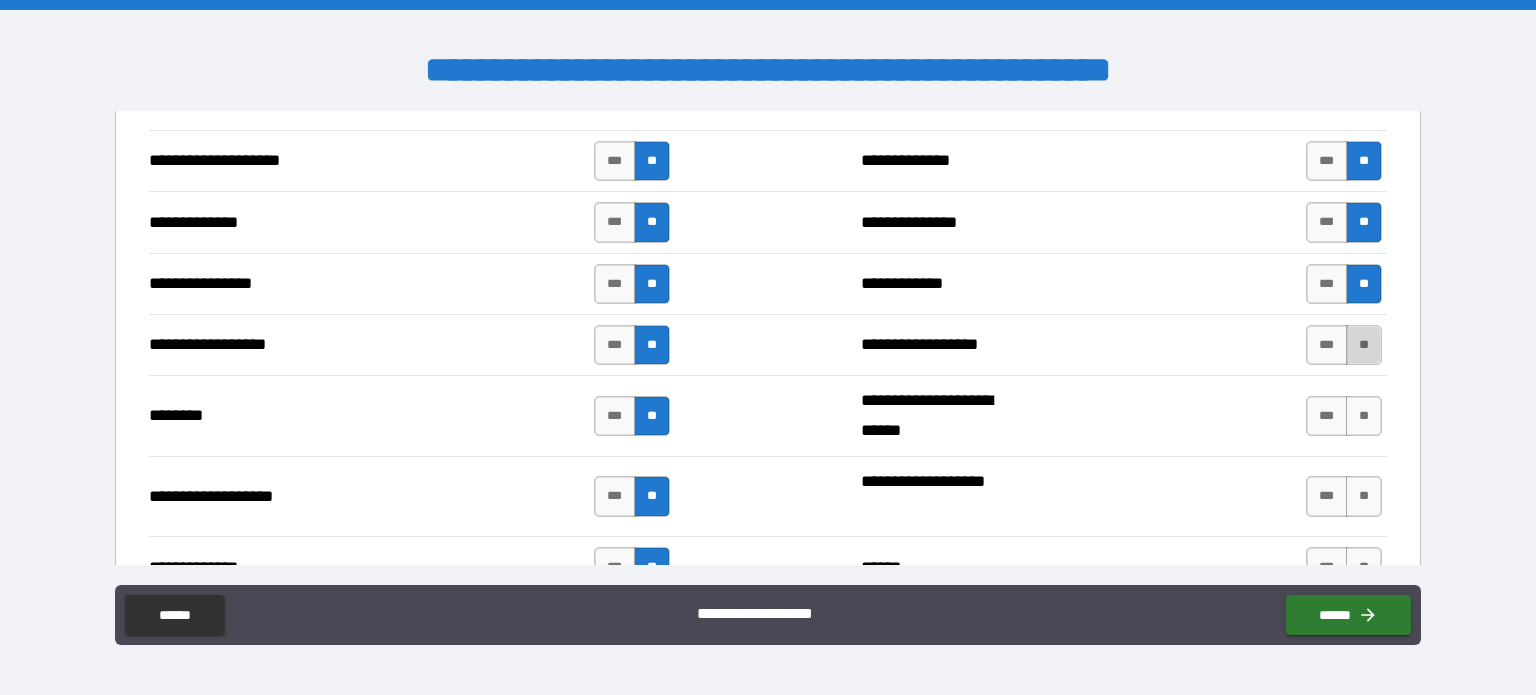 click on "**" at bounding box center [1364, 345] 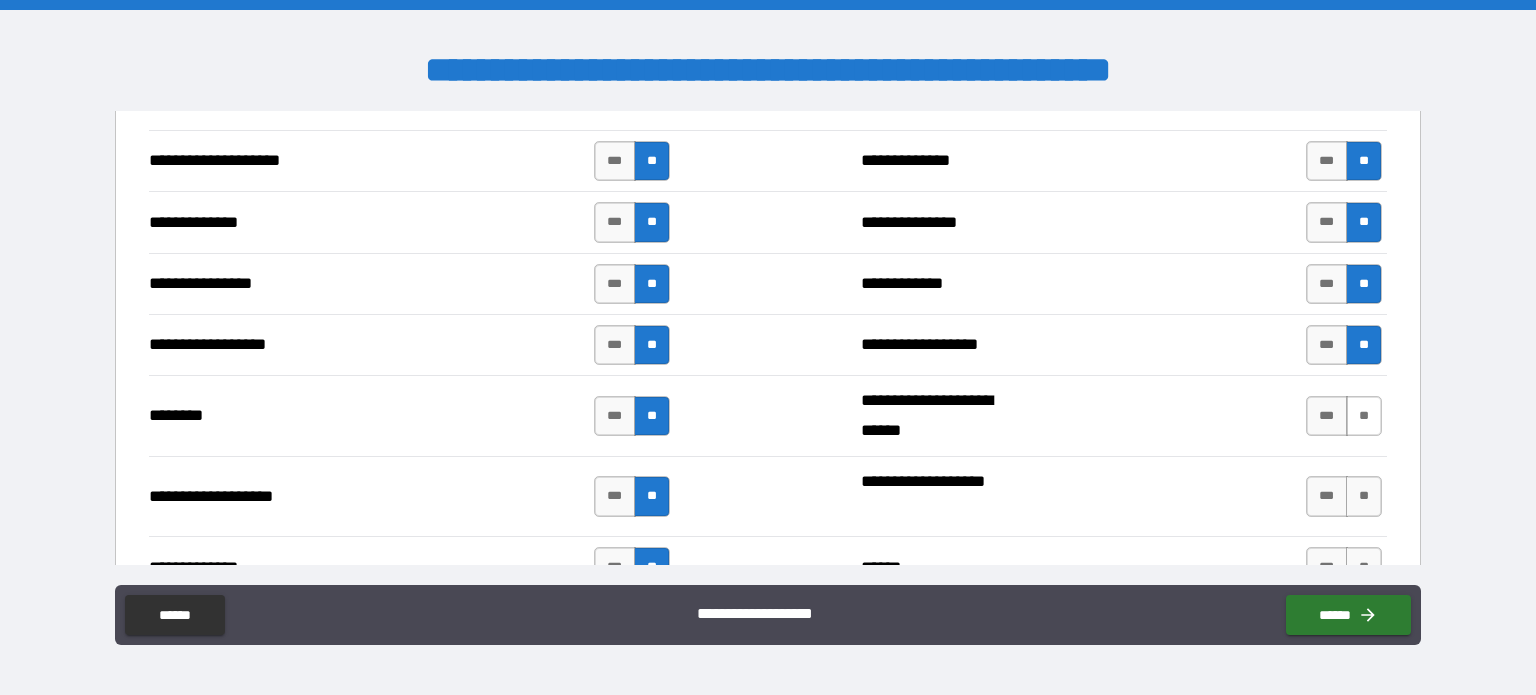 click on "**" at bounding box center (1364, 416) 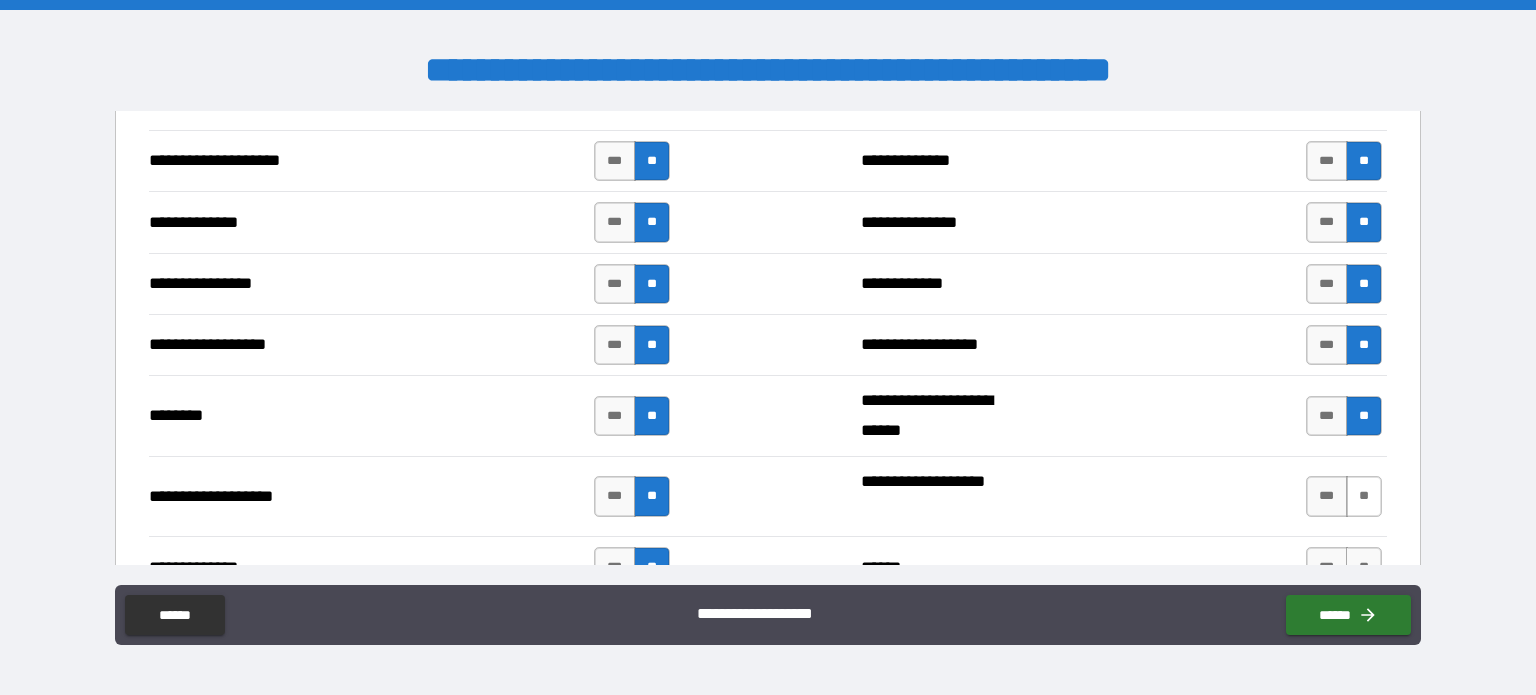 click on "**" at bounding box center (1364, 496) 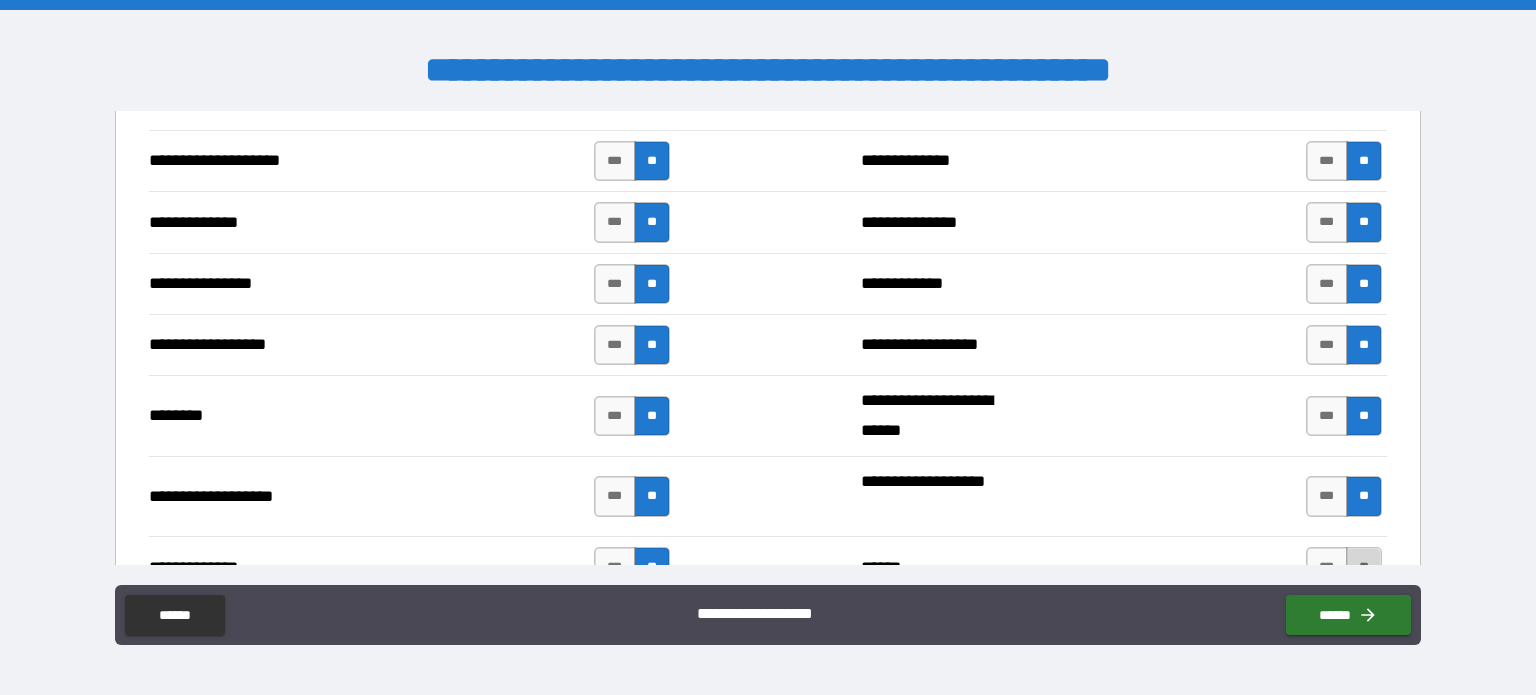 click on "**" at bounding box center [1364, 567] 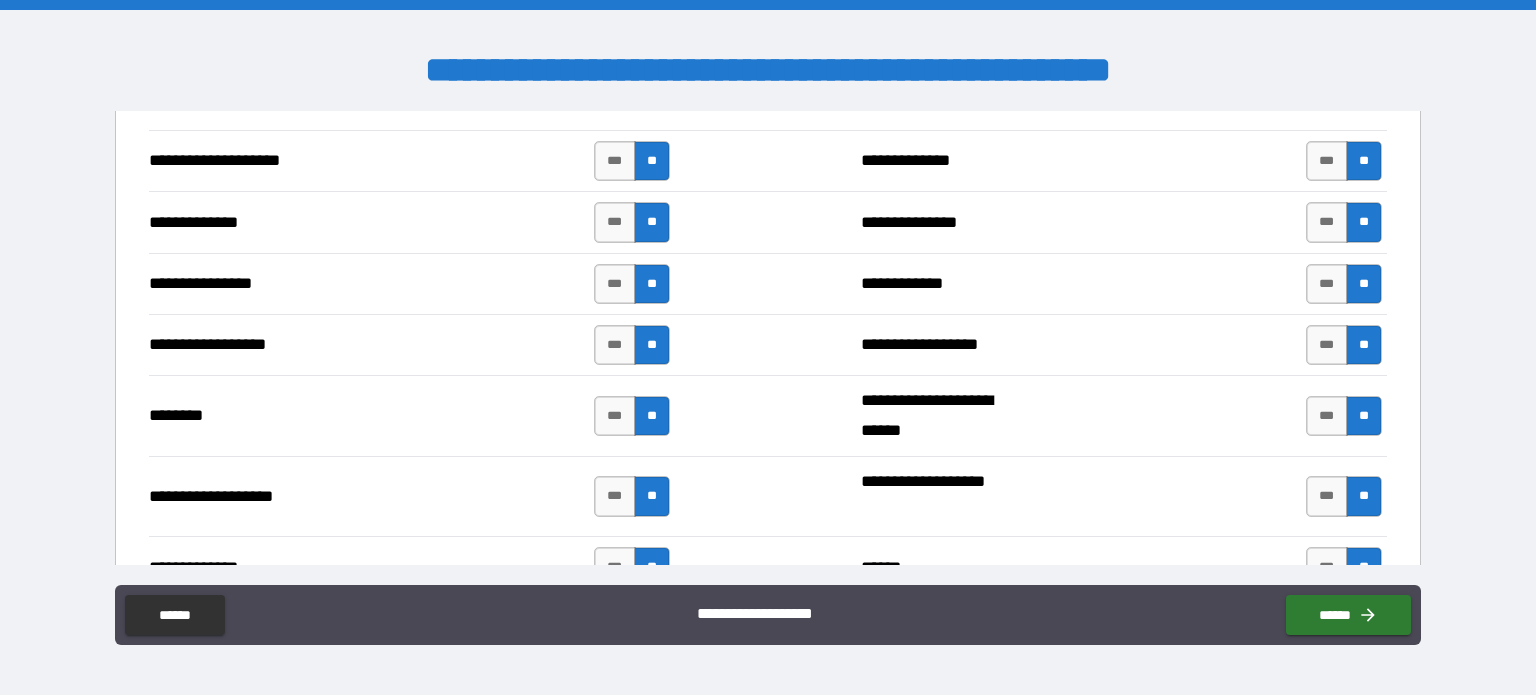 scroll, scrollTop: 3730, scrollLeft: 0, axis: vertical 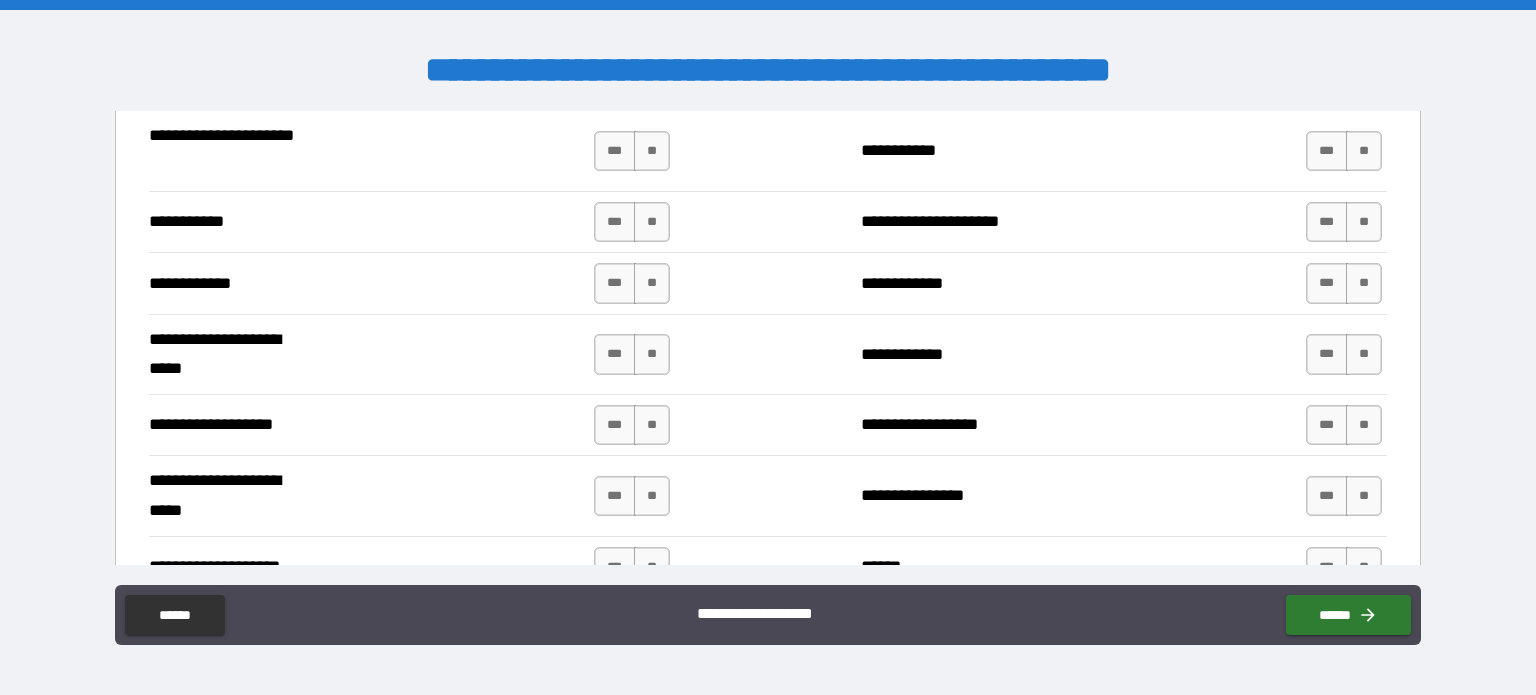 click on "**" at bounding box center (652, 151) 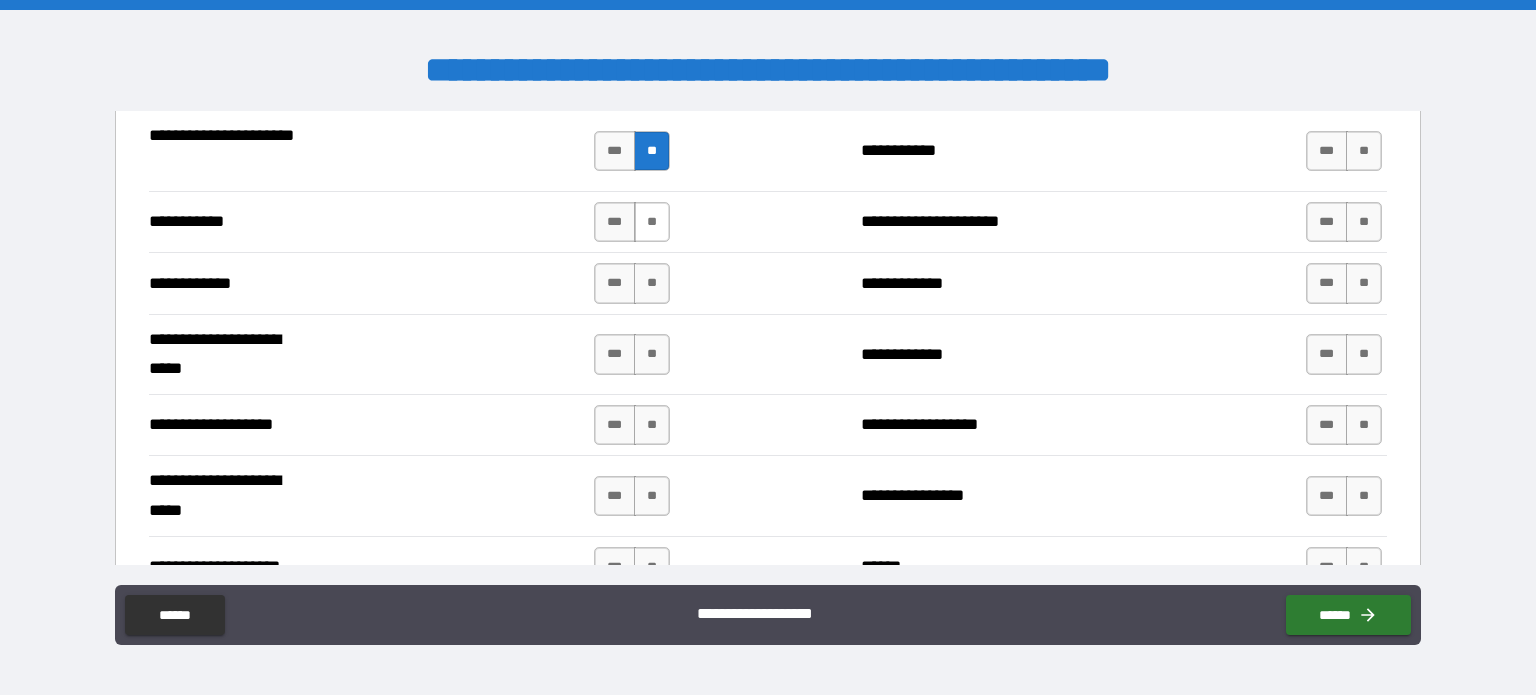 click on "**" at bounding box center [652, 222] 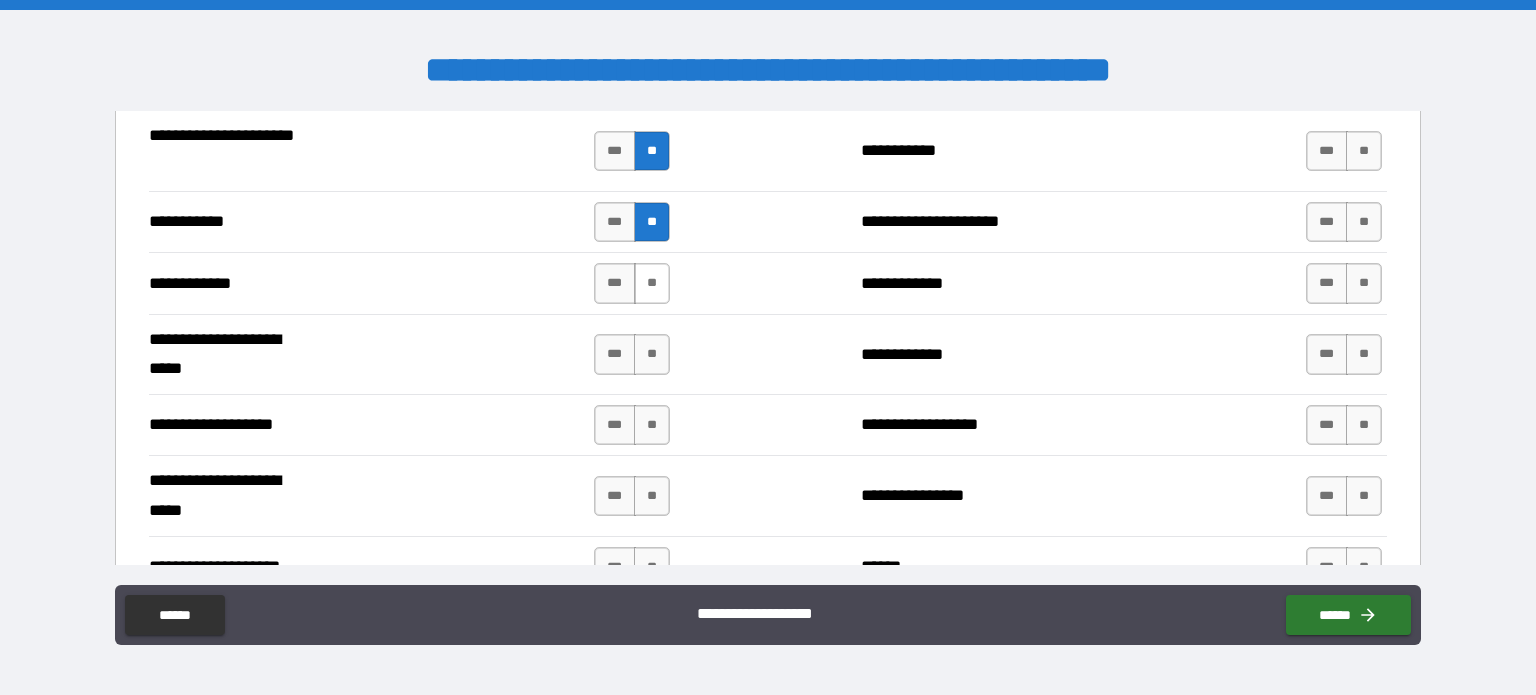 click on "**" at bounding box center (652, 283) 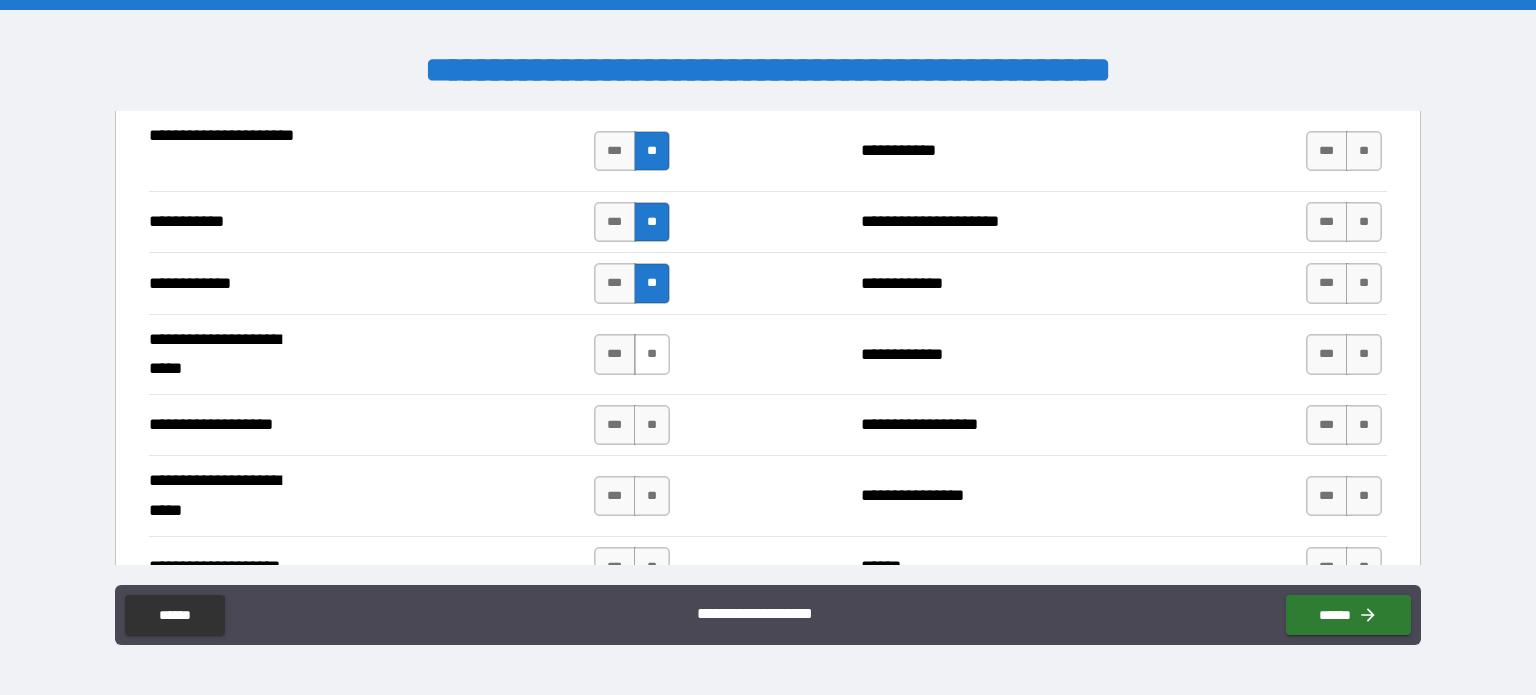 click on "**" at bounding box center (652, 354) 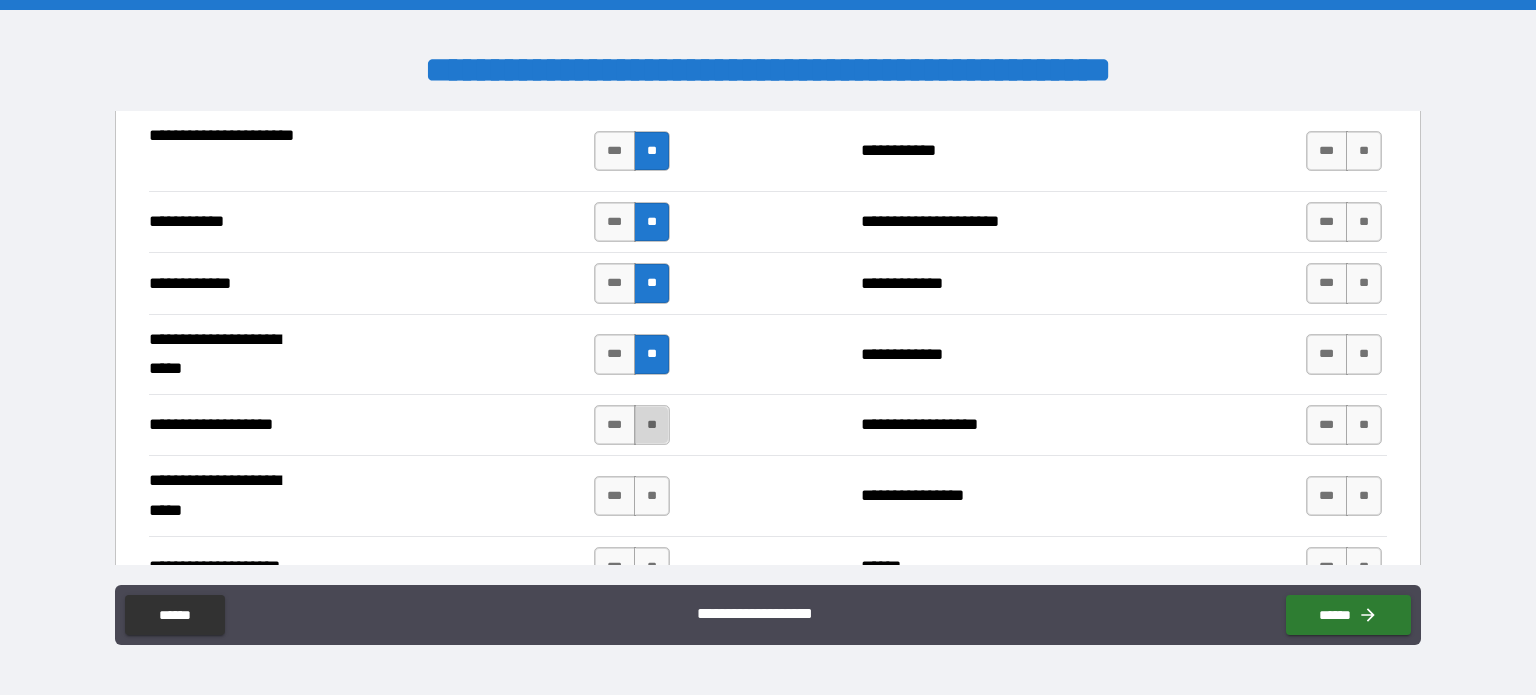 click on "**" at bounding box center (652, 425) 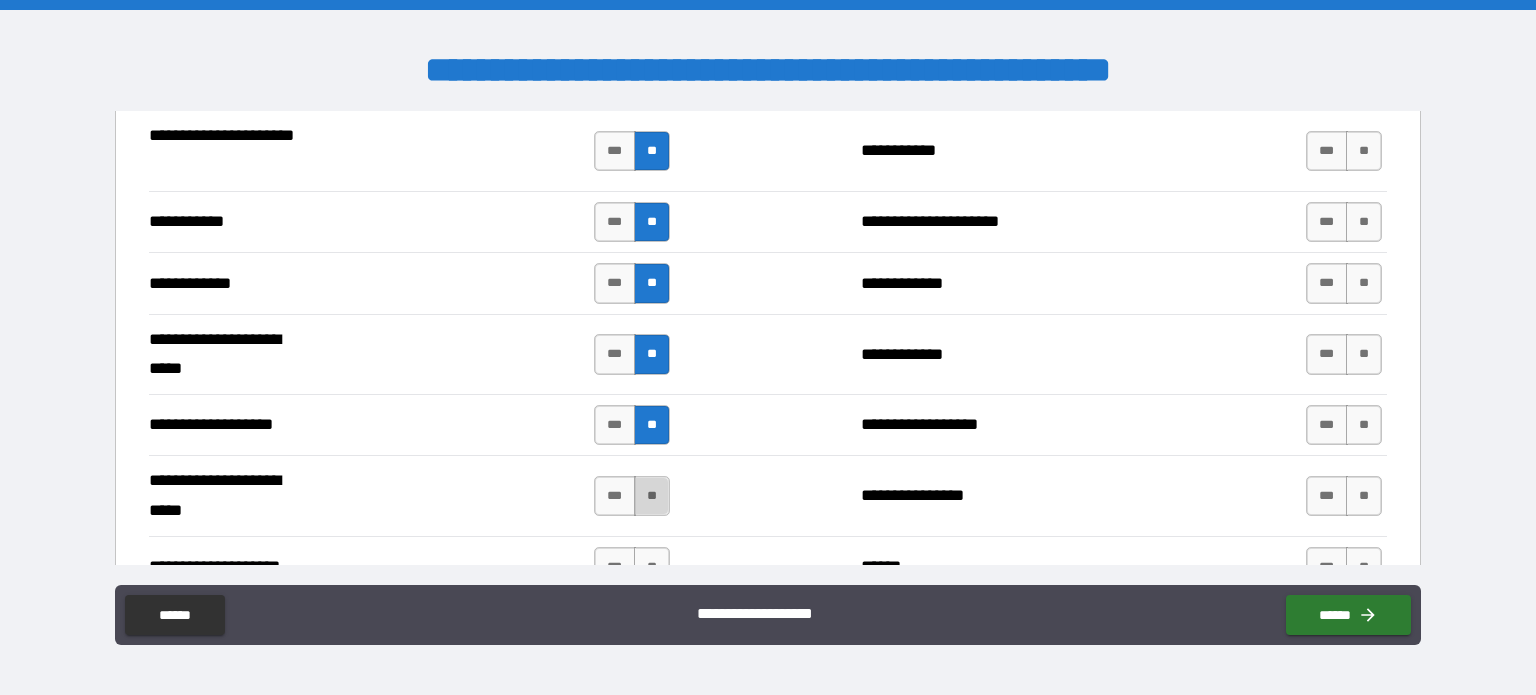 click on "**" at bounding box center [652, 496] 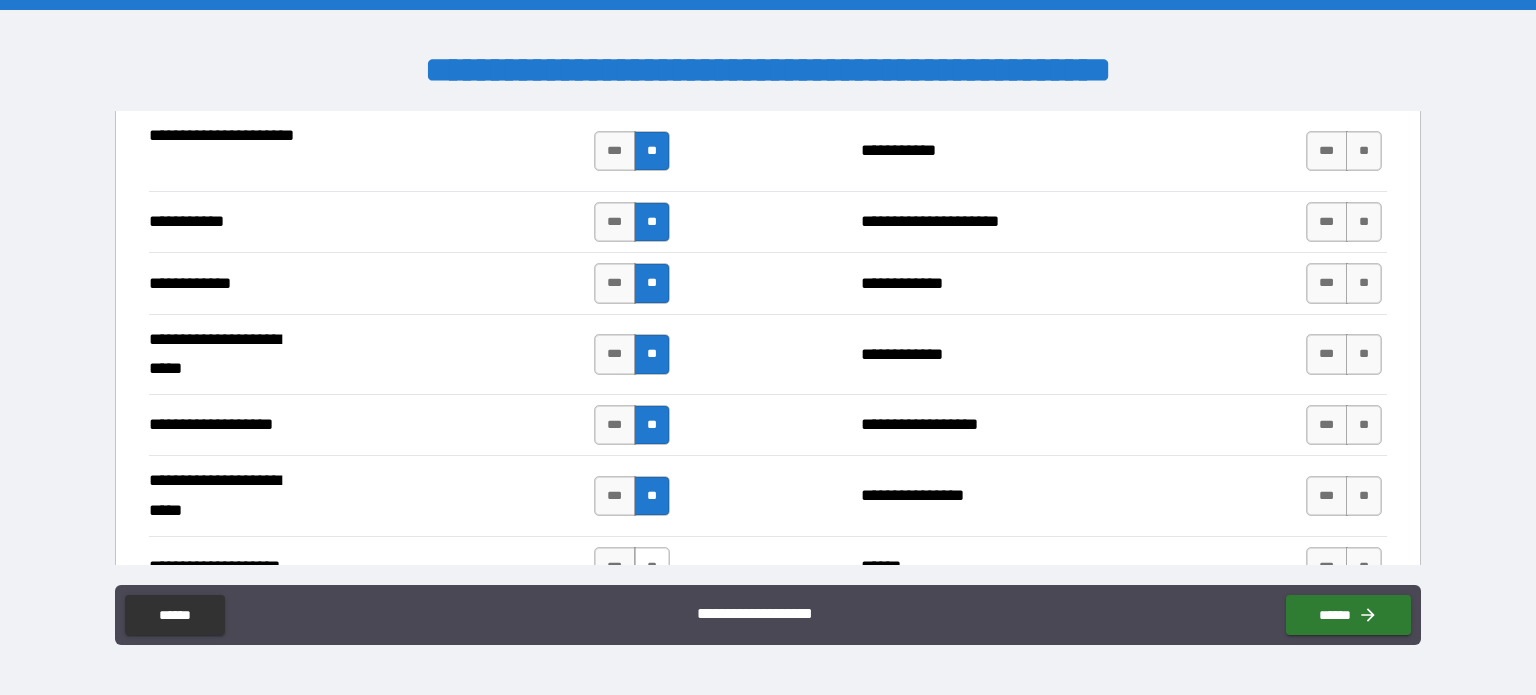 click on "**" at bounding box center (652, 567) 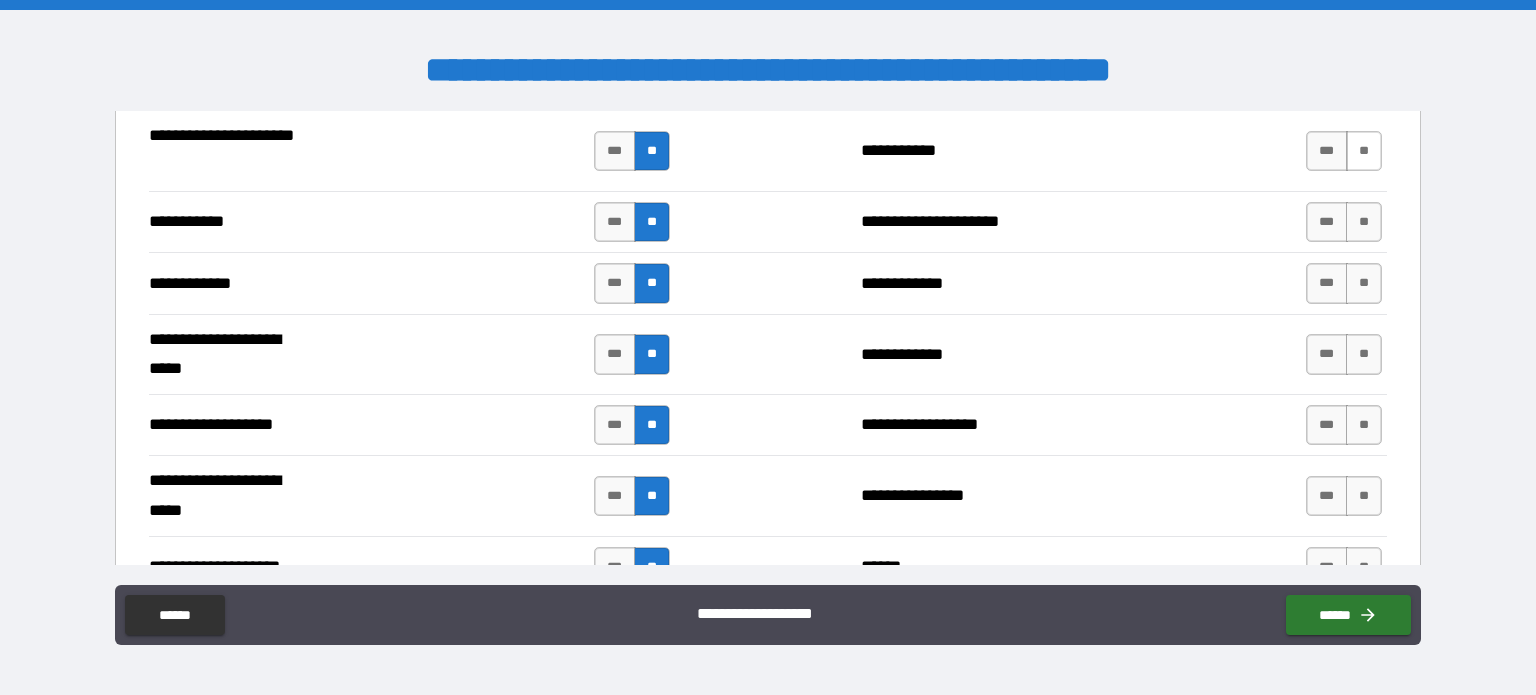 click on "**" at bounding box center (1364, 151) 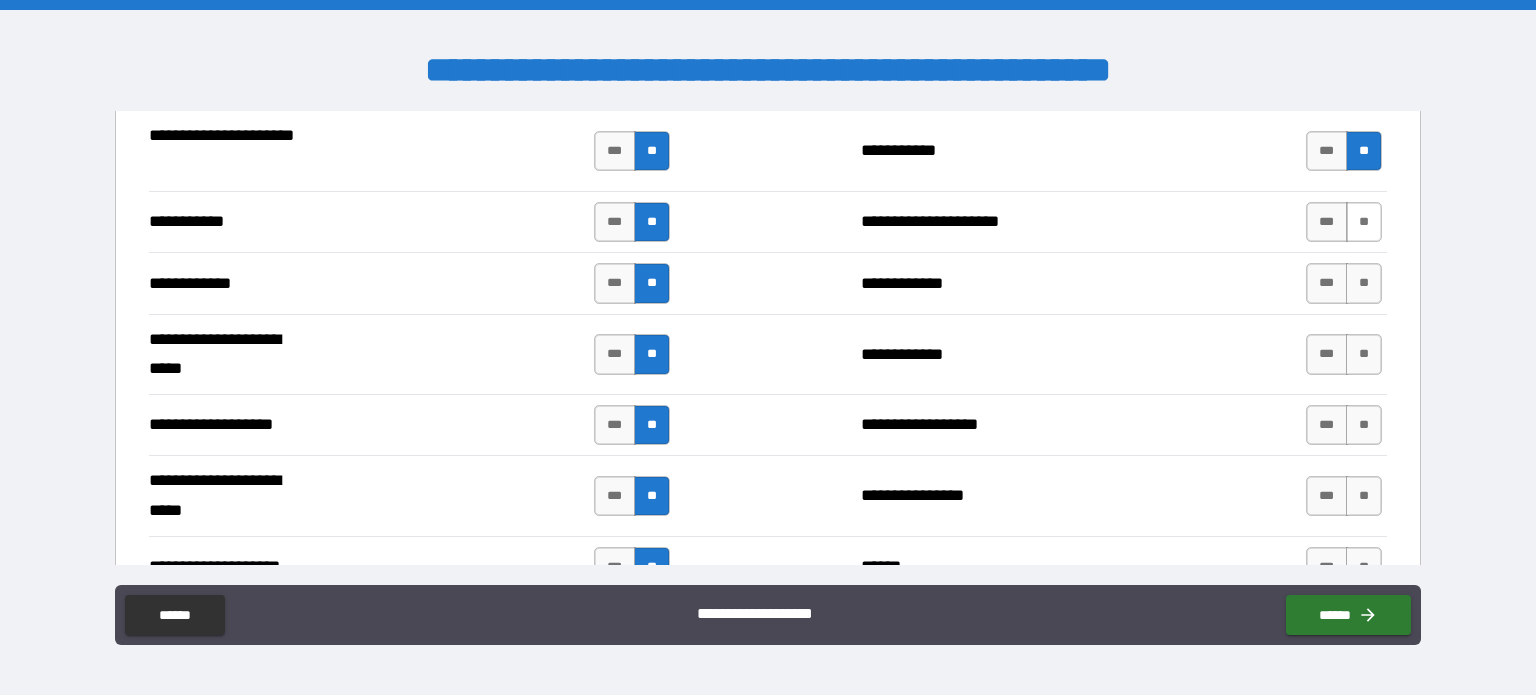 click on "**" at bounding box center [1364, 222] 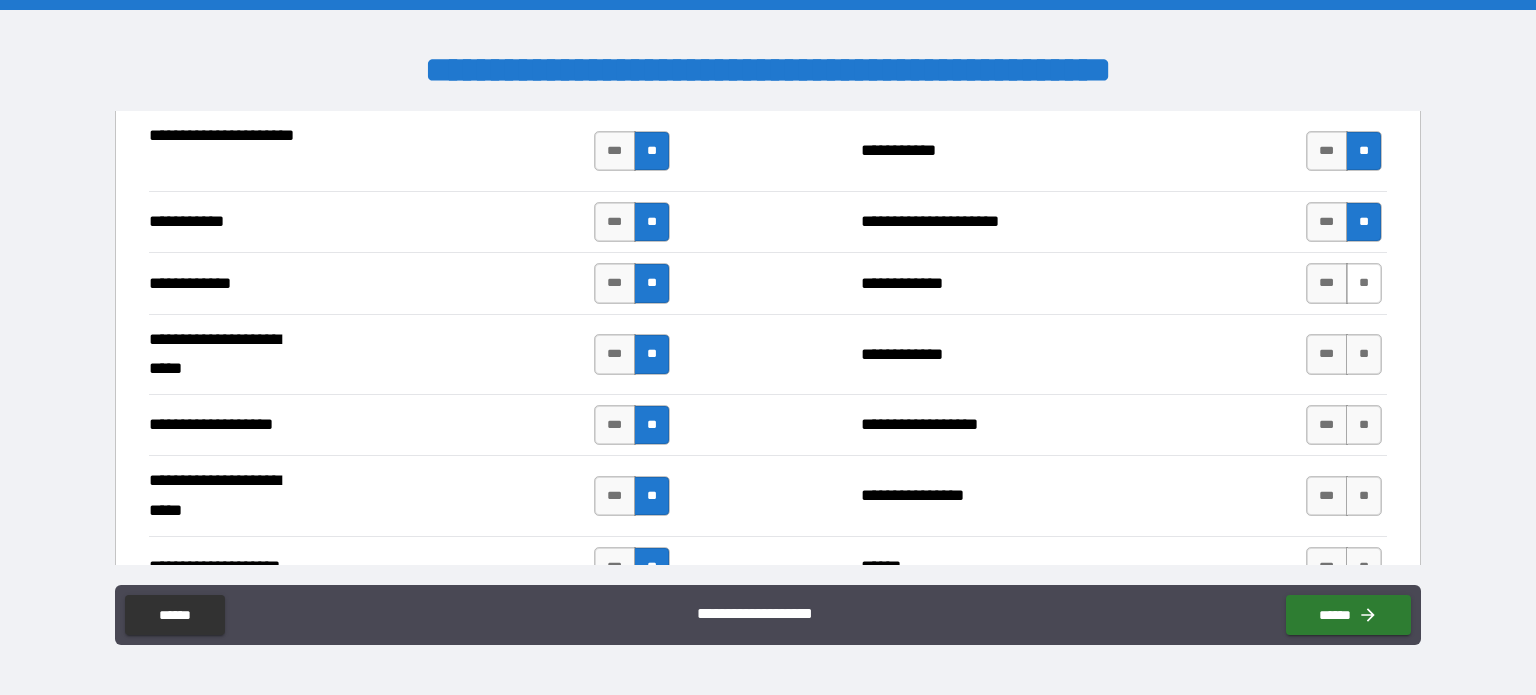 click on "**" at bounding box center [1364, 283] 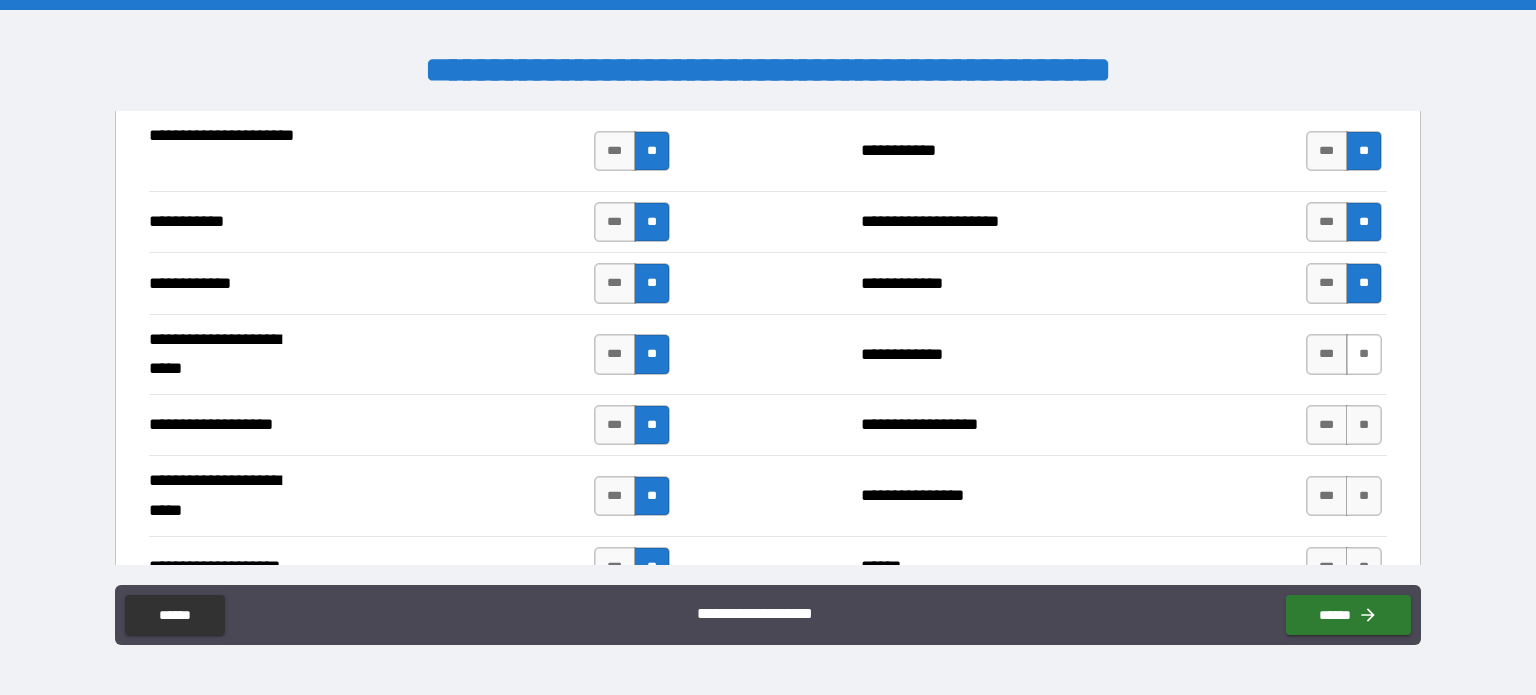click on "**" at bounding box center [1364, 354] 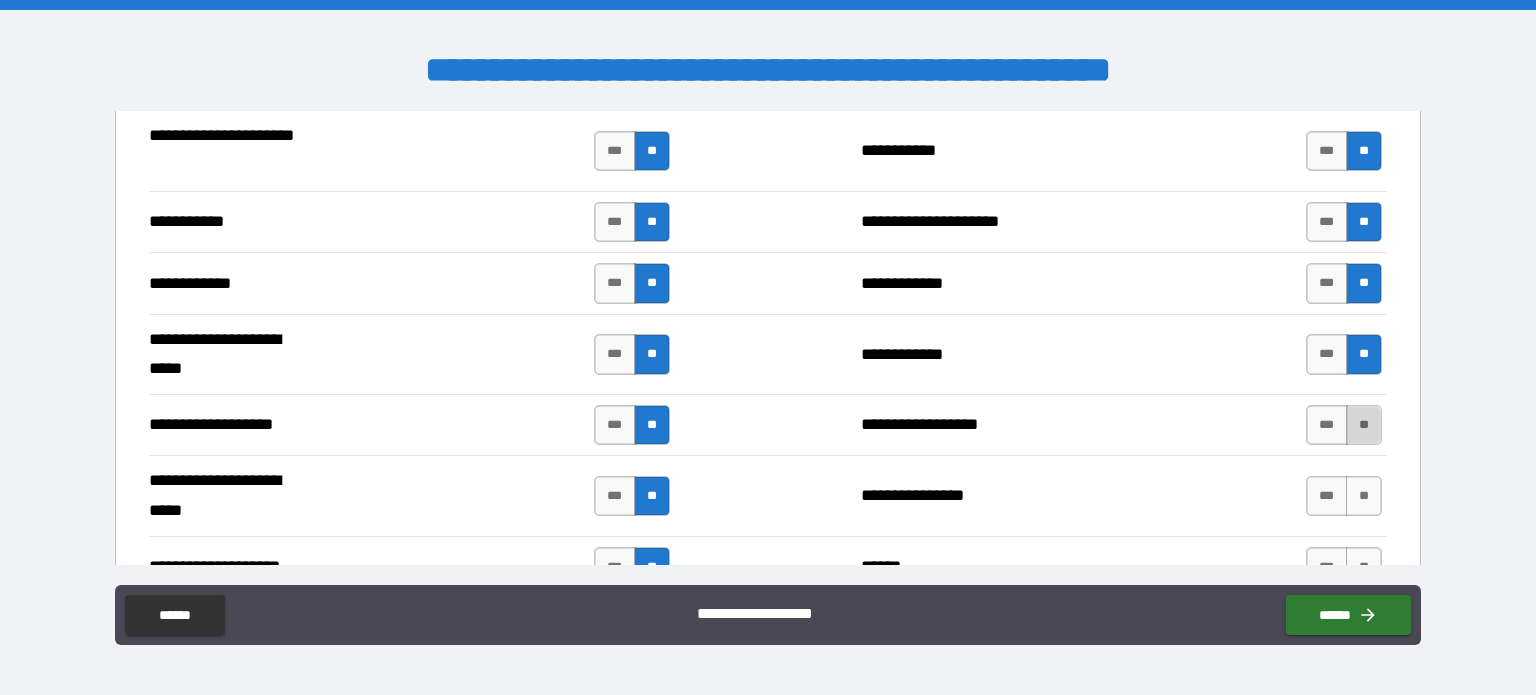 click on "**" at bounding box center [1364, 425] 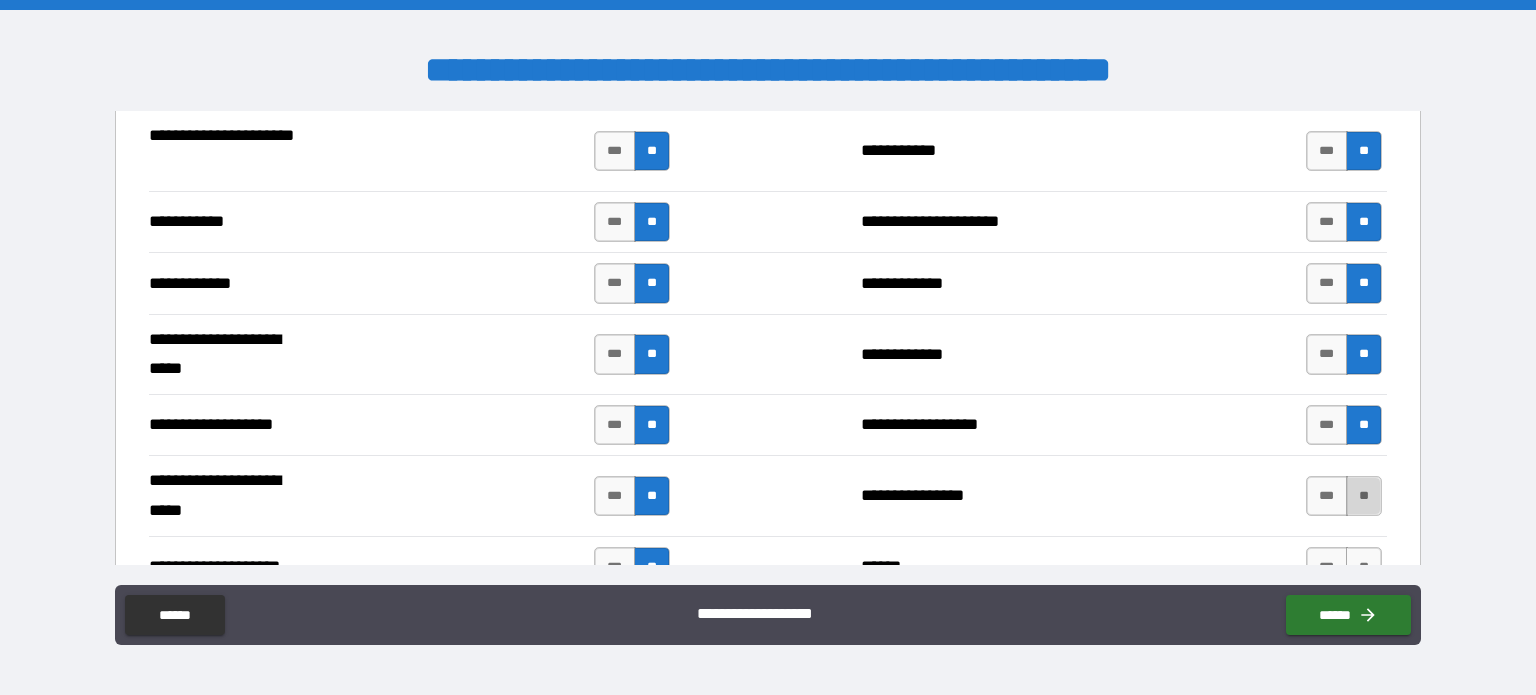 click on "**" at bounding box center (1364, 496) 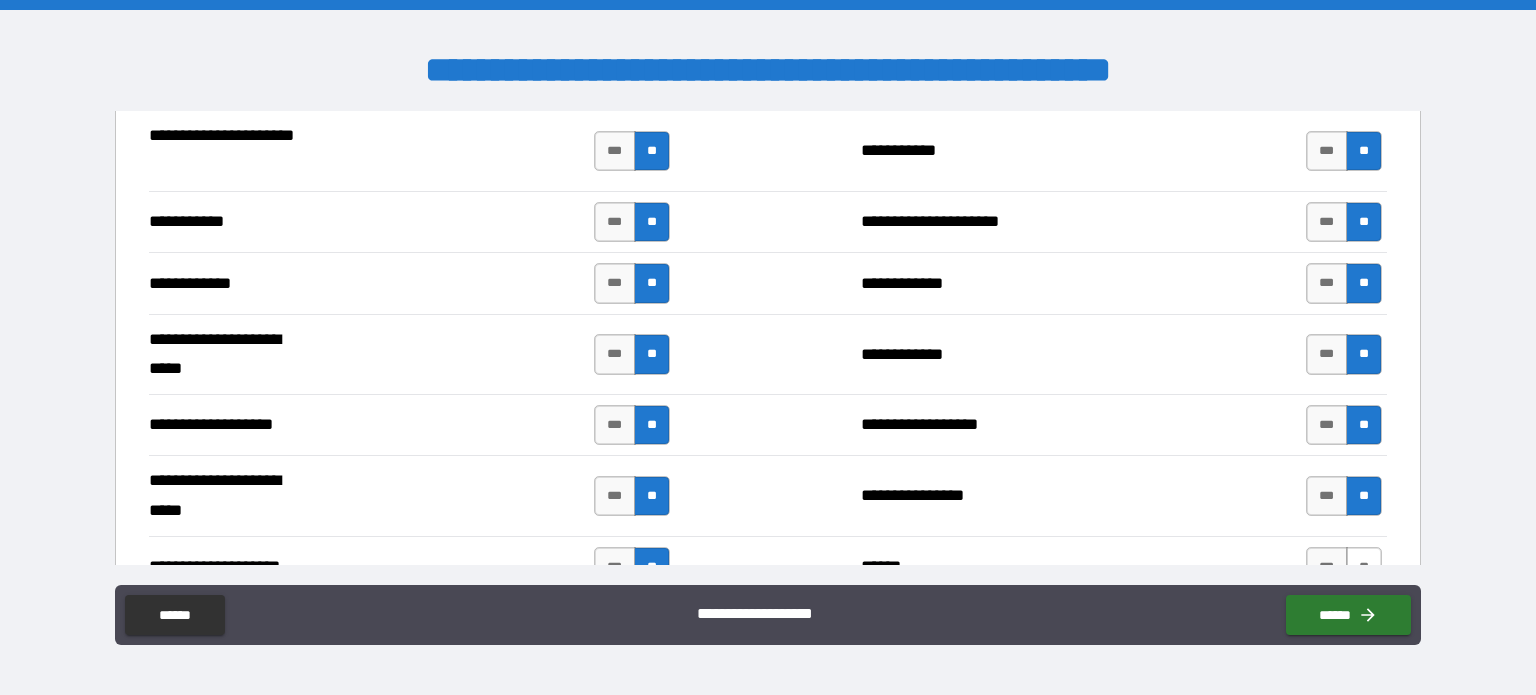 click on "**" at bounding box center (1364, 567) 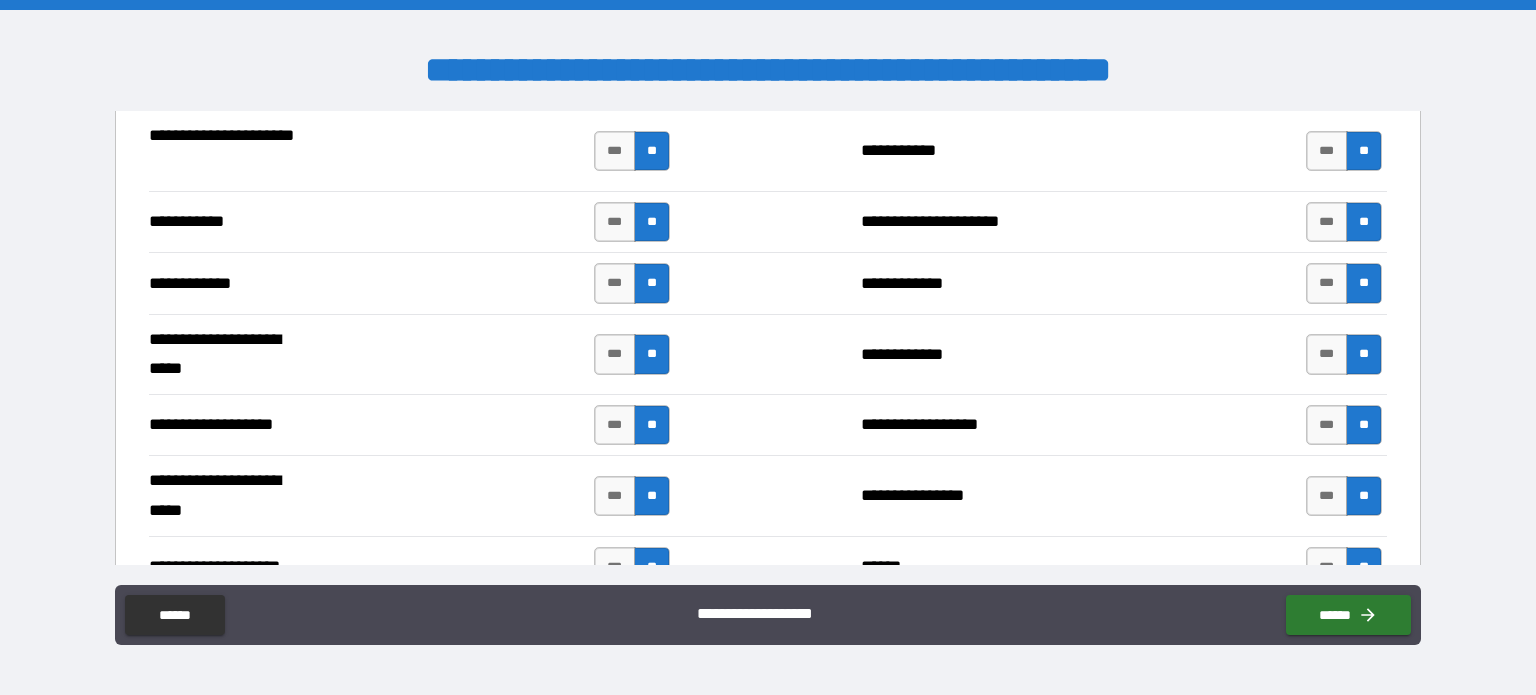 scroll, scrollTop: 4127, scrollLeft: 0, axis: vertical 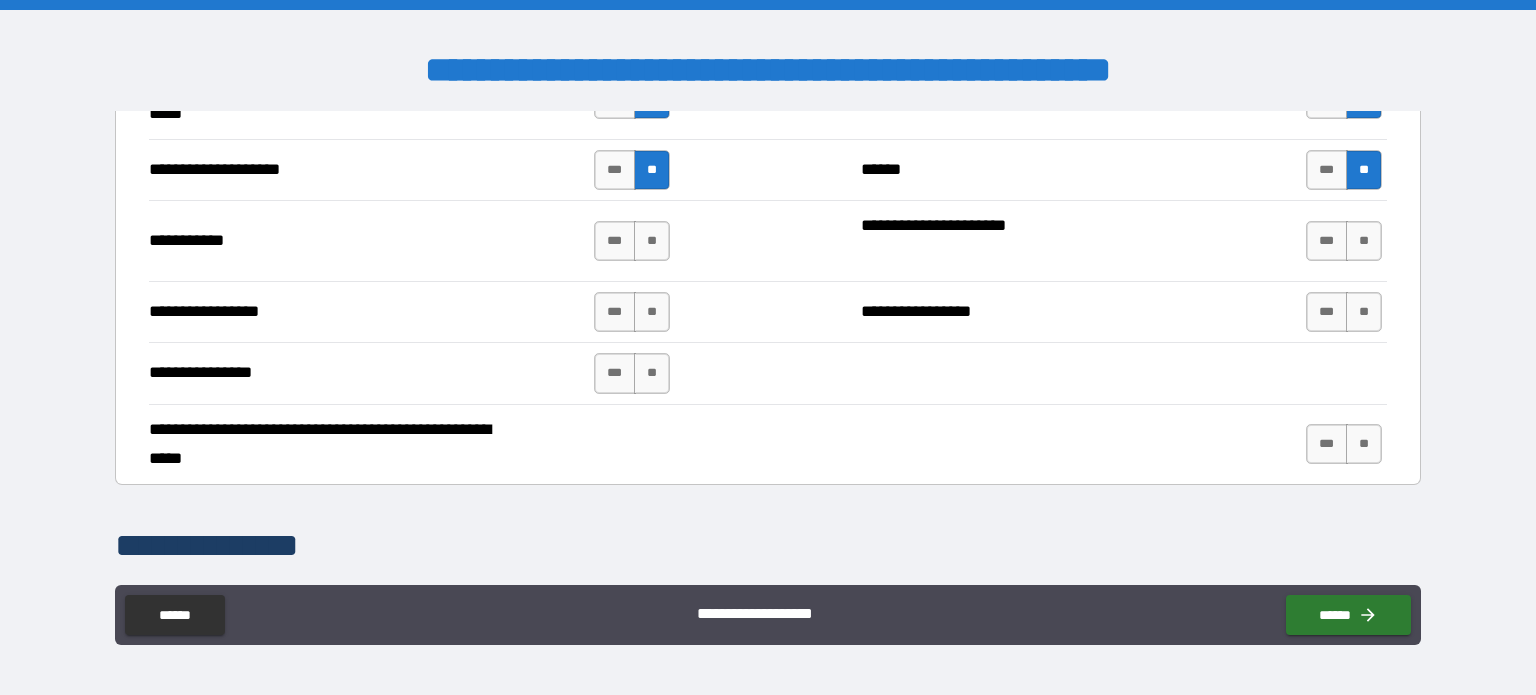 click on "**" at bounding box center [652, 241] 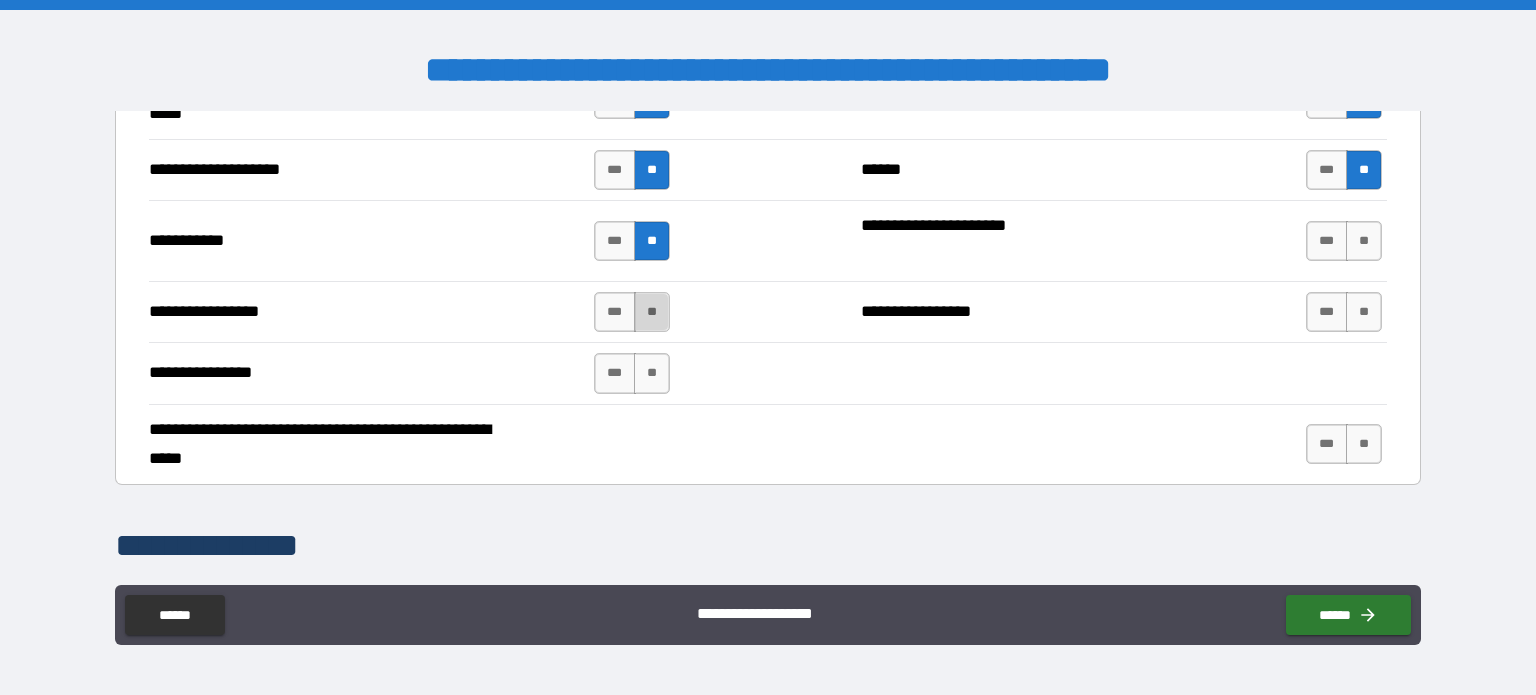 click on "**" at bounding box center (652, 312) 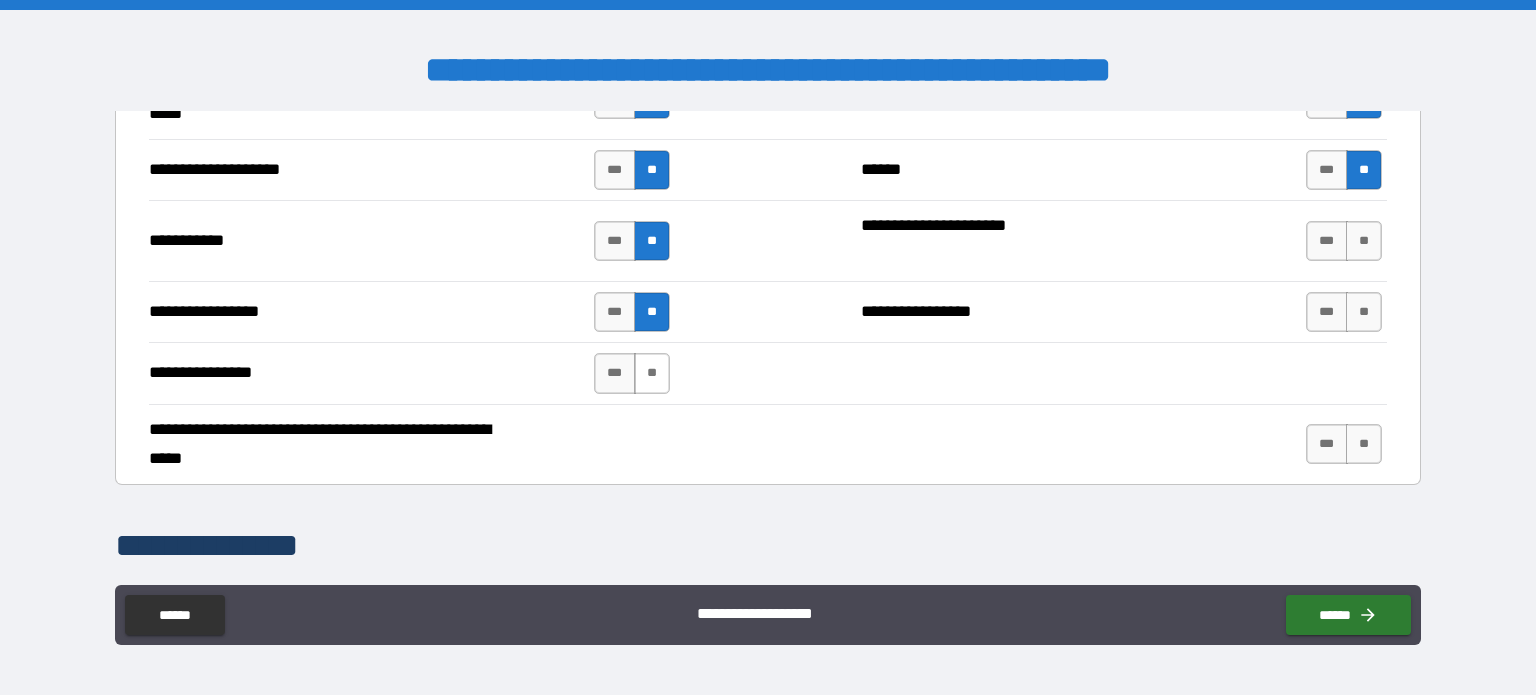 click on "**" at bounding box center (652, 373) 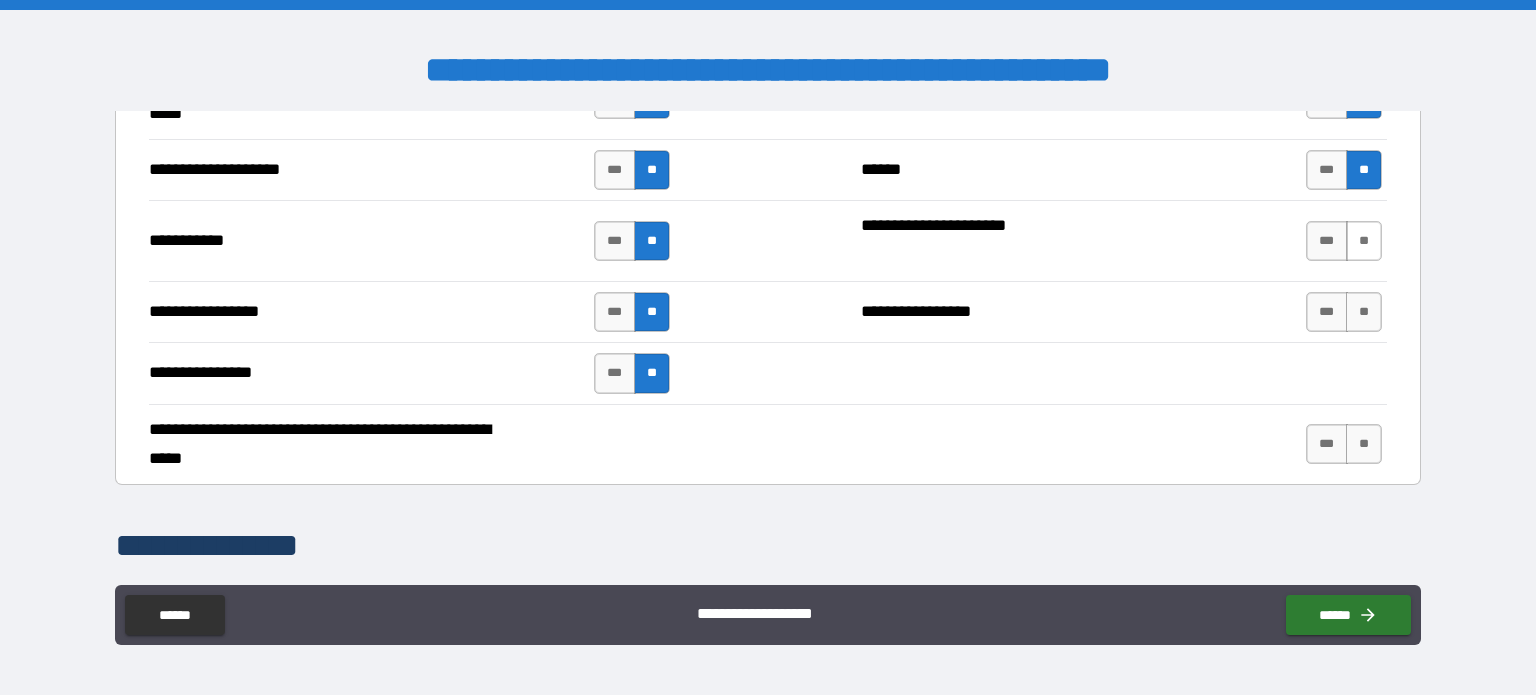 click on "**" at bounding box center (1364, 241) 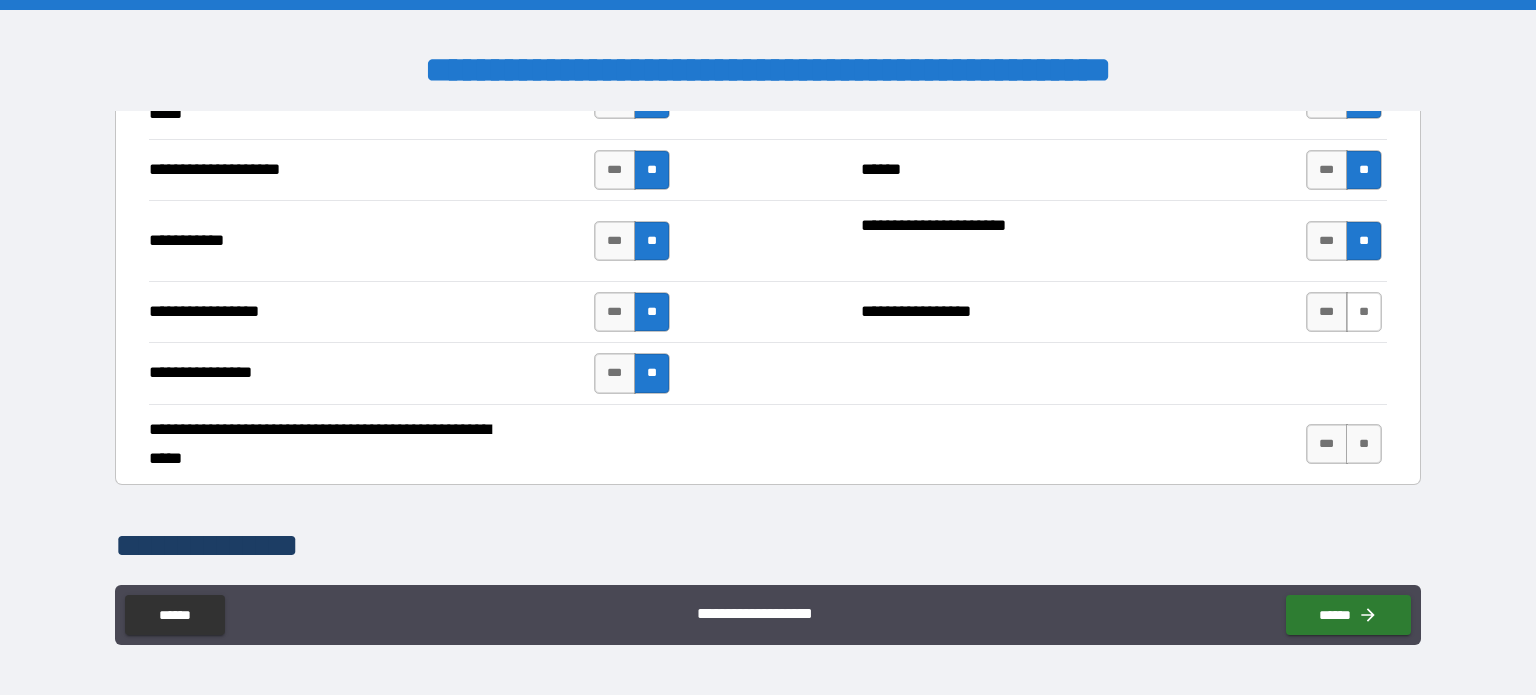 click on "**" at bounding box center (1364, 312) 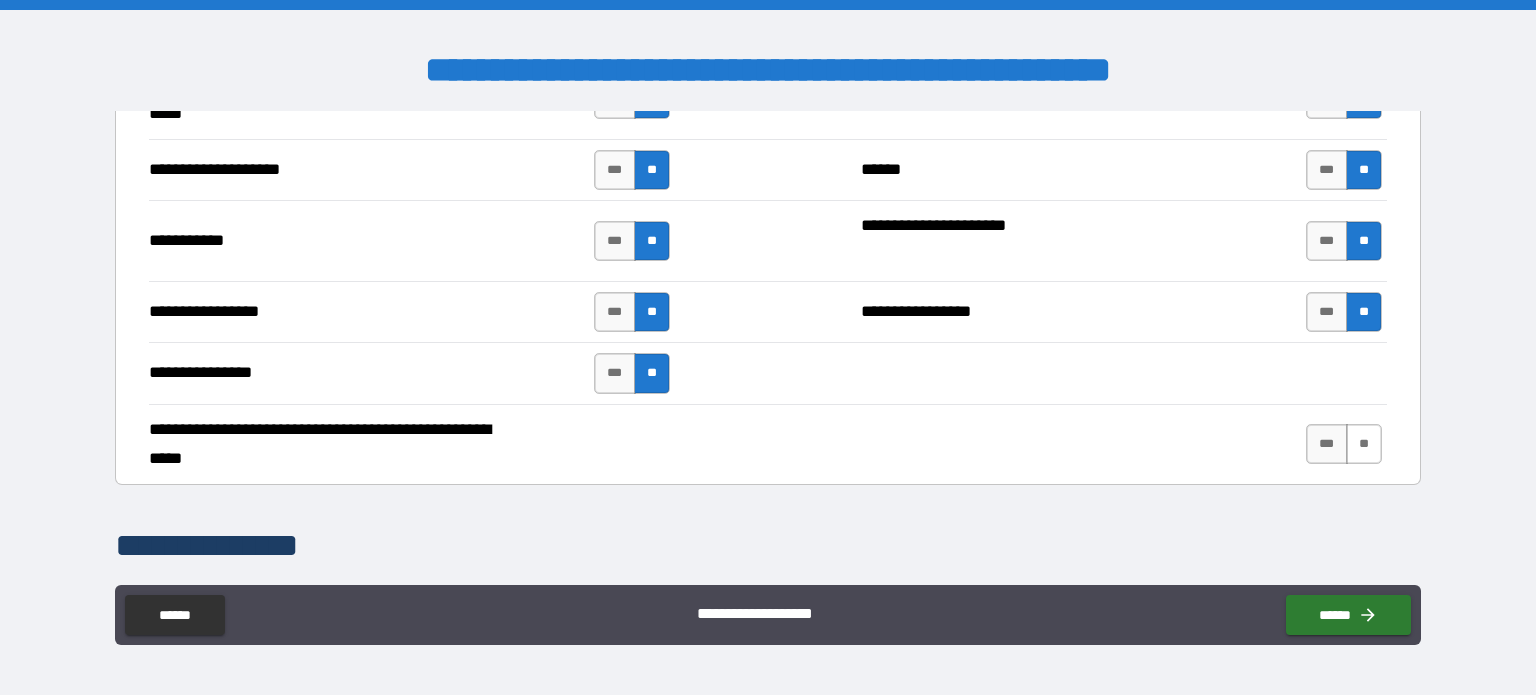 click on "**" at bounding box center (1364, 444) 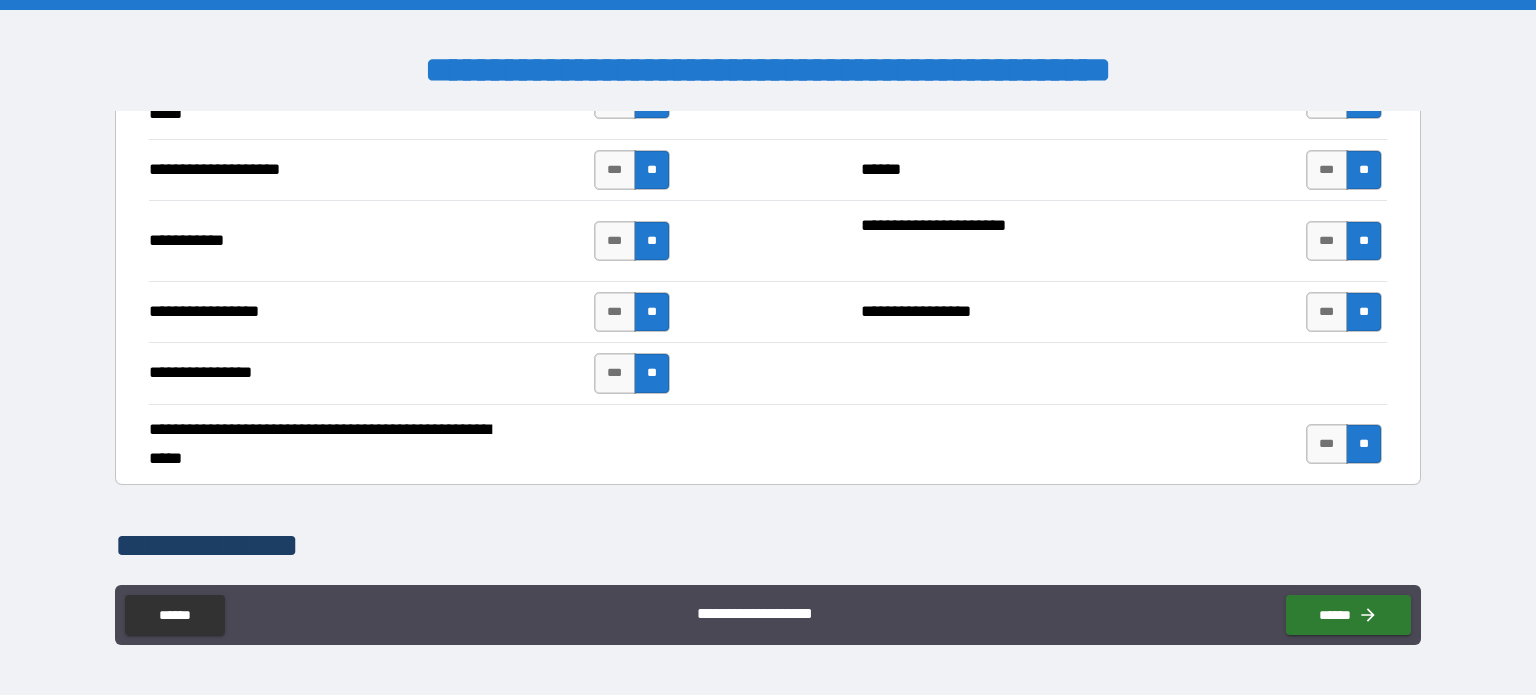 scroll, scrollTop: 4524, scrollLeft: 0, axis: vertical 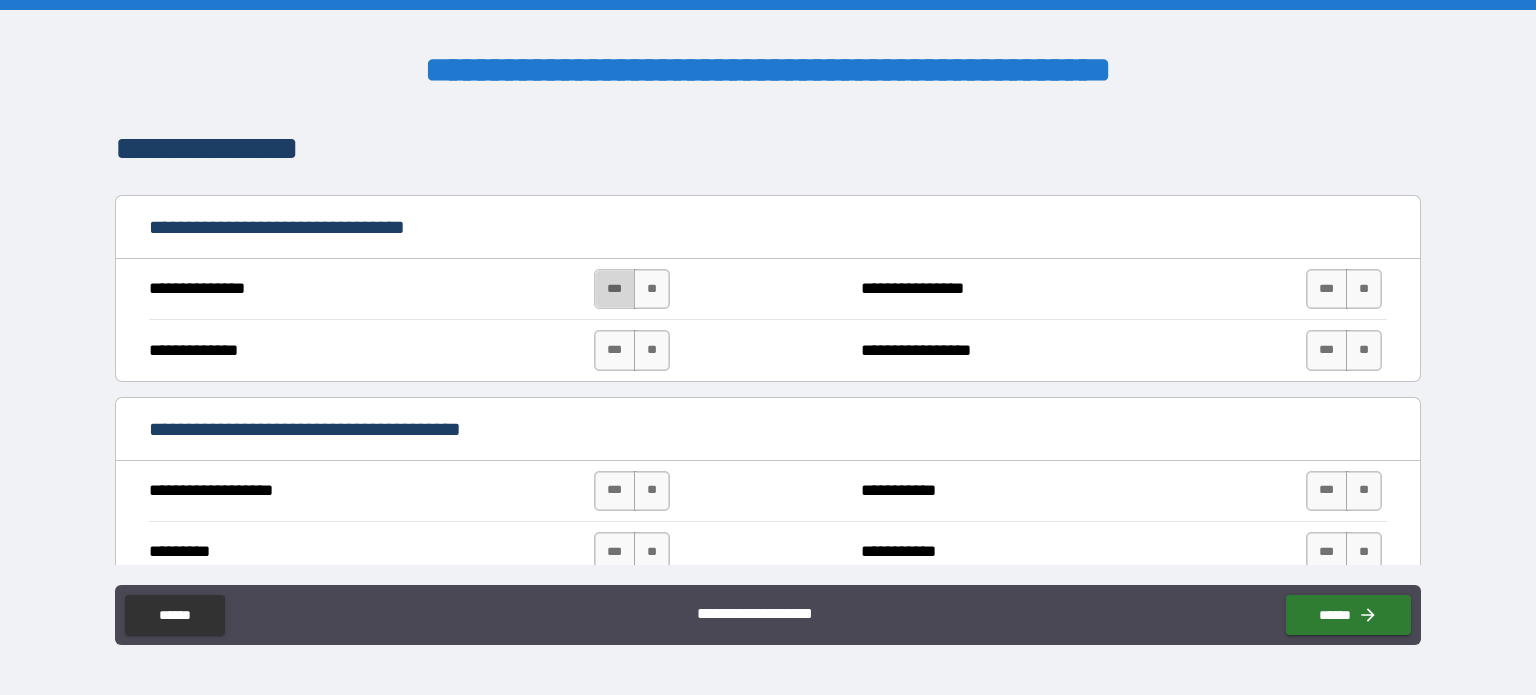 click on "***" at bounding box center (615, 289) 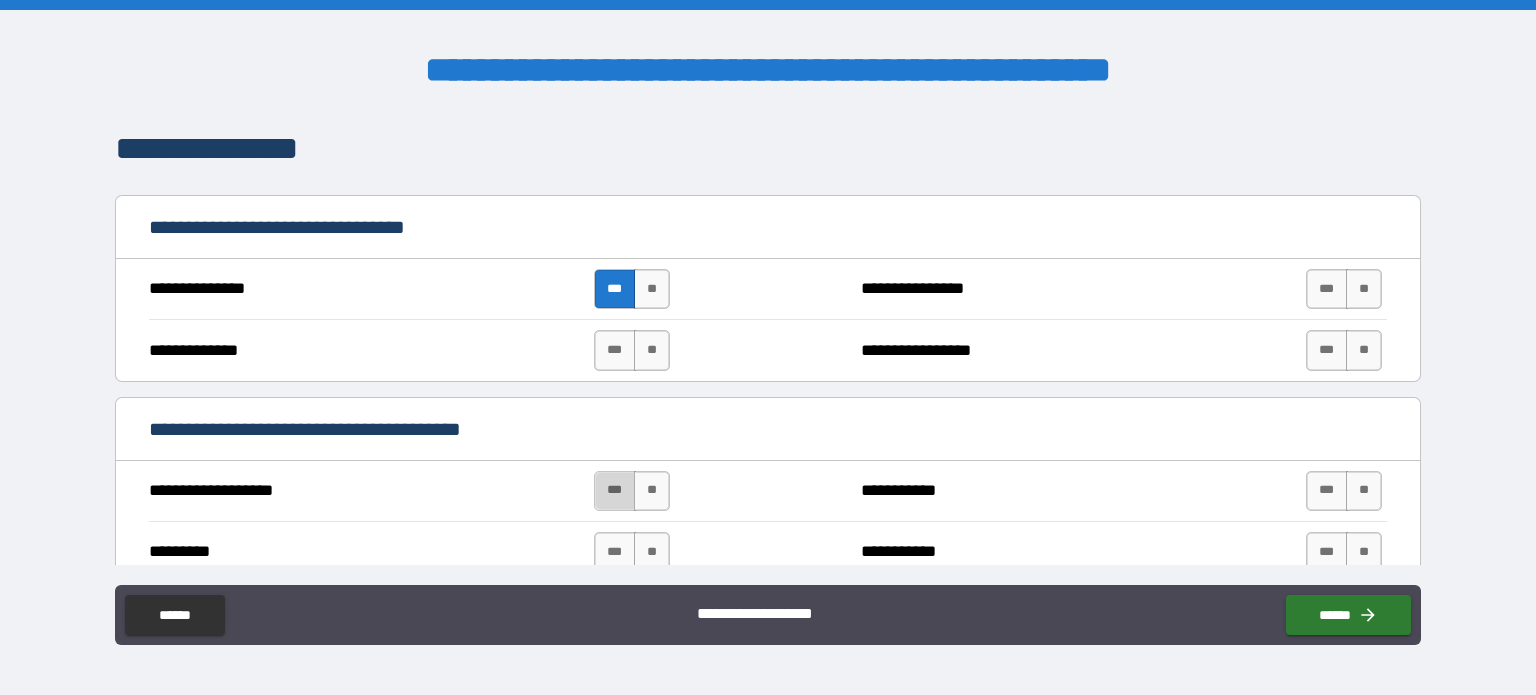 click on "***" at bounding box center [615, 491] 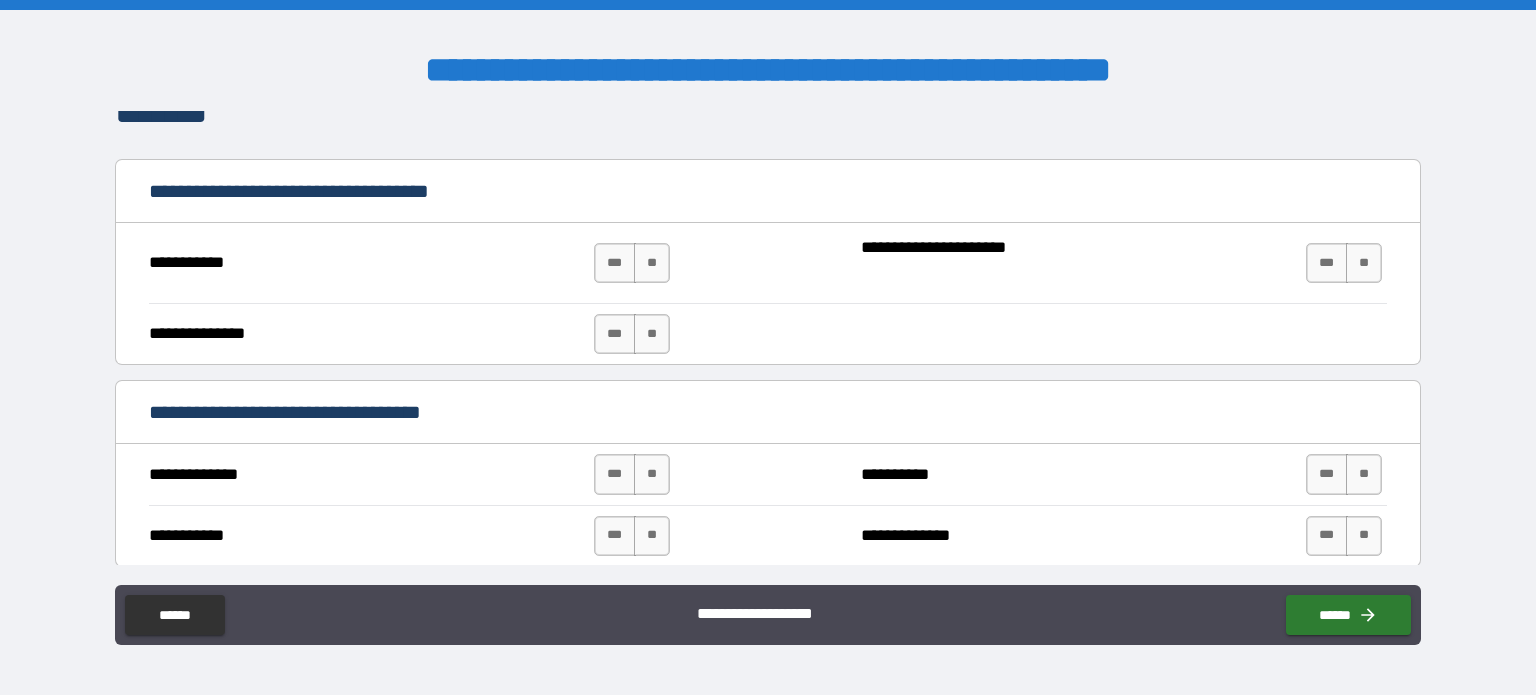 scroll, scrollTop: 5062, scrollLeft: 0, axis: vertical 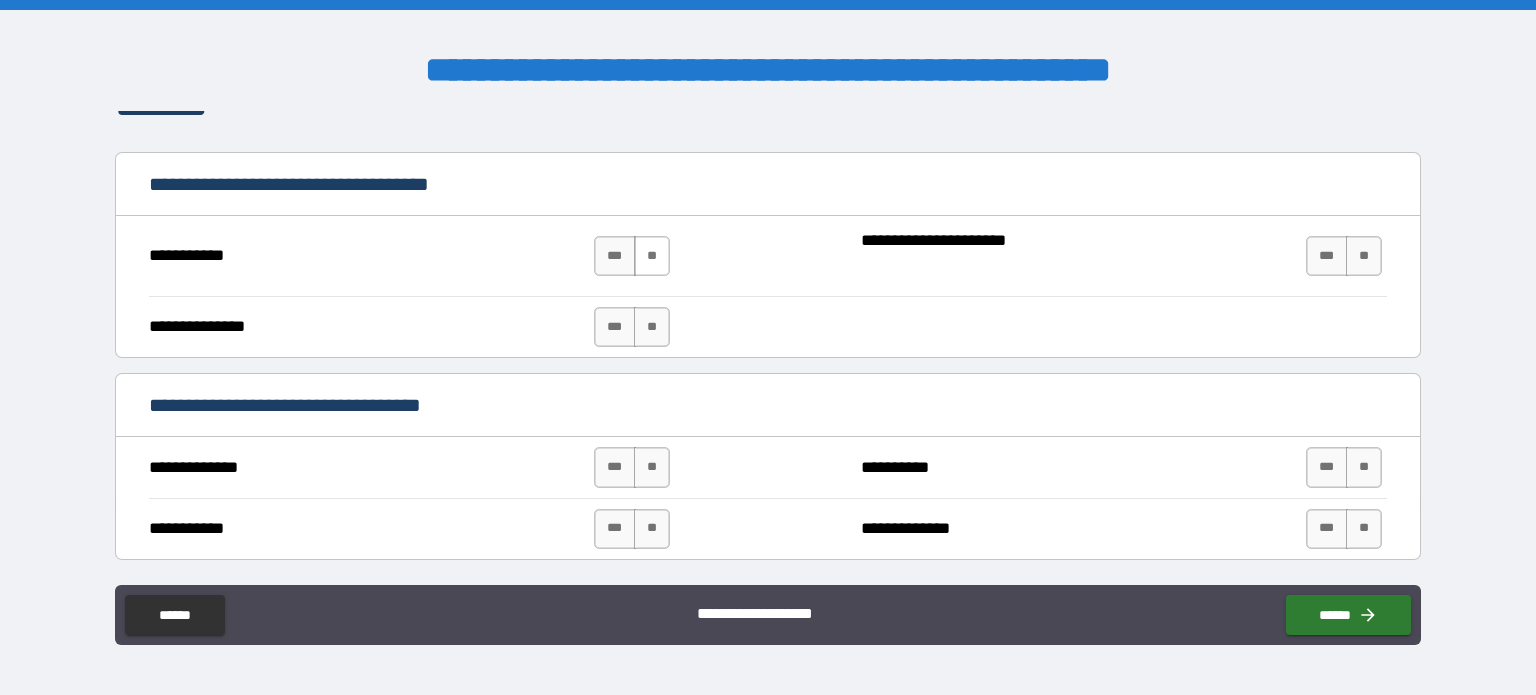 click on "**" at bounding box center (652, 256) 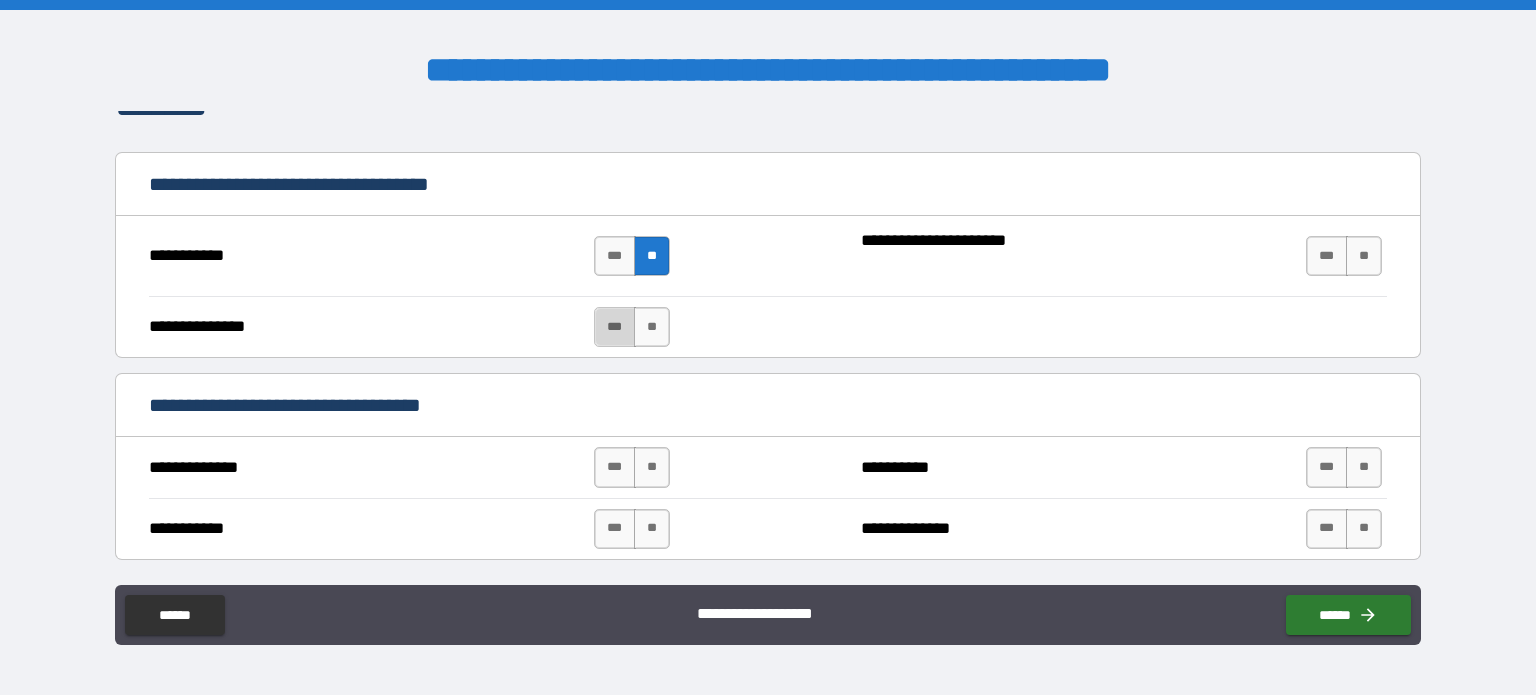 click on "***" at bounding box center (615, 327) 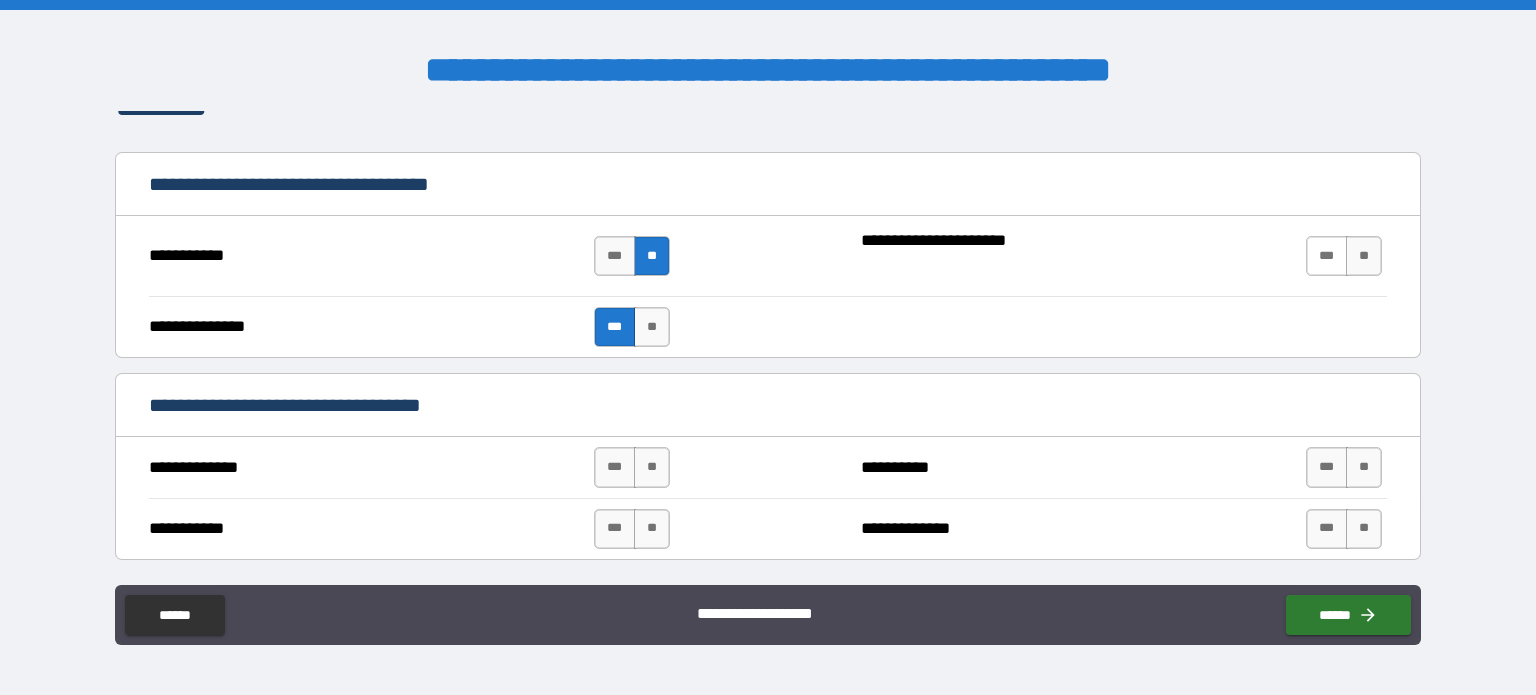 click on "***" at bounding box center (1327, 256) 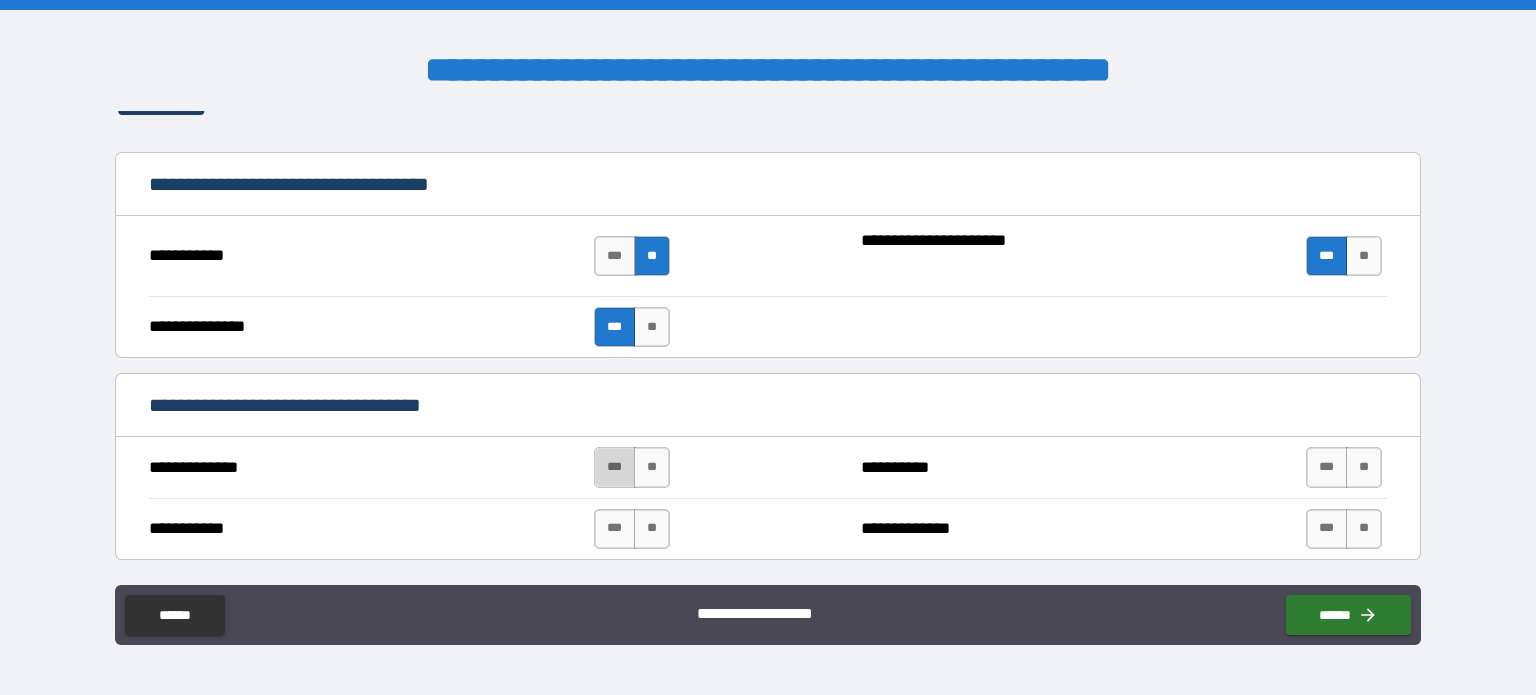 click on "***" at bounding box center [615, 467] 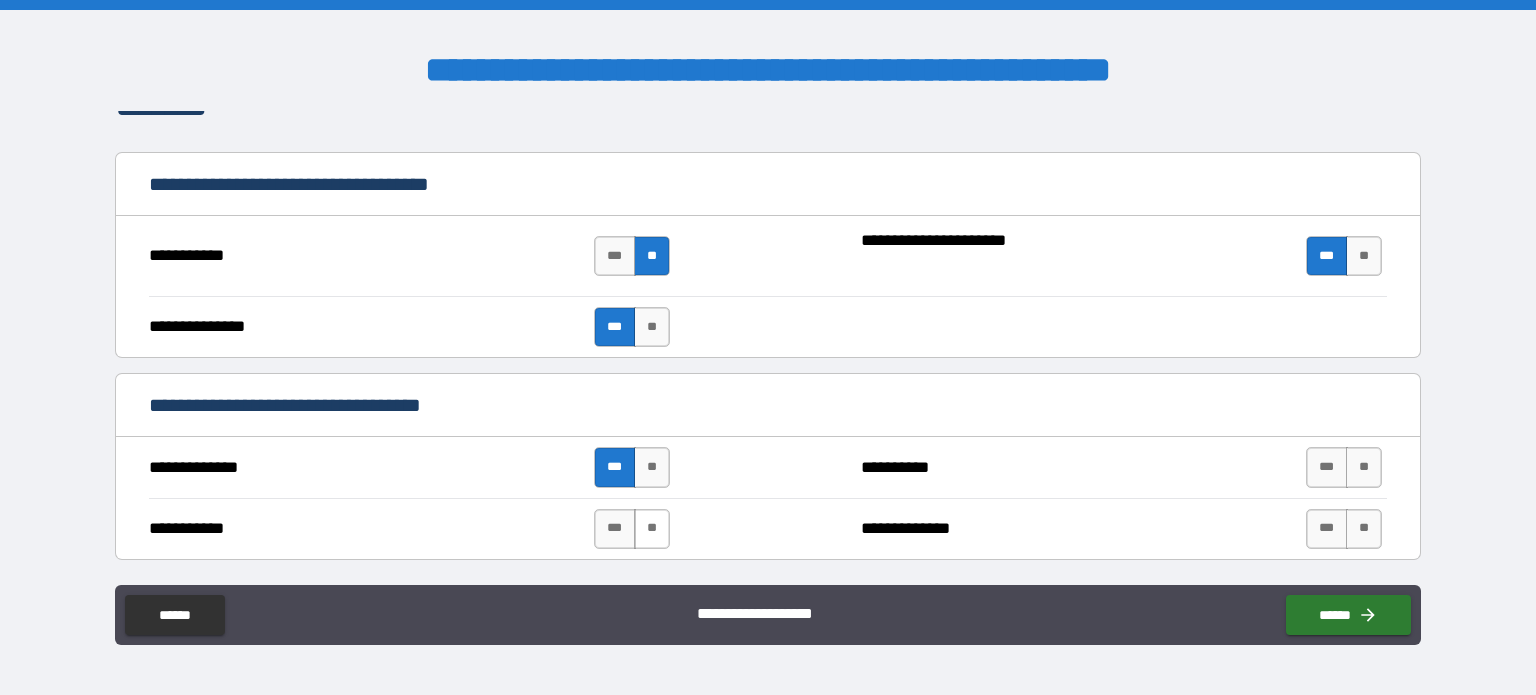 click on "**" at bounding box center [652, 529] 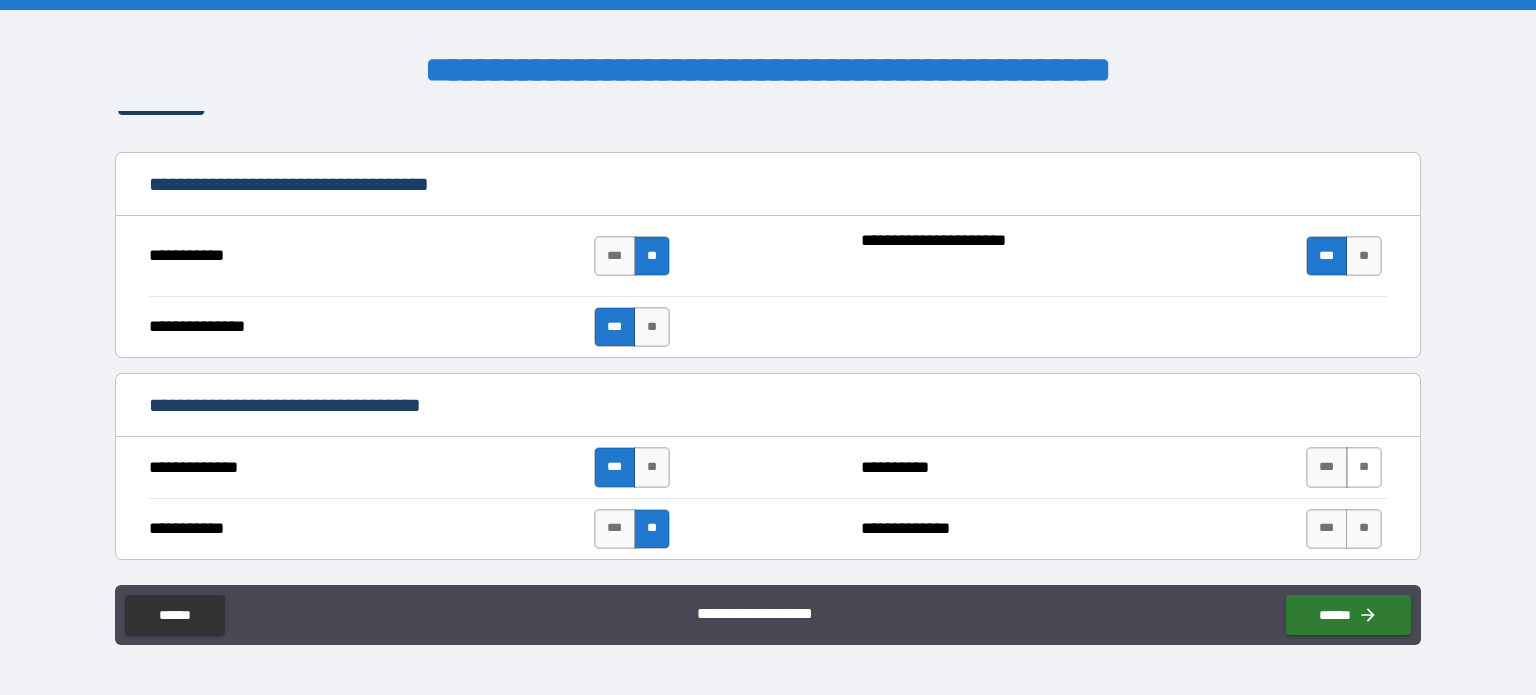 click on "**" at bounding box center (1364, 467) 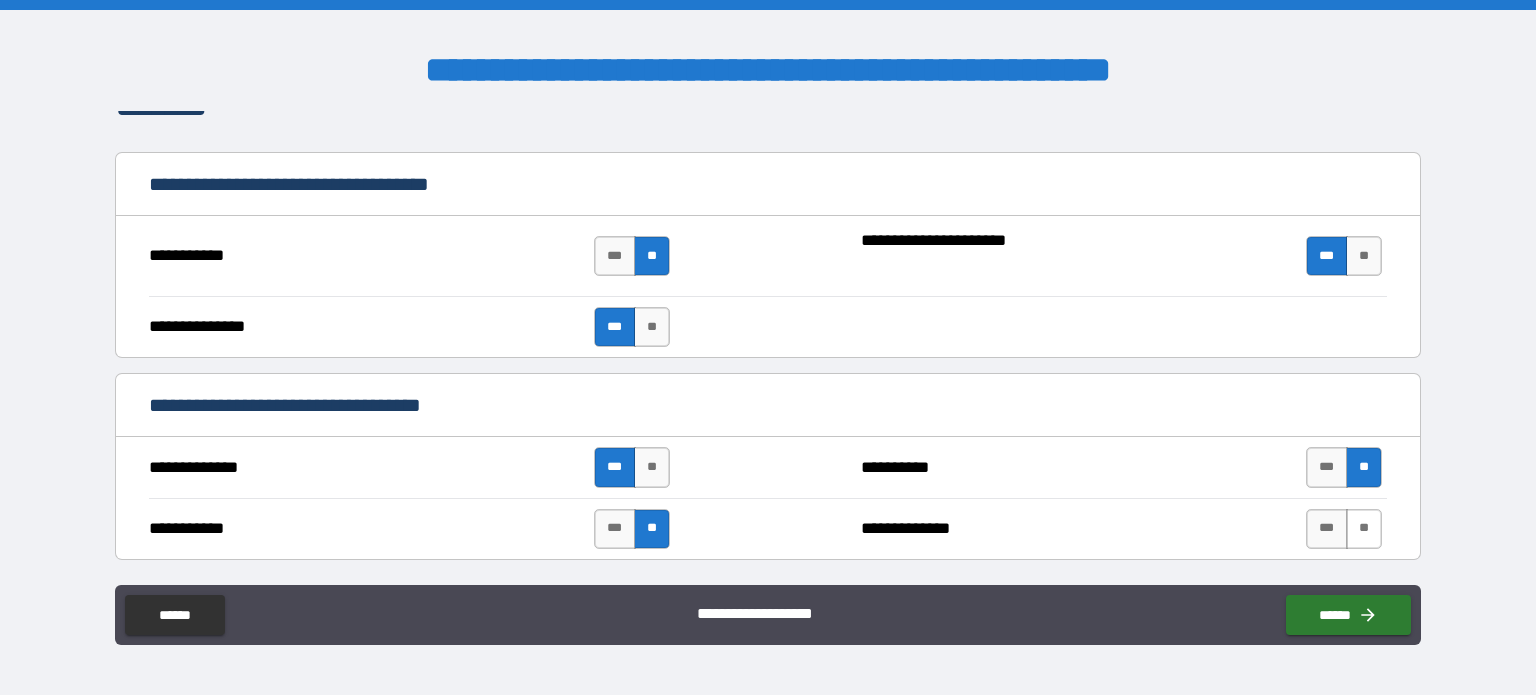 click on "**" at bounding box center [1364, 529] 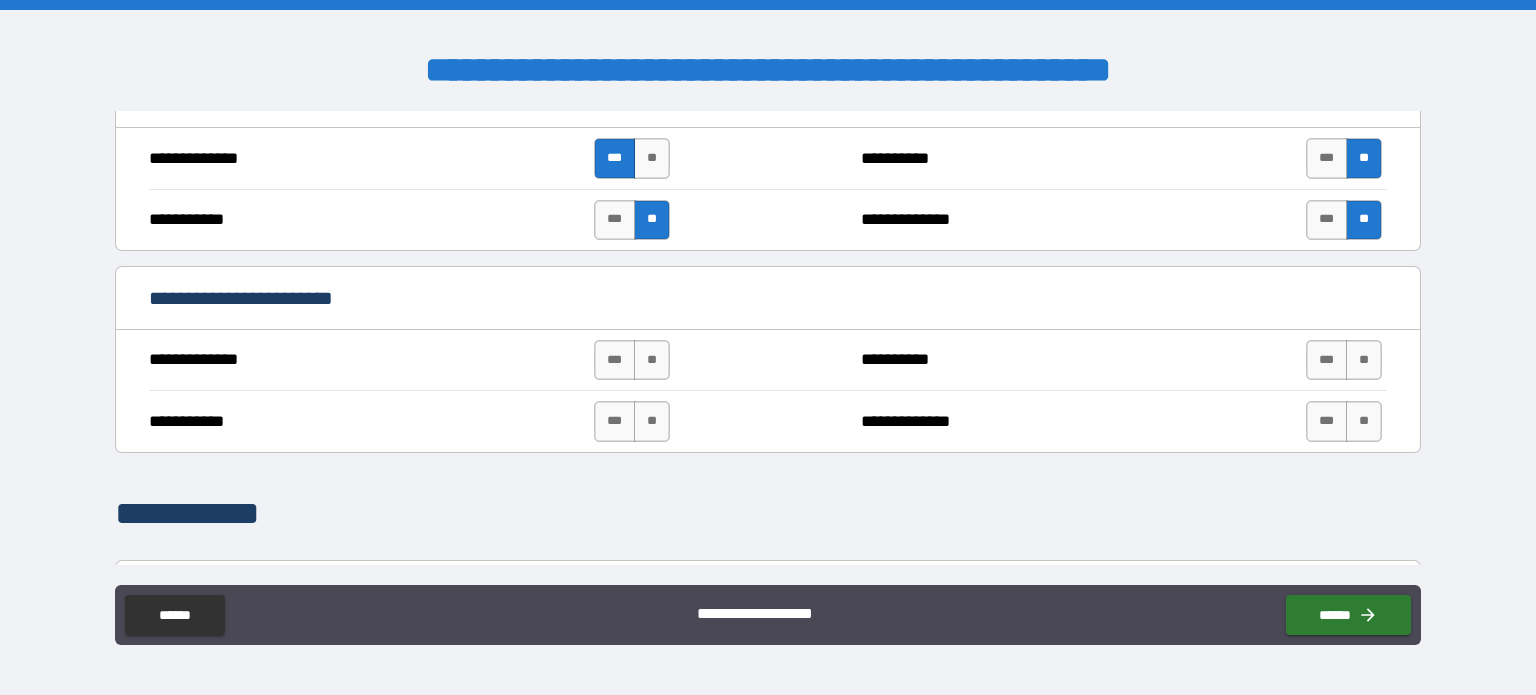 scroll, scrollTop: 5385, scrollLeft: 0, axis: vertical 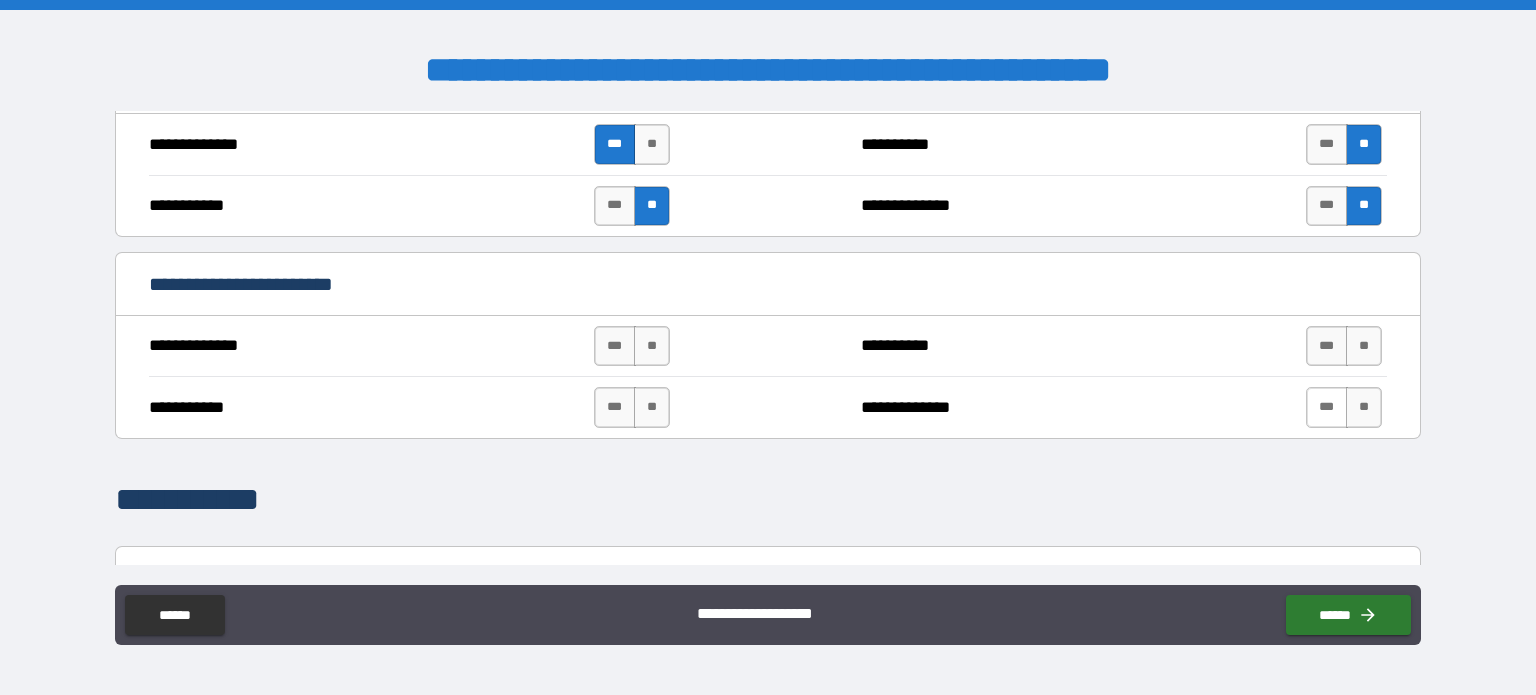 click on "***" at bounding box center [1327, 407] 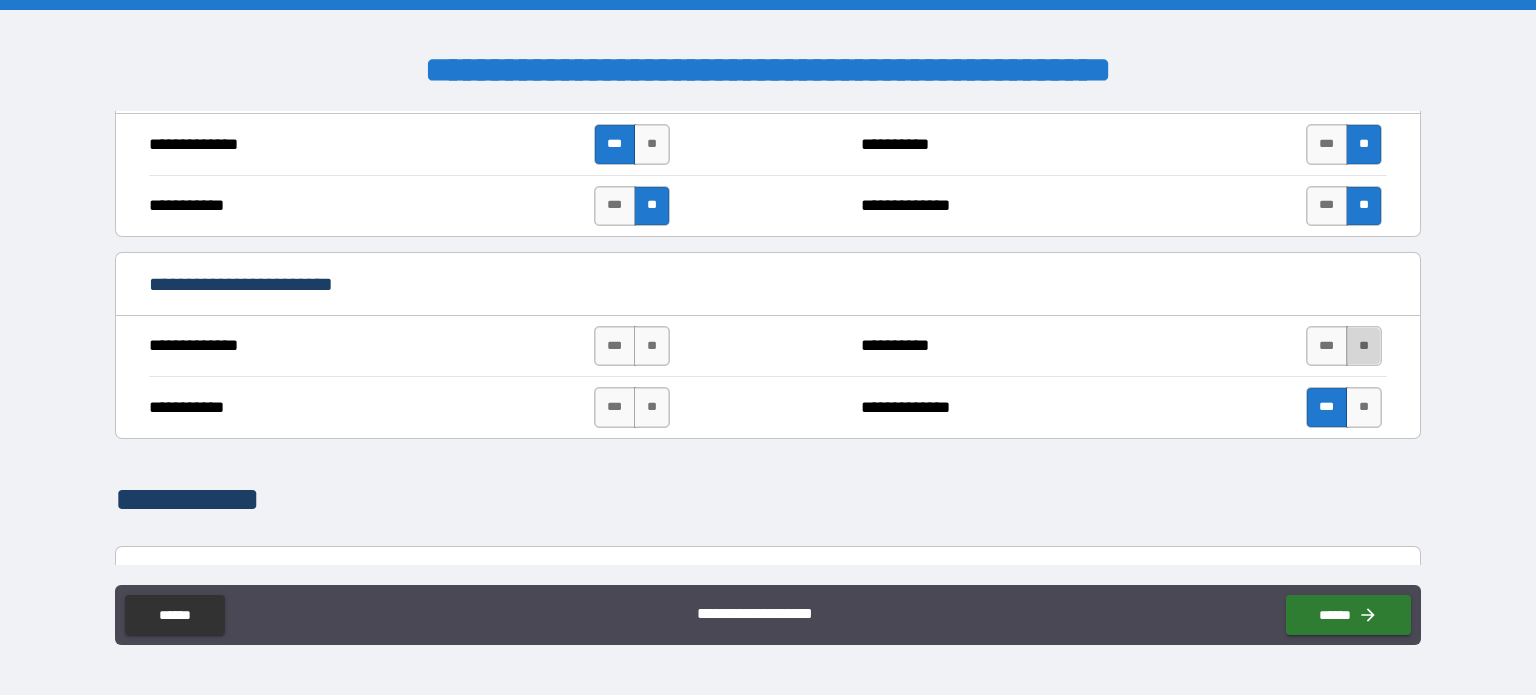 click on "**" at bounding box center [1364, 346] 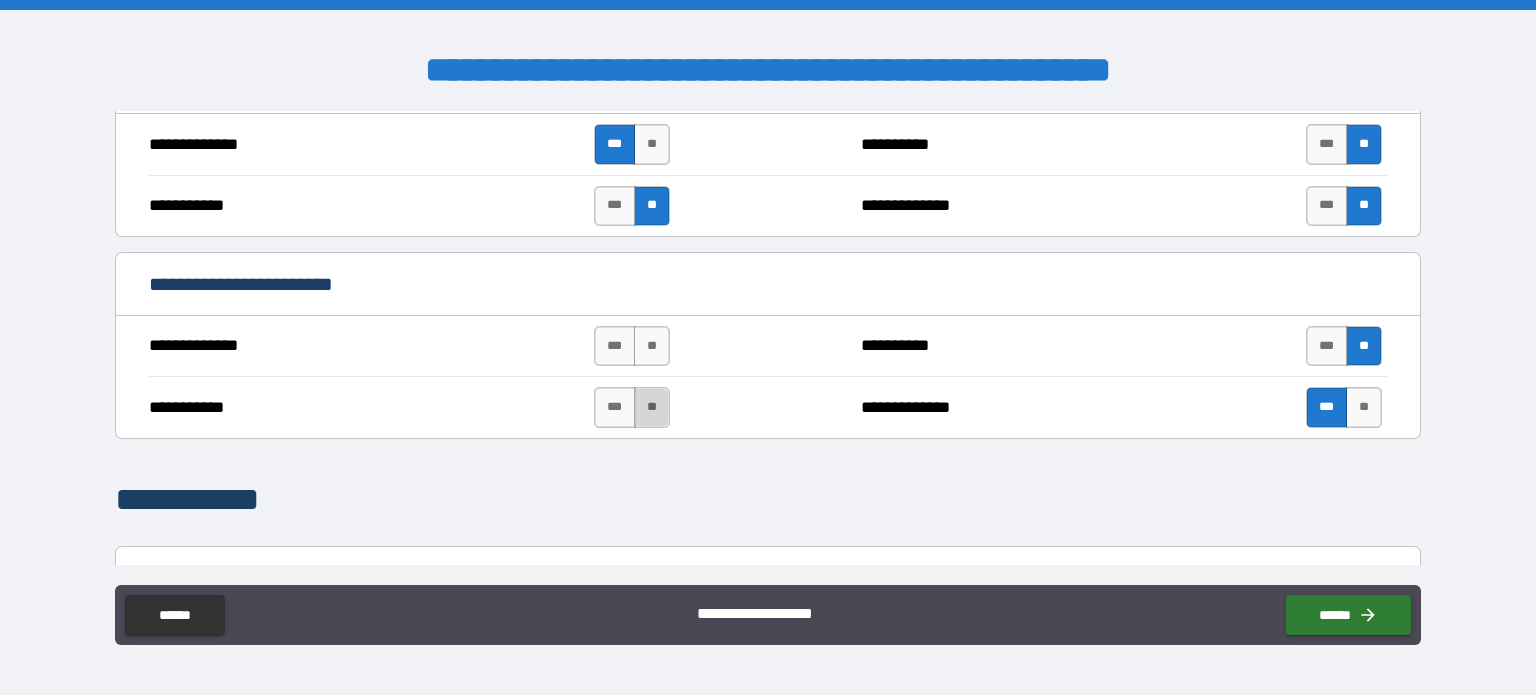 click on "**" at bounding box center [652, 407] 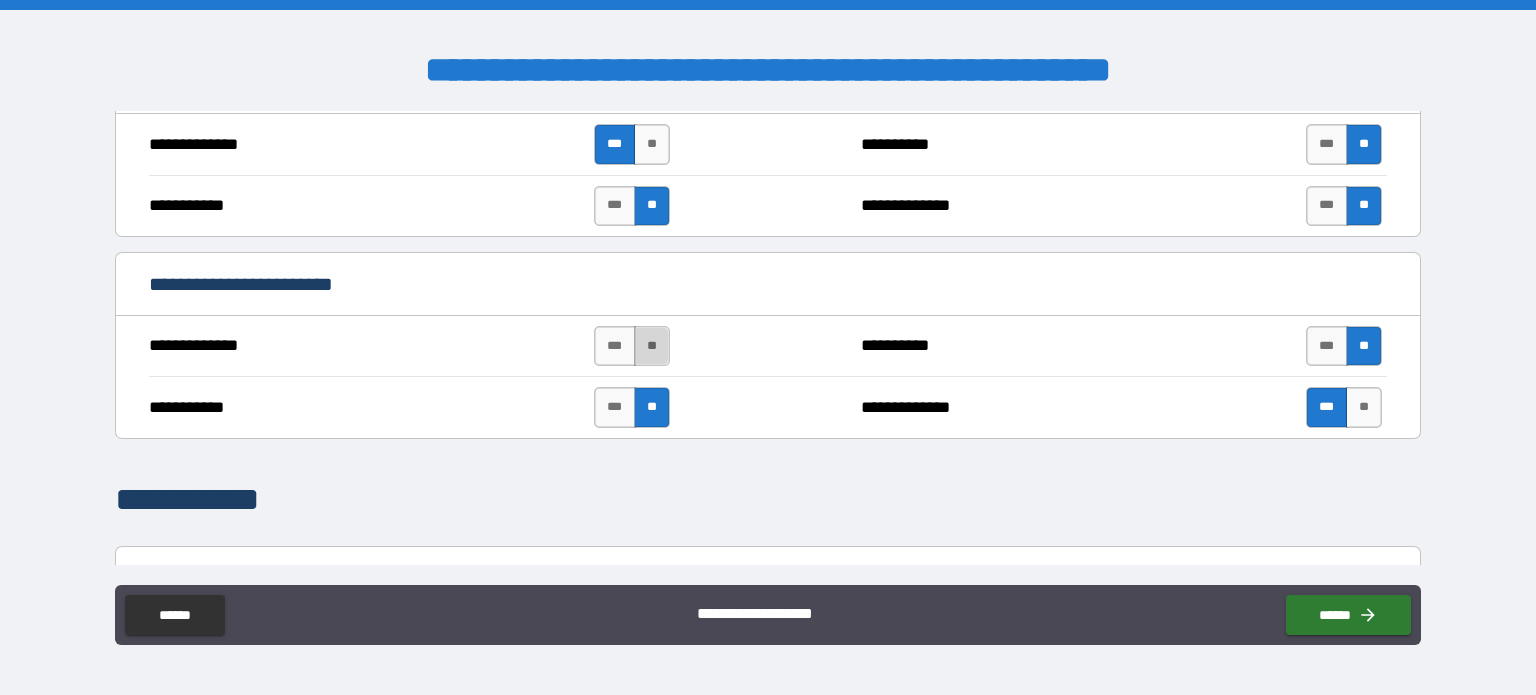 click on "**" at bounding box center [652, 346] 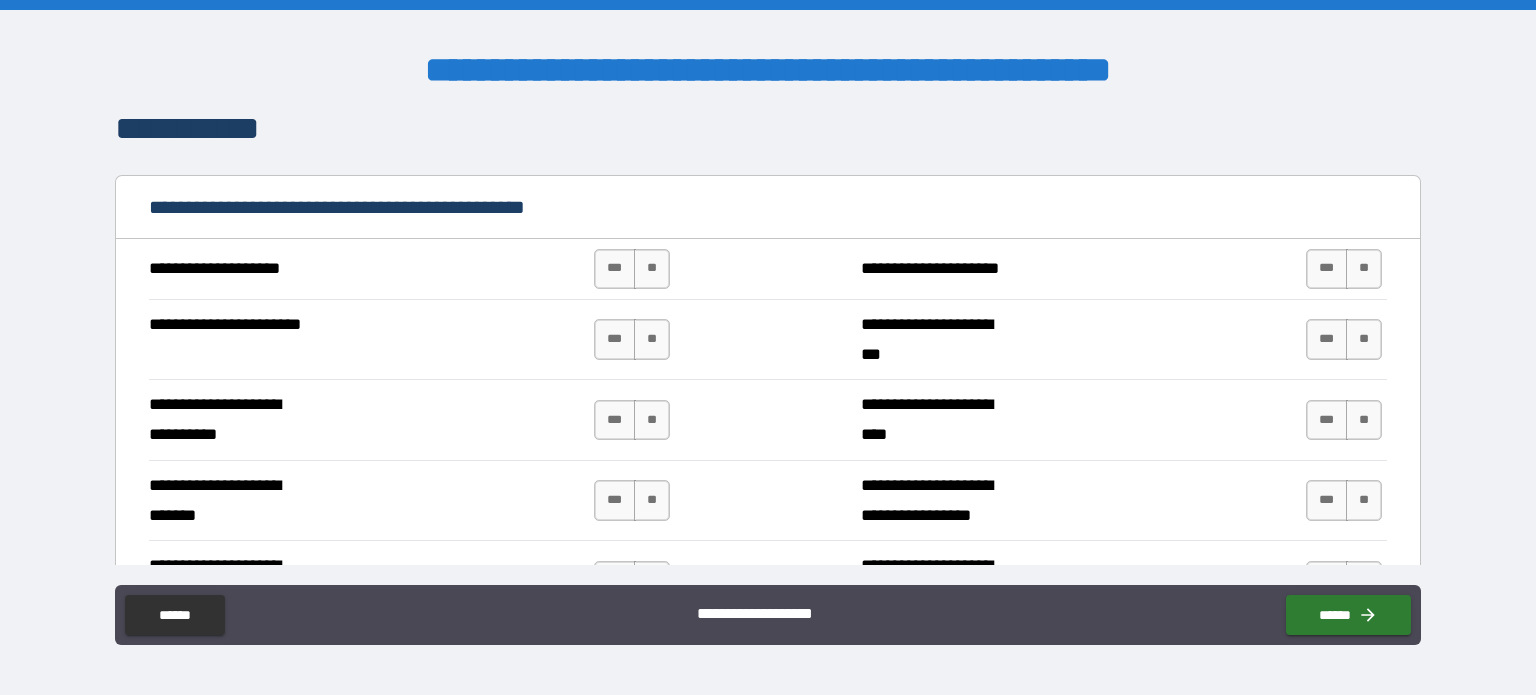 scroll, scrollTop: 5819, scrollLeft: 0, axis: vertical 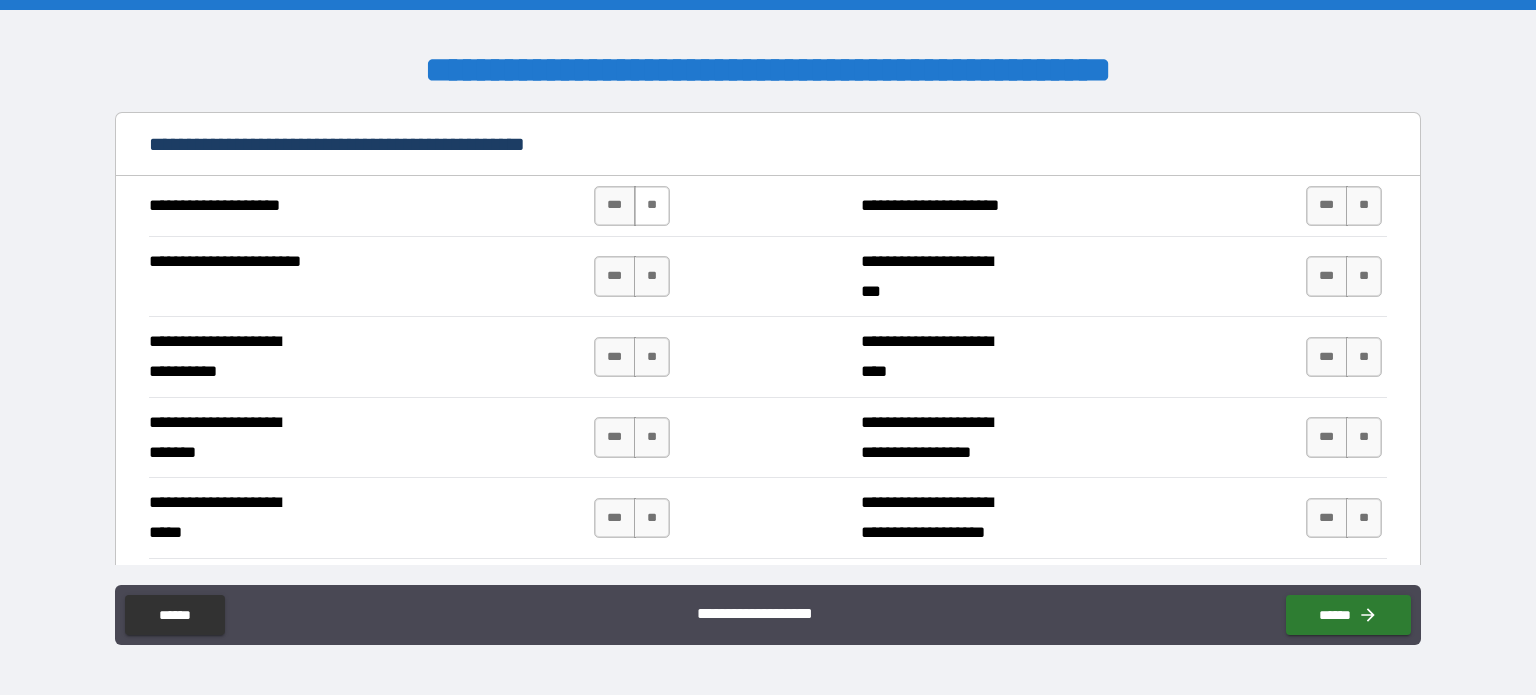click on "**" at bounding box center (652, 206) 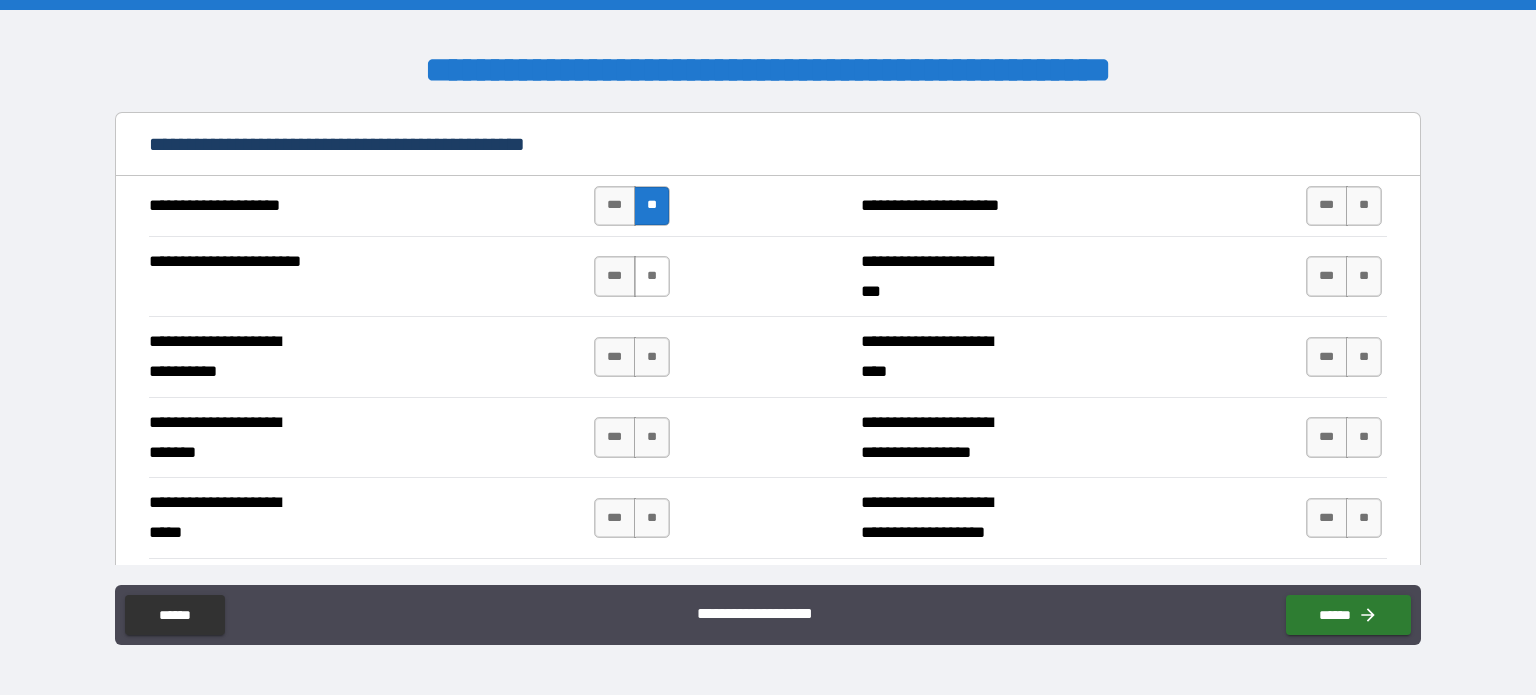 click on "**" at bounding box center [652, 276] 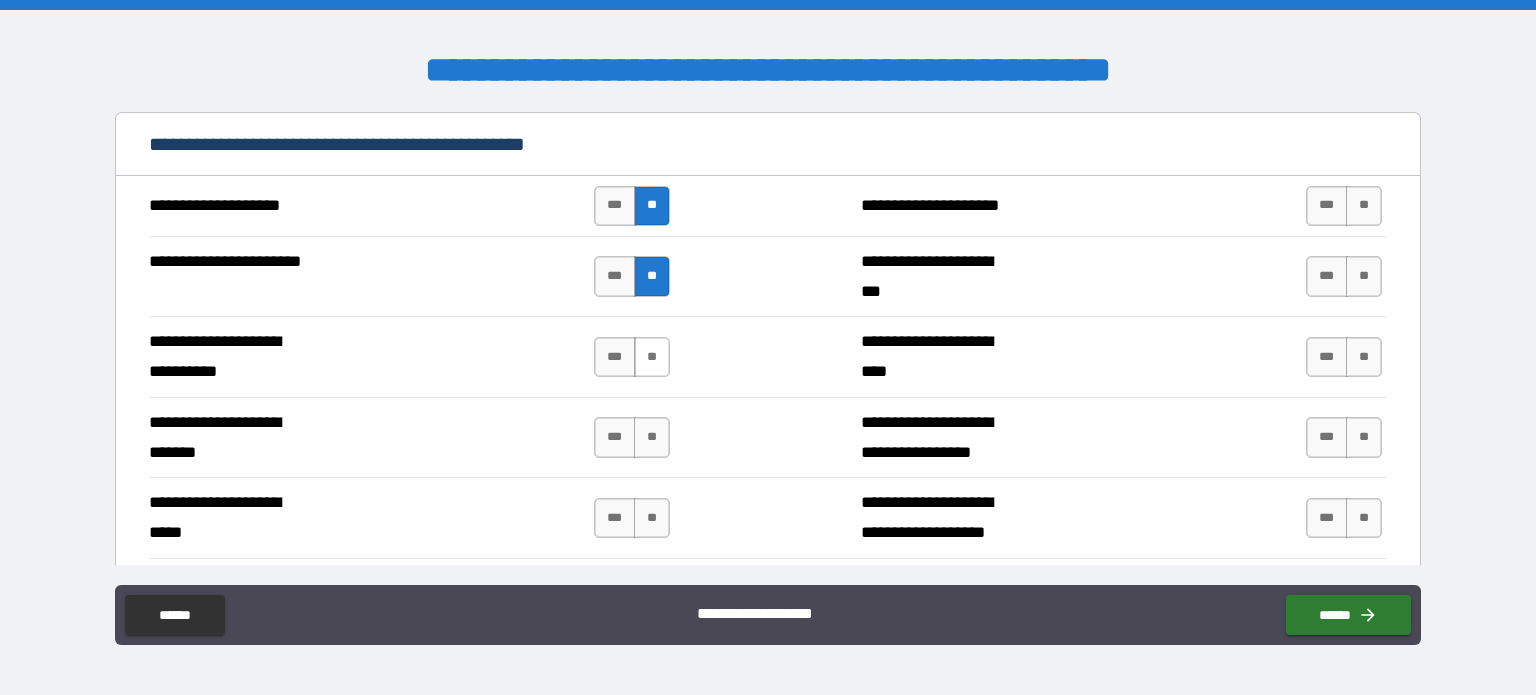 click on "**" at bounding box center (652, 357) 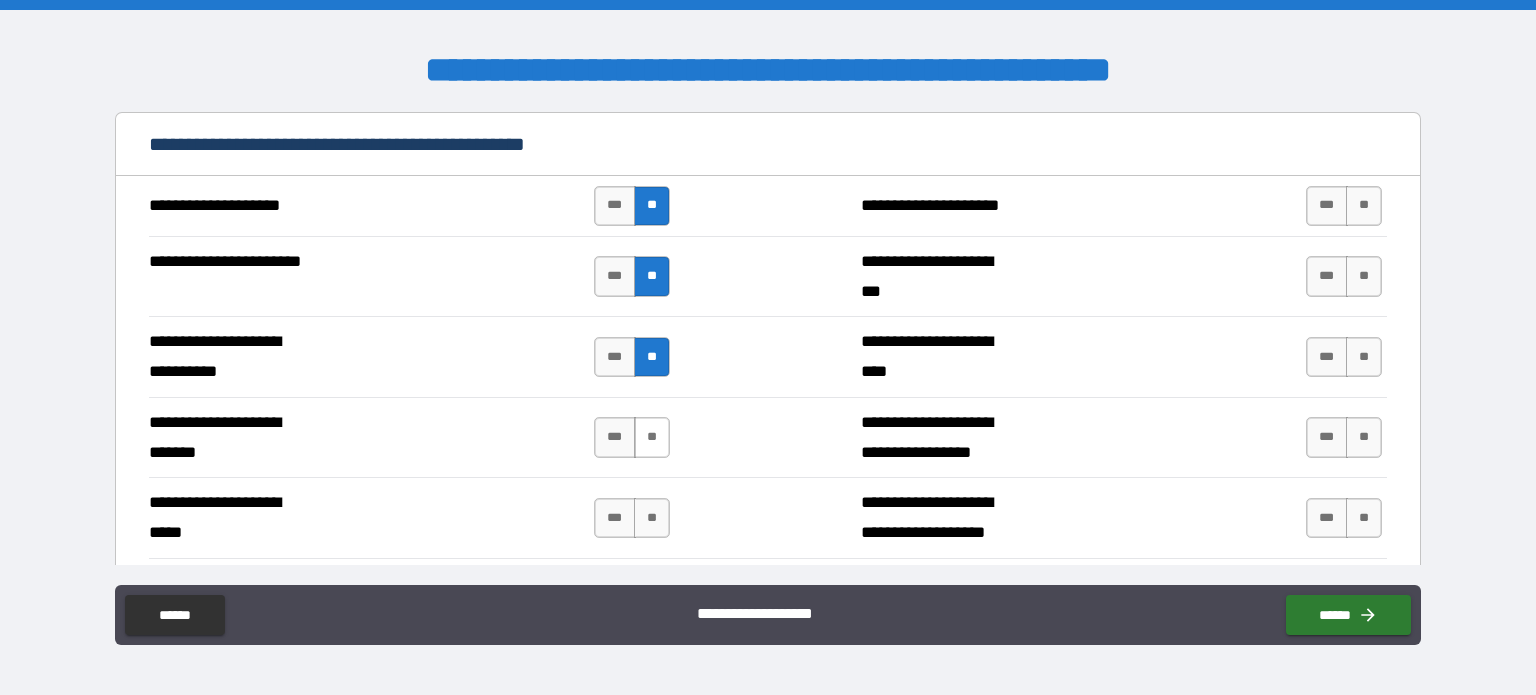 click on "**" at bounding box center (652, 437) 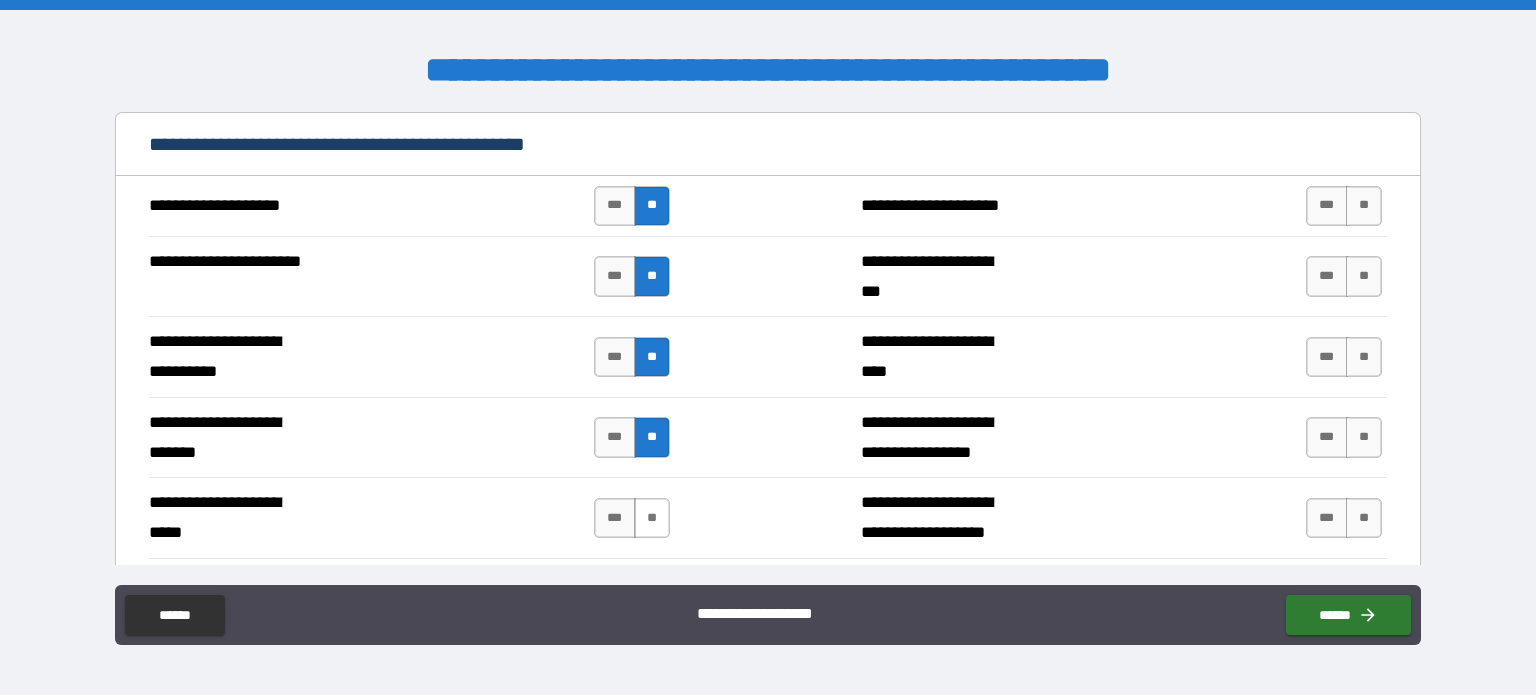 click on "**" at bounding box center (652, 518) 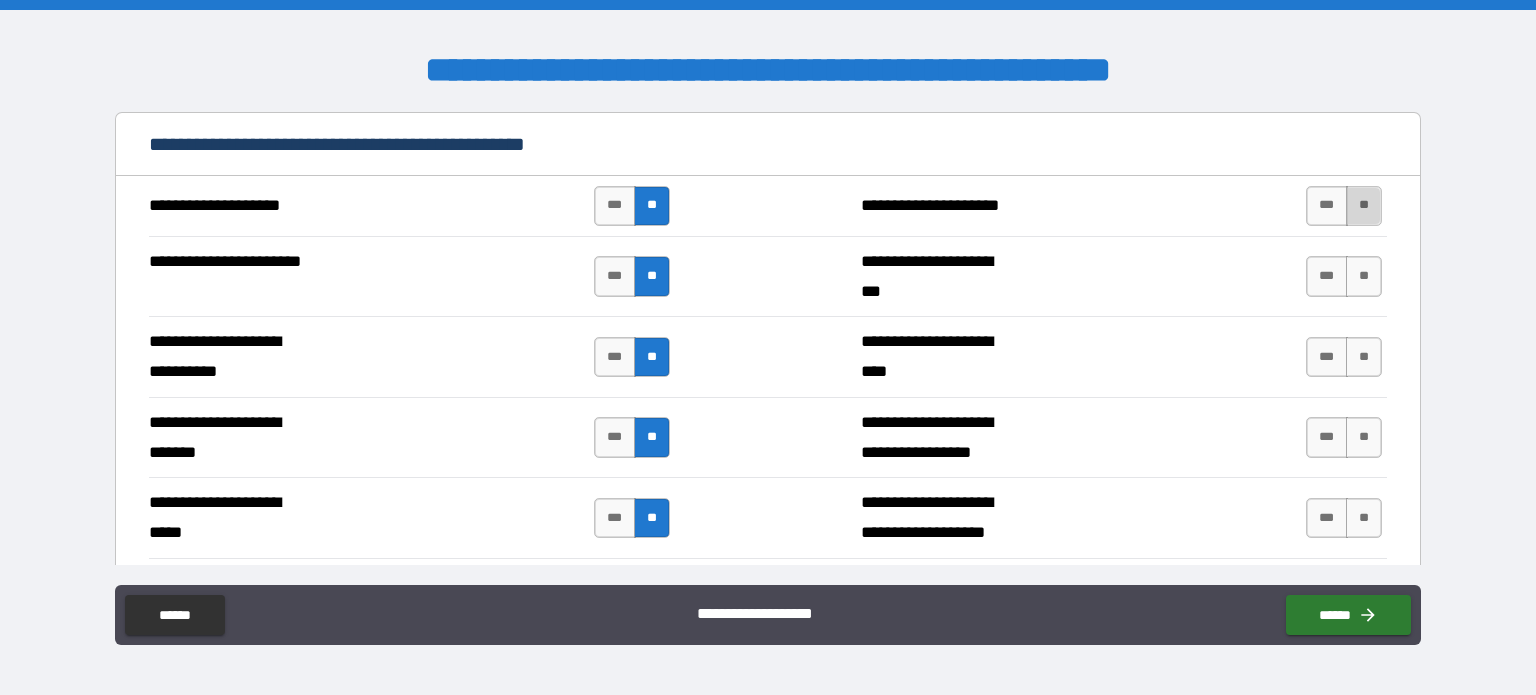 click on "**" at bounding box center [1364, 206] 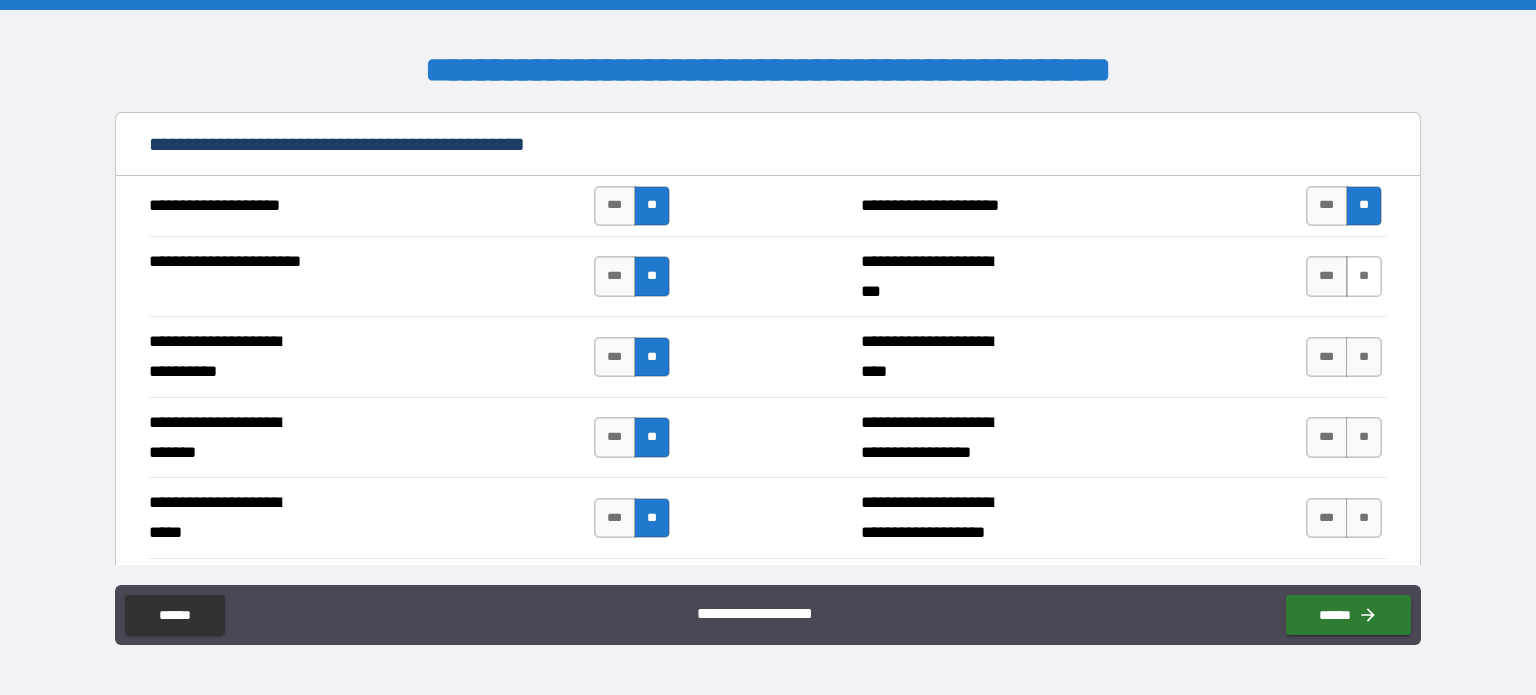 click on "**" at bounding box center (1364, 276) 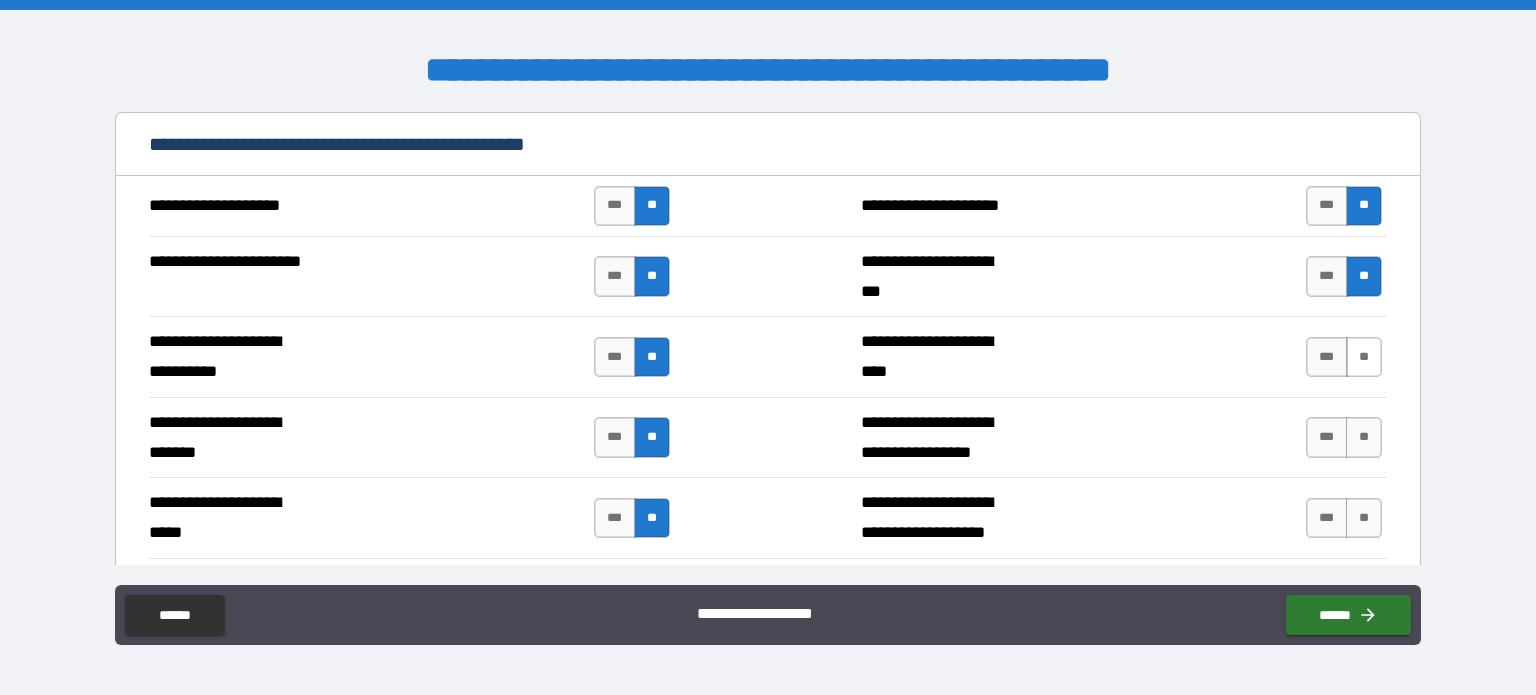click on "**" at bounding box center [1364, 357] 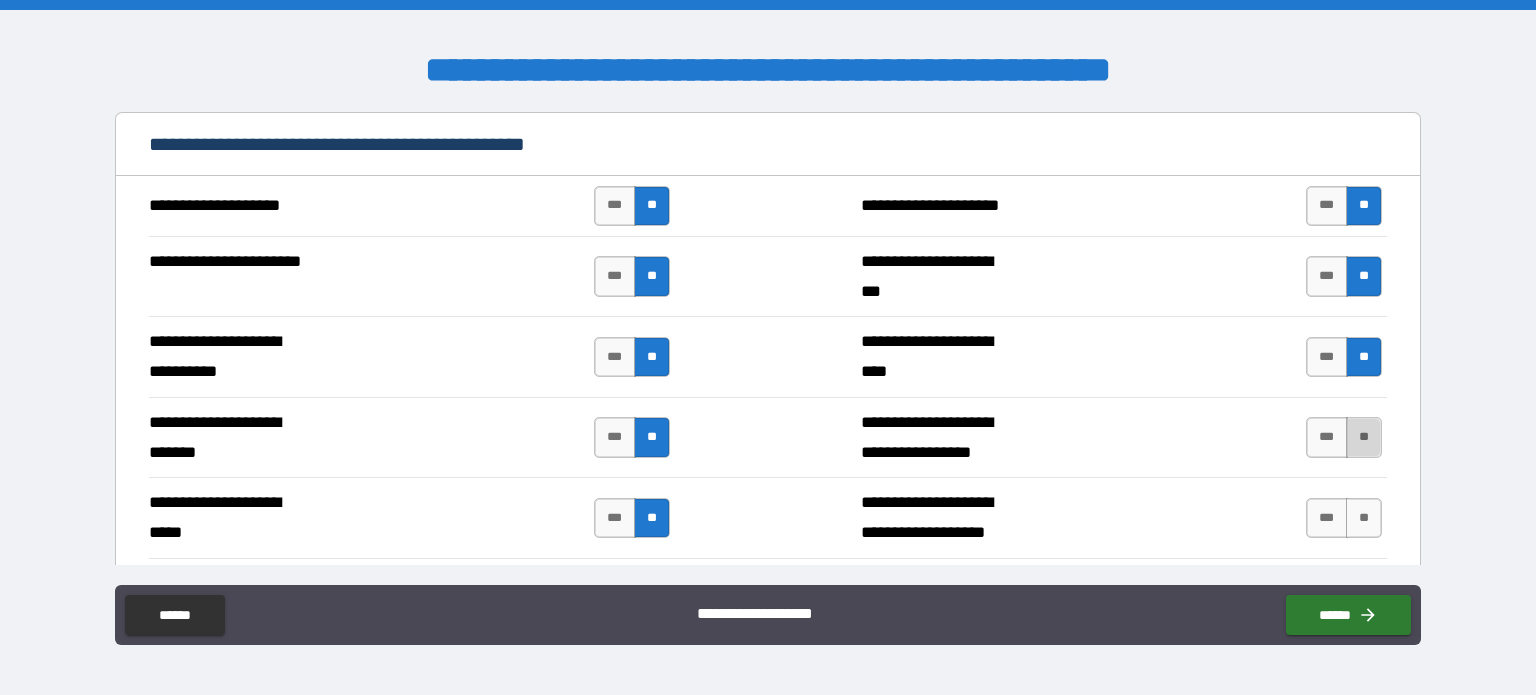 click on "**" at bounding box center [1364, 437] 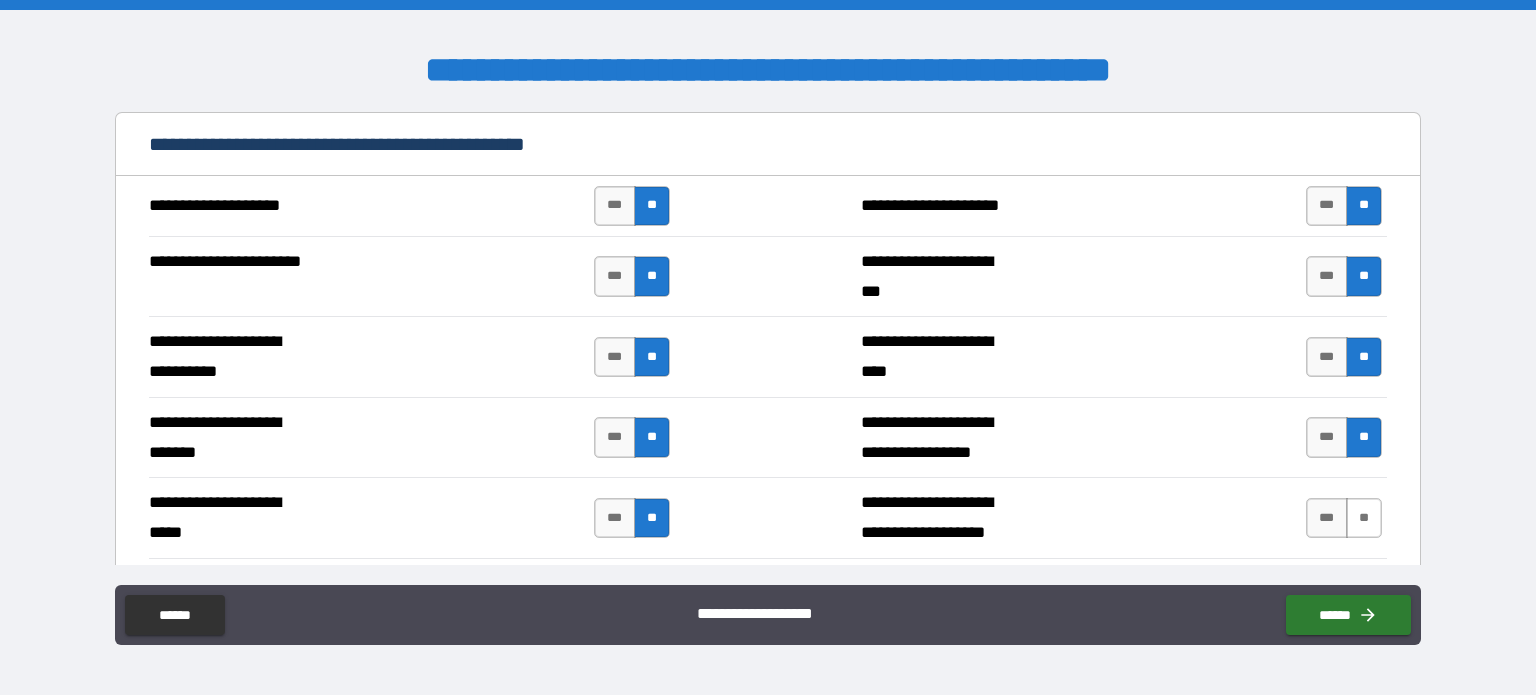 click on "**" at bounding box center (1364, 518) 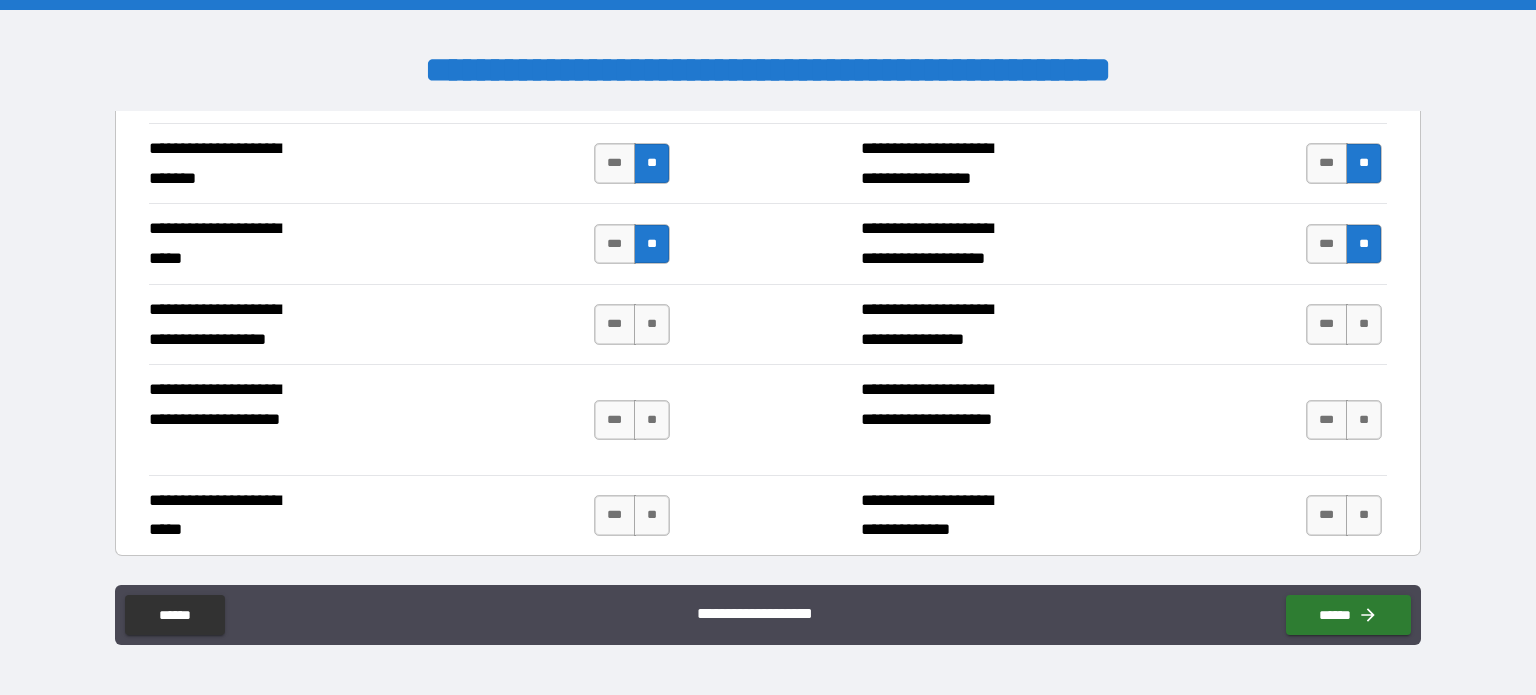 scroll, scrollTop: 6156, scrollLeft: 0, axis: vertical 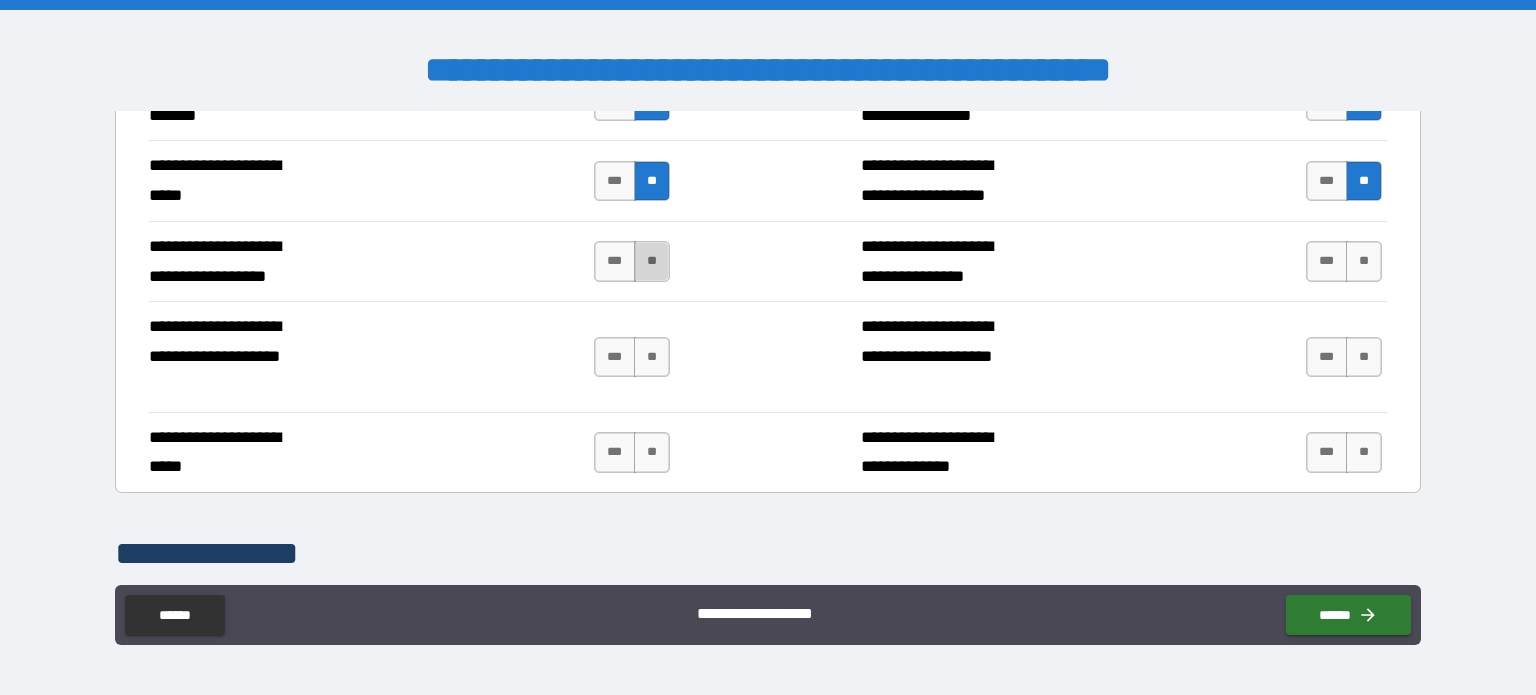 click on "**" at bounding box center (652, 261) 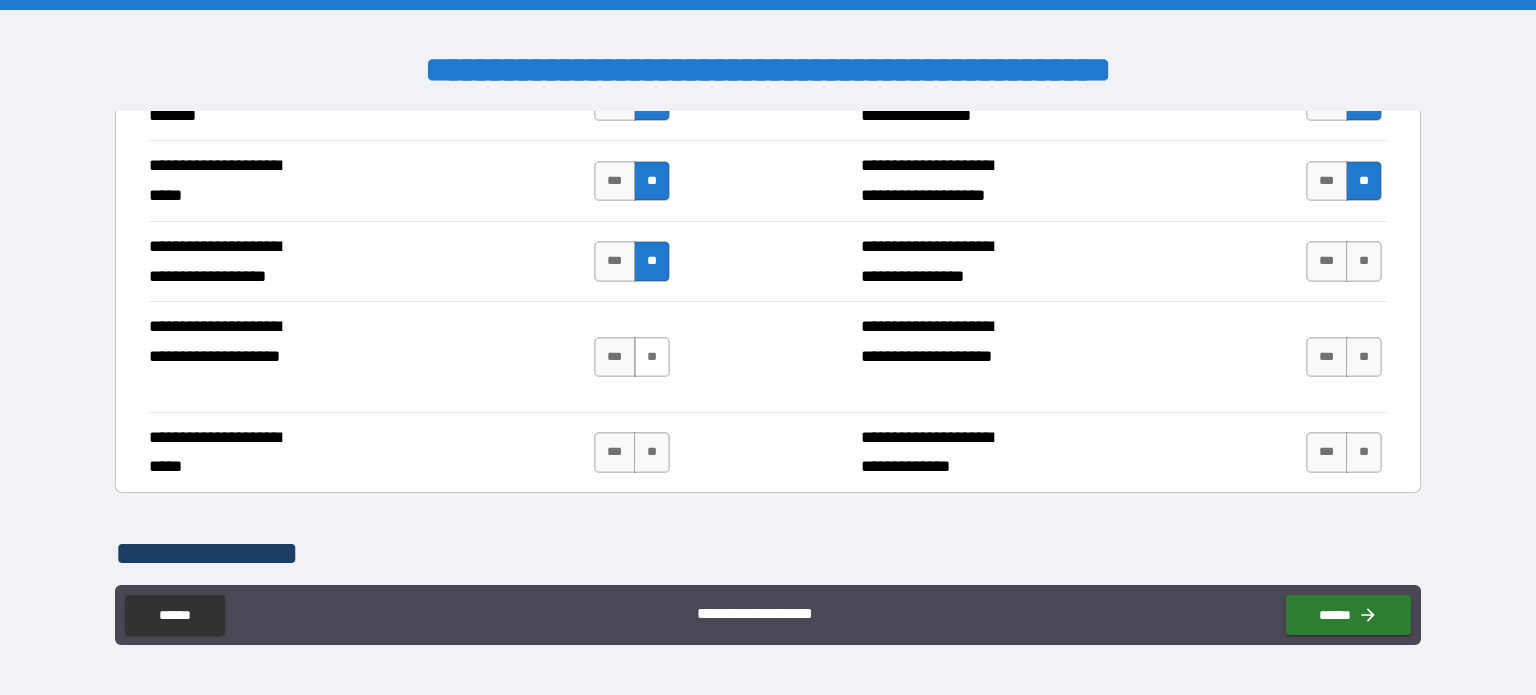 click on "**" at bounding box center (652, 357) 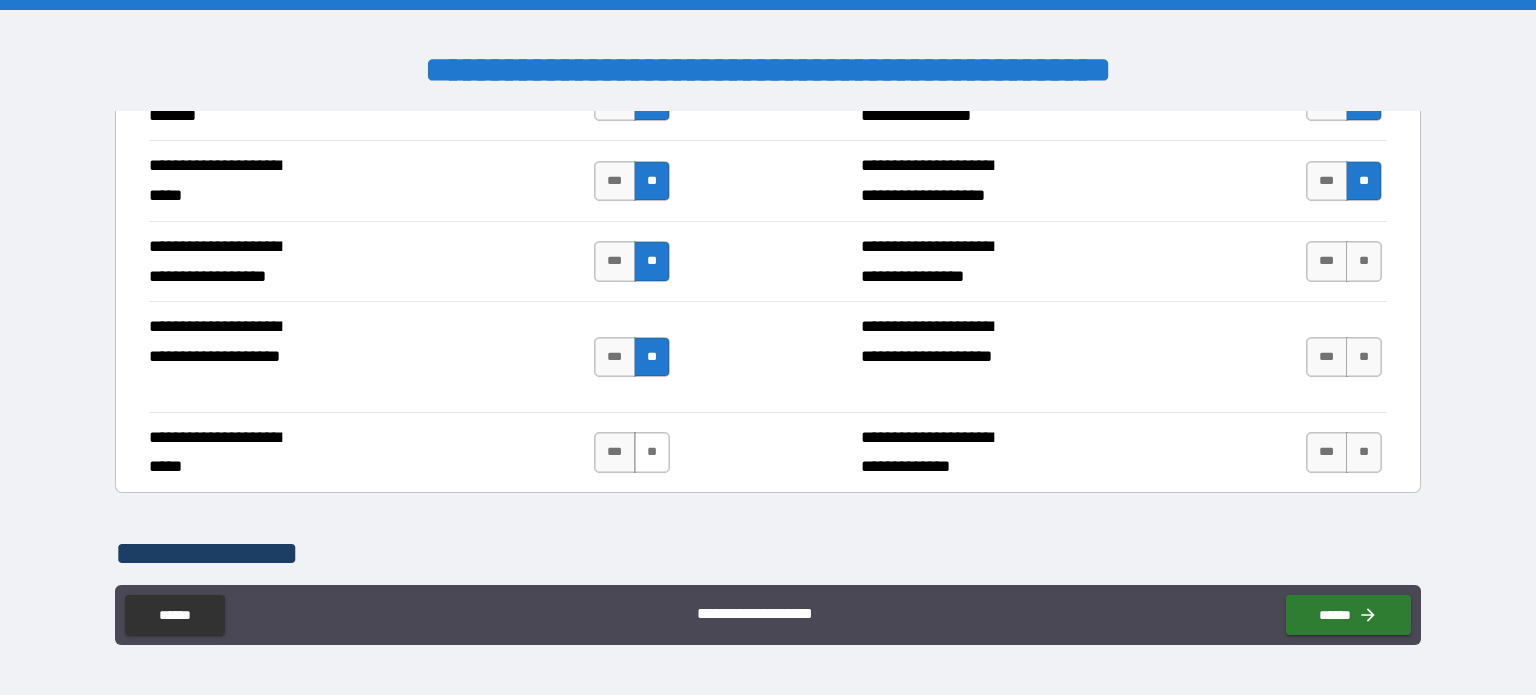 click on "**" at bounding box center [652, 452] 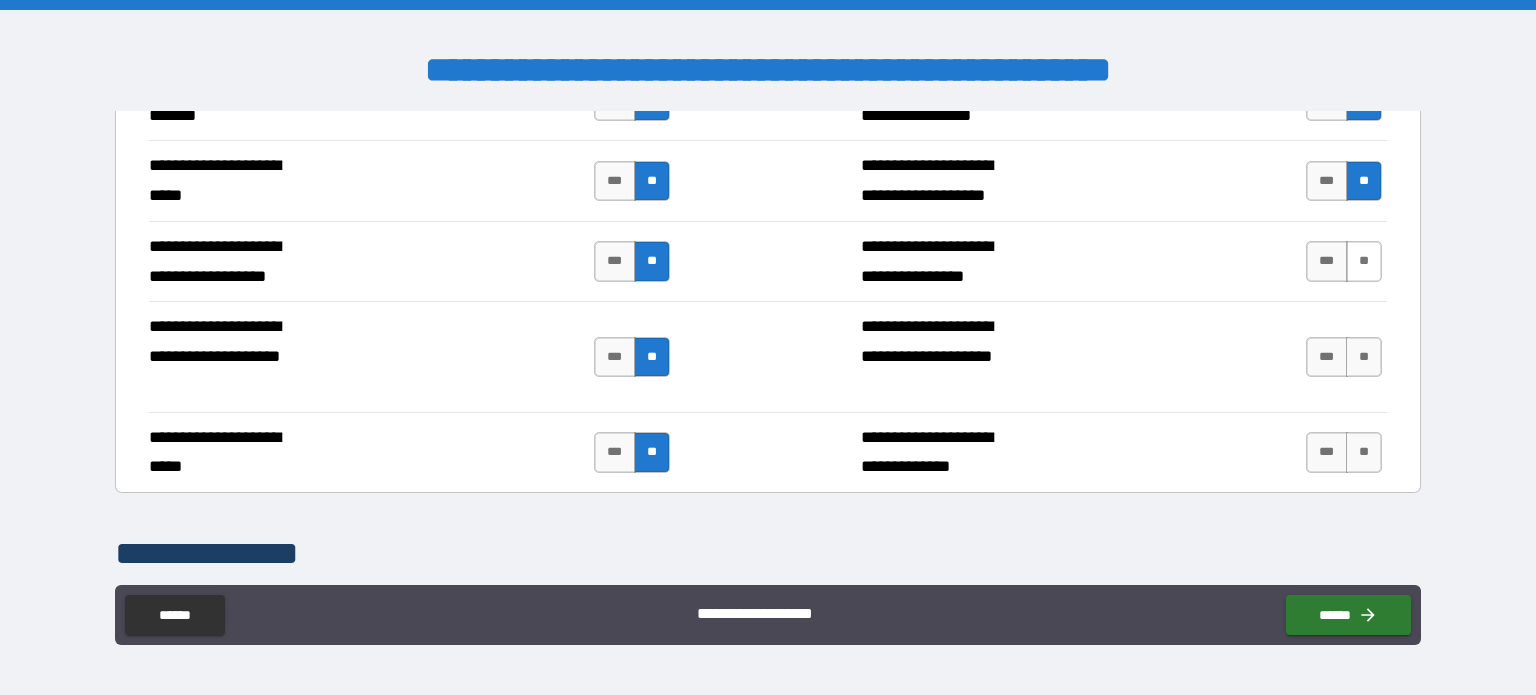 click on "**" at bounding box center [1364, 261] 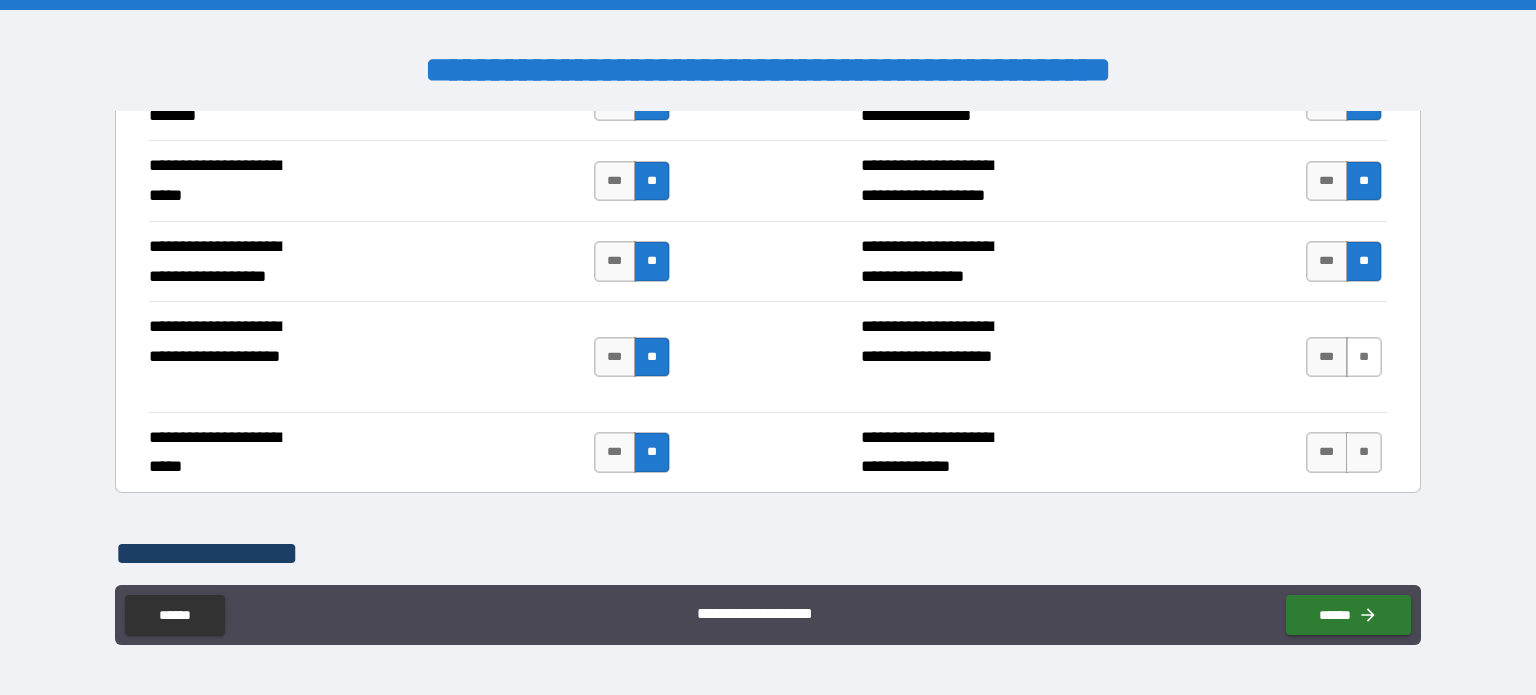 click on "**" at bounding box center (1364, 357) 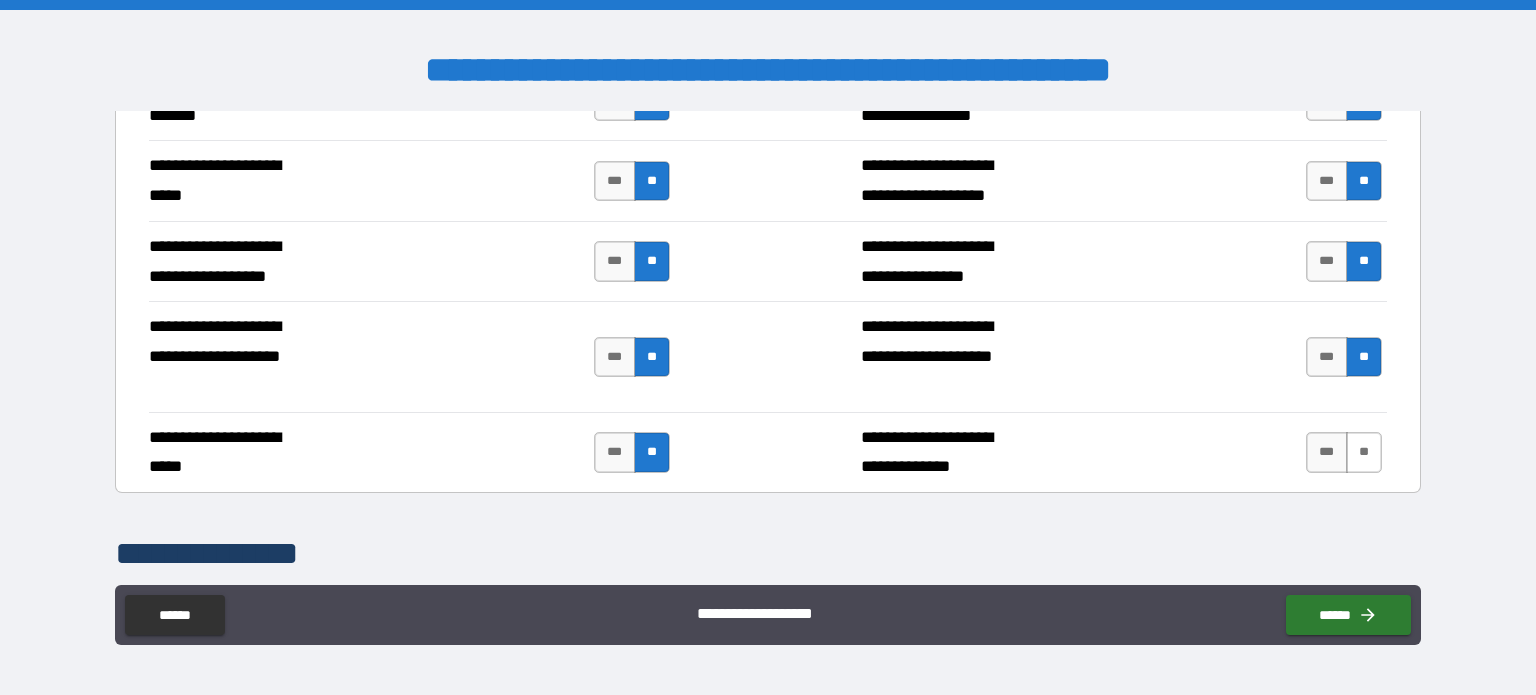 click on "**" at bounding box center (1364, 452) 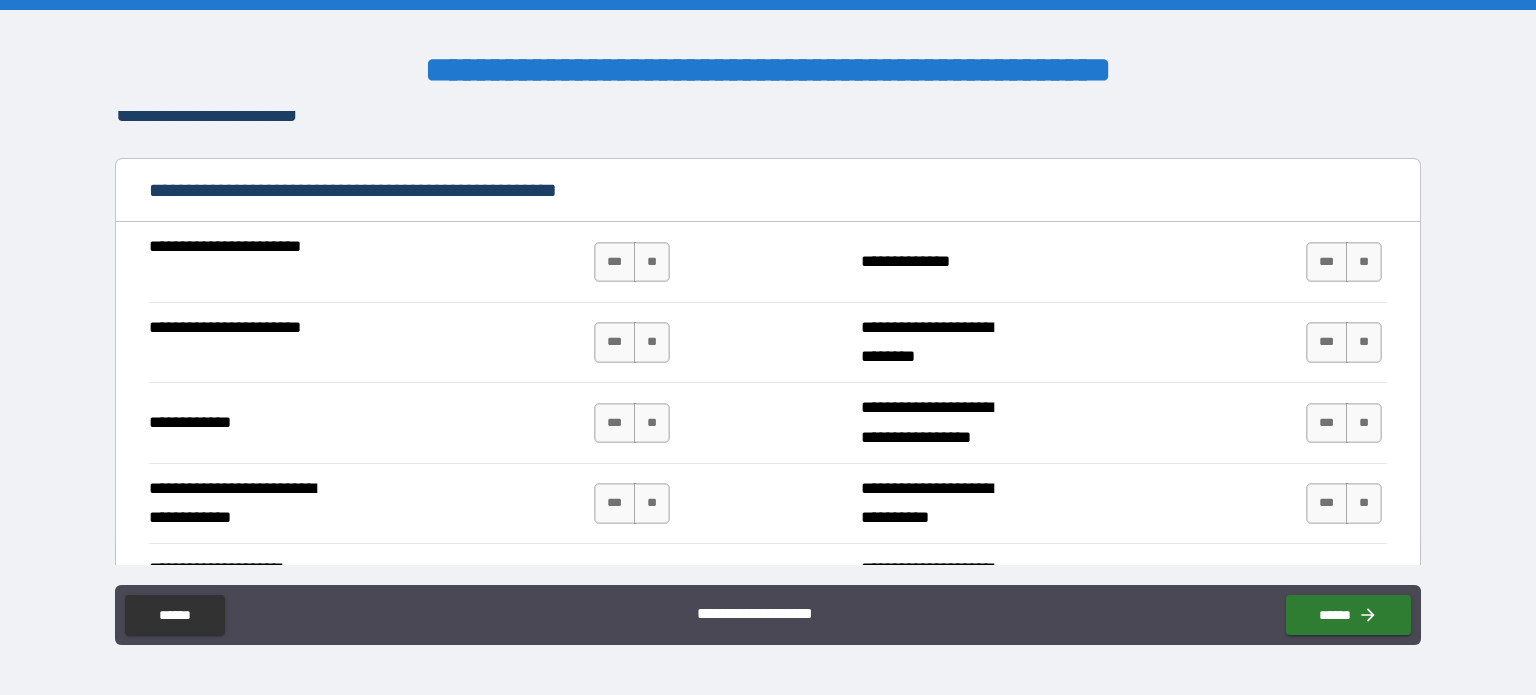 scroll, scrollTop: 6612, scrollLeft: 0, axis: vertical 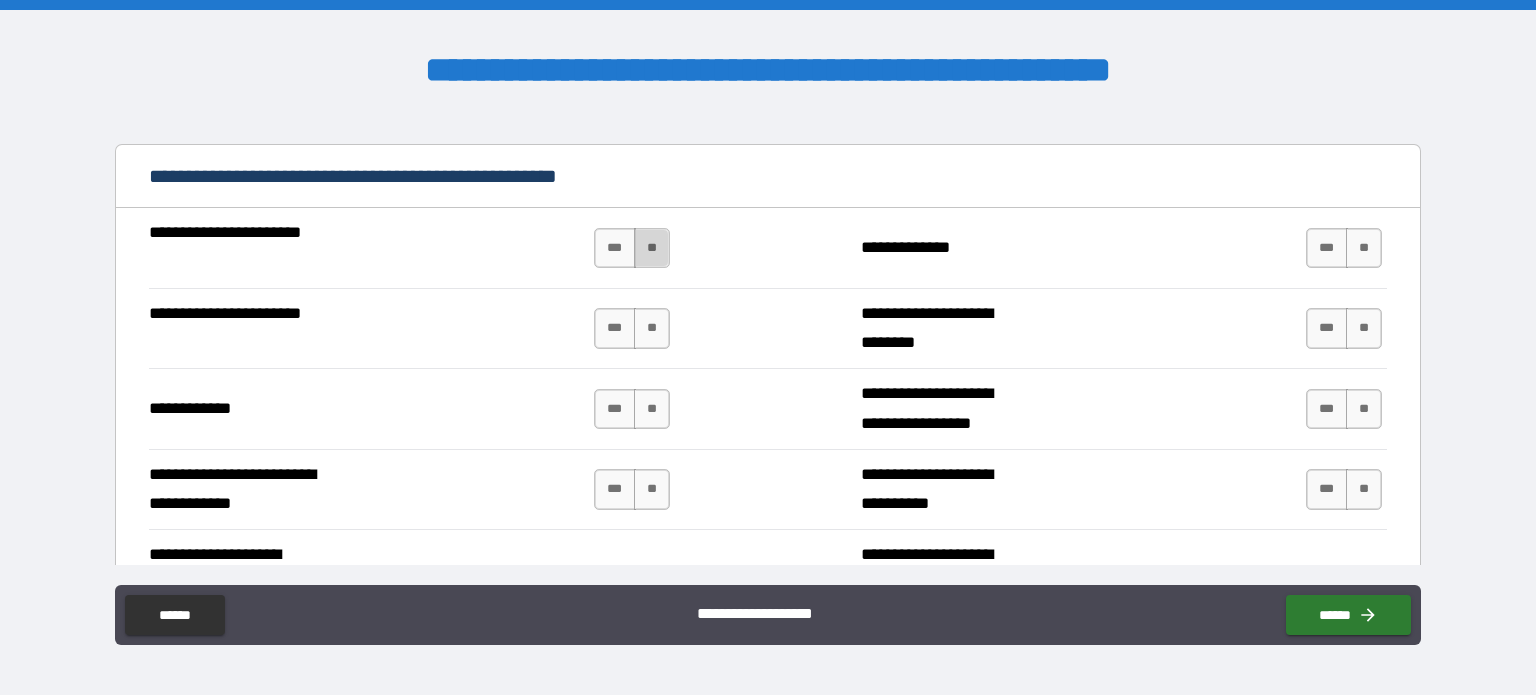 click on "**" at bounding box center (652, 248) 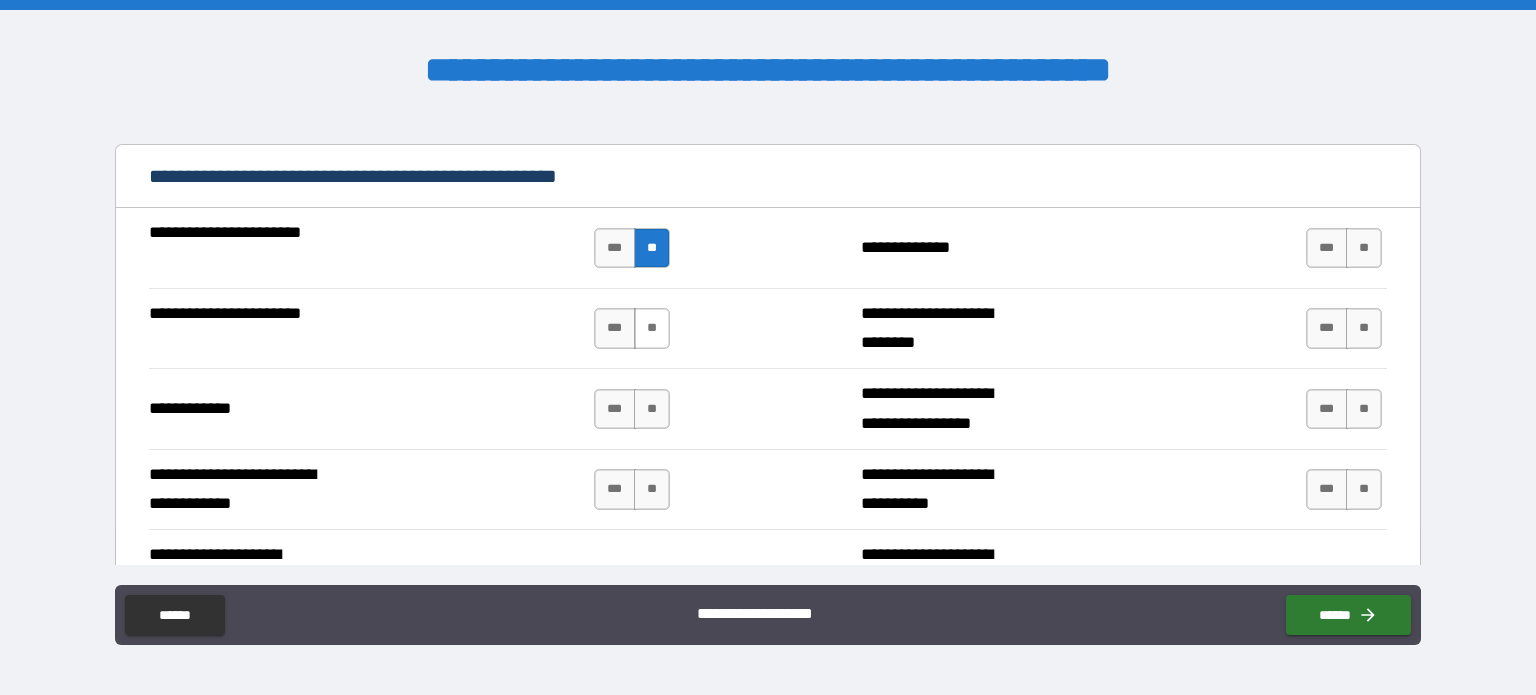 click on "**" at bounding box center (652, 328) 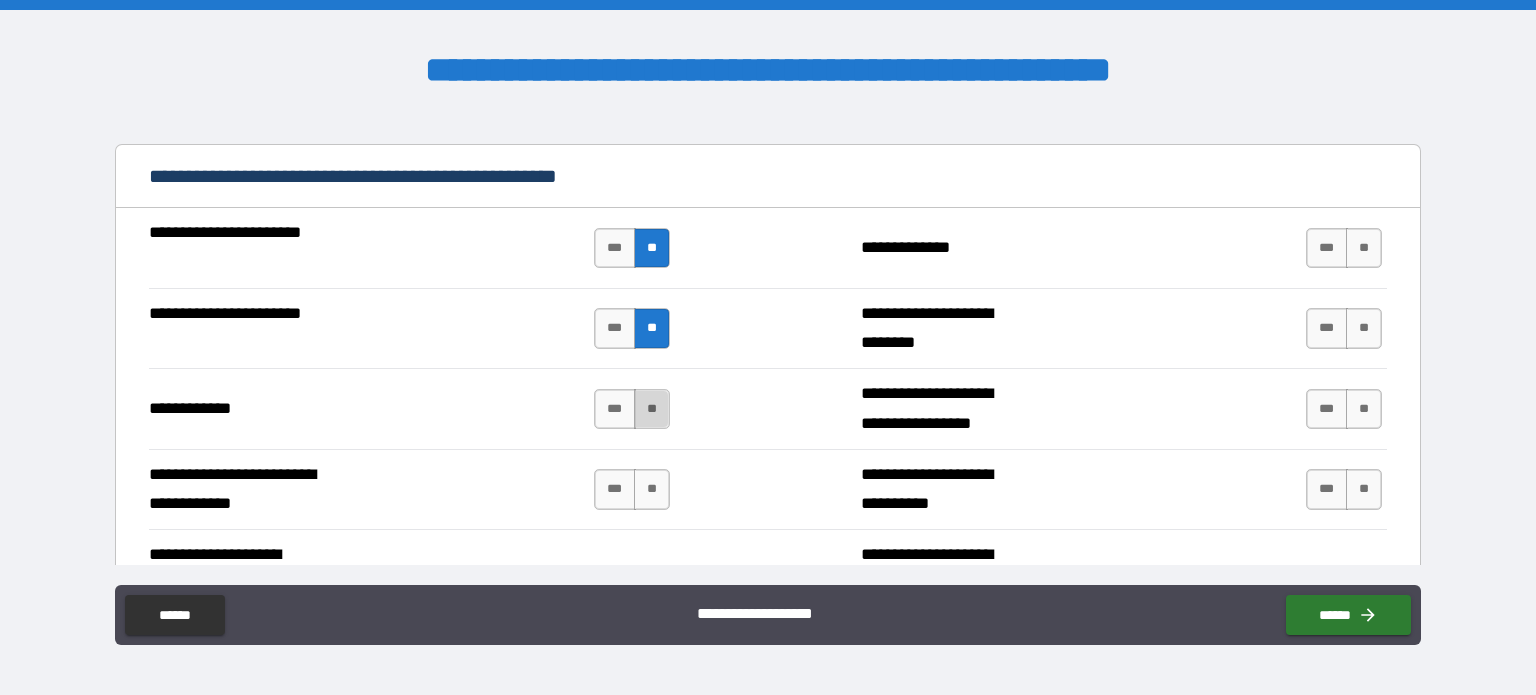 click on "**" at bounding box center (652, 409) 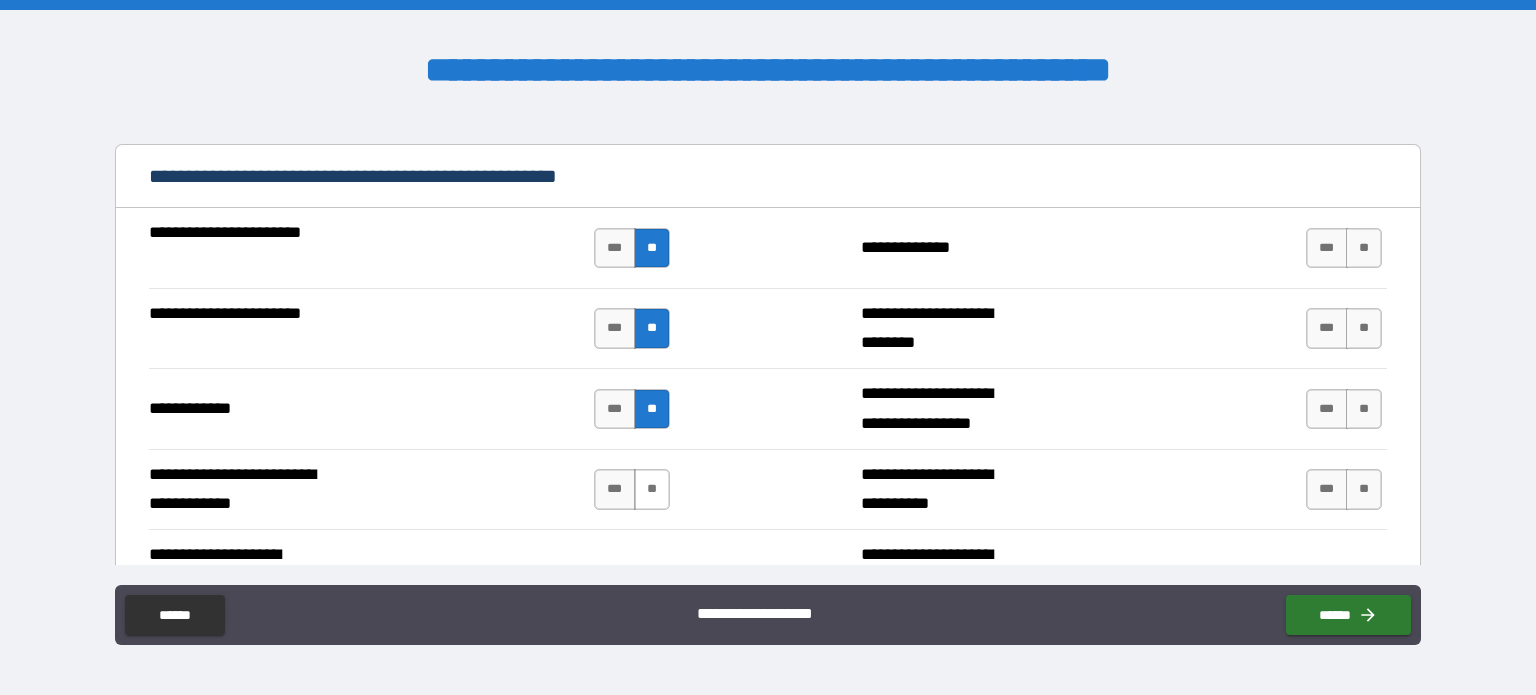 click on "**" at bounding box center (652, 489) 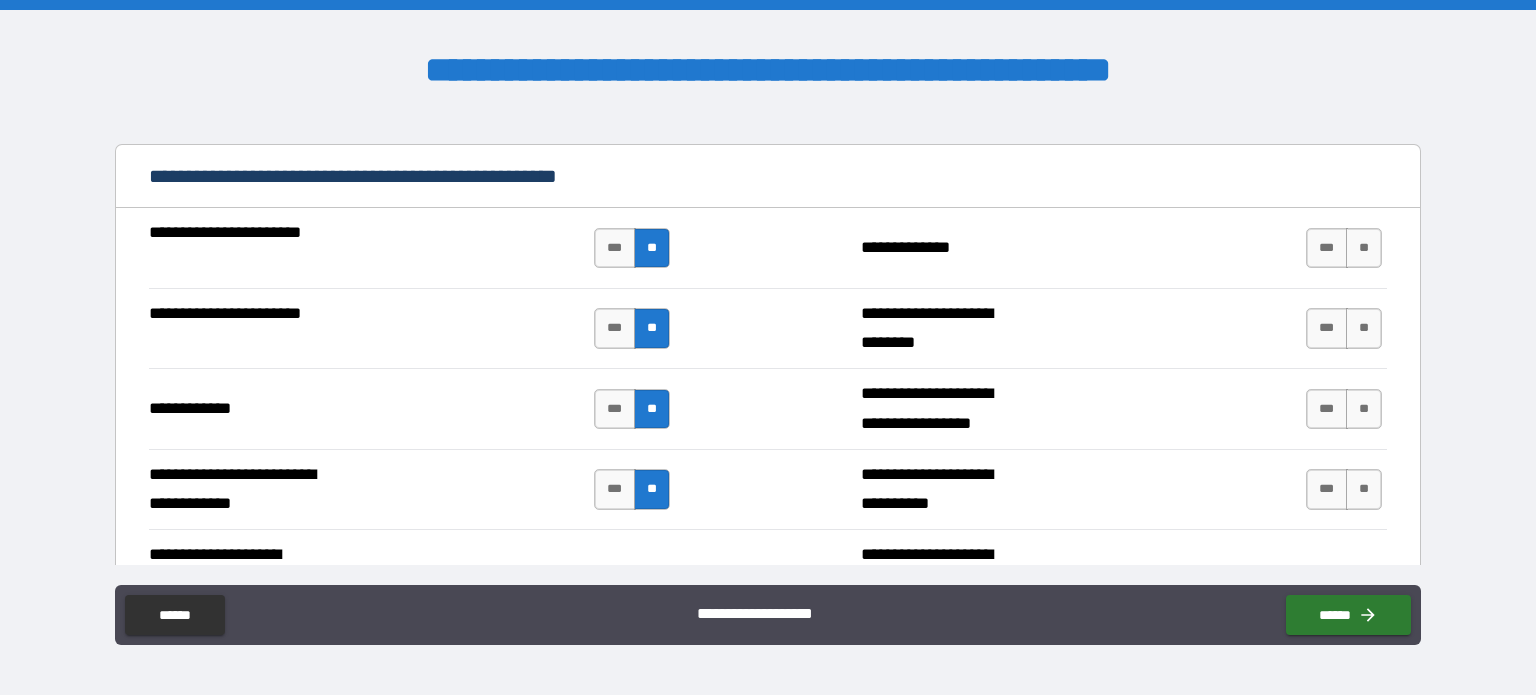 click on "**" at bounding box center (652, 585) 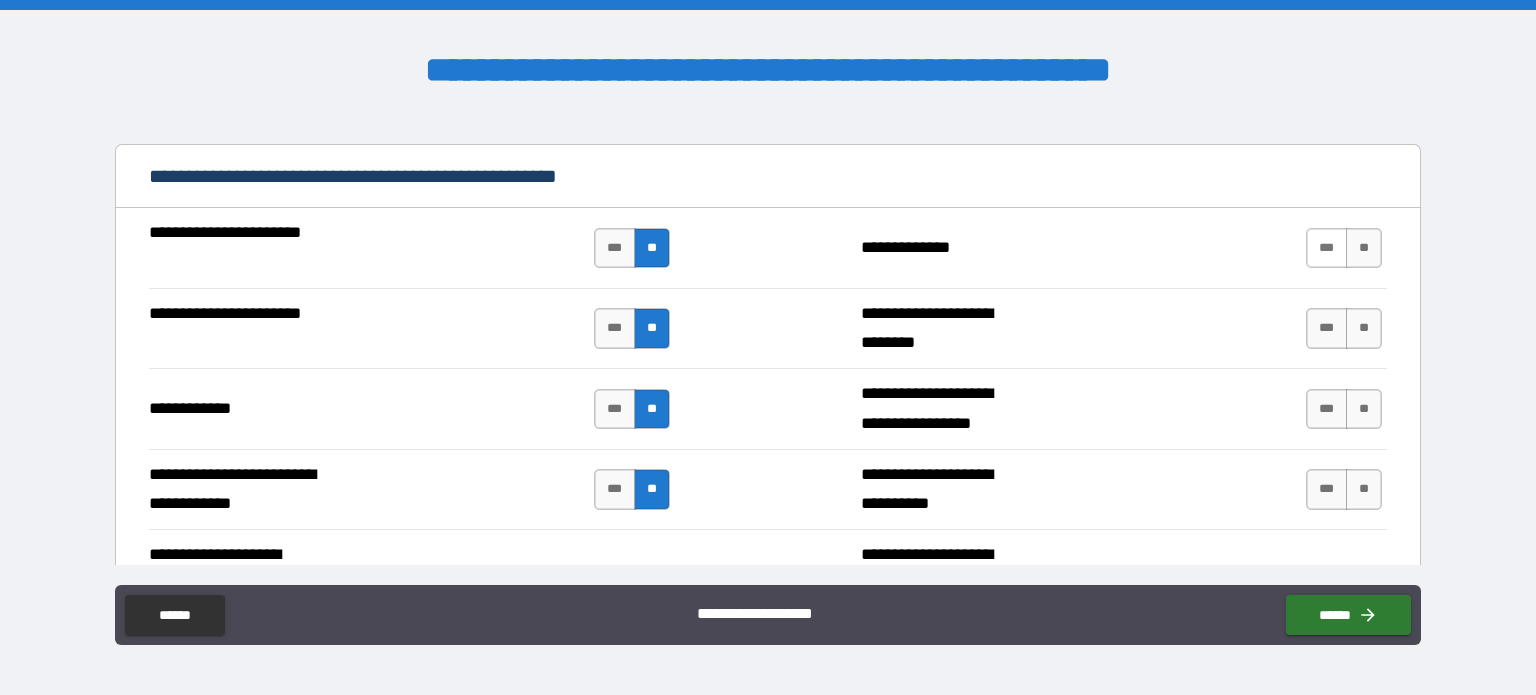 click on "***" at bounding box center [1327, 248] 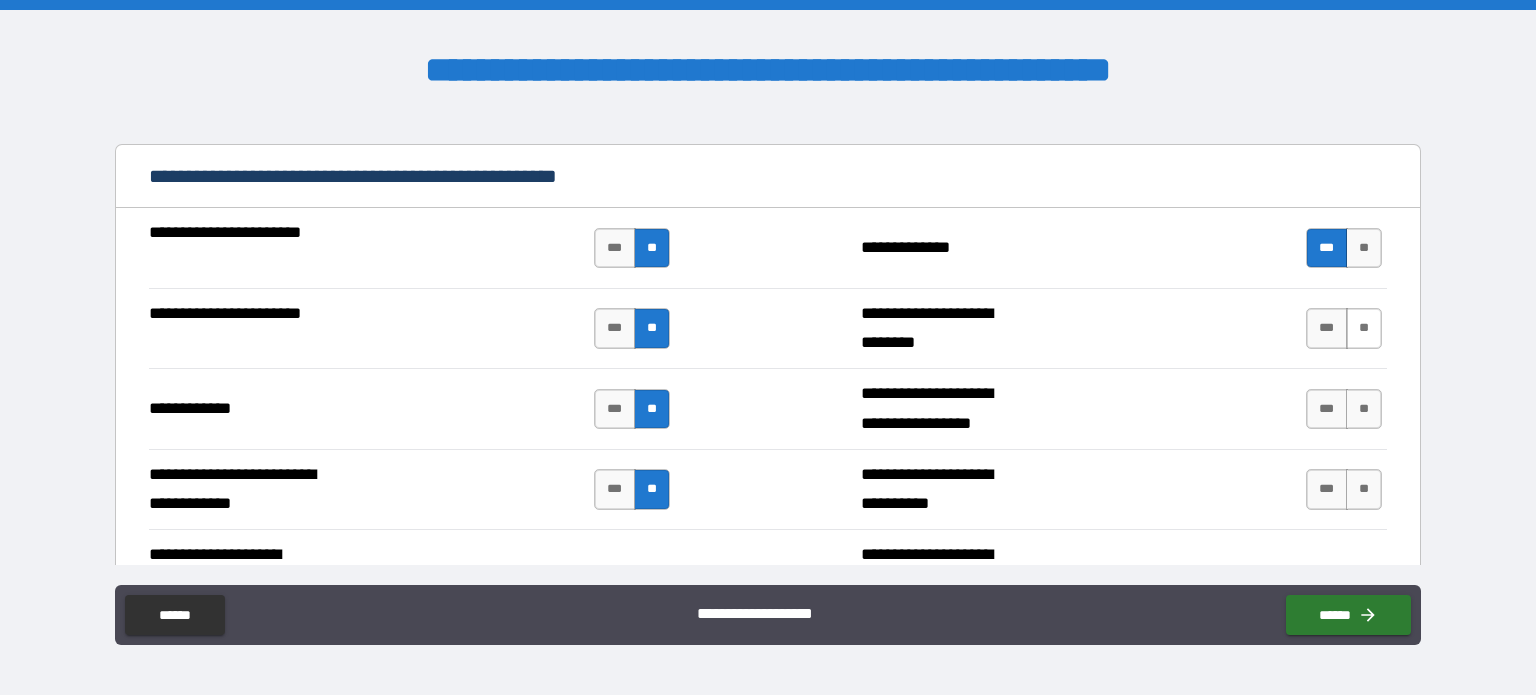 click on "**" at bounding box center (1364, 328) 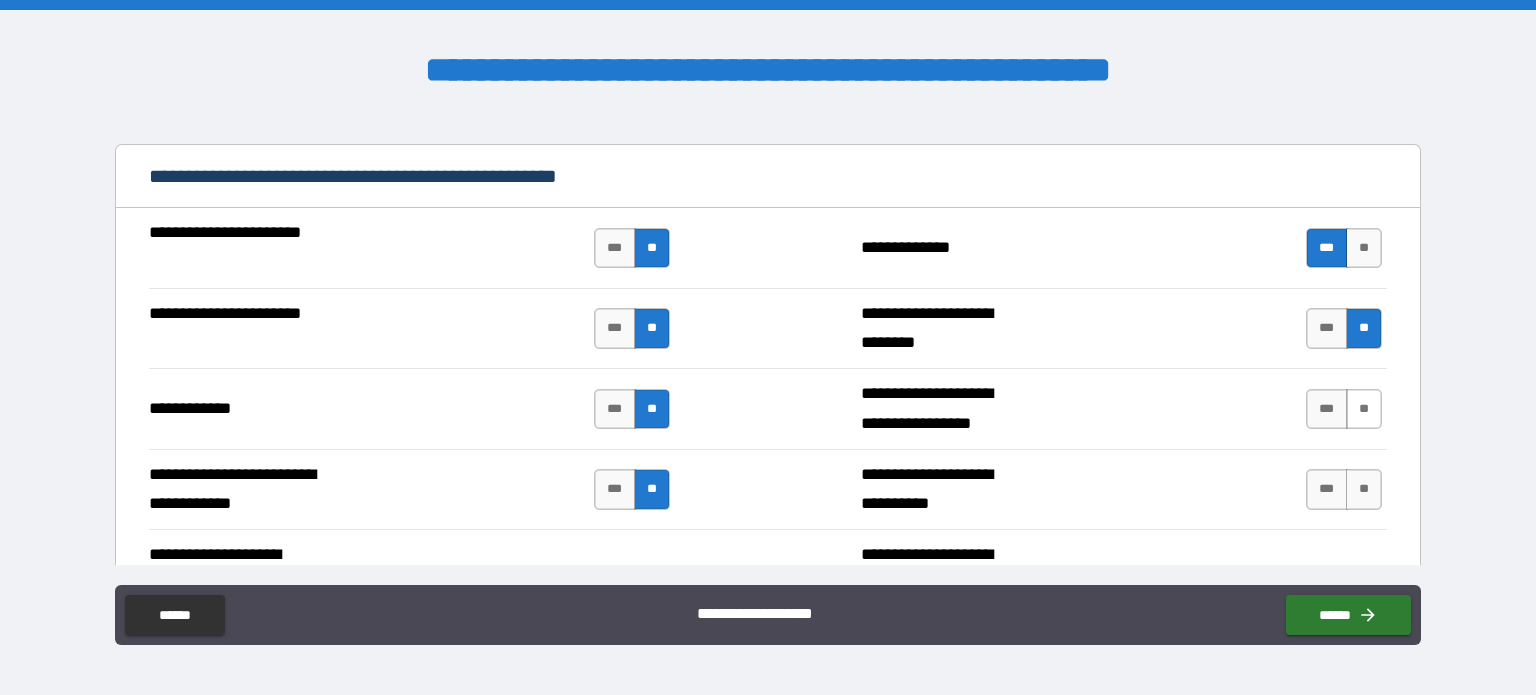 click on "**" at bounding box center (1364, 409) 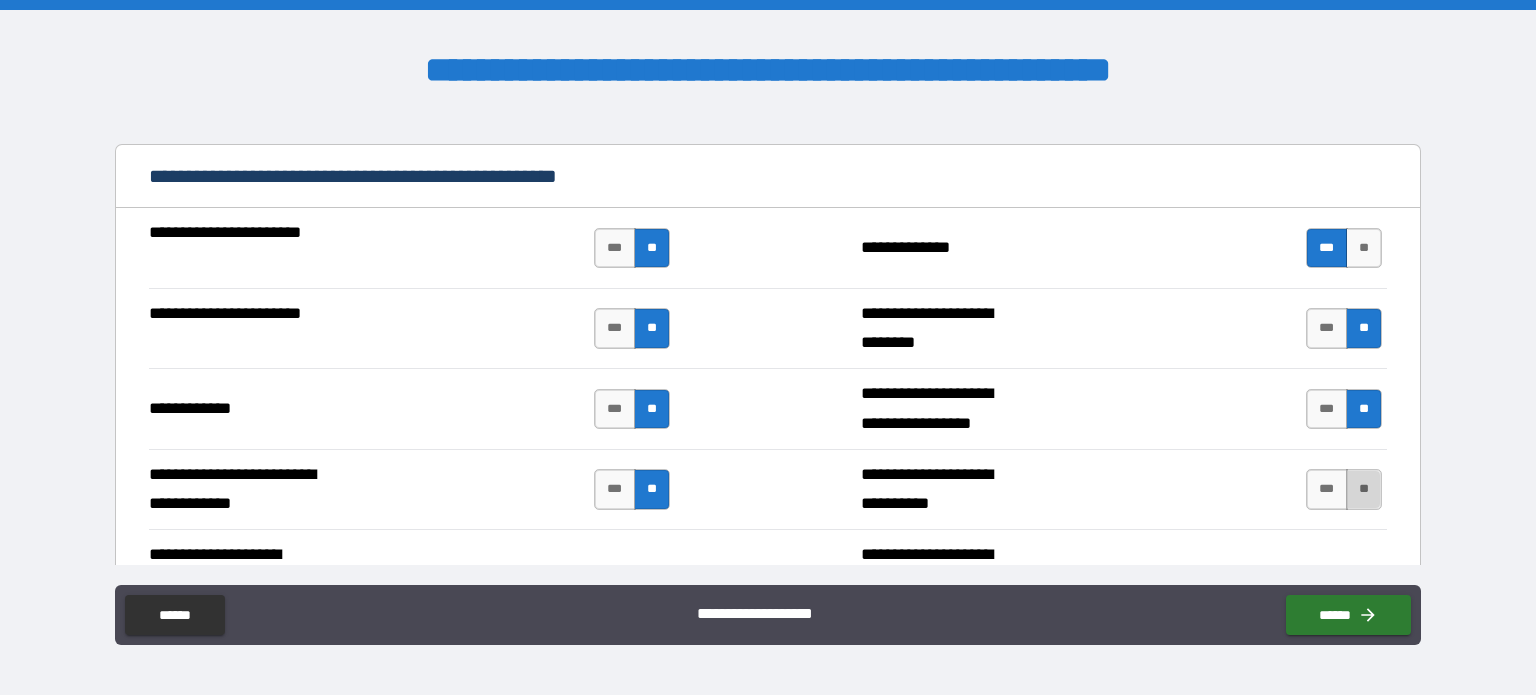 click on "**" at bounding box center (1364, 489) 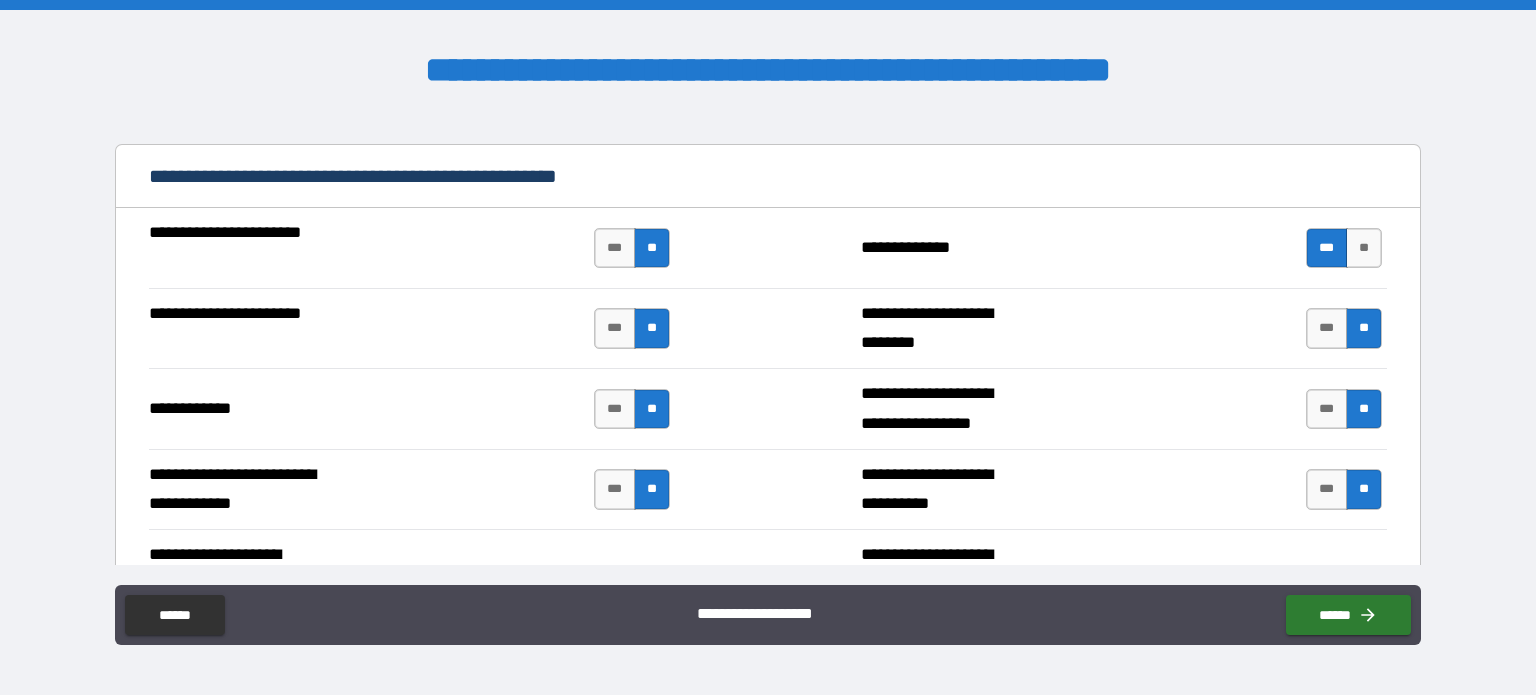 click on "**" at bounding box center (1364, 585) 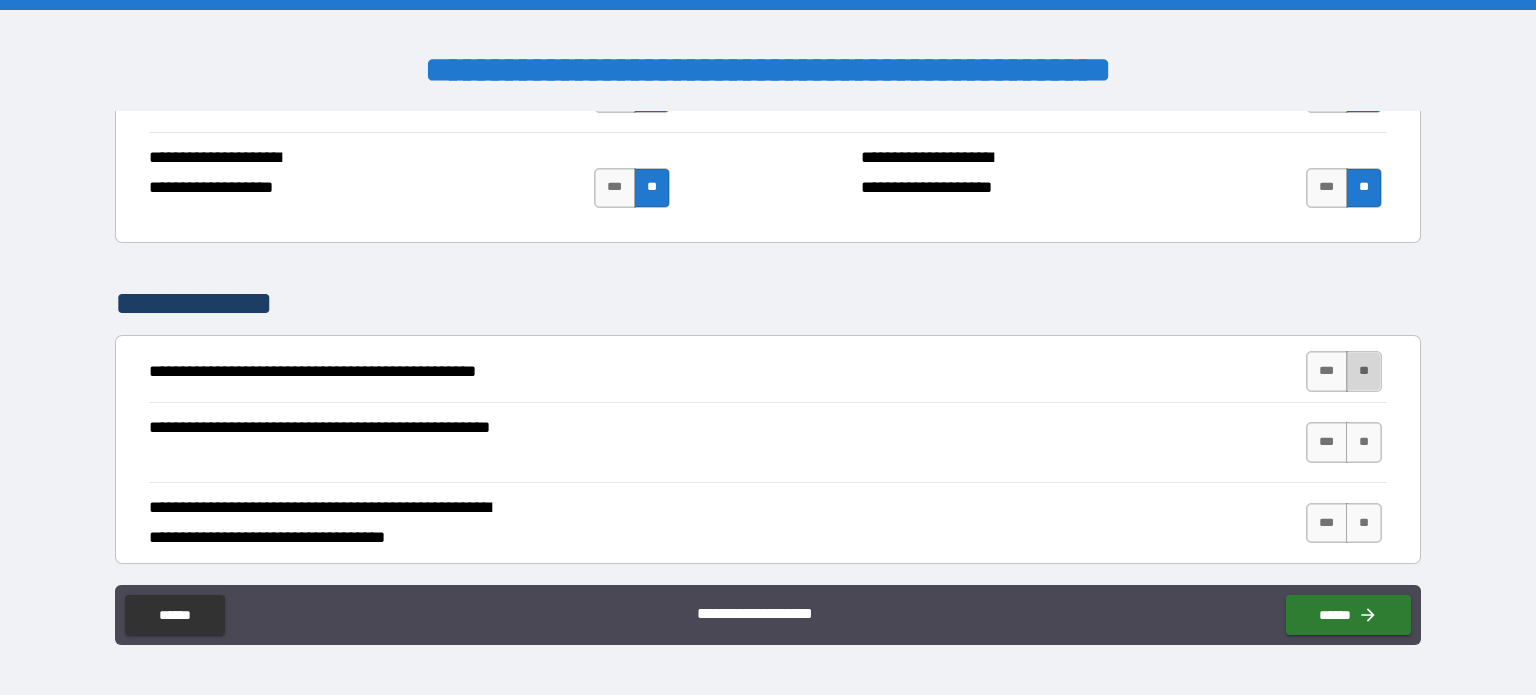 click on "**" at bounding box center [1364, 371] 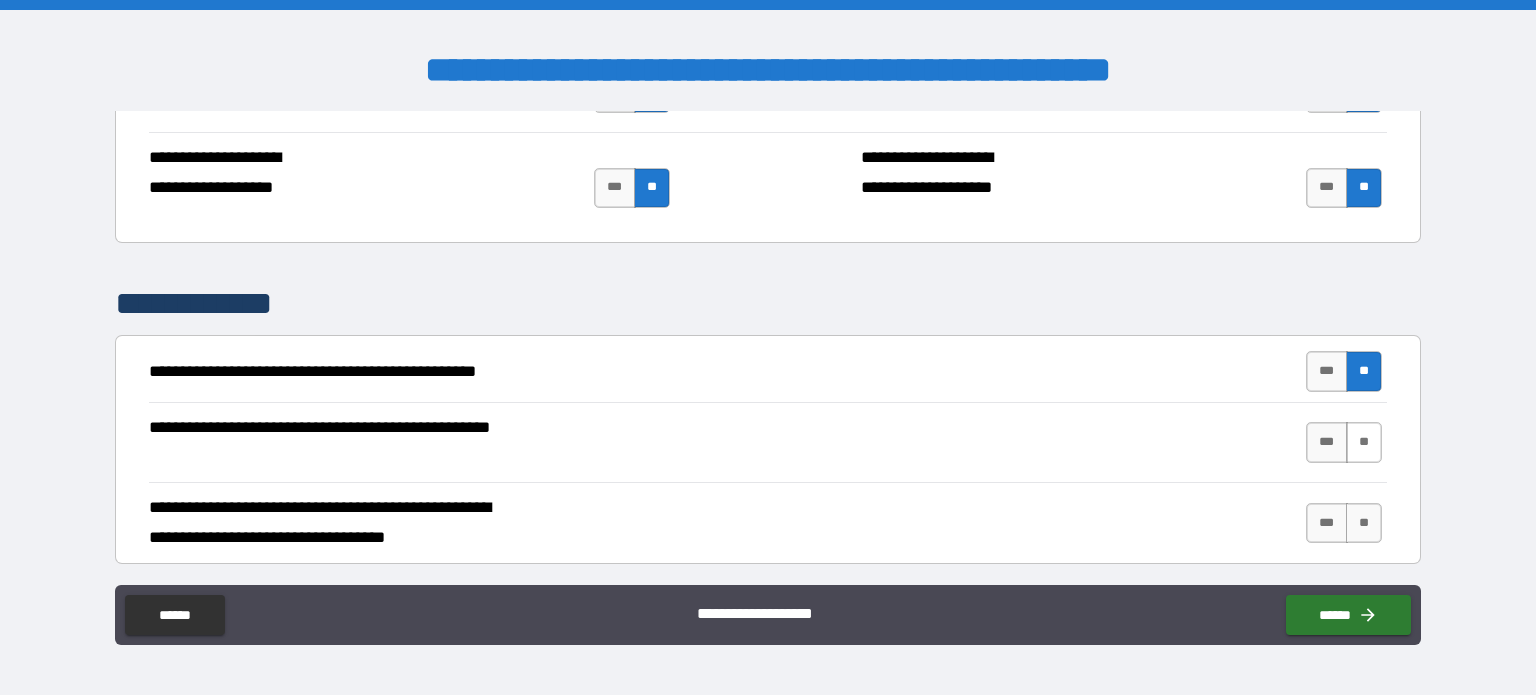 click on "**" at bounding box center (1364, 442) 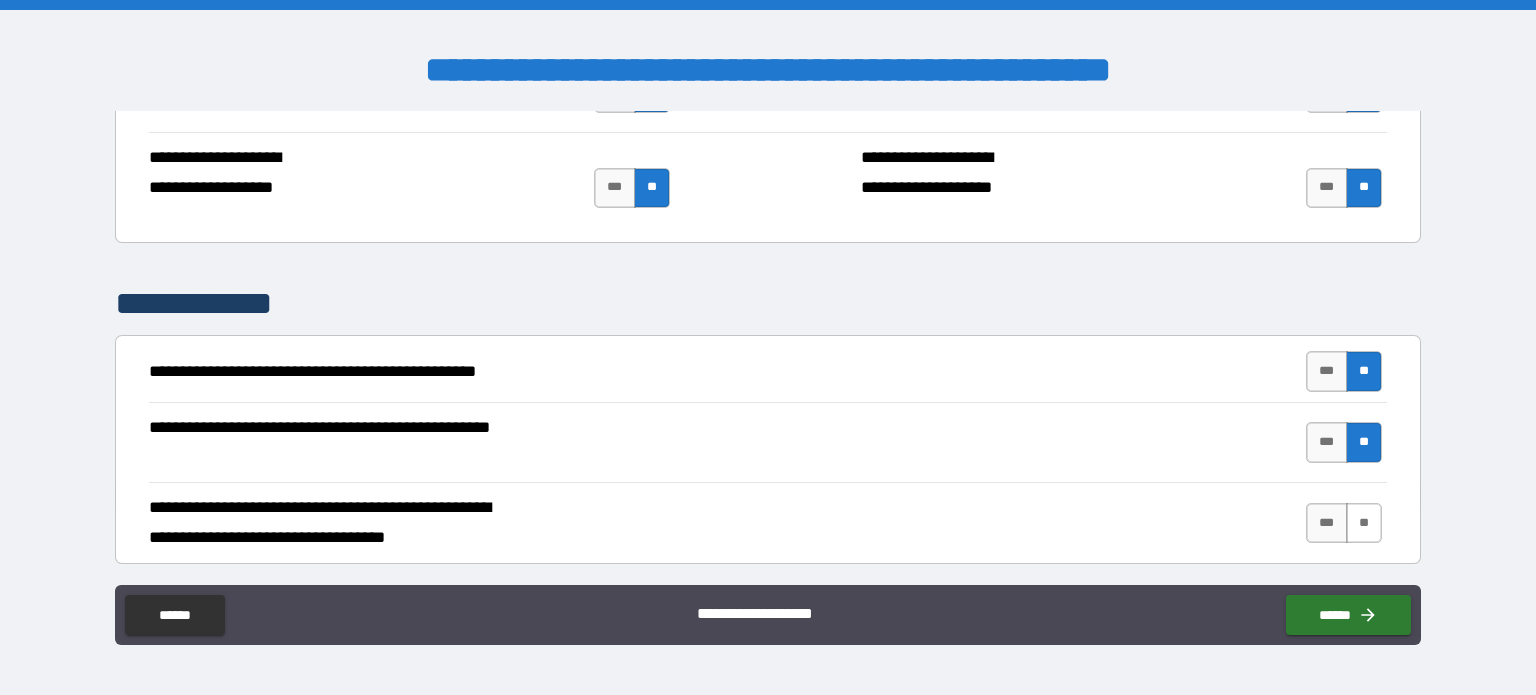 click on "**" at bounding box center (1364, 523) 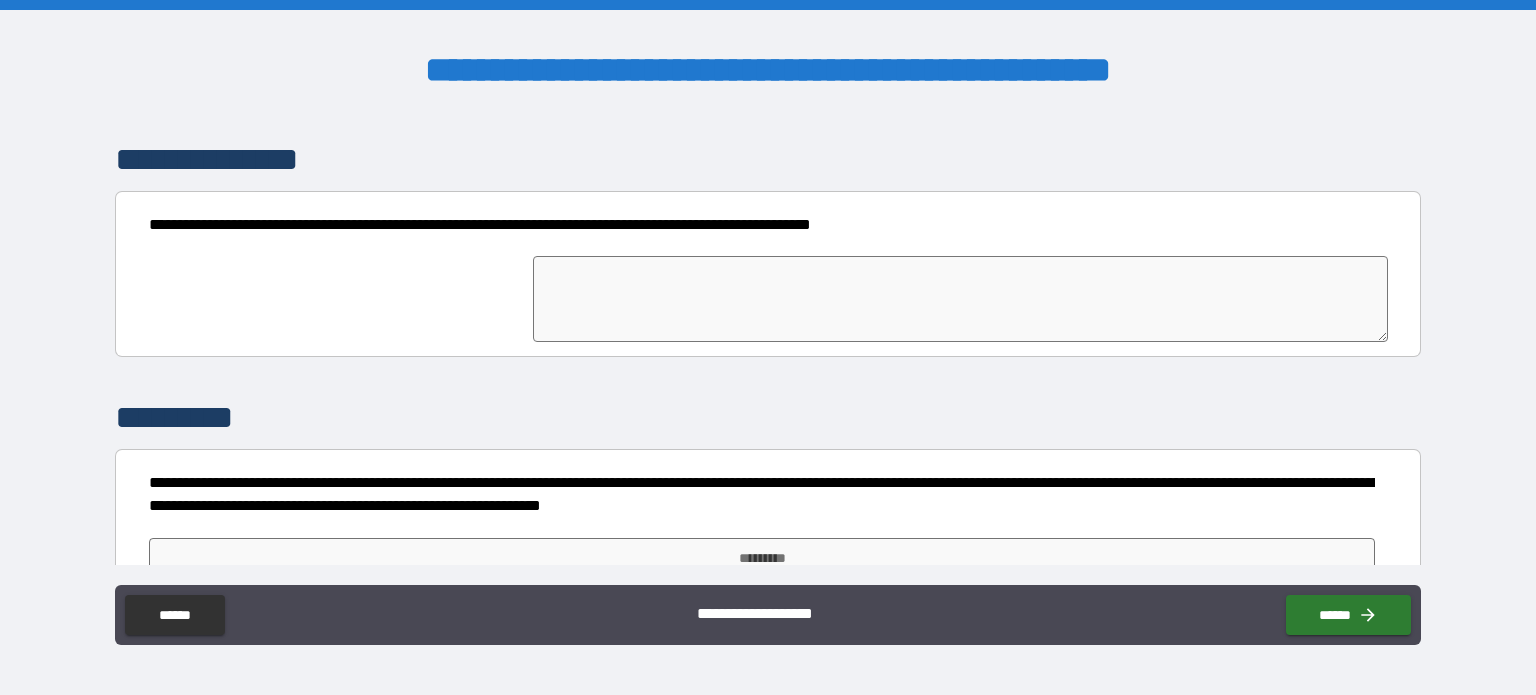 scroll, scrollTop: 7495, scrollLeft: 0, axis: vertical 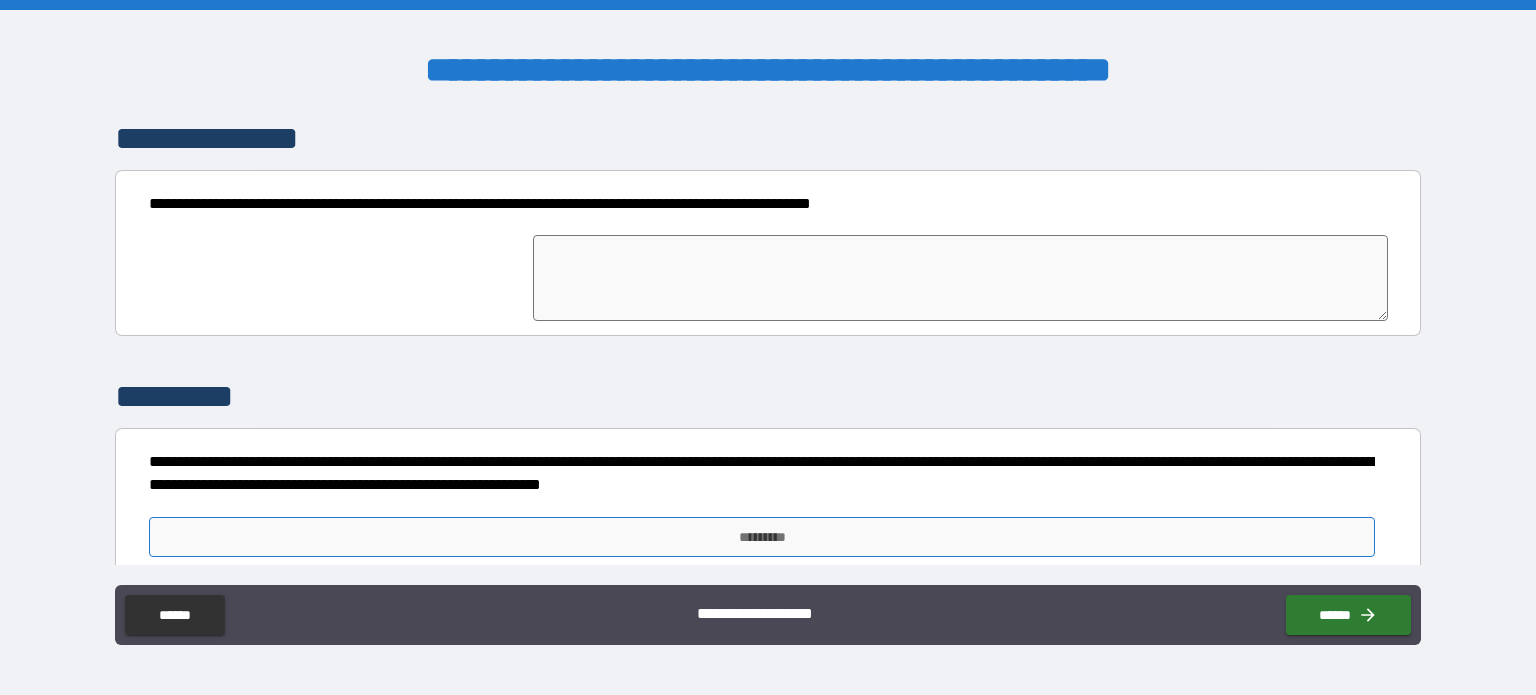 click on "*********" at bounding box center [762, 537] 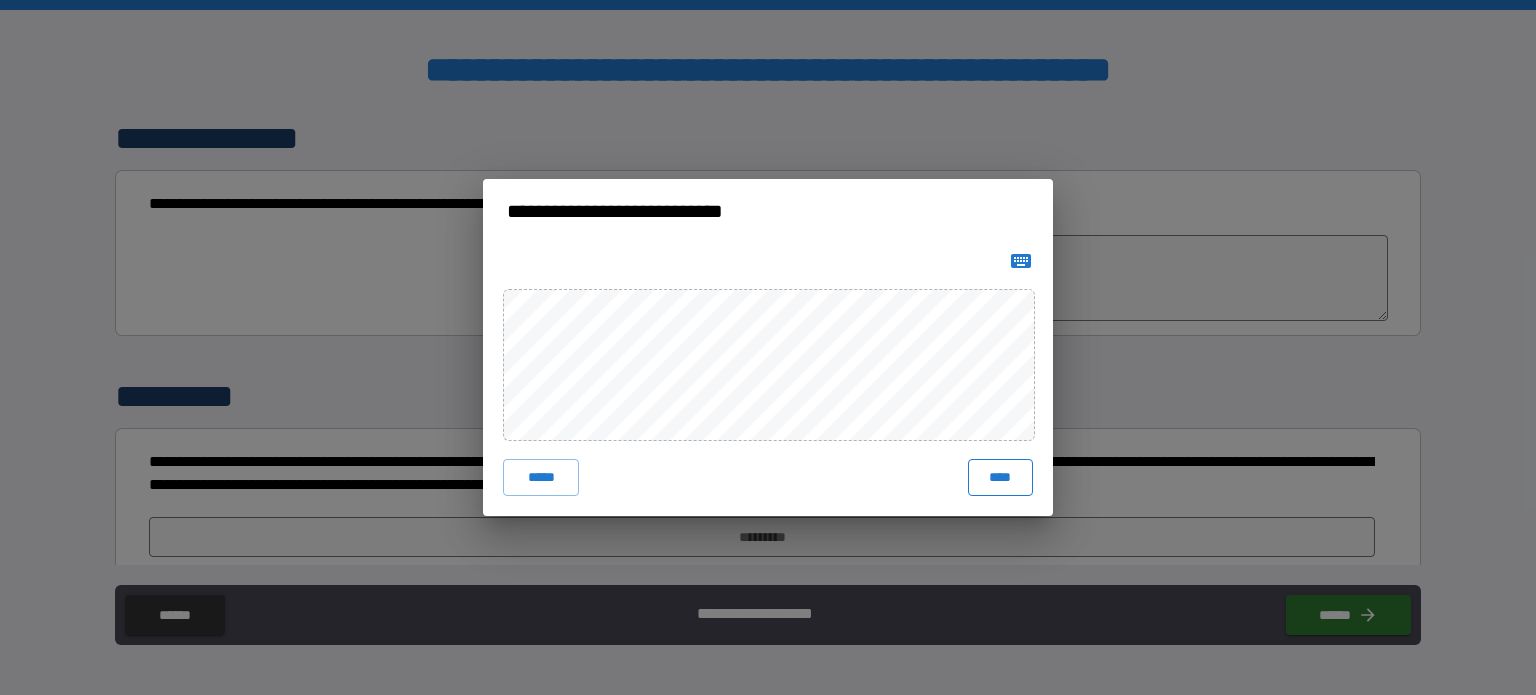click on "****" at bounding box center (1000, 477) 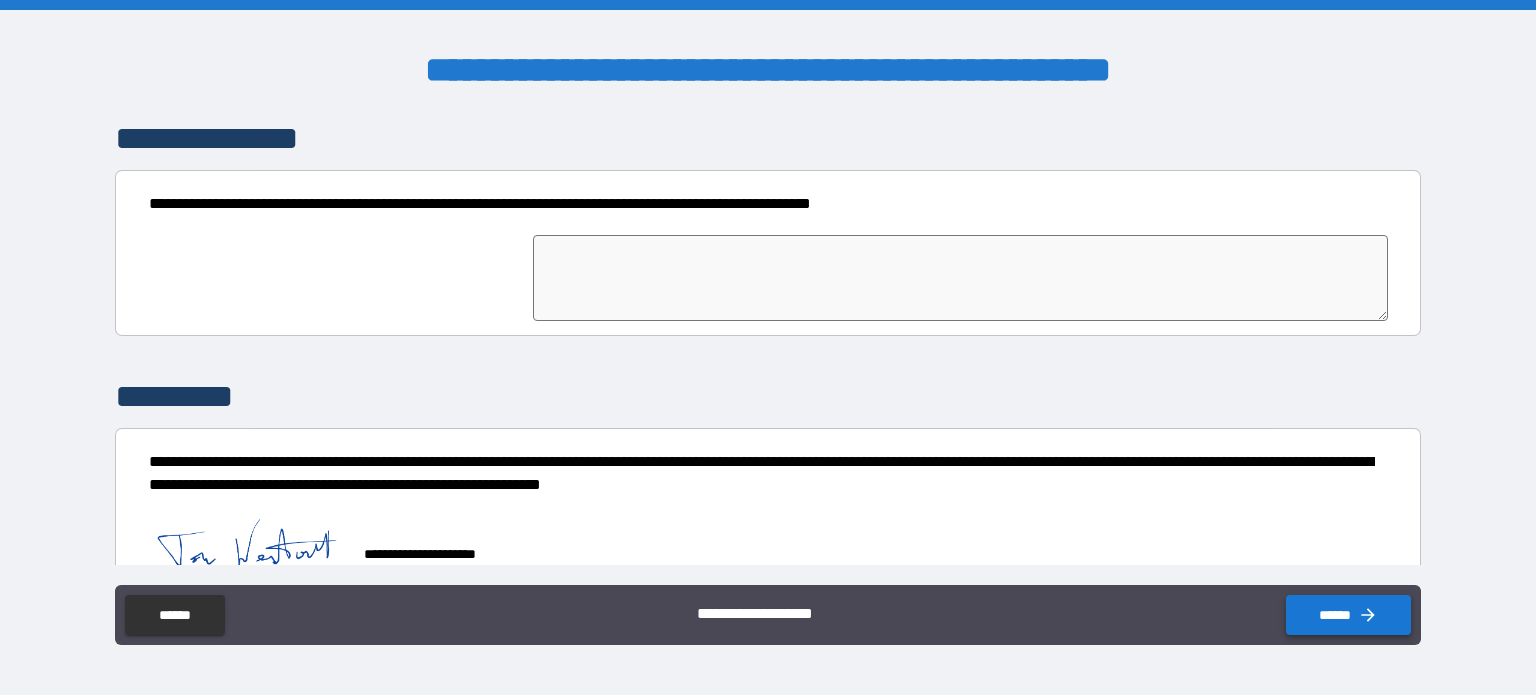 click on "******" at bounding box center [1348, 615] 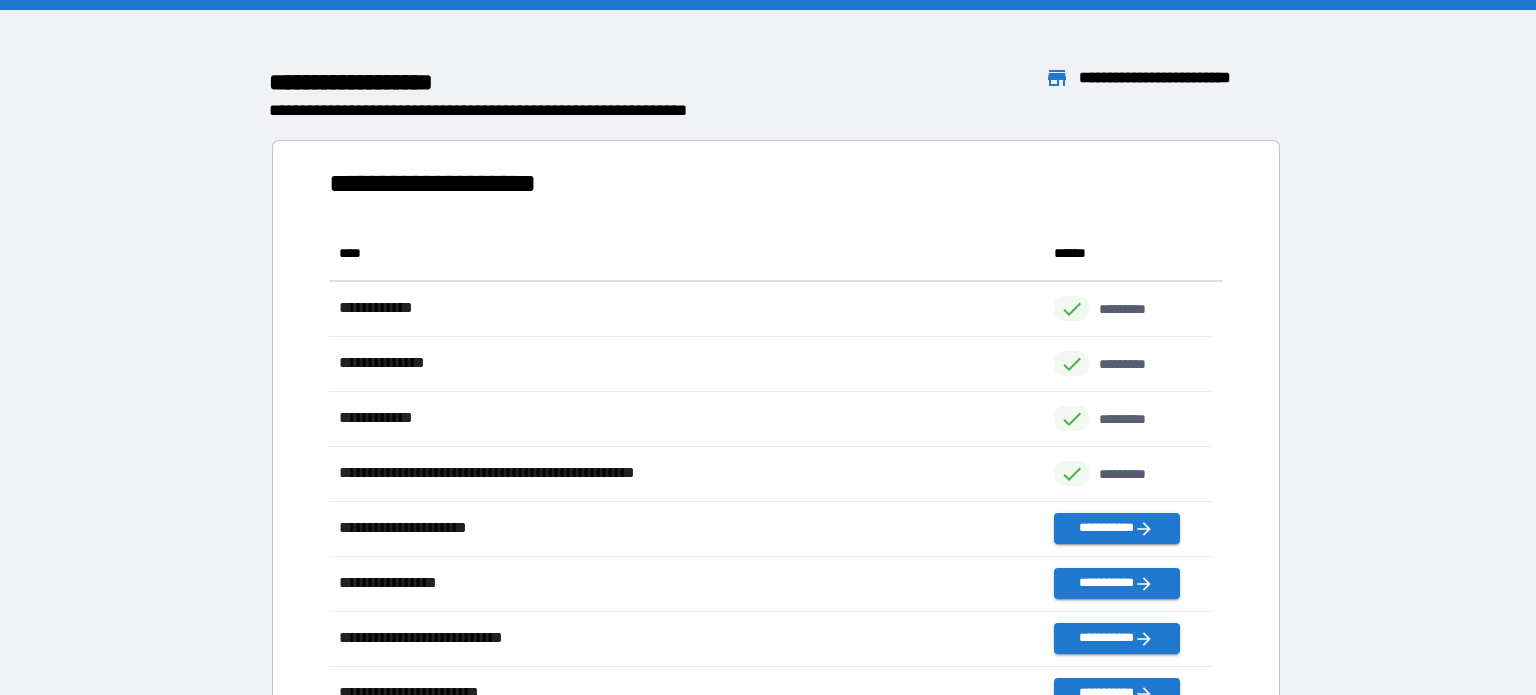 scroll, scrollTop: 16, scrollLeft: 16, axis: both 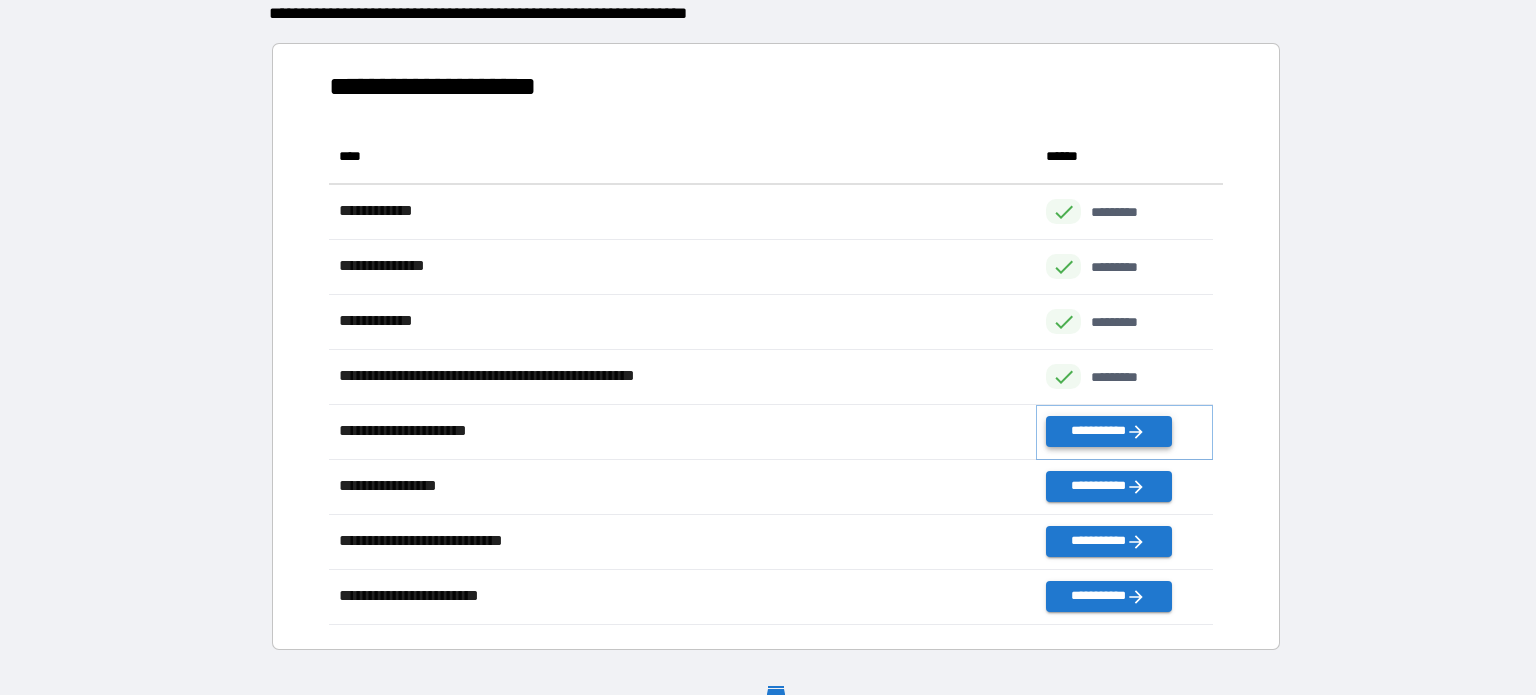 click on "**********" at bounding box center (1108, 431) 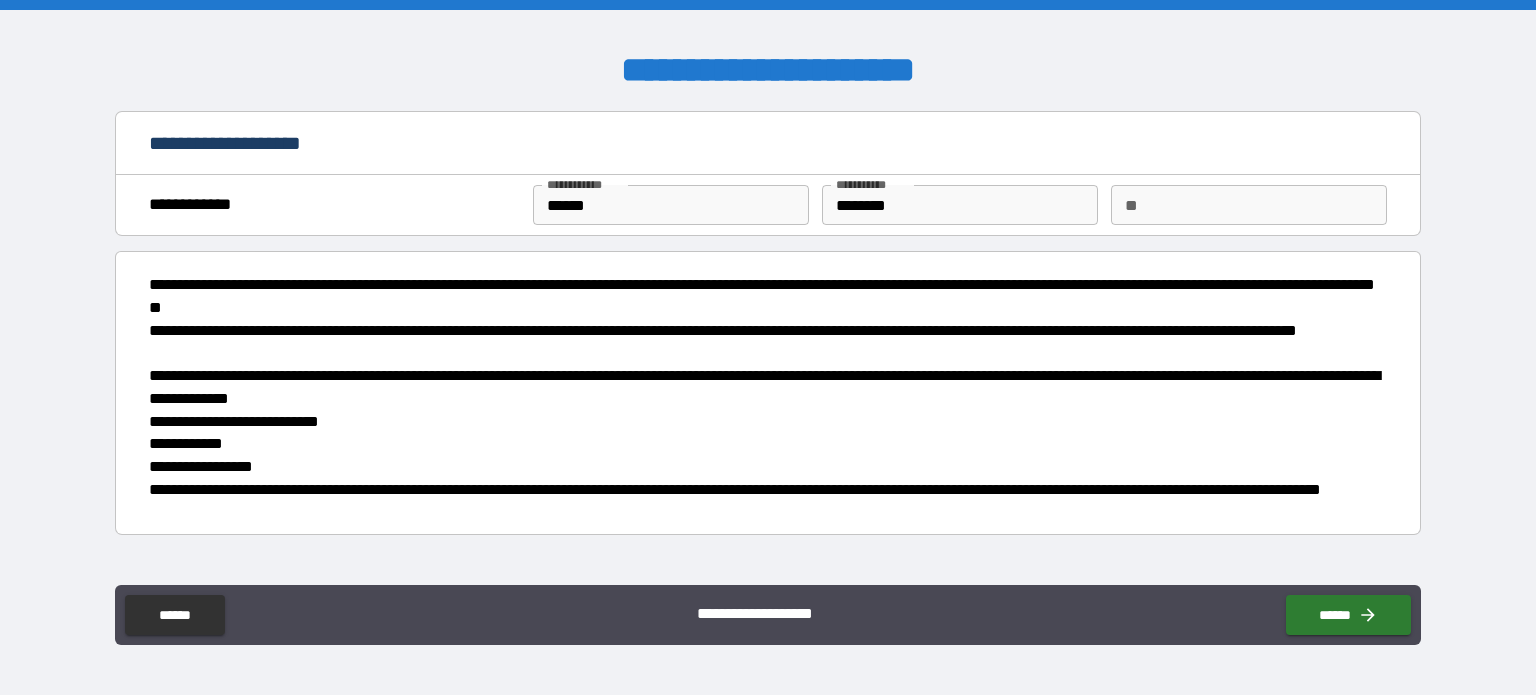 scroll, scrollTop: 323, scrollLeft: 0, axis: vertical 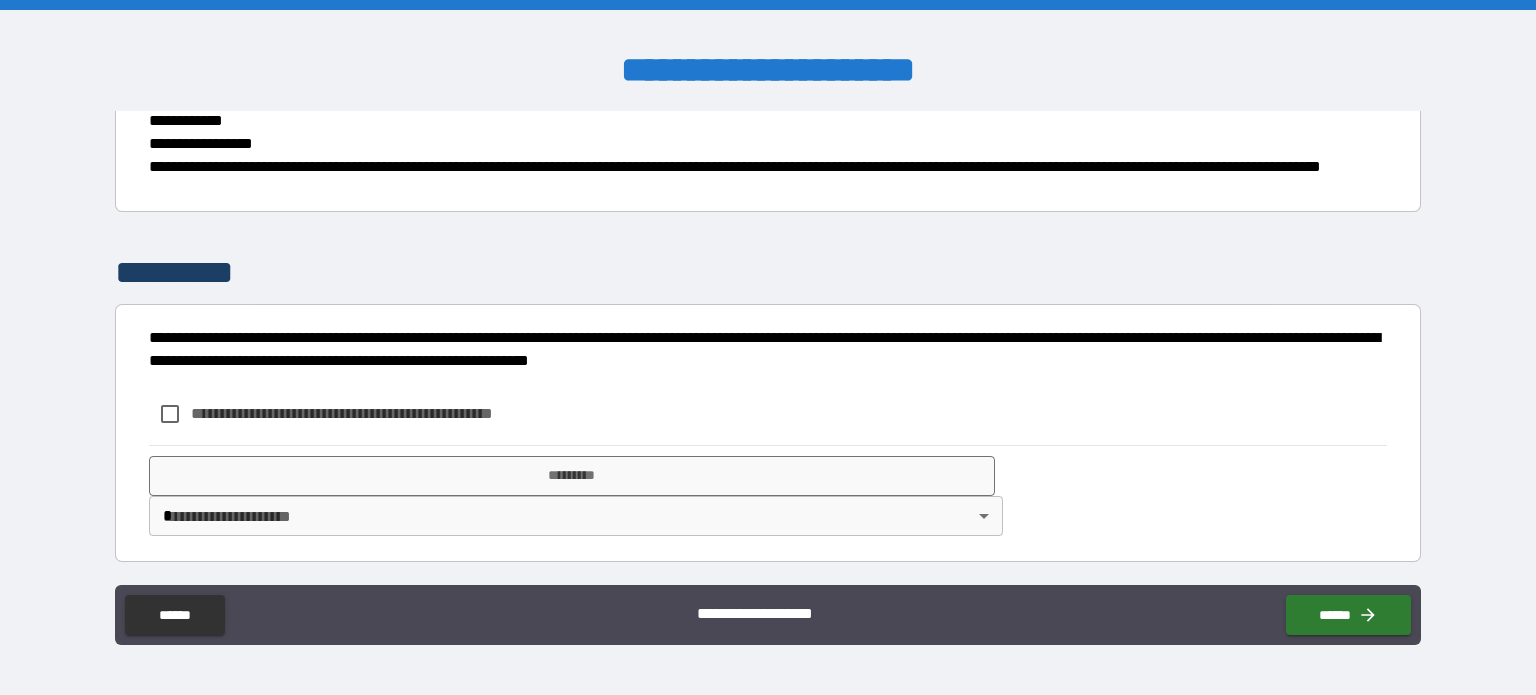 click on "**********" at bounding box center (768, 347) 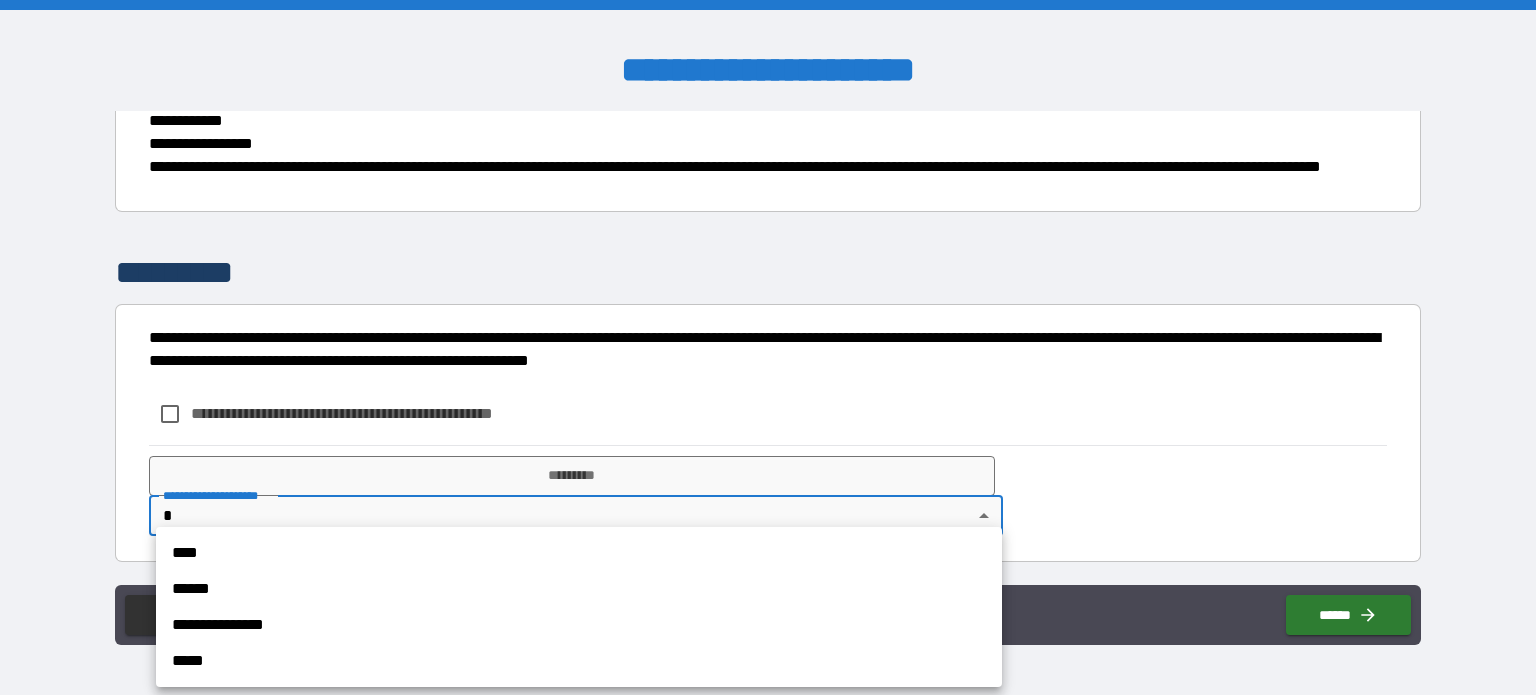 click on "****" at bounding box center (579, 553) 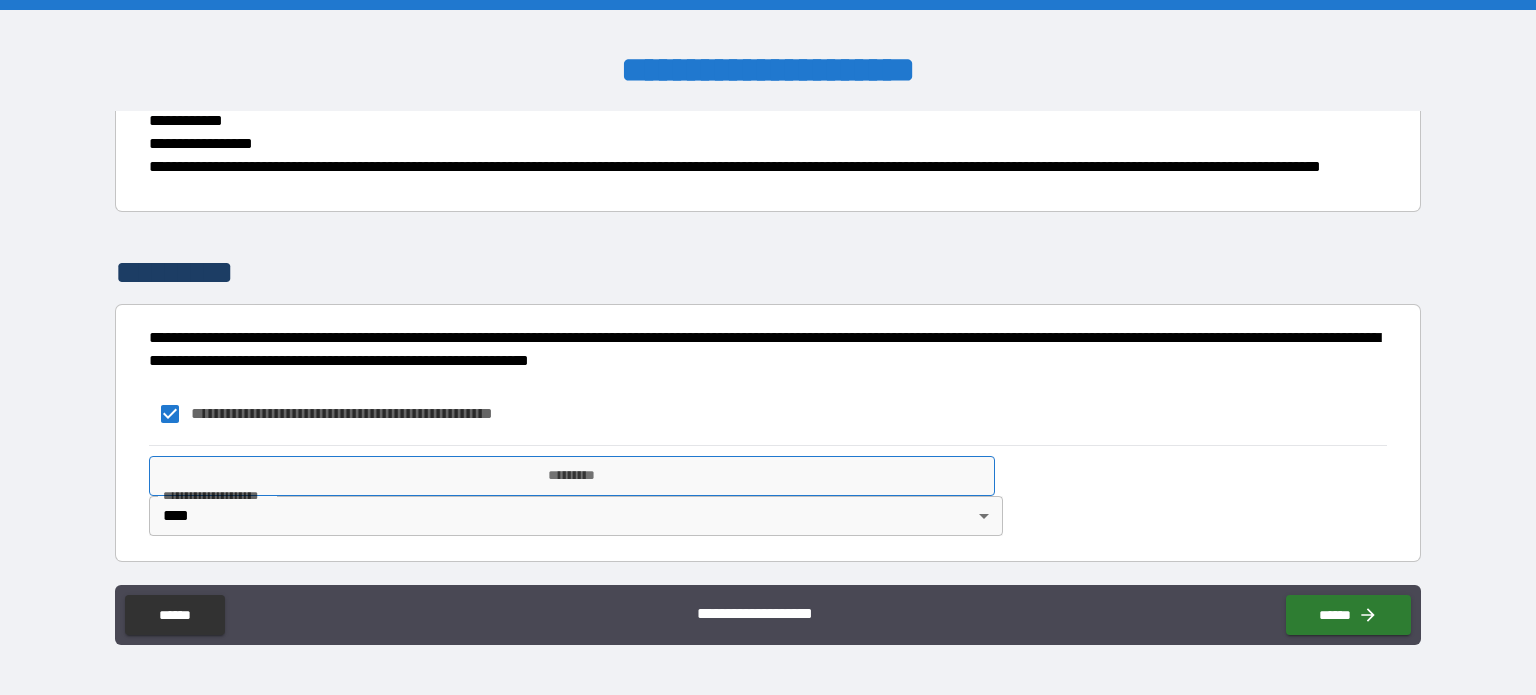 click on "*********" at bounding box center [572, 476] 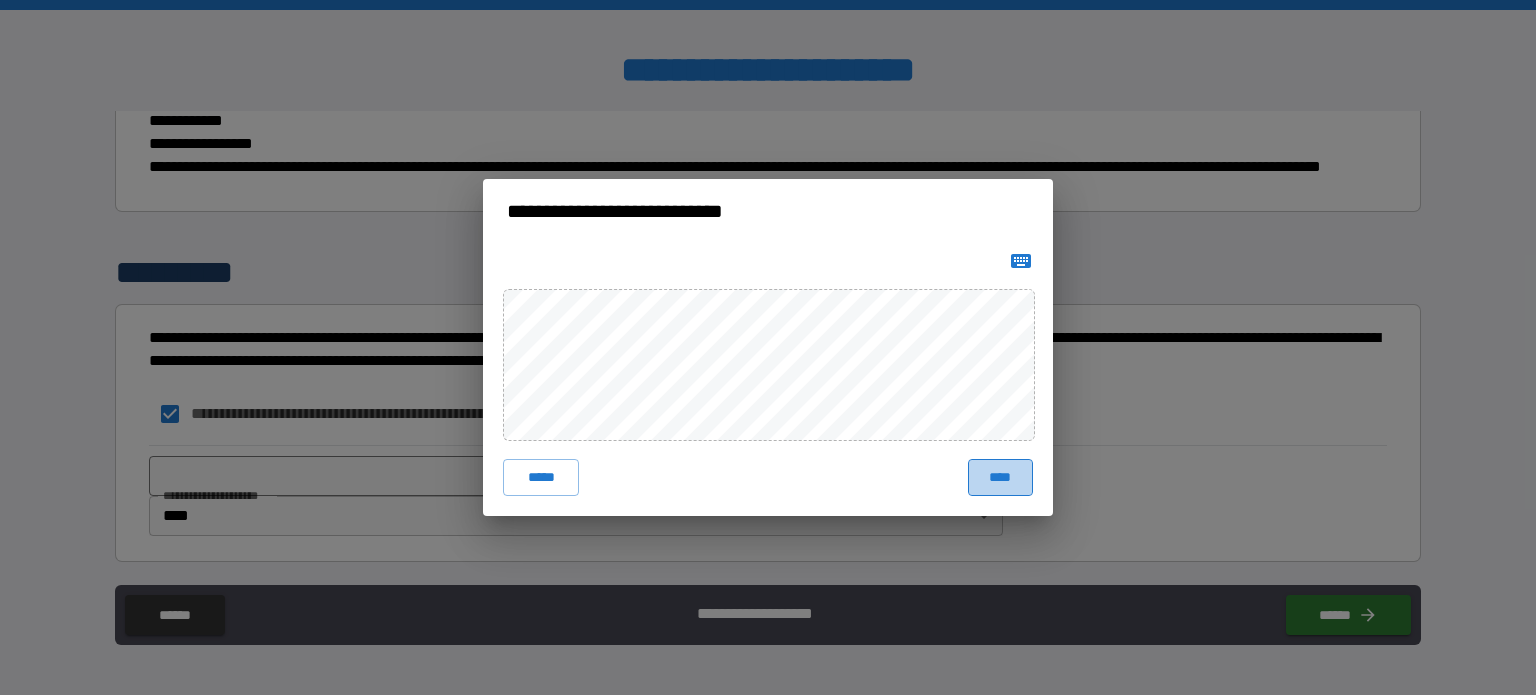 click on "****" at bounding box center [1000, 477] 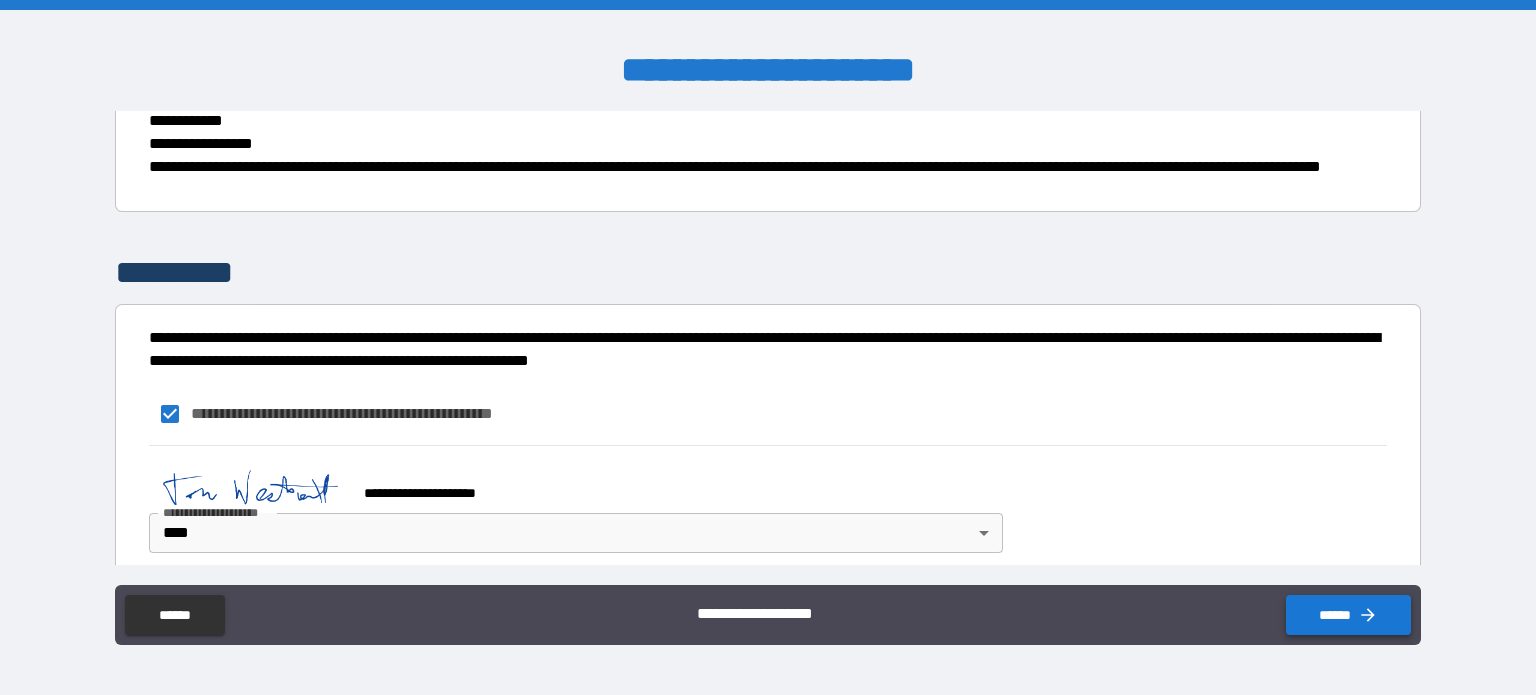click on "******" at bounding box center (1348, 615) 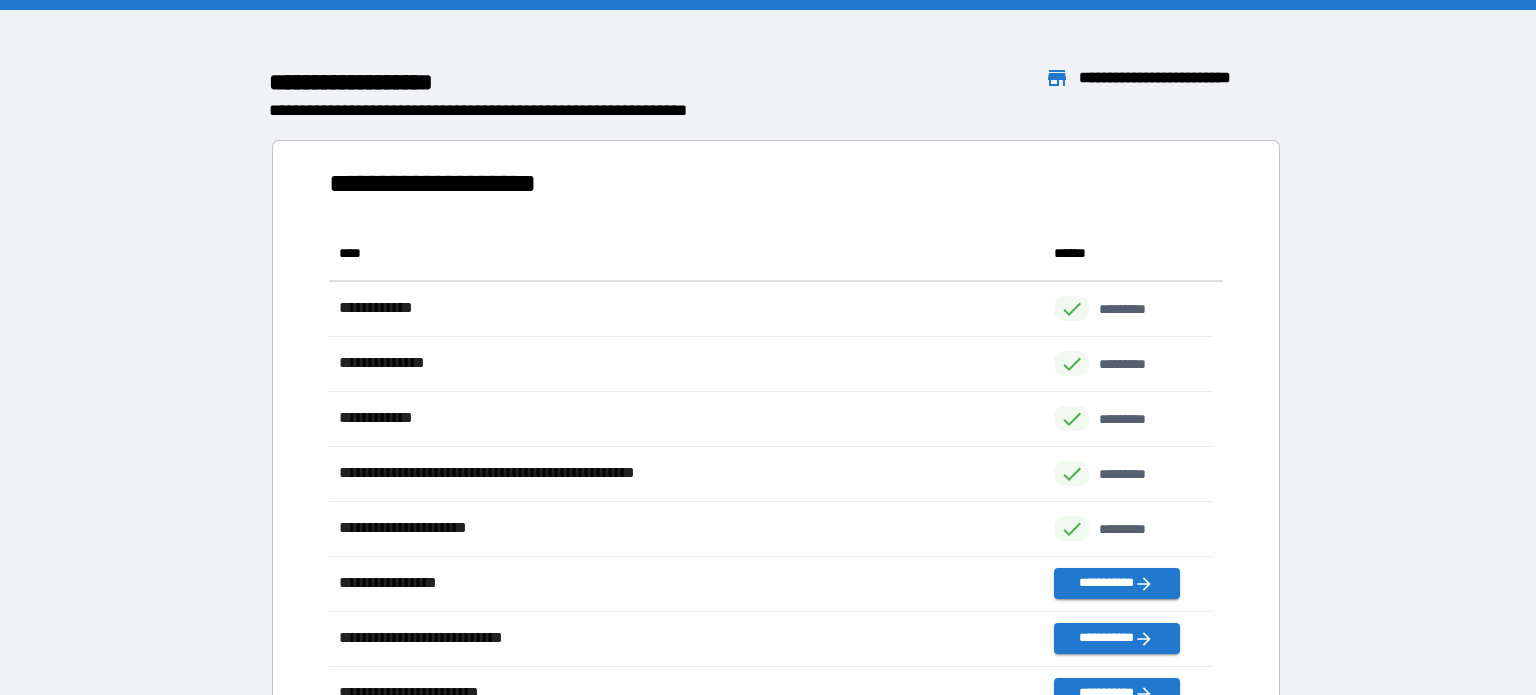 scroll, scrollTop: 16, scrollLeft: 16, axis: both 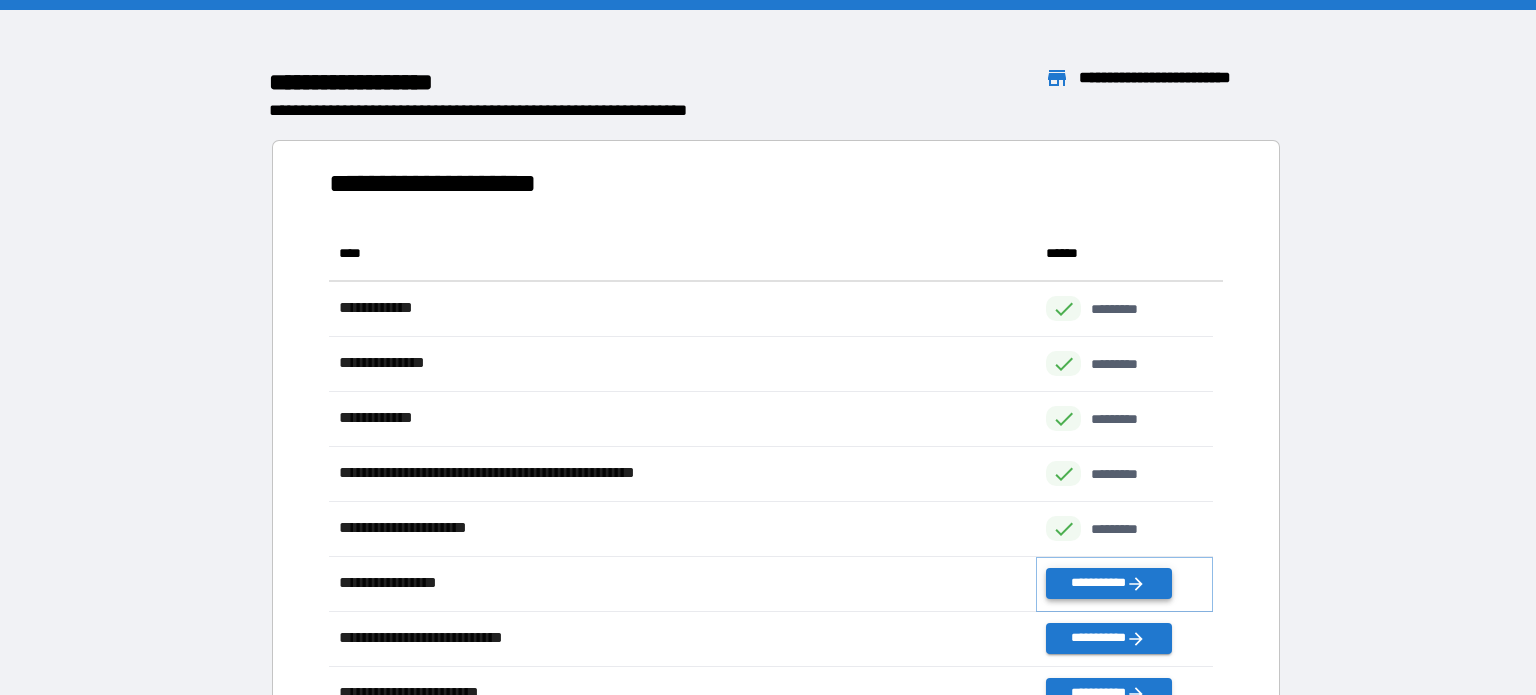 click on "**********" at bounding box center (1108, 583) 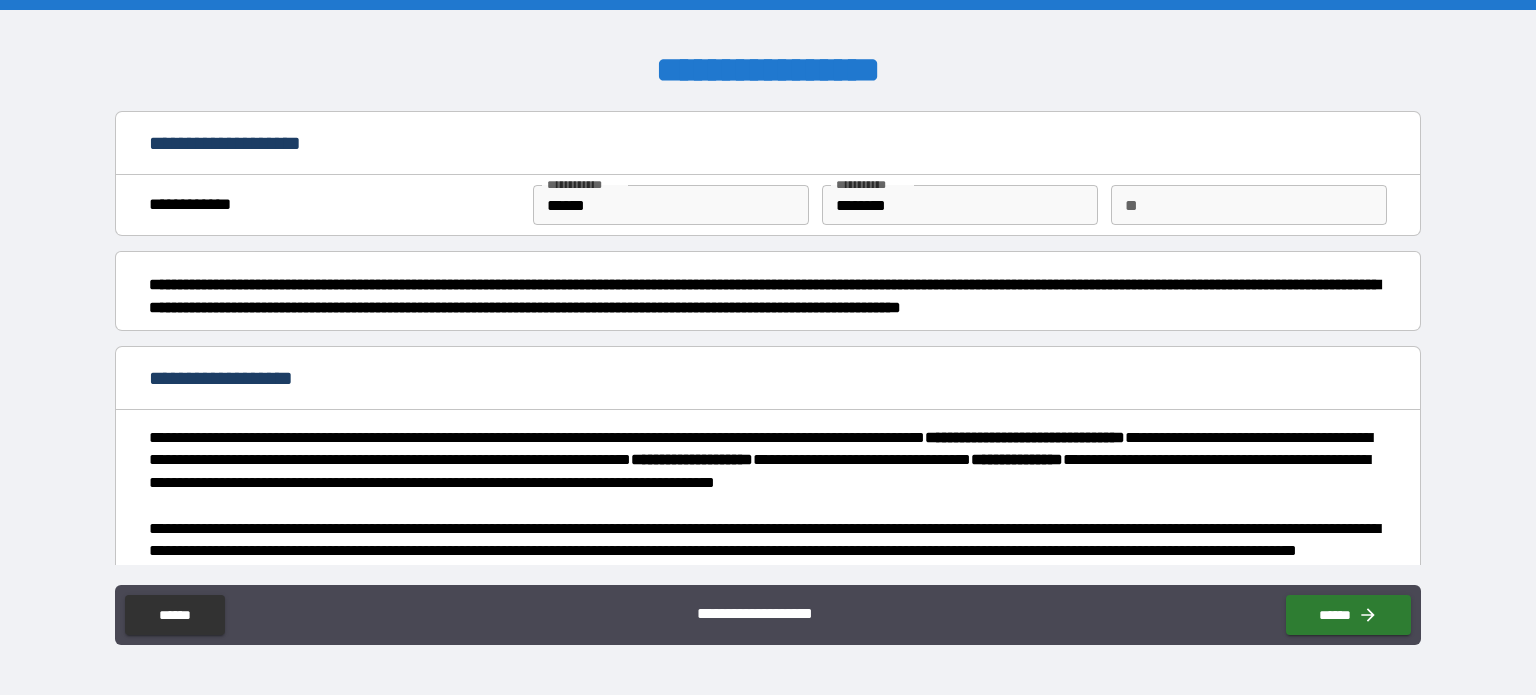 scroll, scrollTop: 396, scrollLeft: 0, axis: vertical 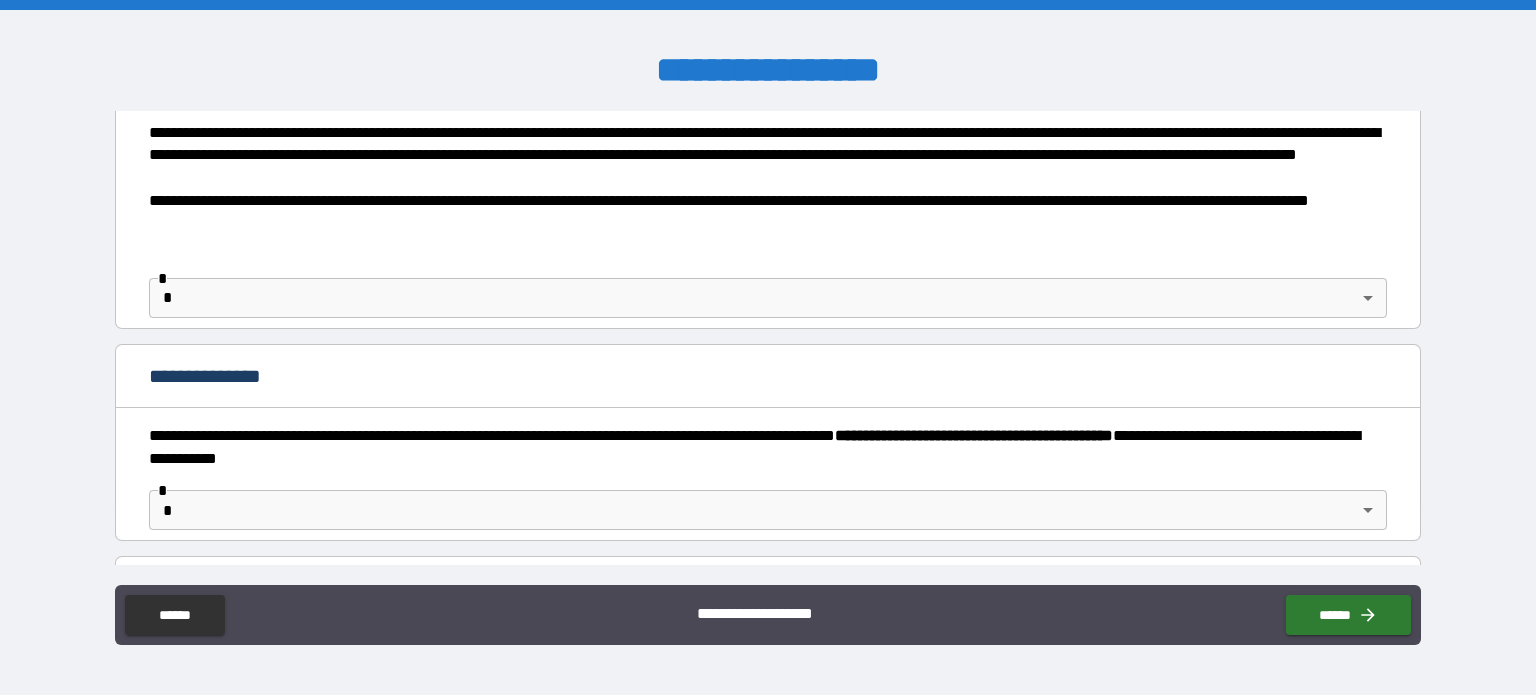 click on "**********" at bounding box center (768, 347) 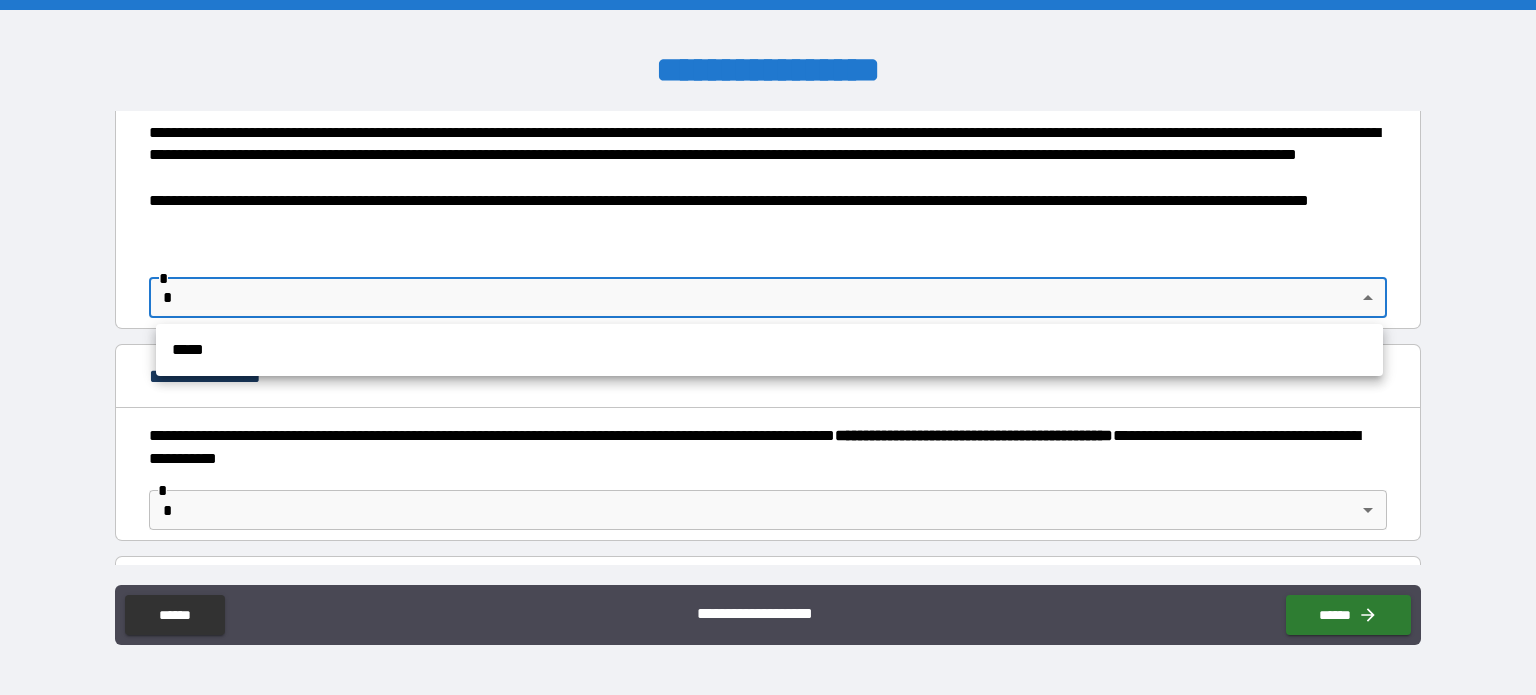 click on "*****" at bounding box center [769, 350] 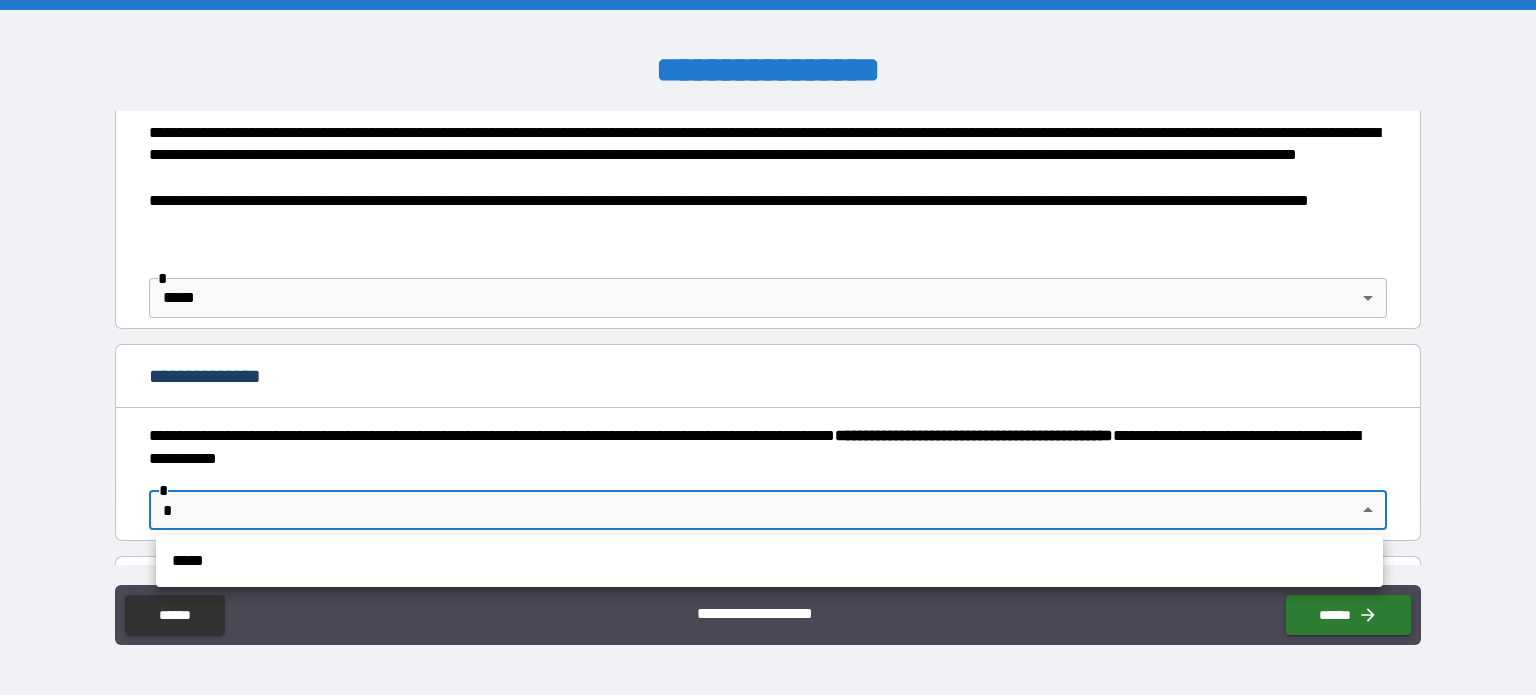 click on "**********" at bounding box center (768, 347) 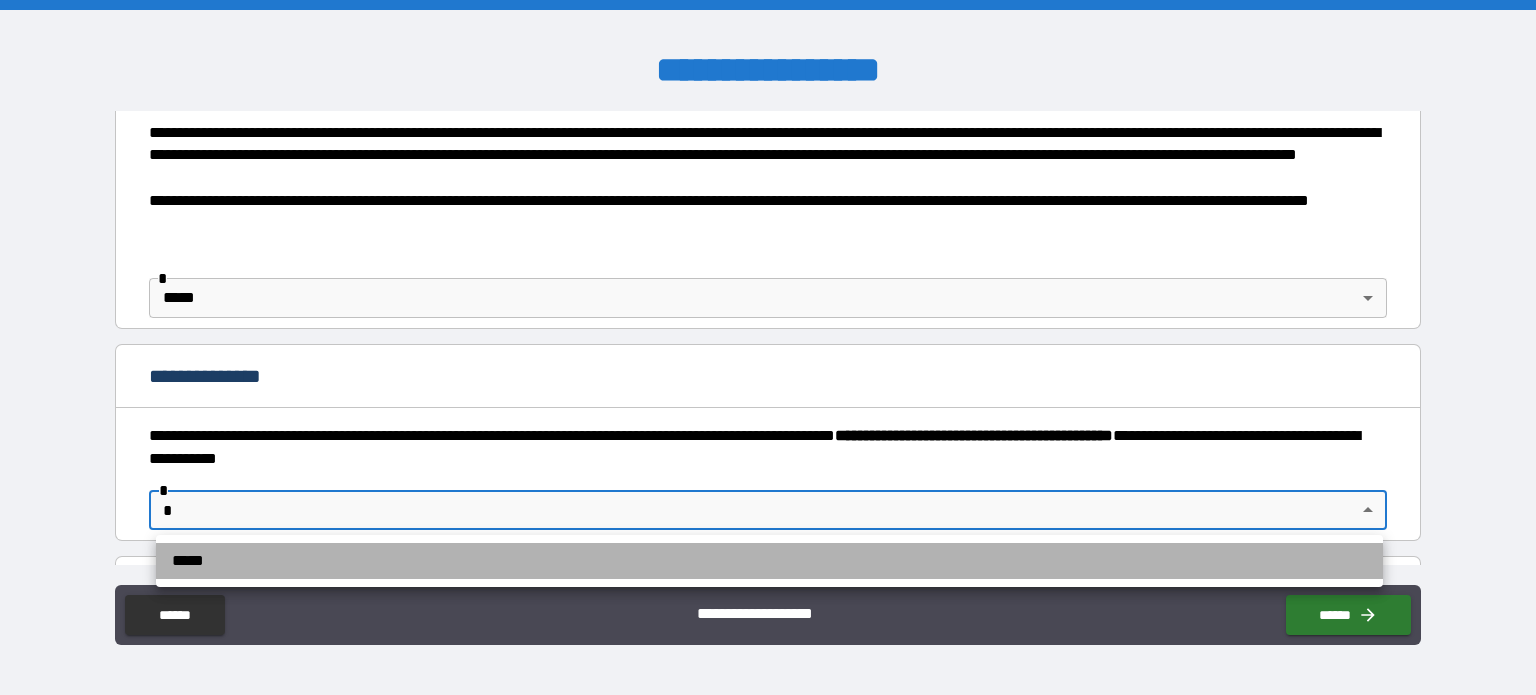 click on "*****" at bounding box center [769, 561] 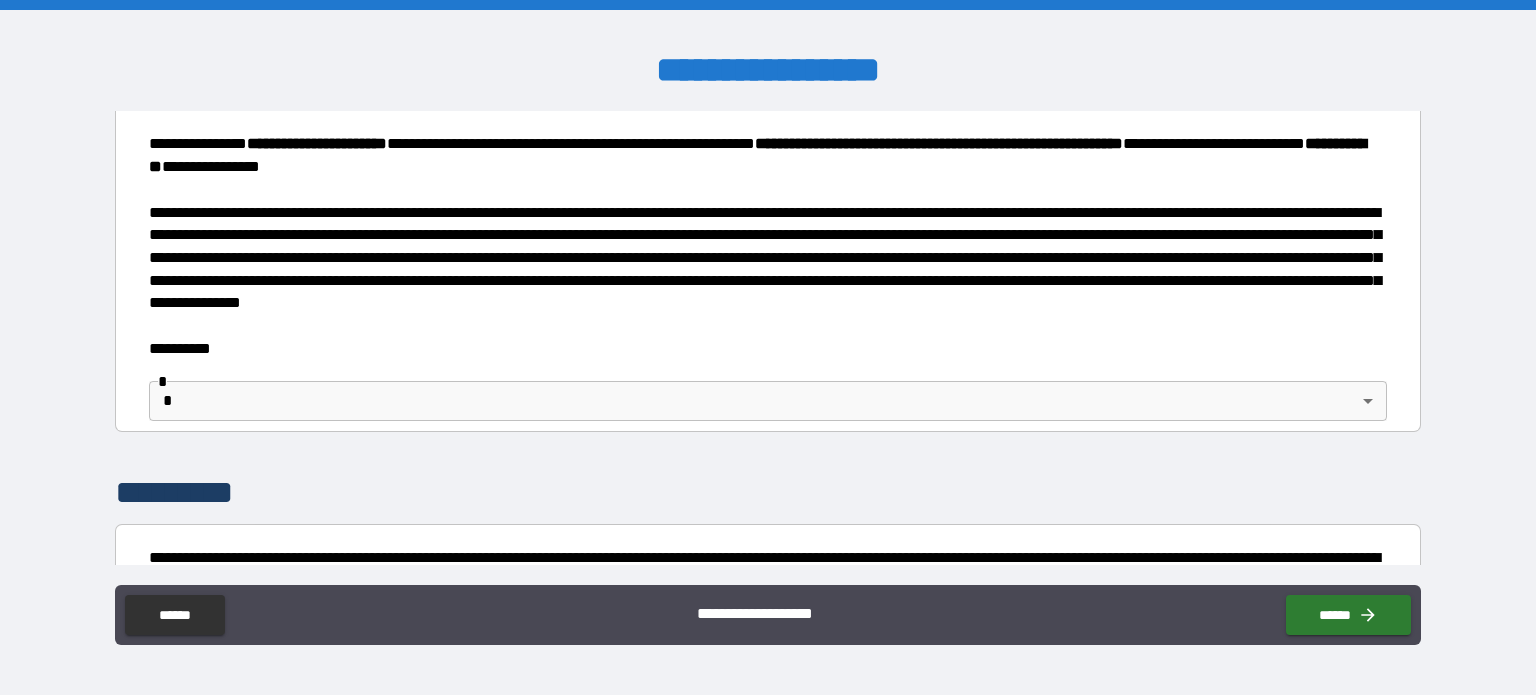 scroll, scrollTop: 1134, scrollLeft: 0, axis: vertical 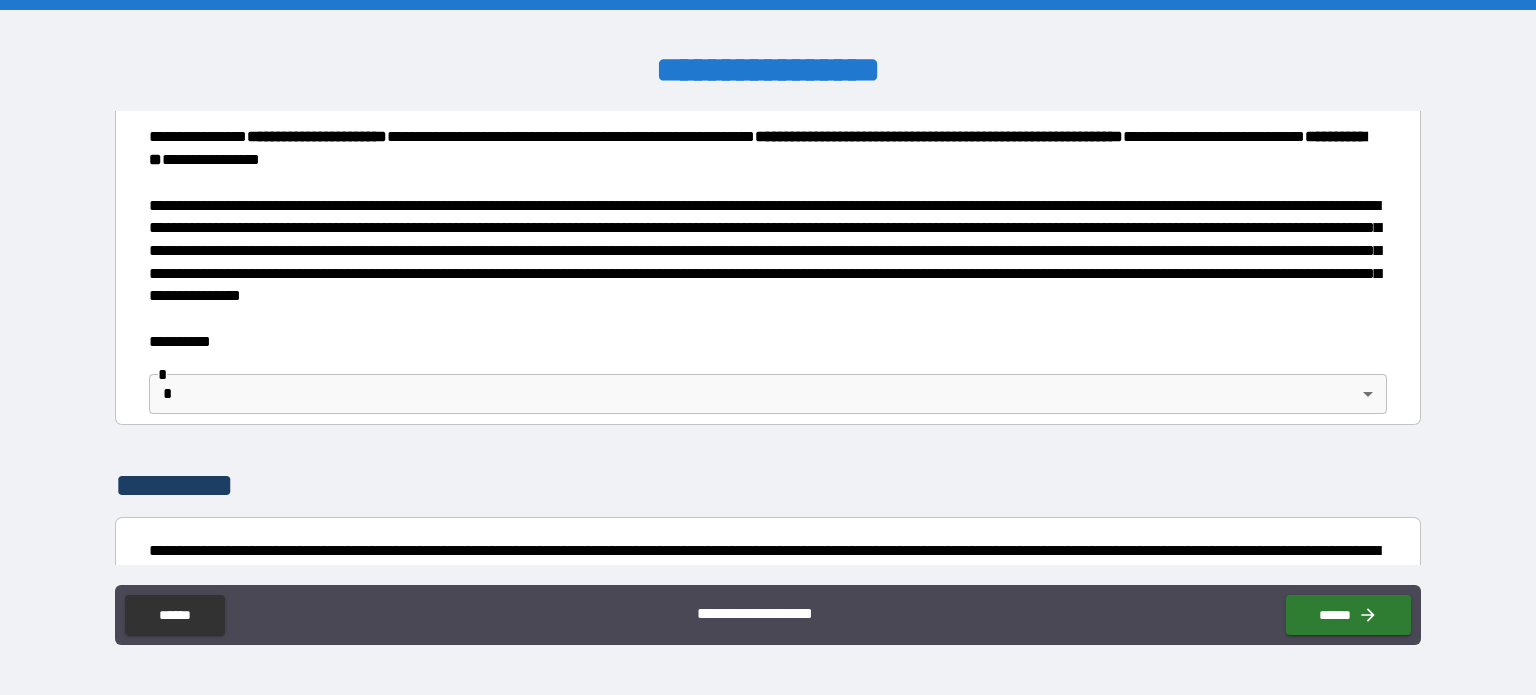 click on "**********" at bounding box center [768, 347] 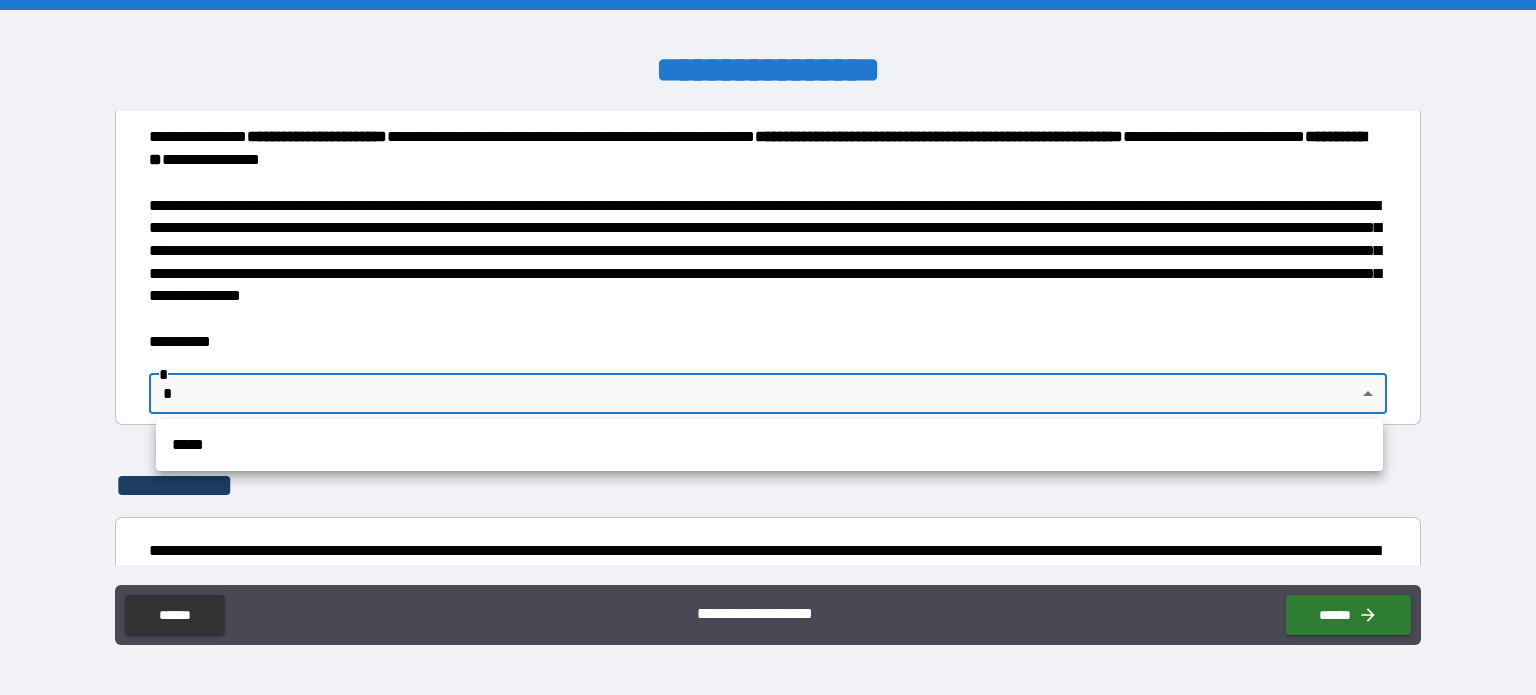 click on "*****" at bounding box center (769, 445) 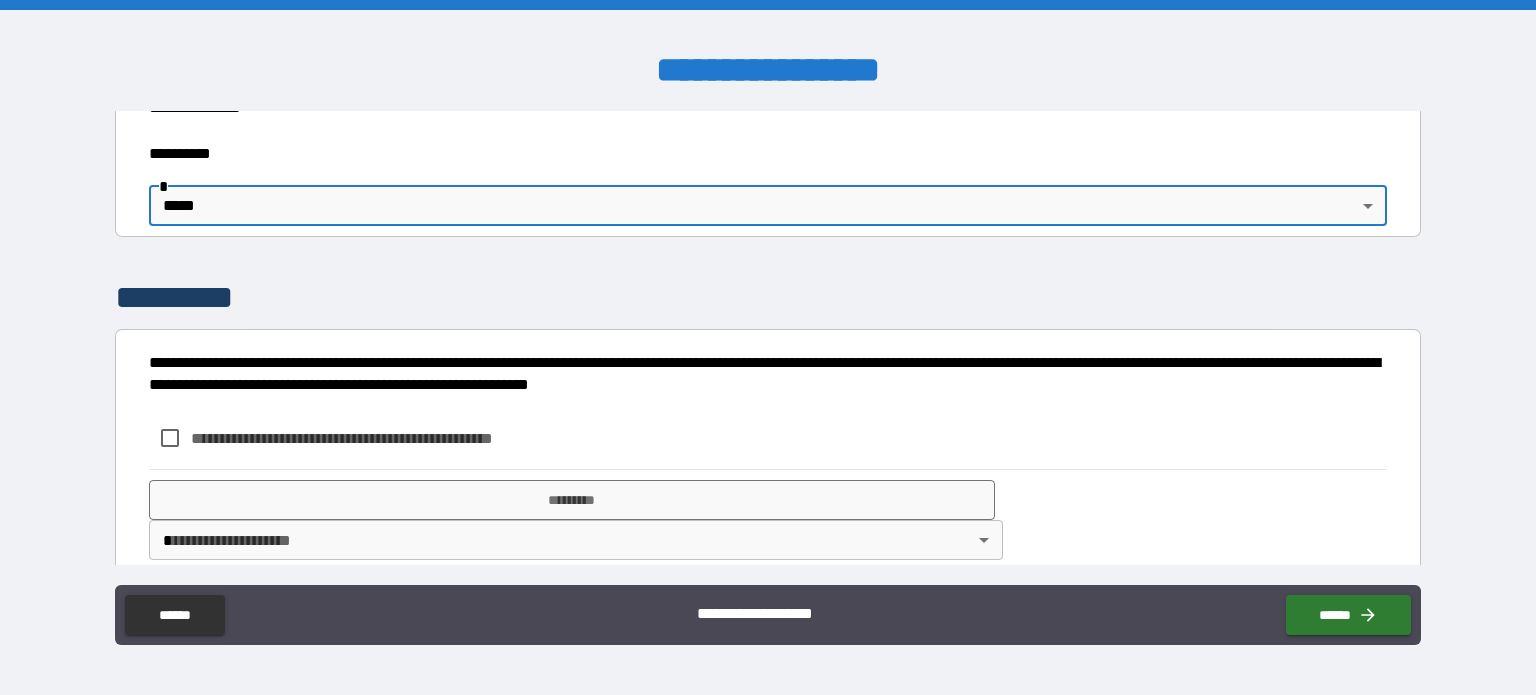 scroll, scrollTop: 1344, scrollLeft: 0, axis: vertical 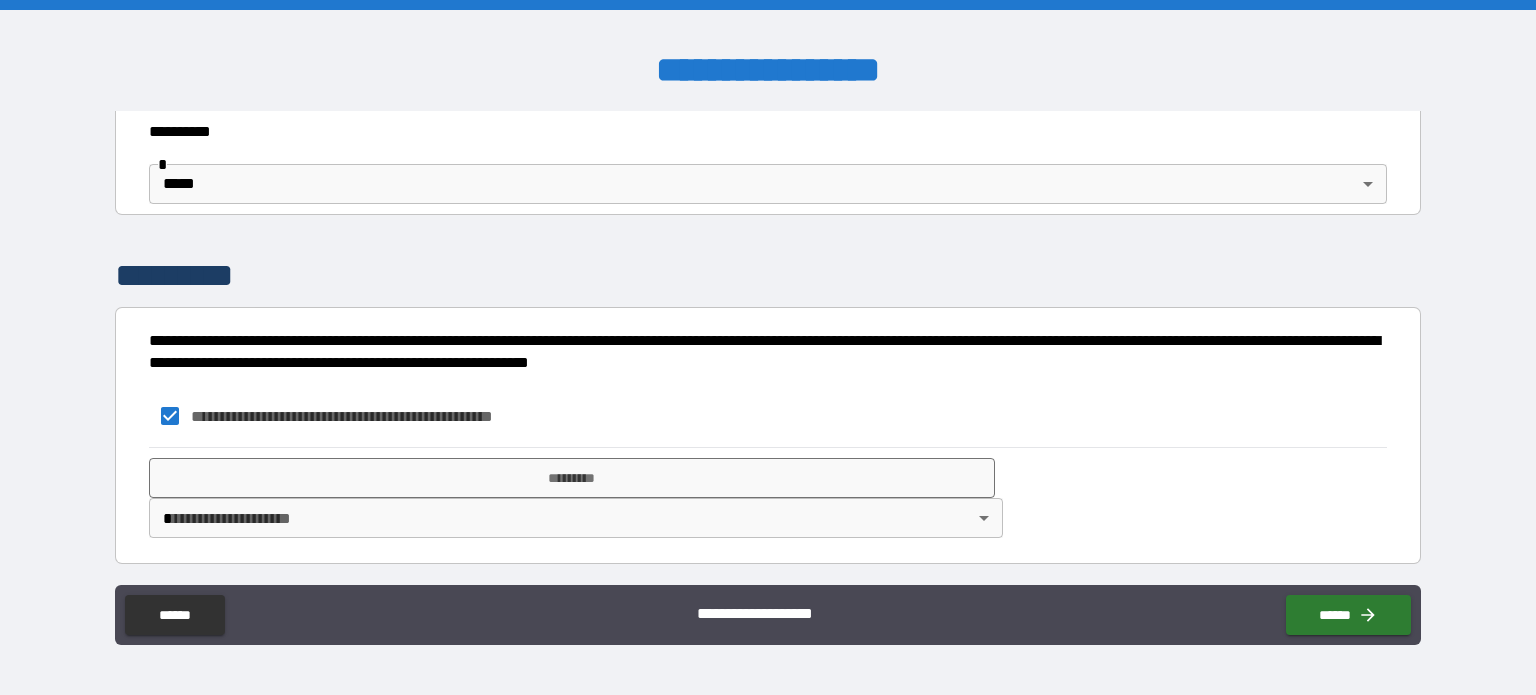 click on "**********" at bounding box center [768, 347] 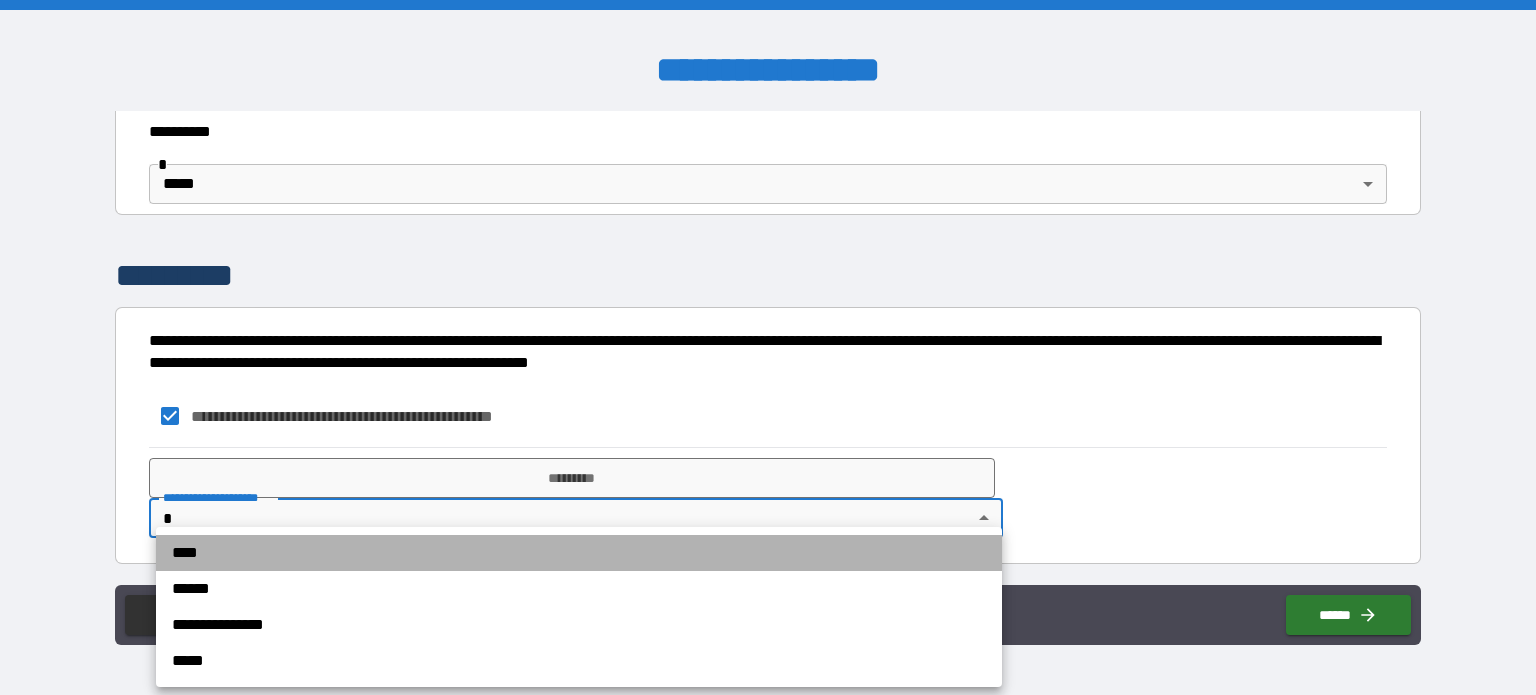 click on "****" at bounding box center [579, 553] 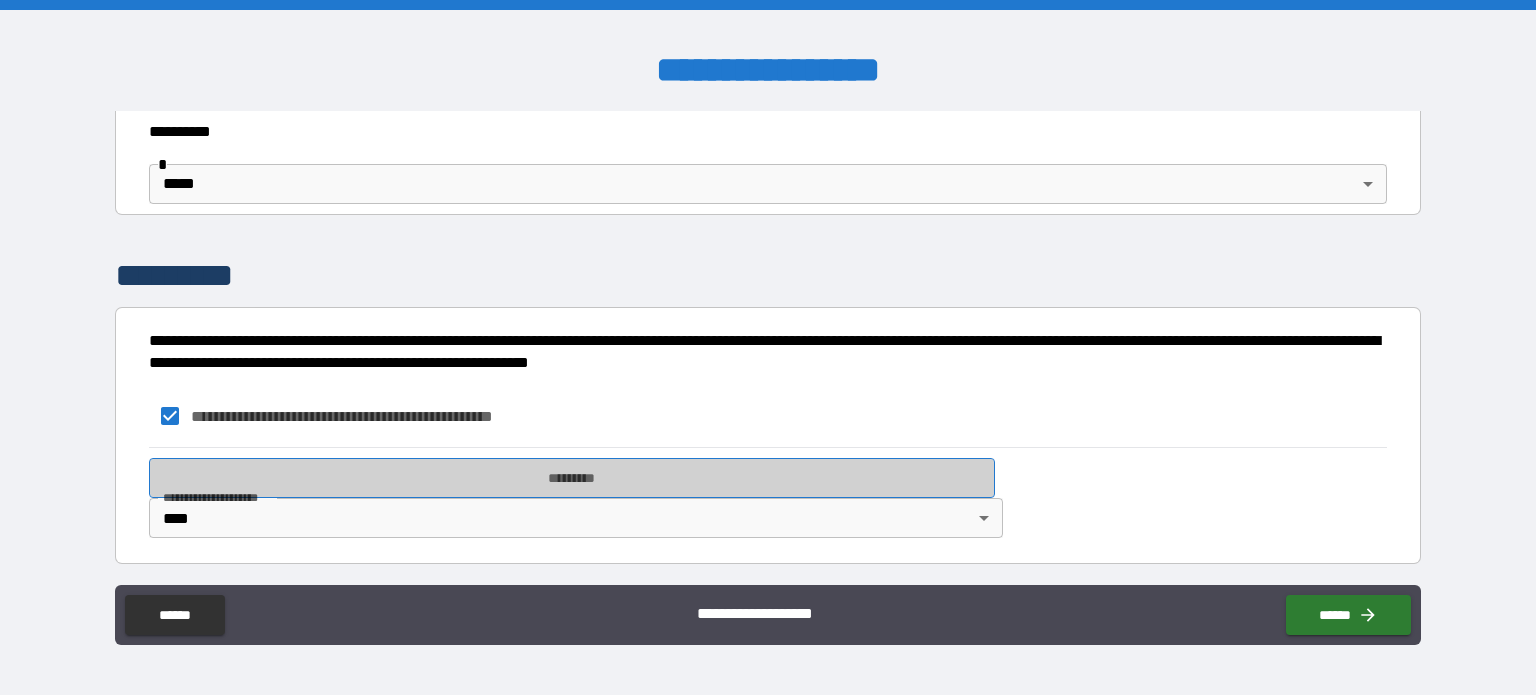 click on "*********" at bounding box center (572, 478) 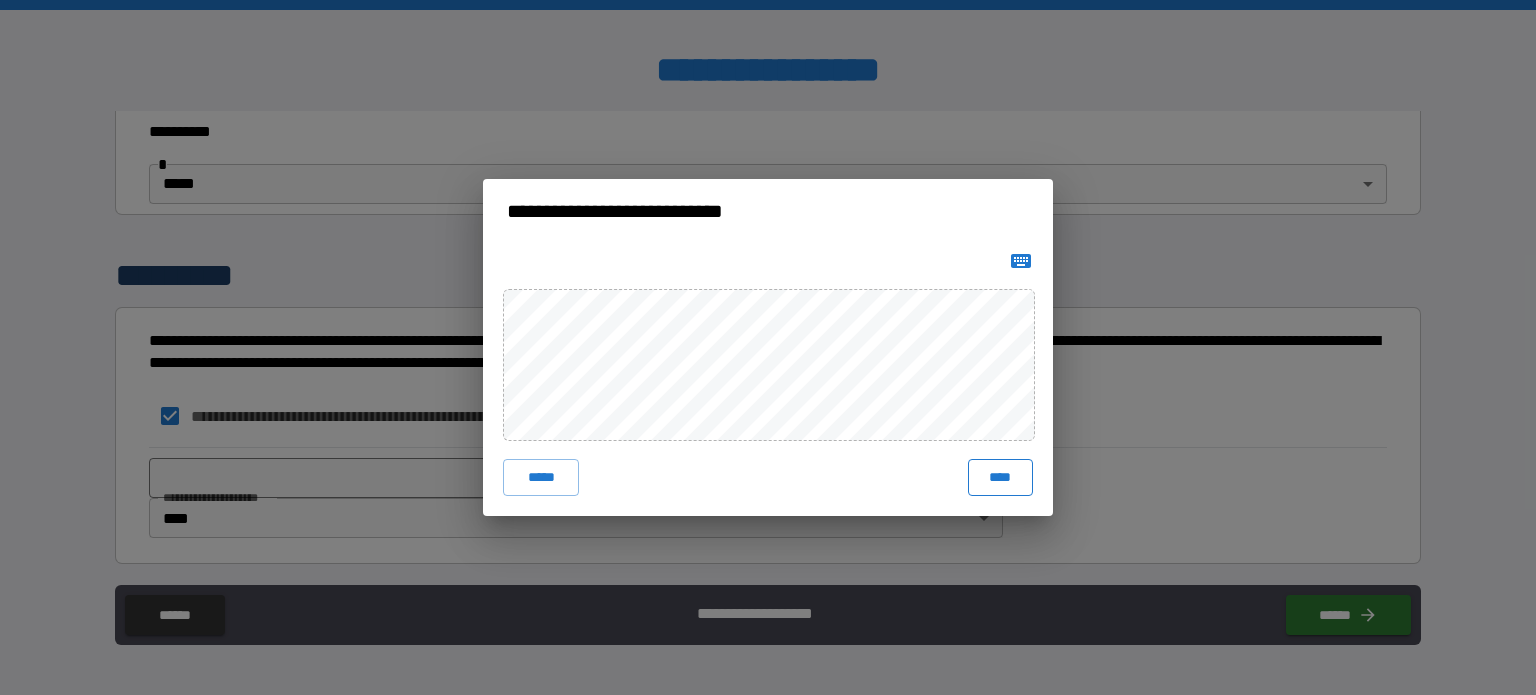 click on "****" at bounding box center (1000, 477) 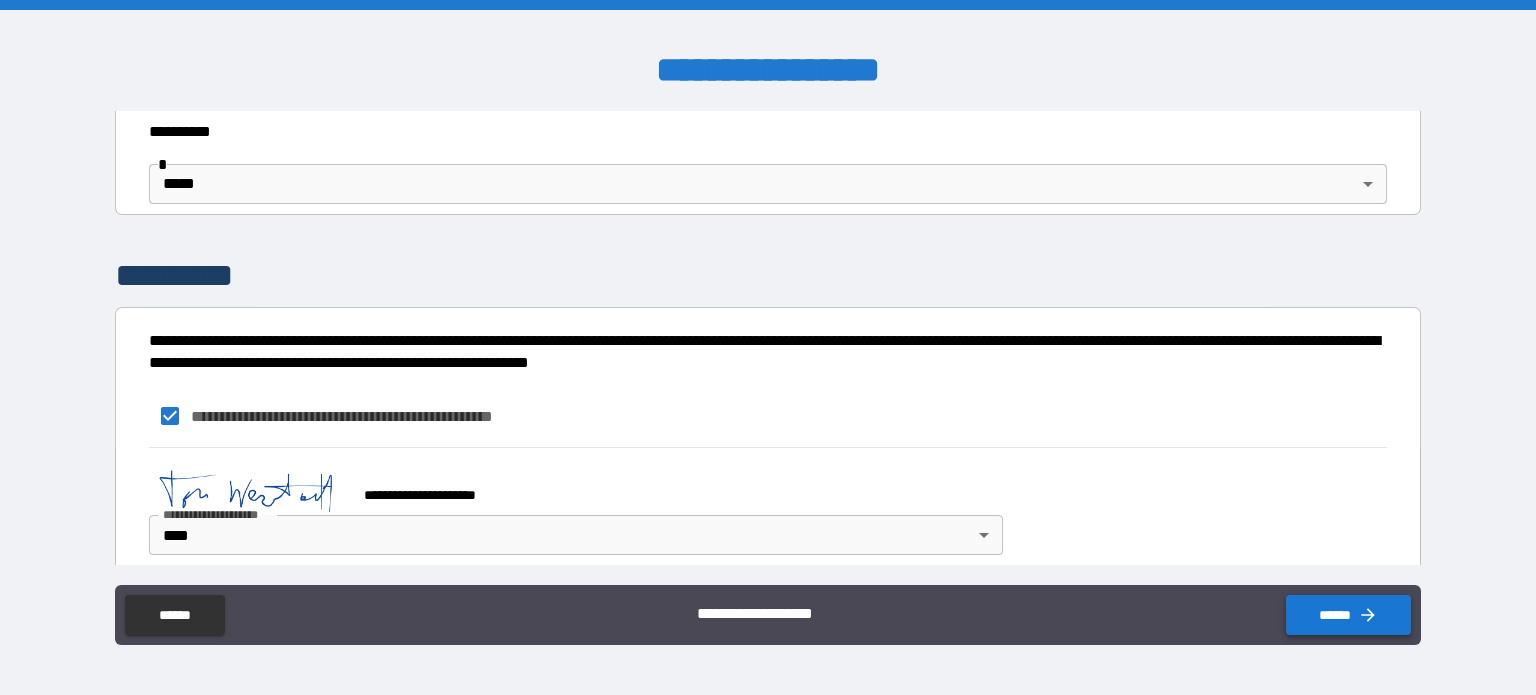 click on "******" at bounding box center (1348, 615) 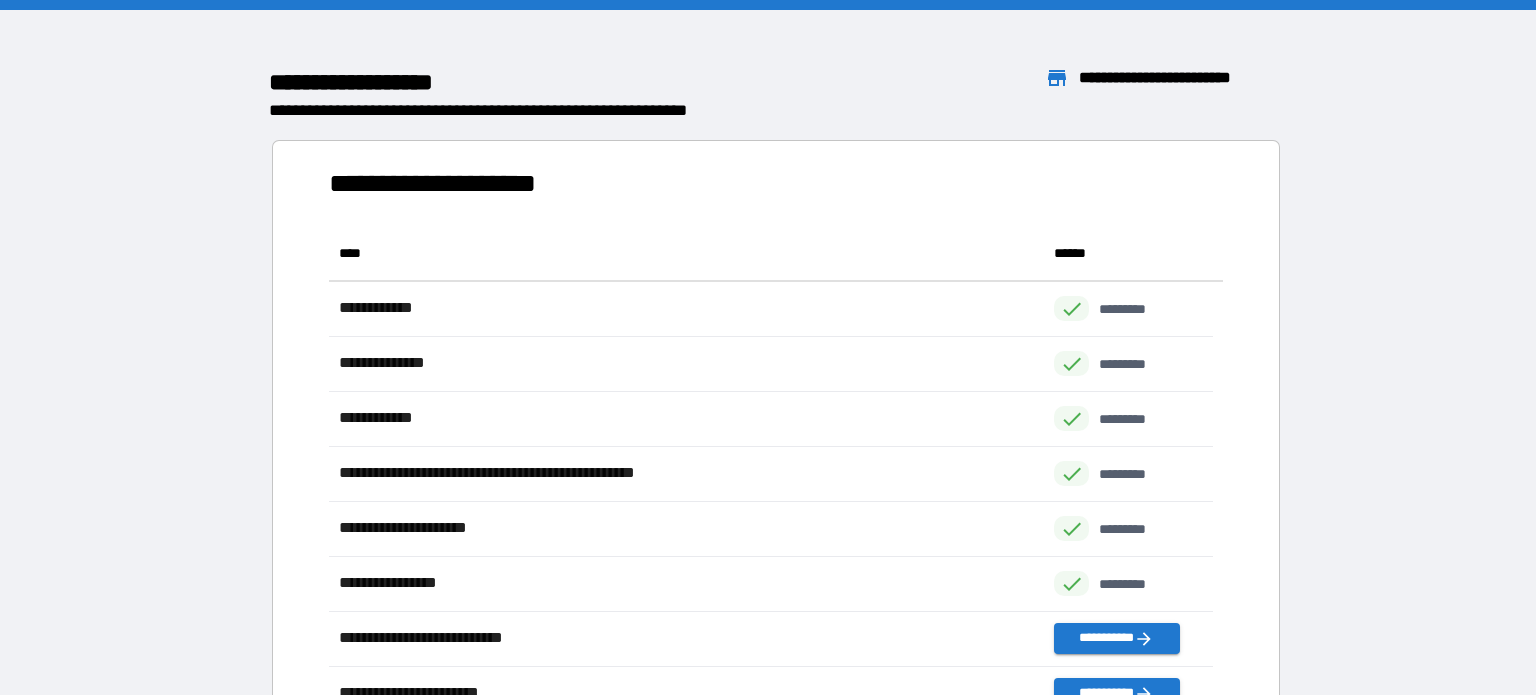scroll, scrollTop: 16, scrollLeft: 16, axis: both 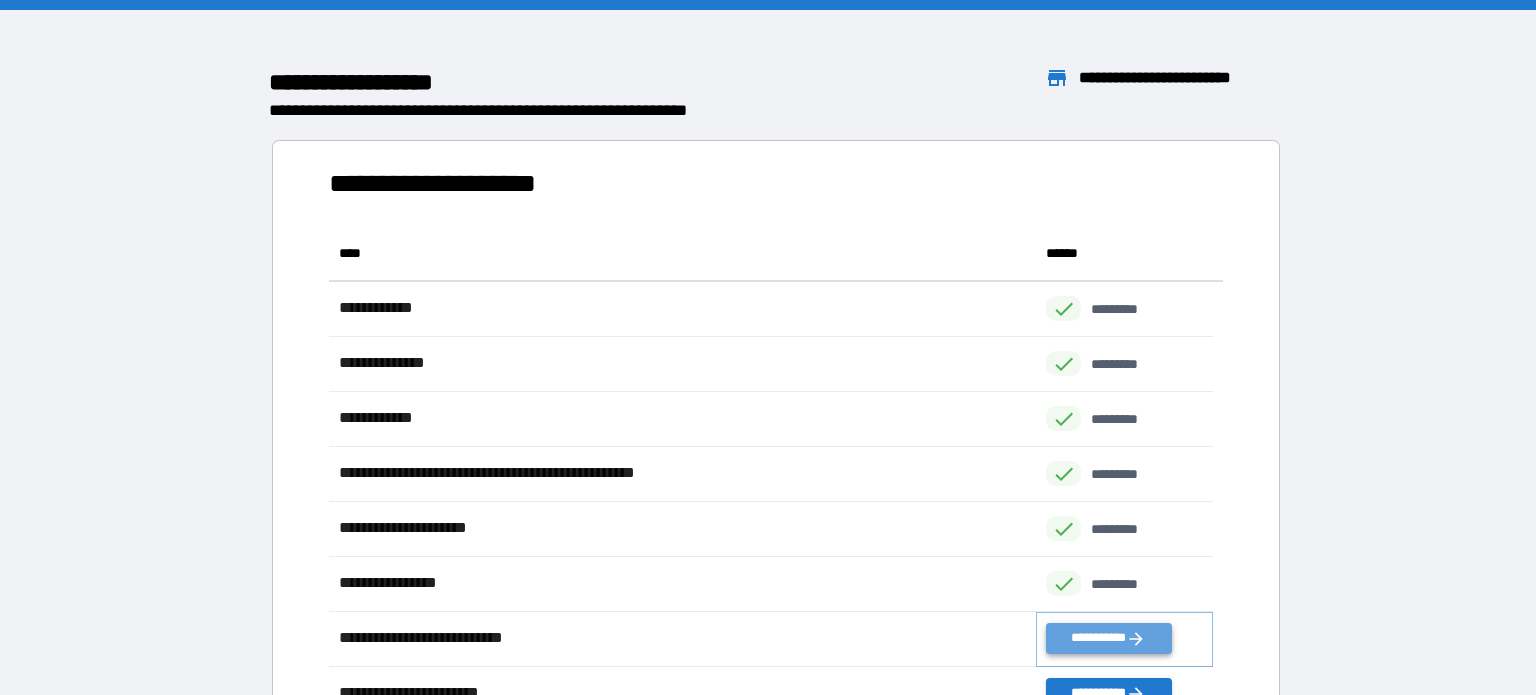 click on "**********" at bounding box center [1108, 638] 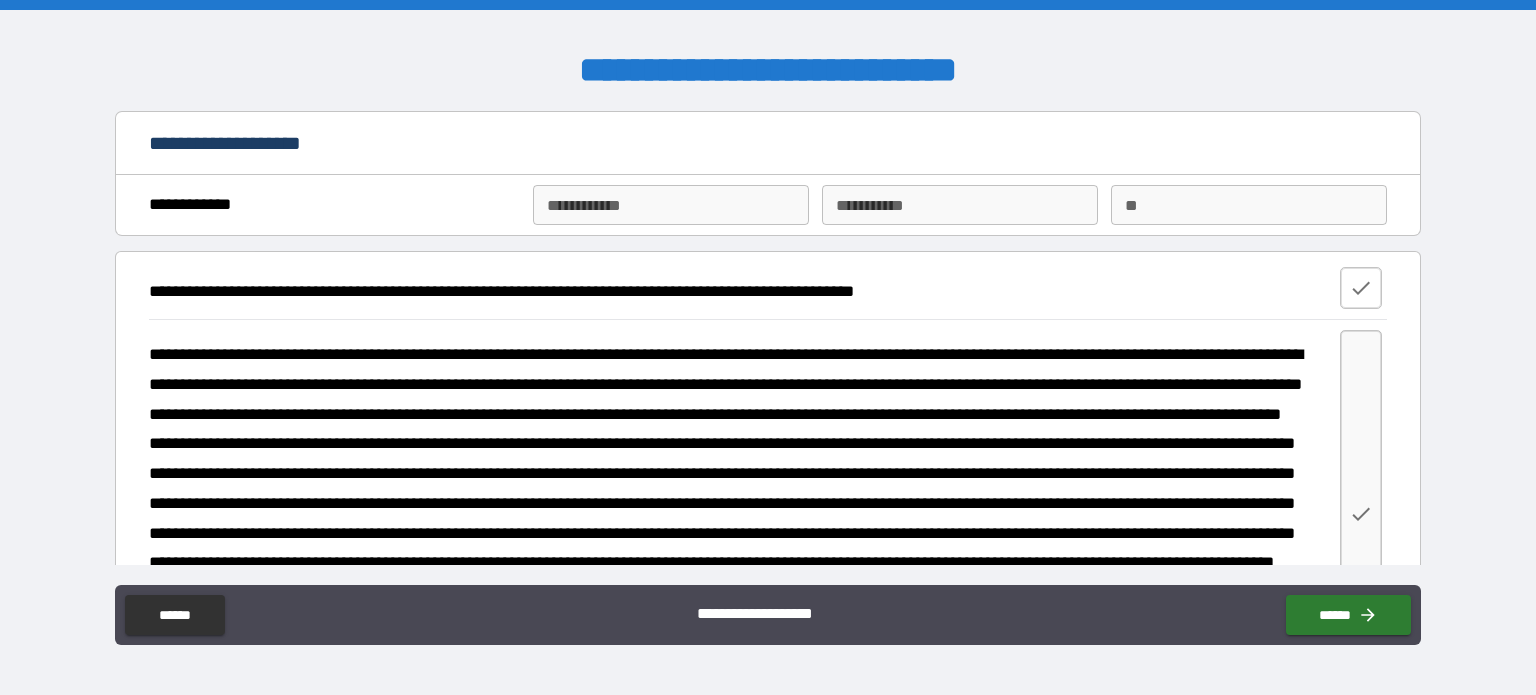 click 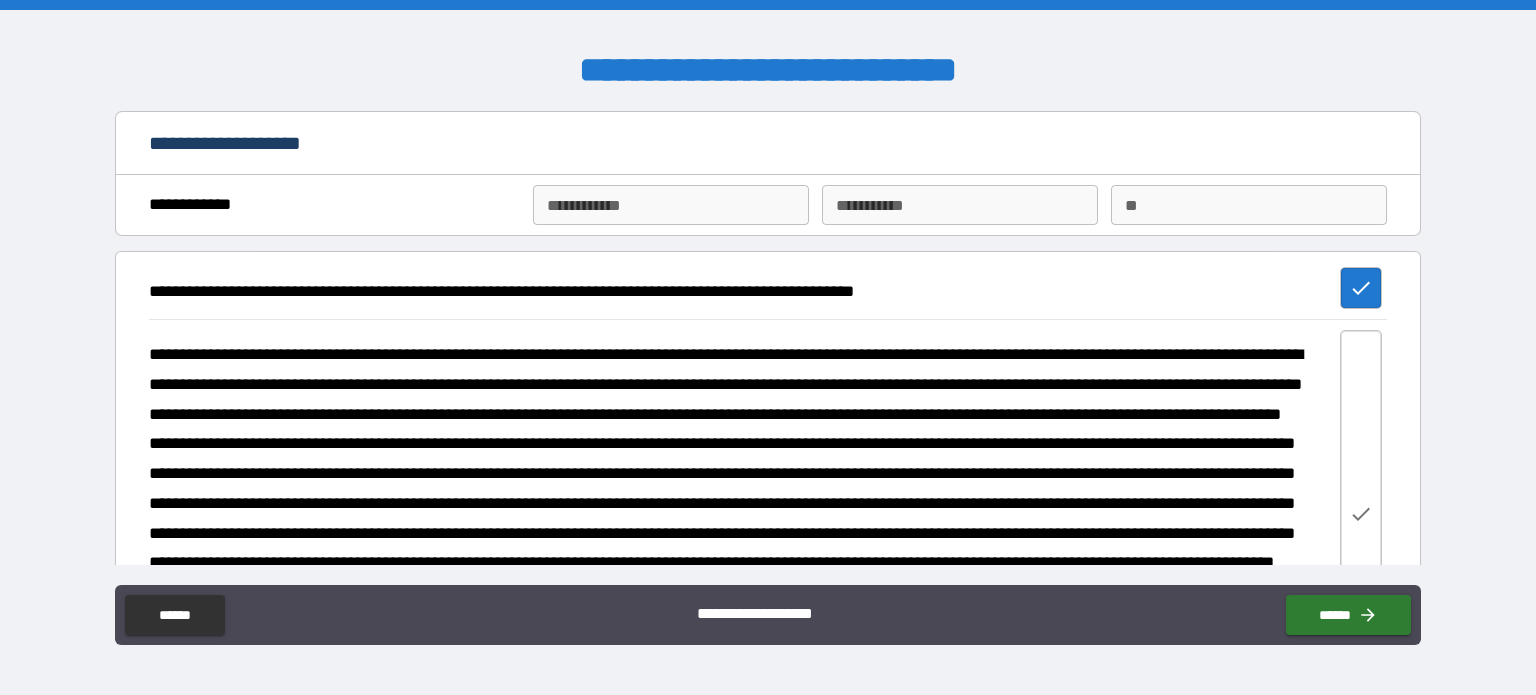click at bounding box center [1361, 513] 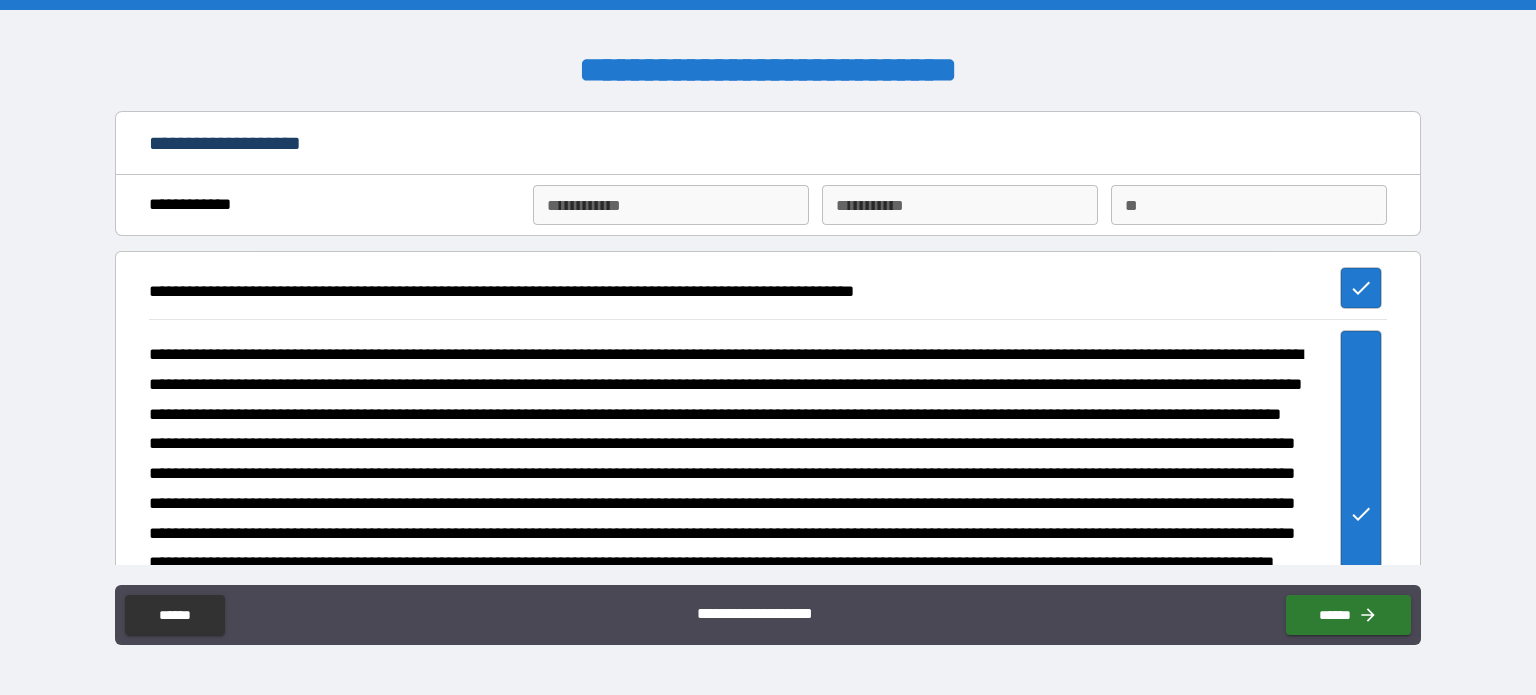 scroll, scrollTop: 396, scrollLeft: 0, axis: vertical 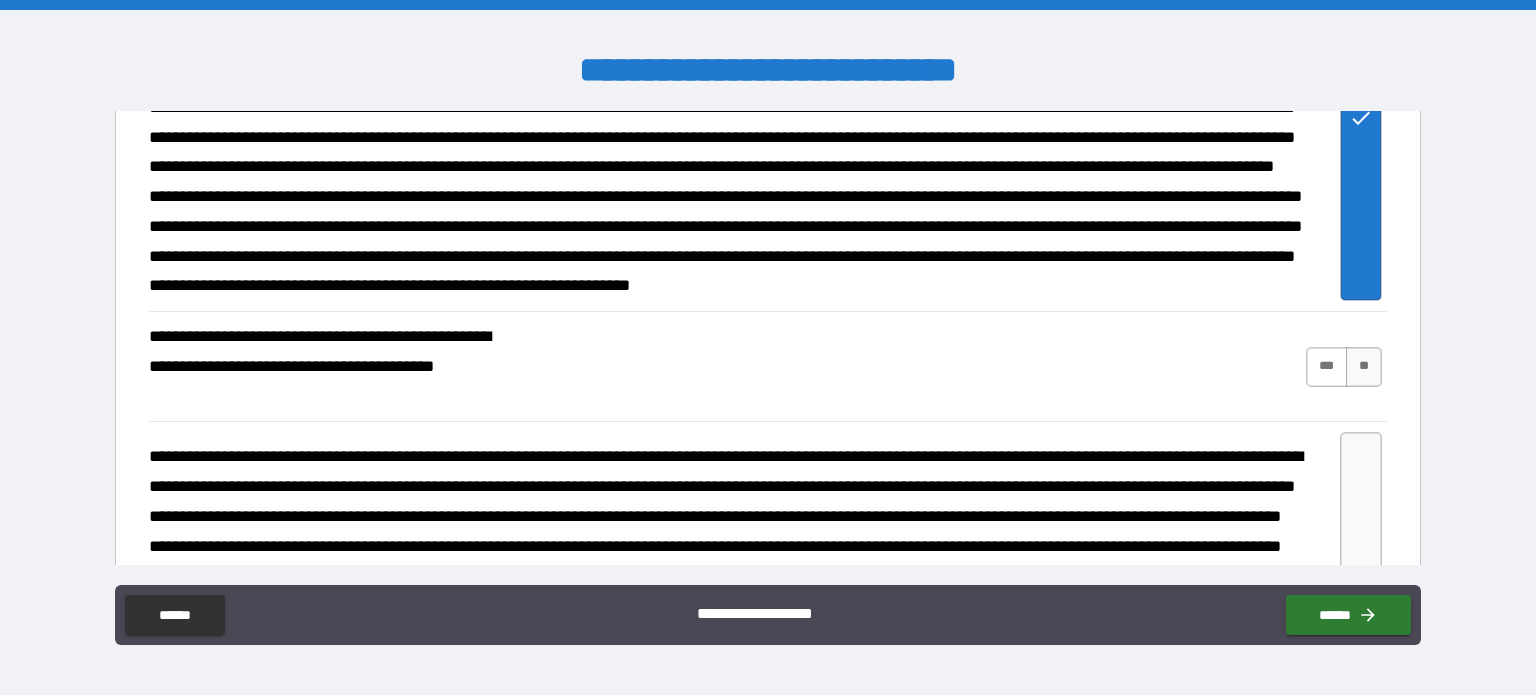 click on "***" at bounding box center (1327, 367) 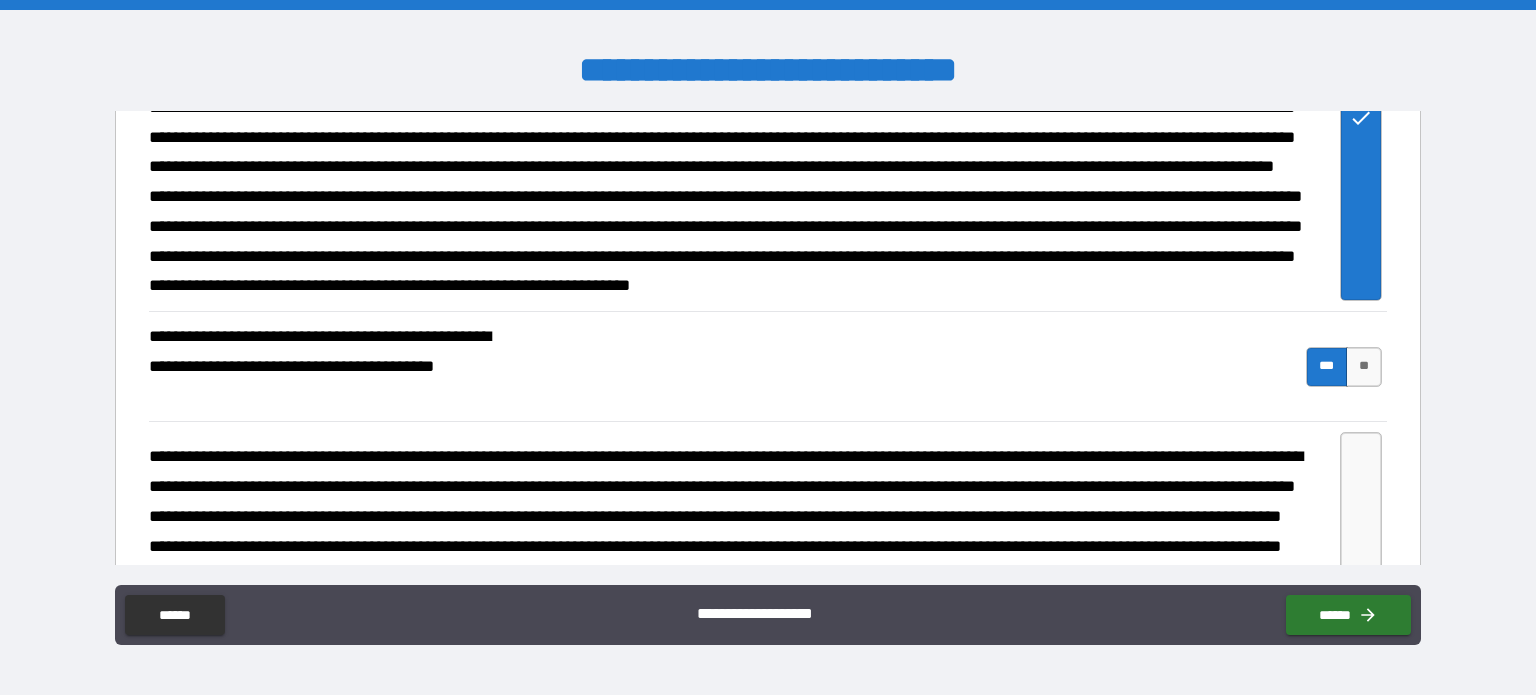 scroll, scrollTop: 794, scrollLeft: 0, axis: vertical 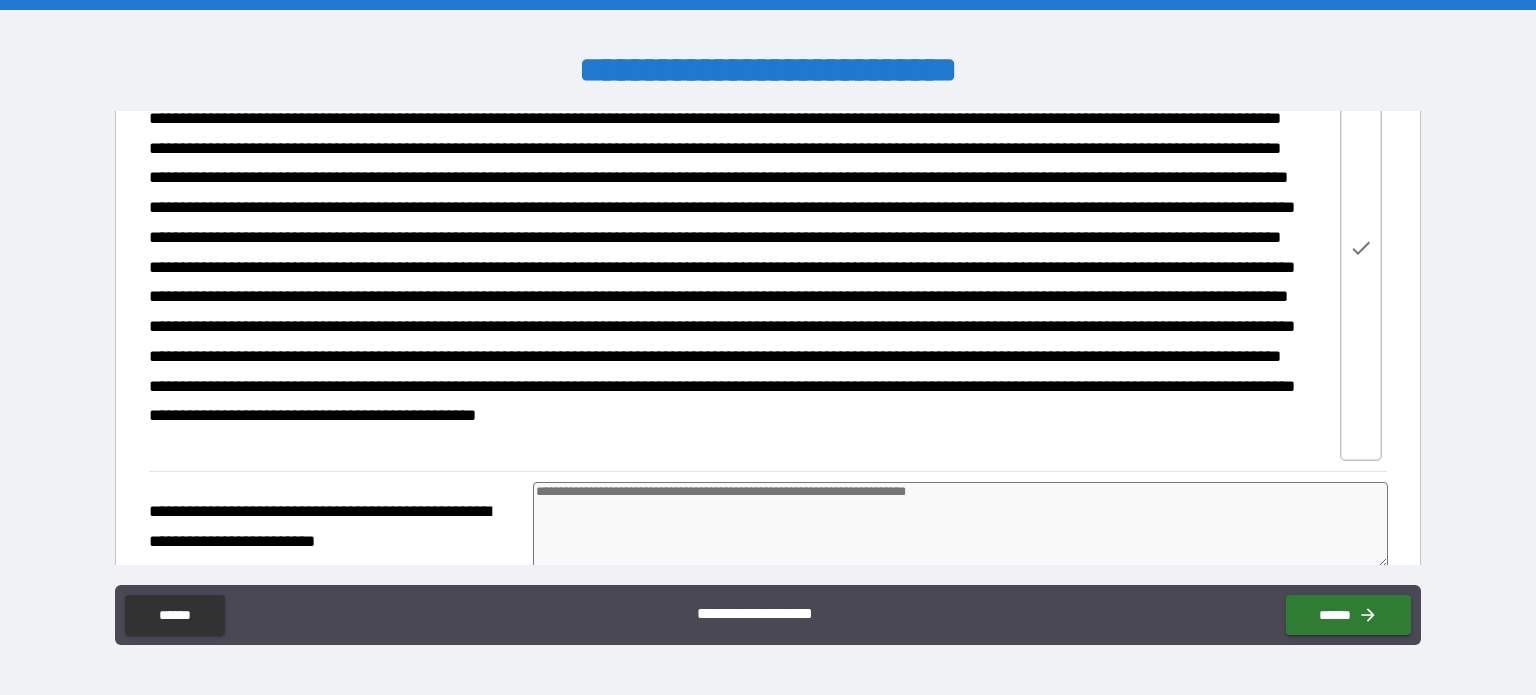 click at bounding box center [1361, 247] 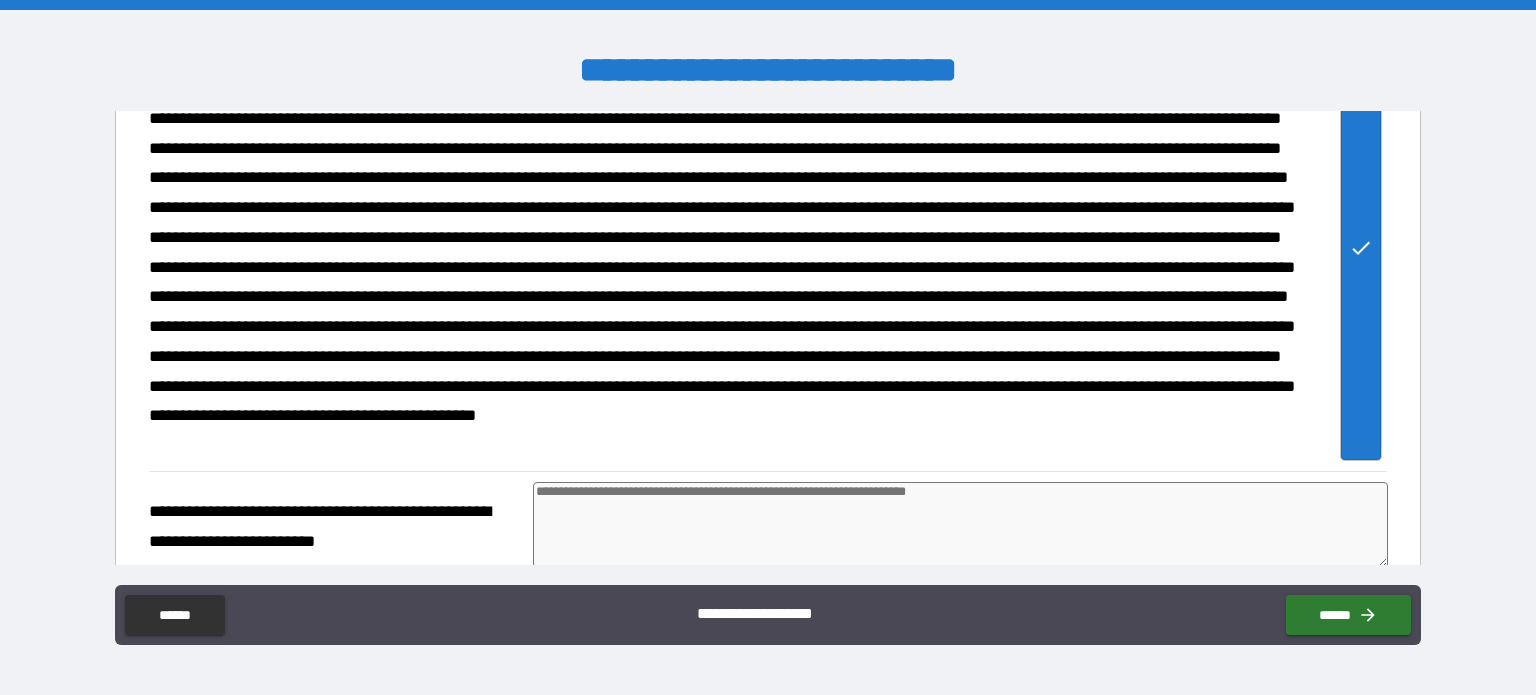 type on "*" 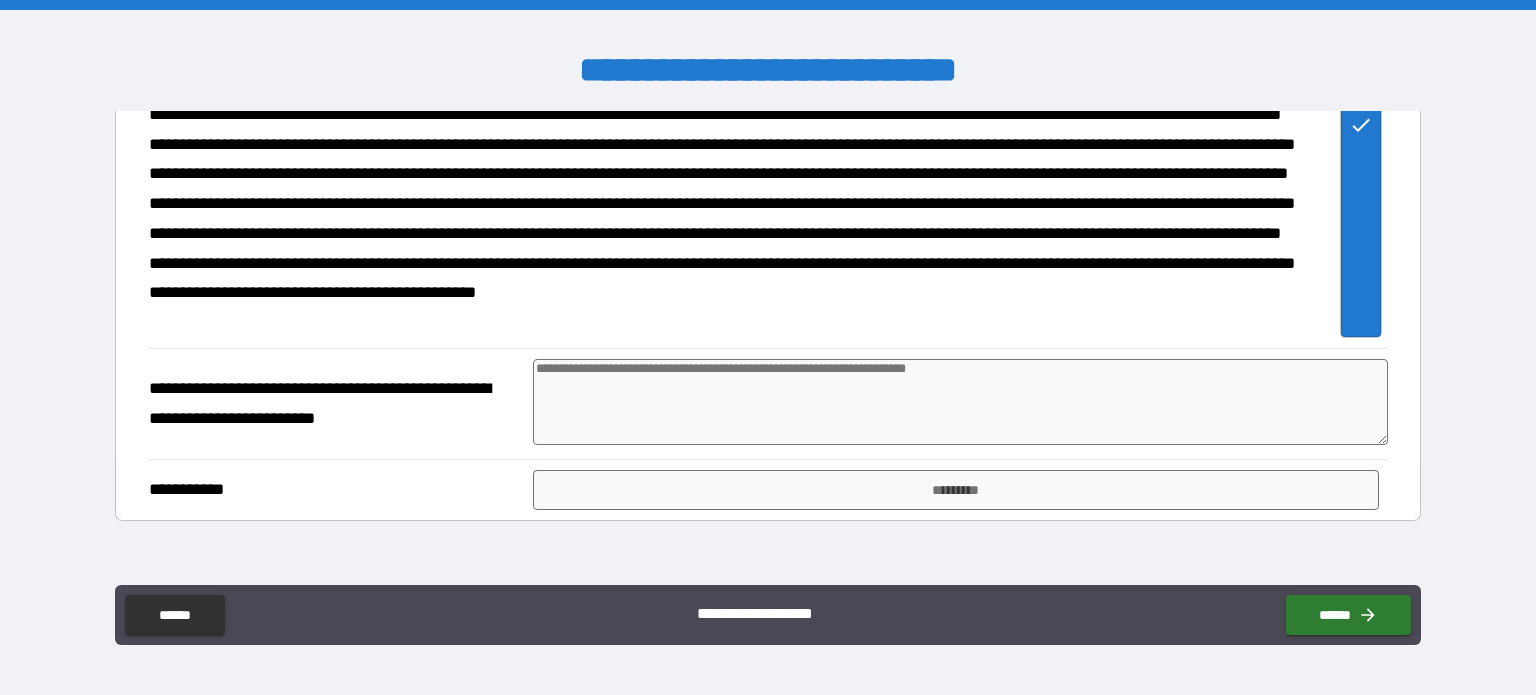 scroll, scrollTop: 920, scrollLeft: 0, axis: vertical 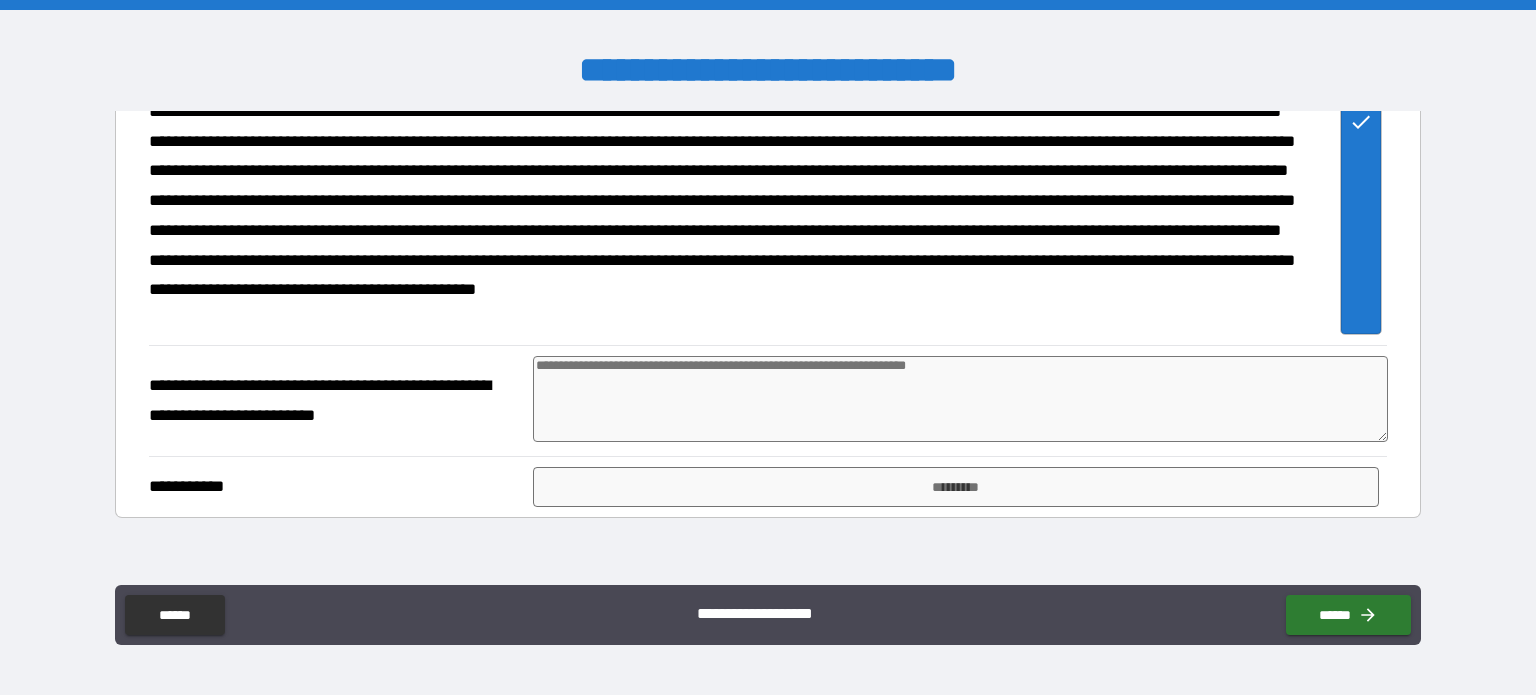 click at bounding box center (961, 399) 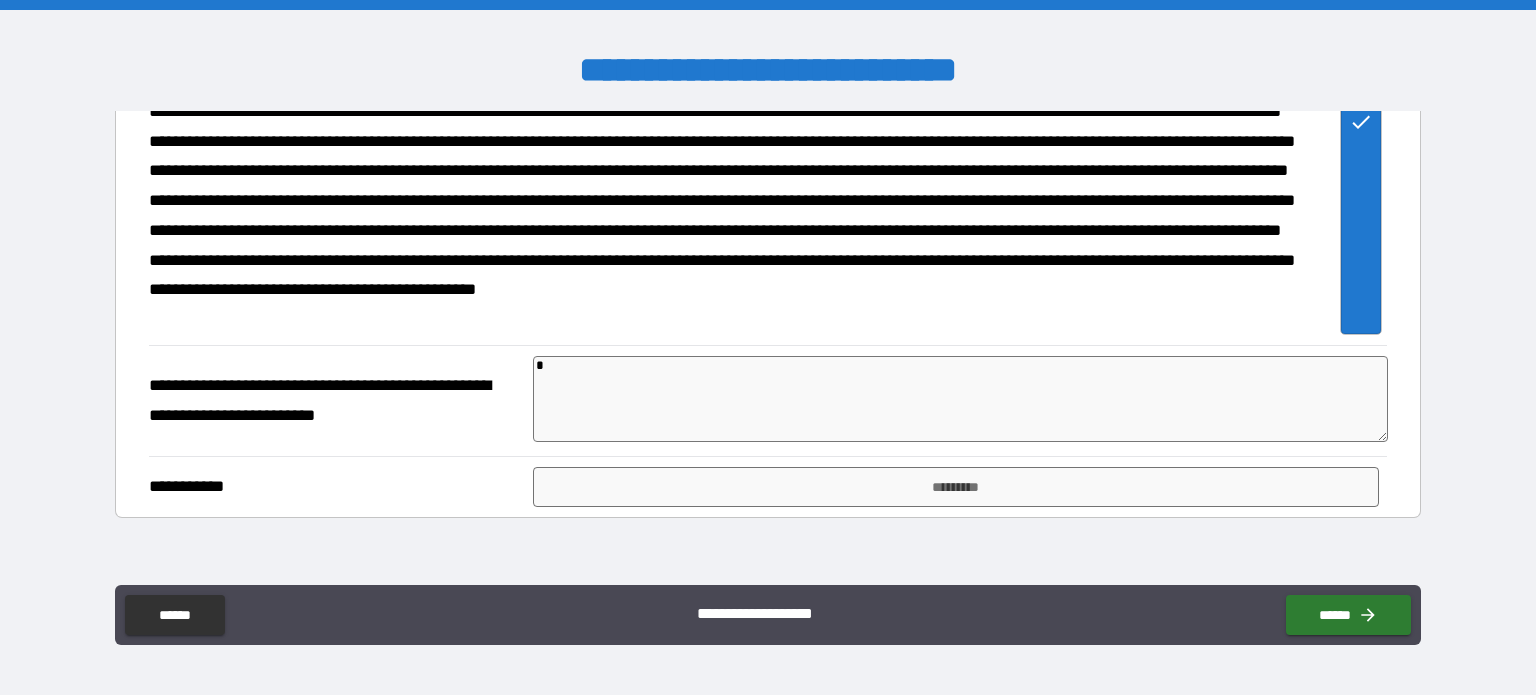 type on "*" 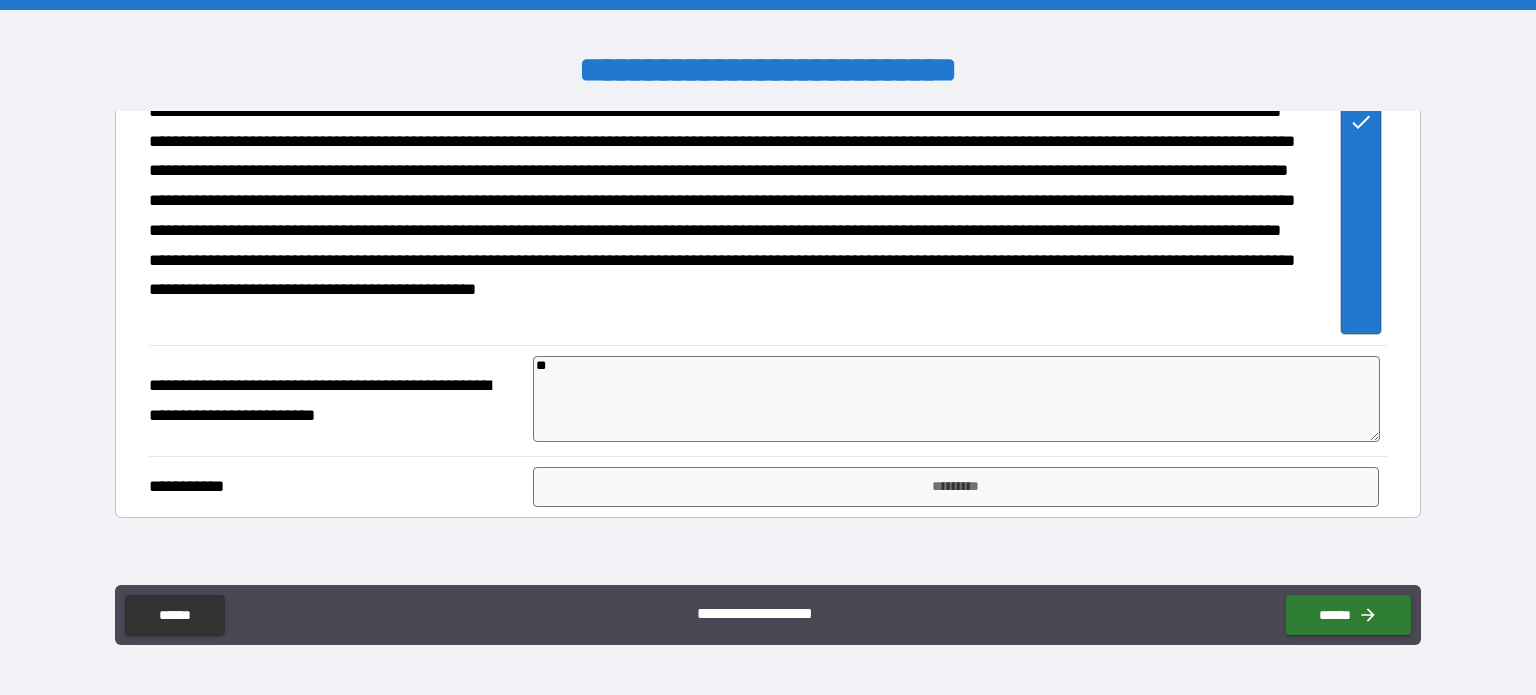 type on "*" 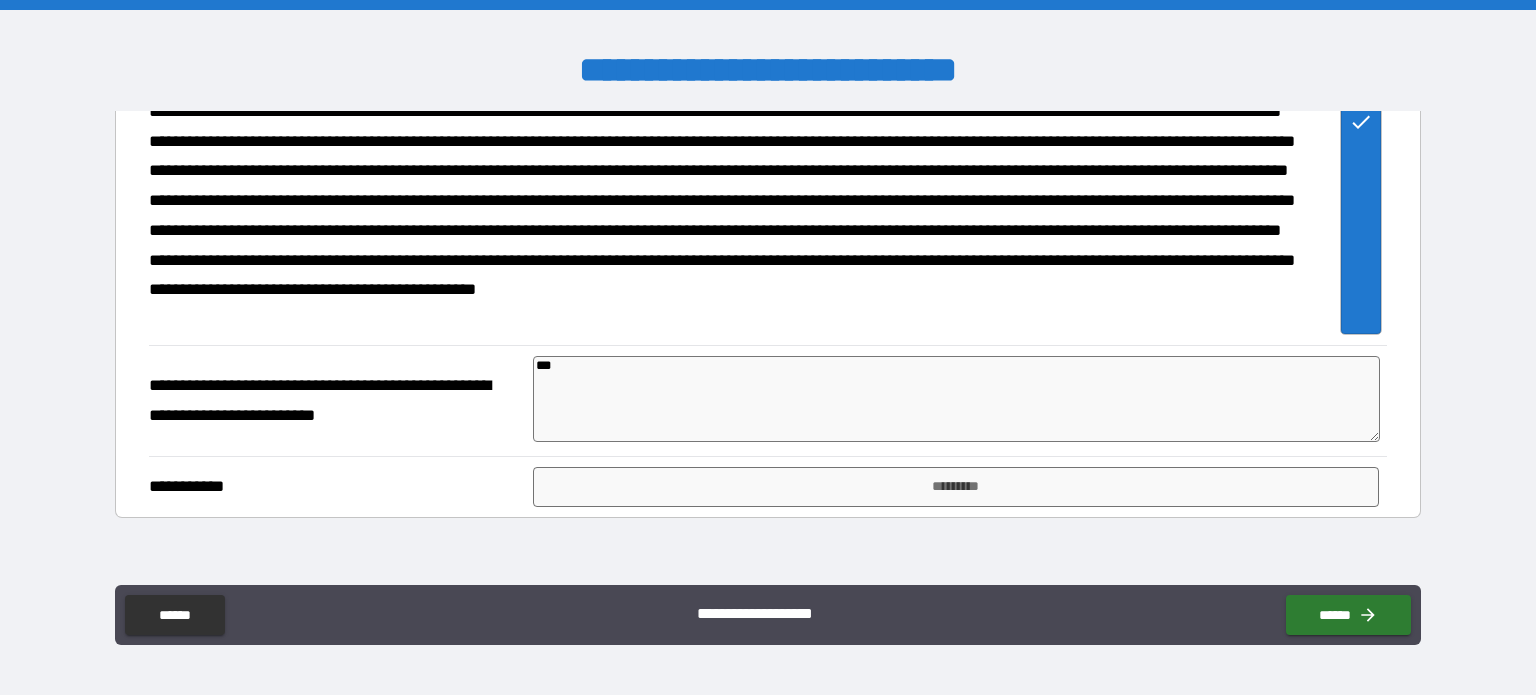 type on "****" 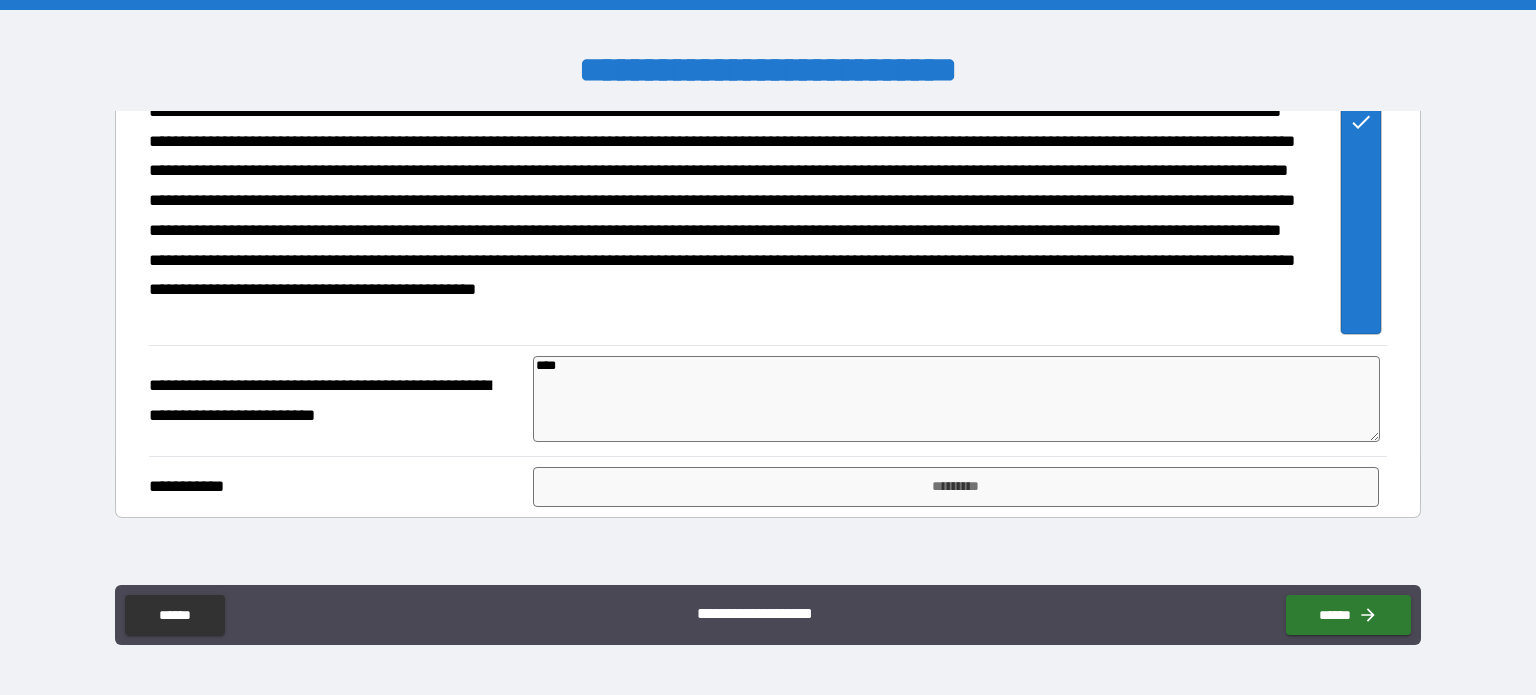 type on "*" 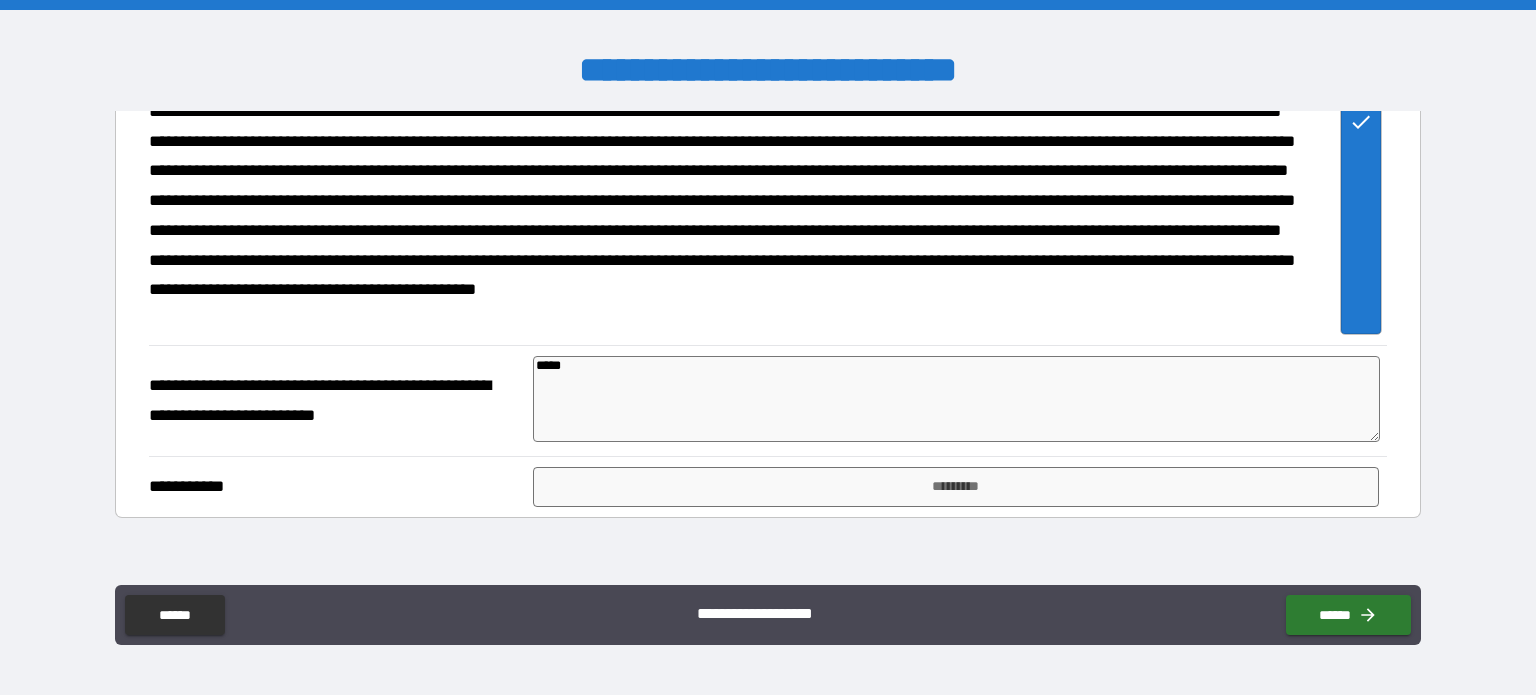 type on "******" 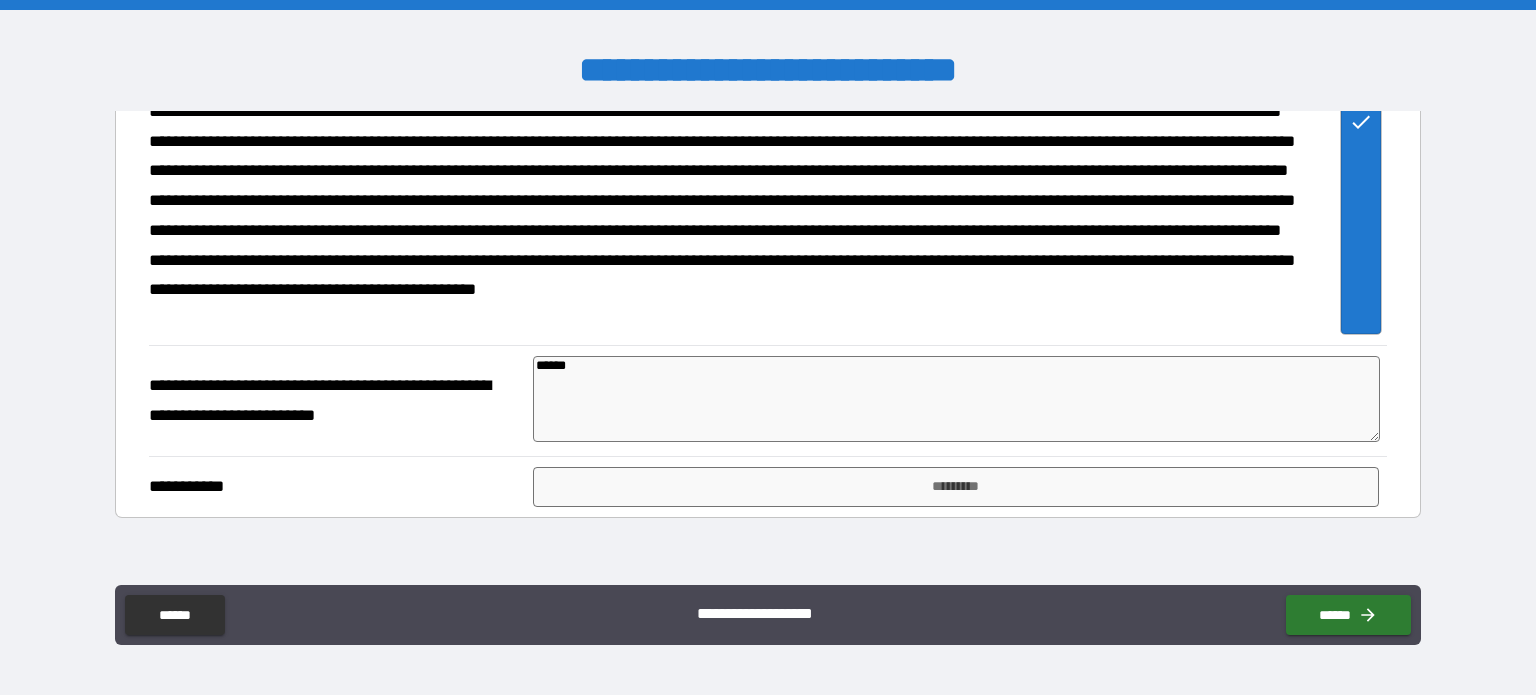 type on "*" 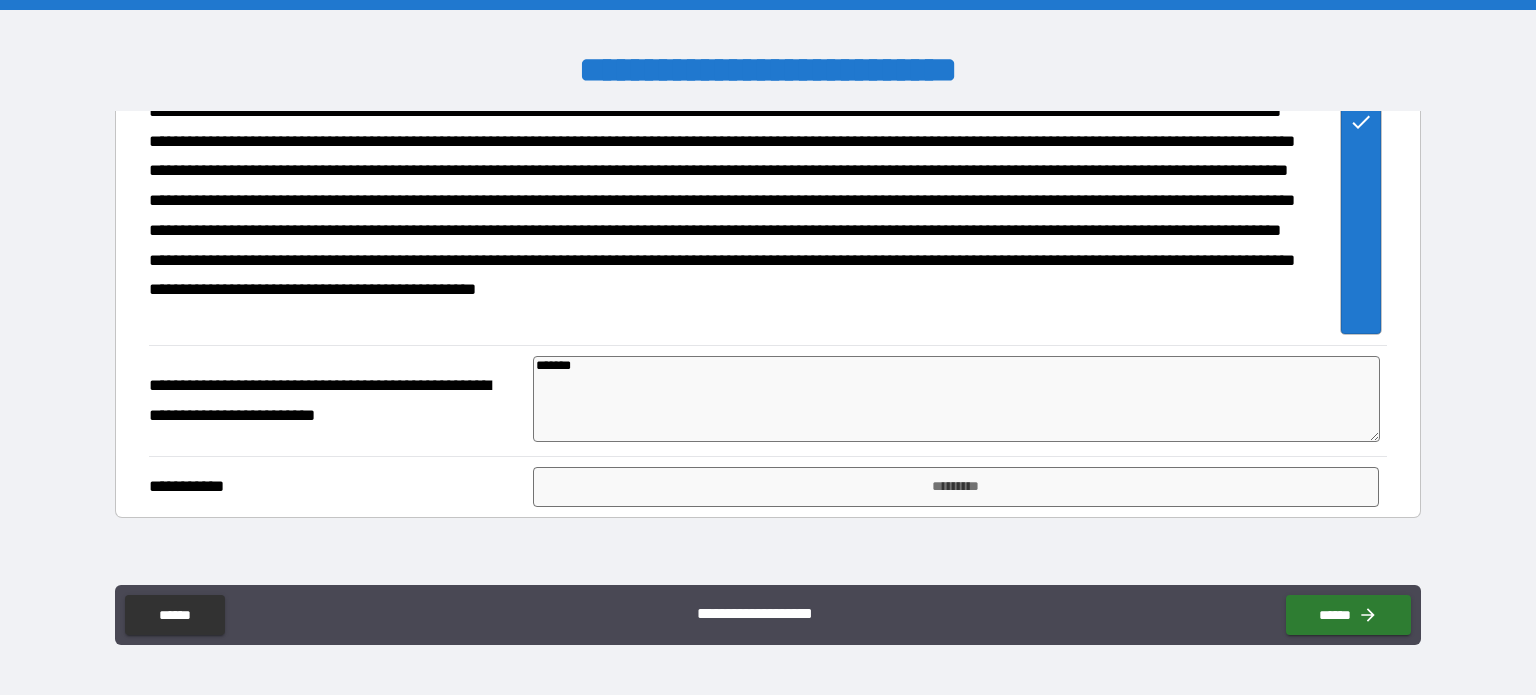 type on "********" 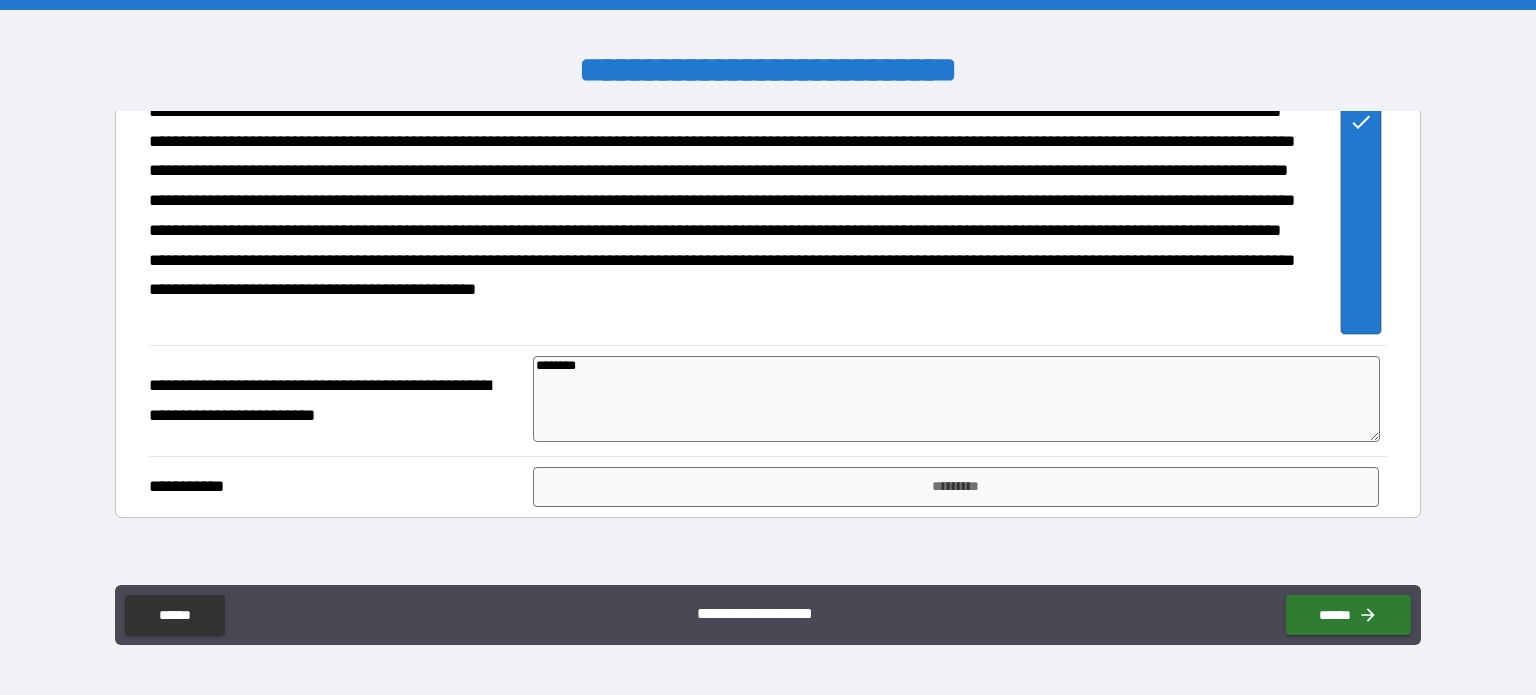 type on "*" 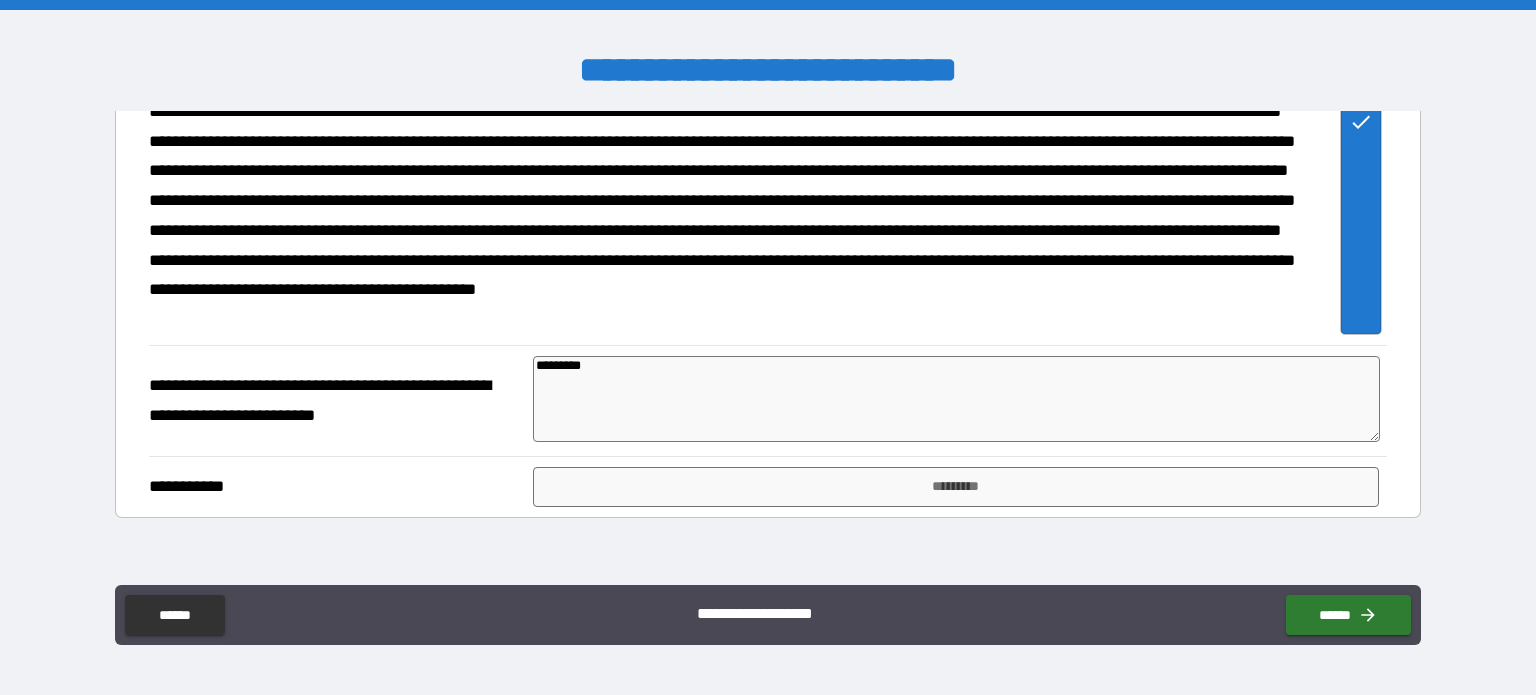 type on "*" 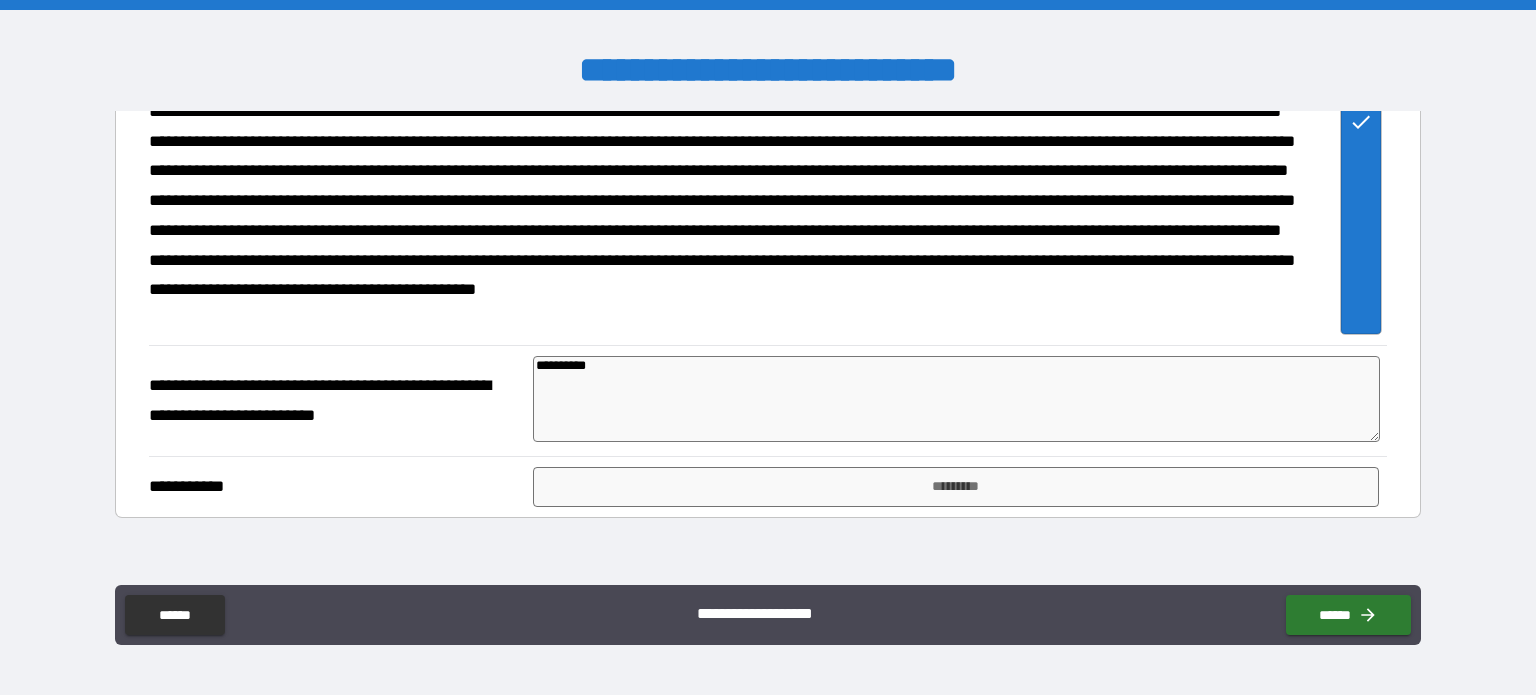type on "*" 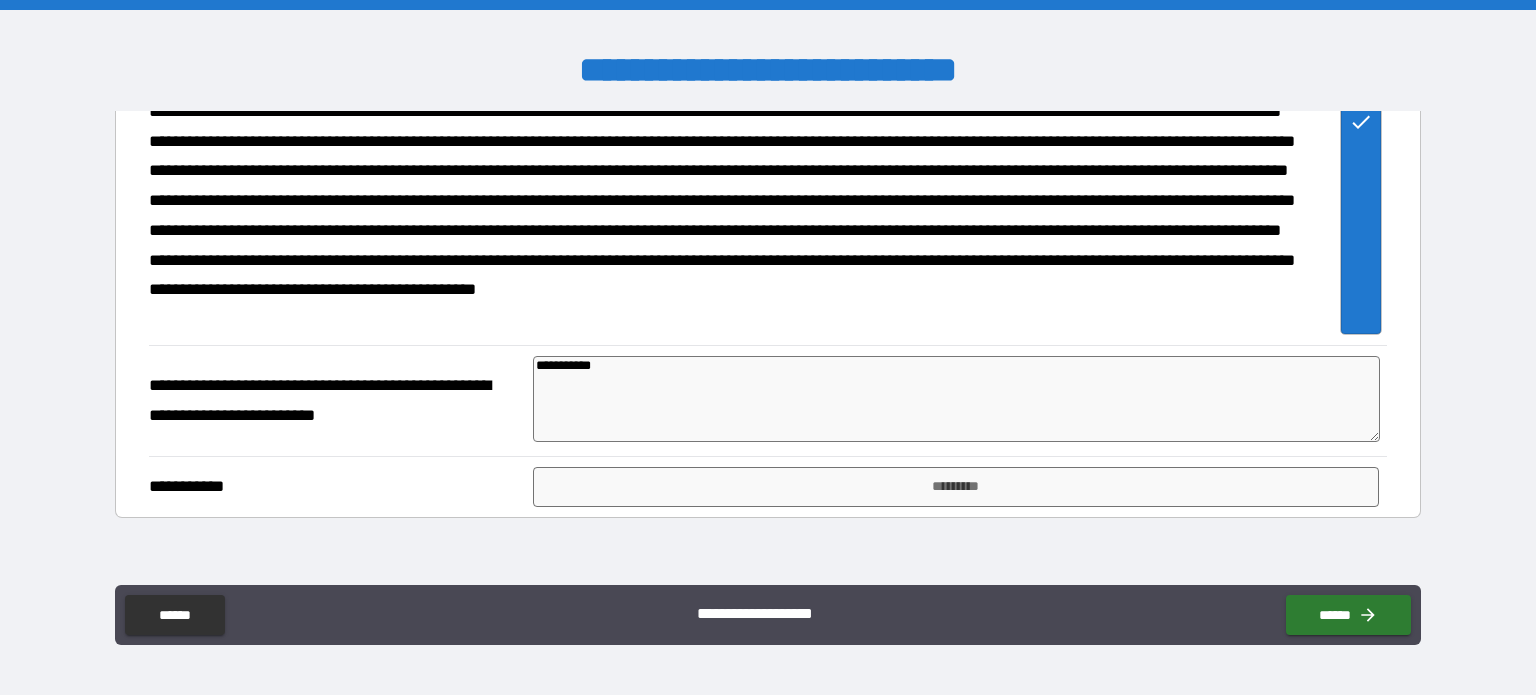 type on "**********" 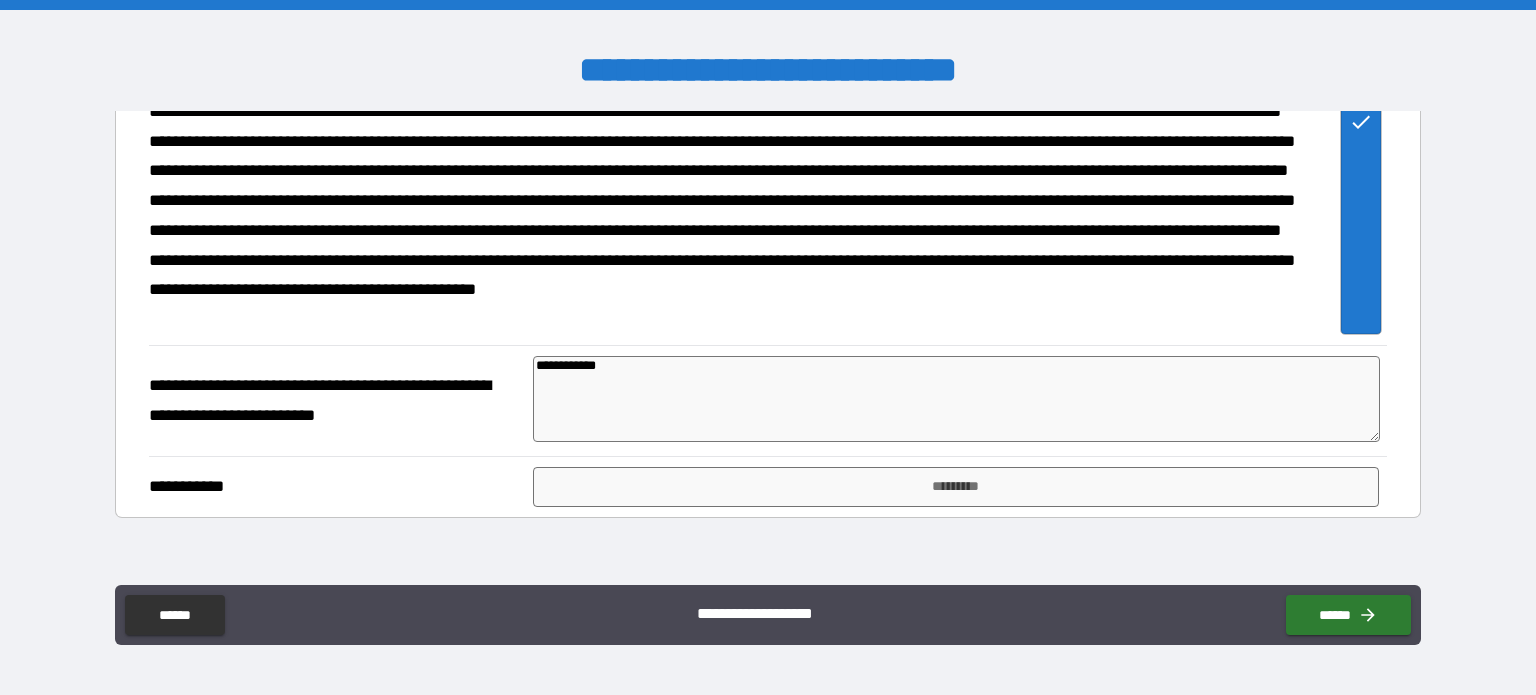 type on "*" 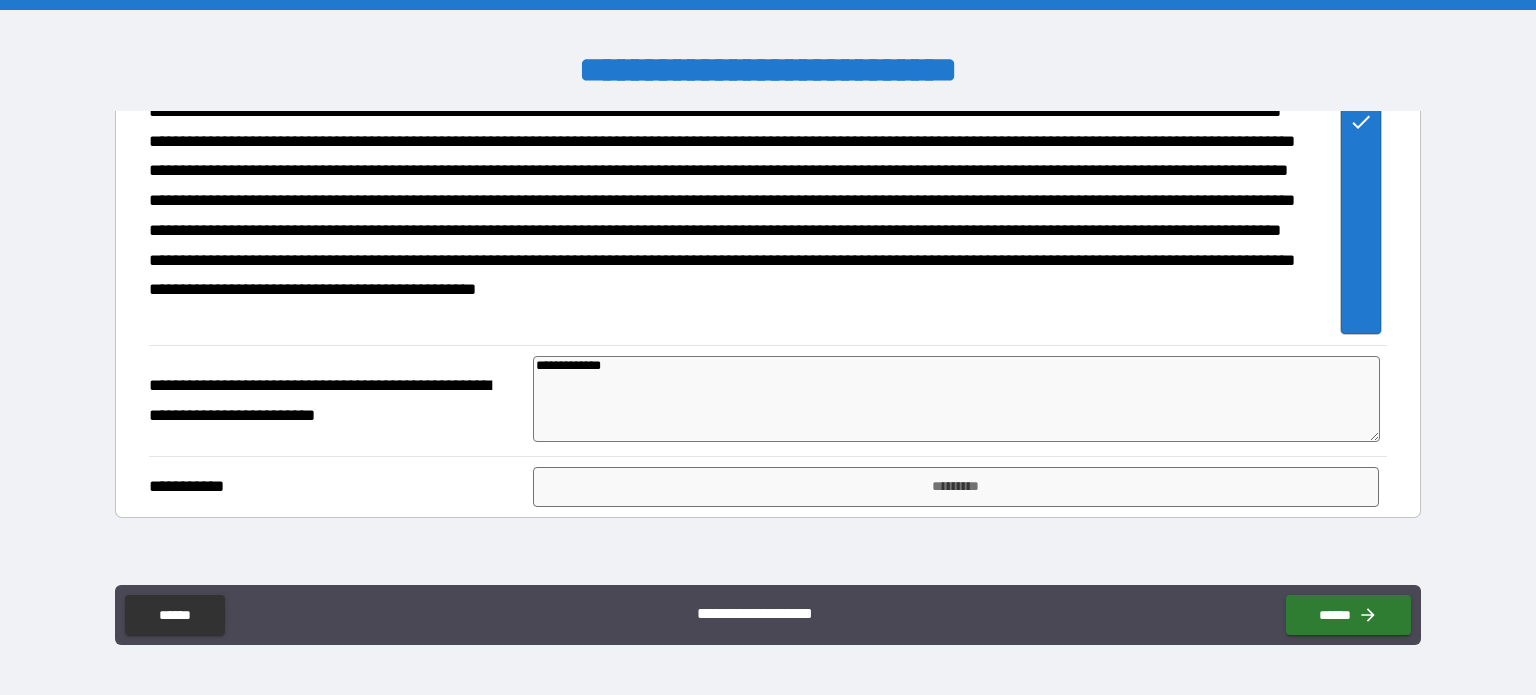 type on "*" 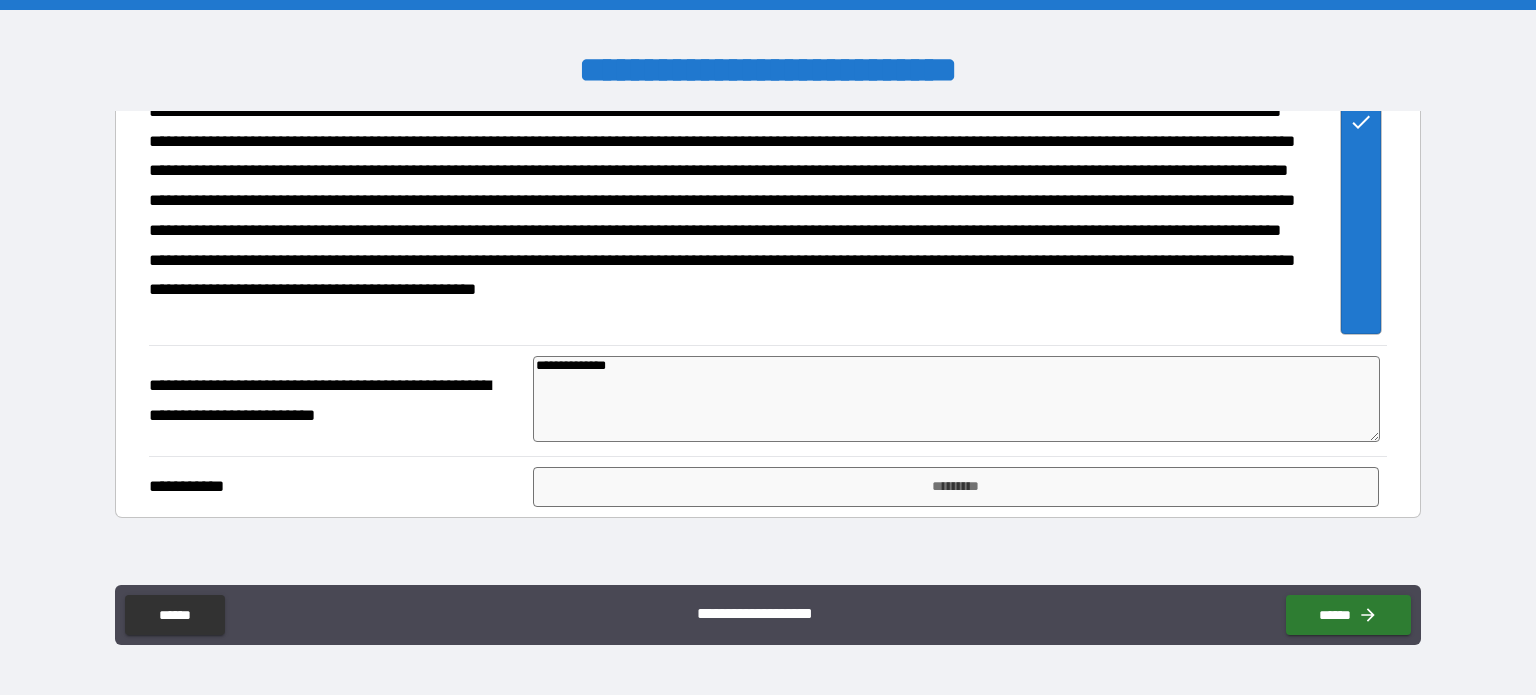 type on "**********" 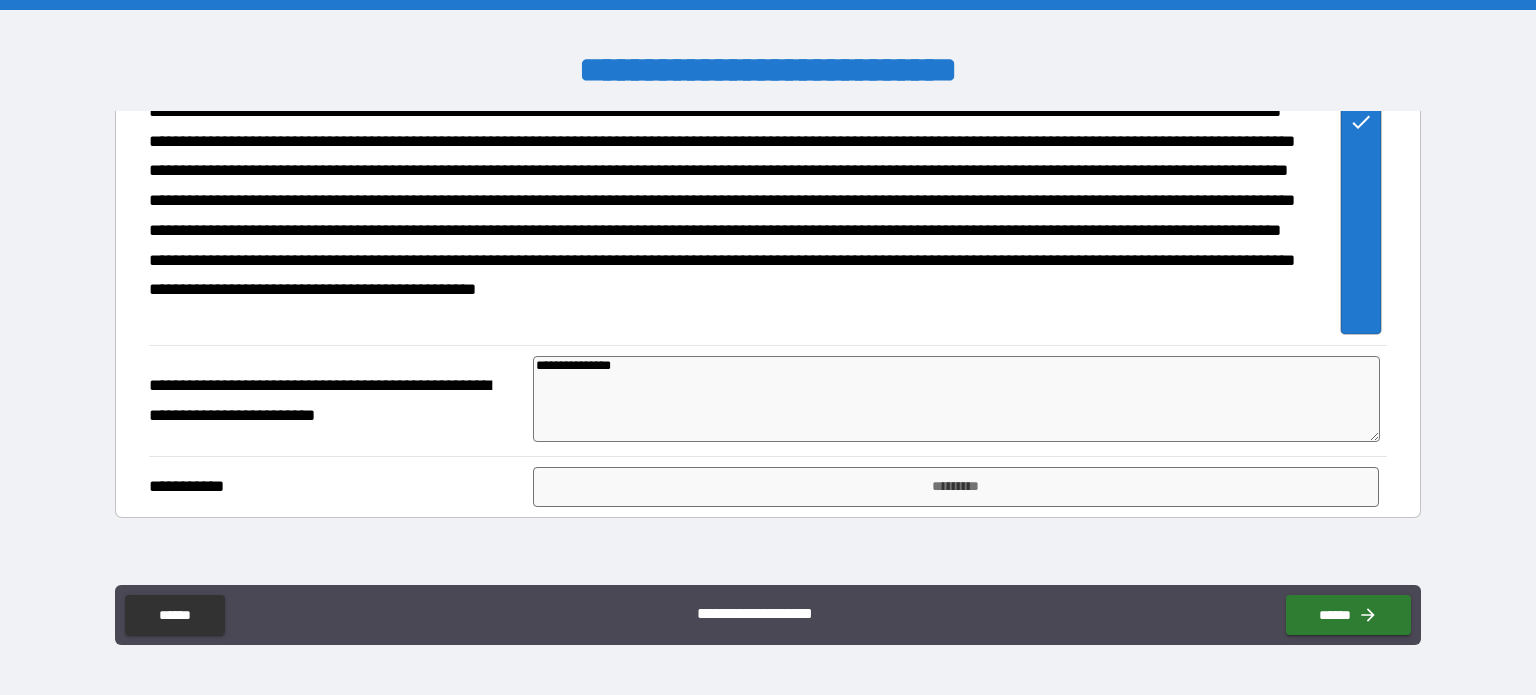 type on "*" 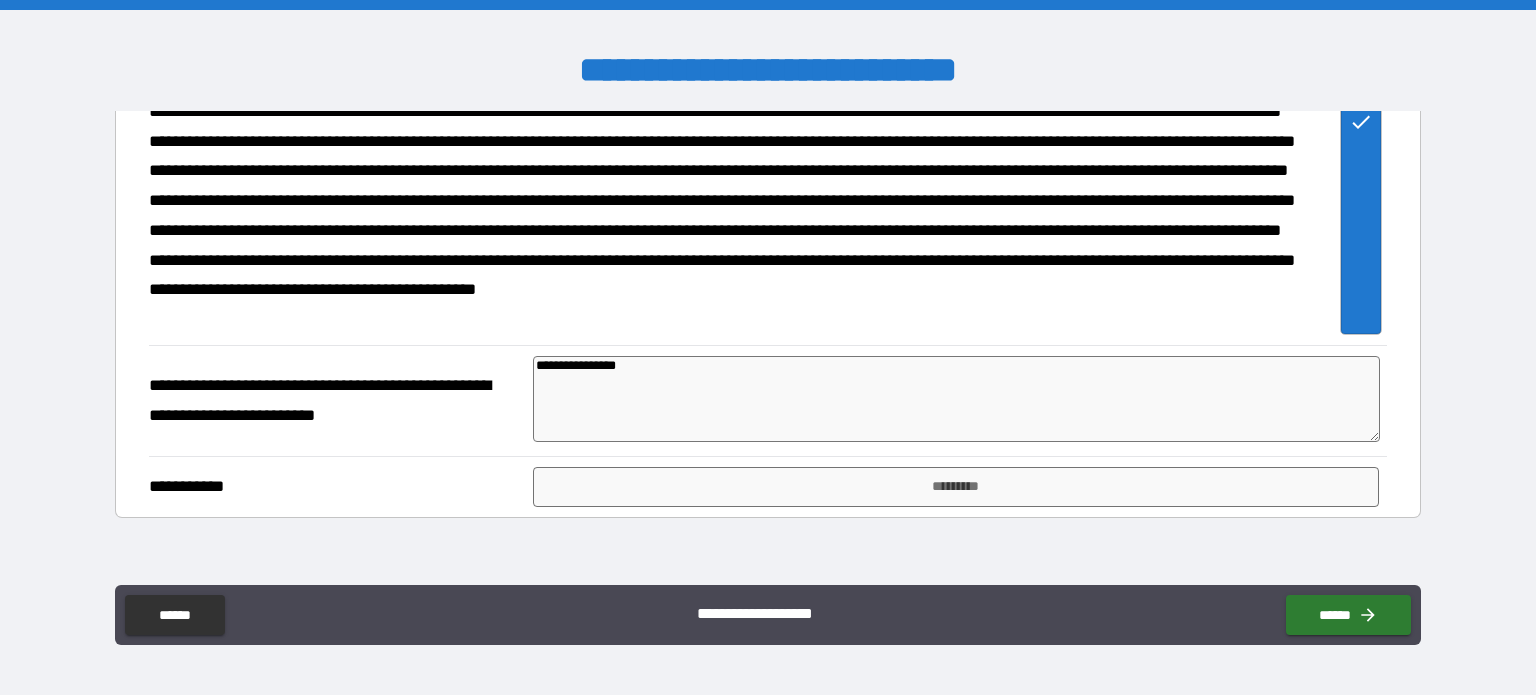 type on "**********" 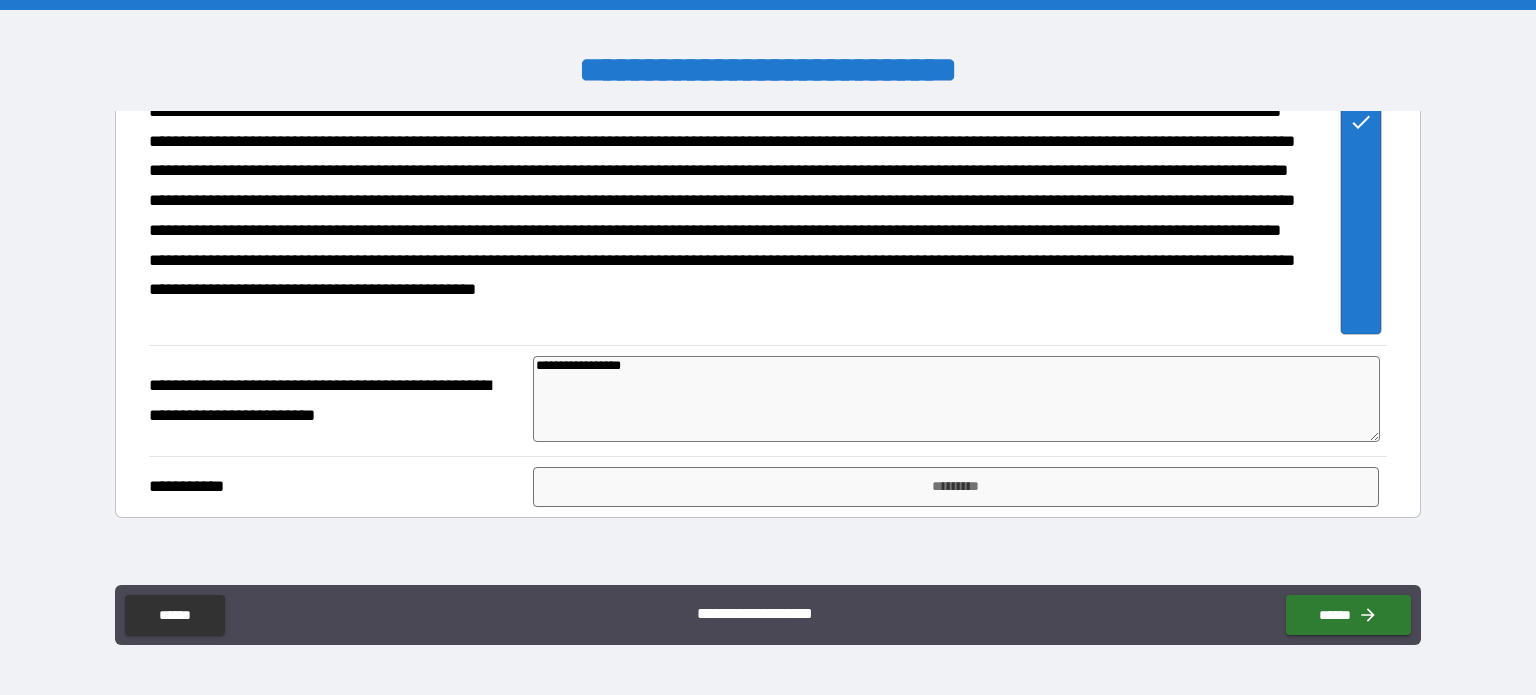 type on "**********" 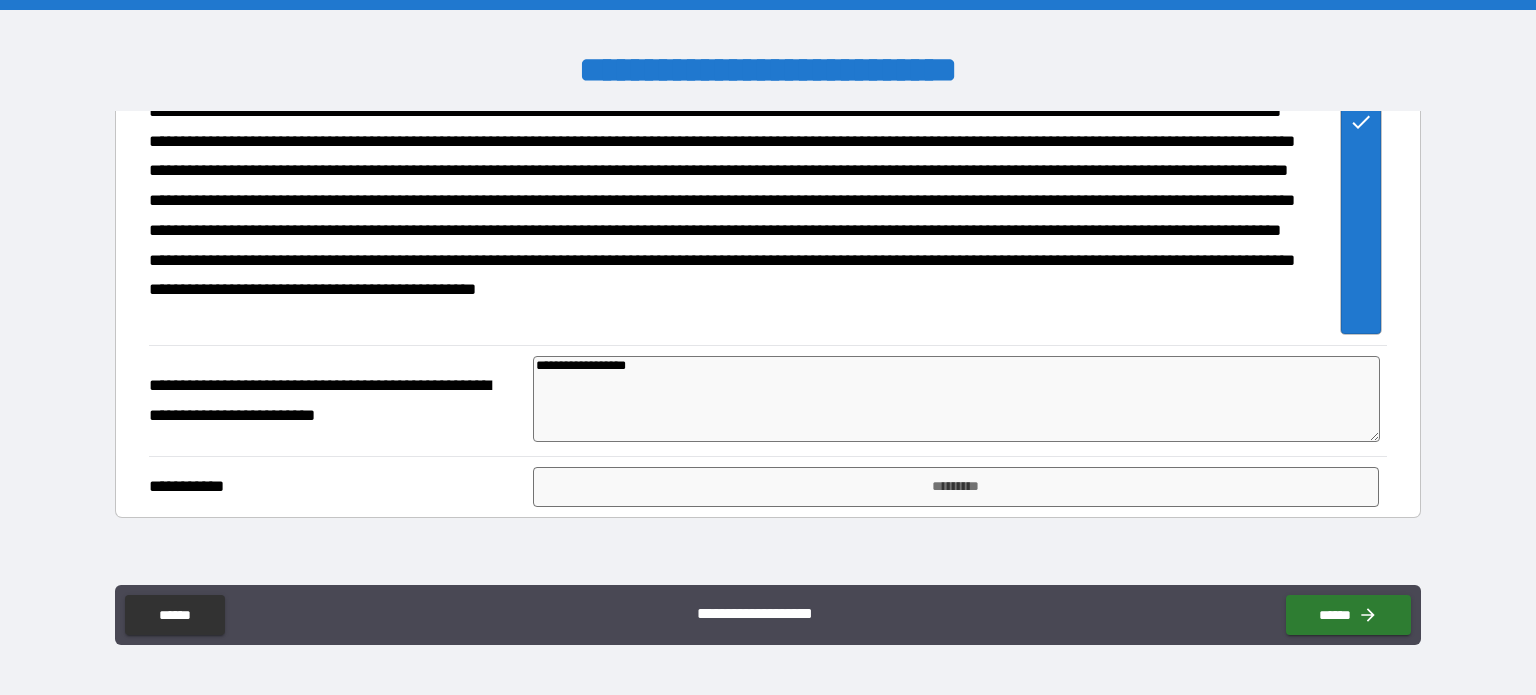 type on "*" 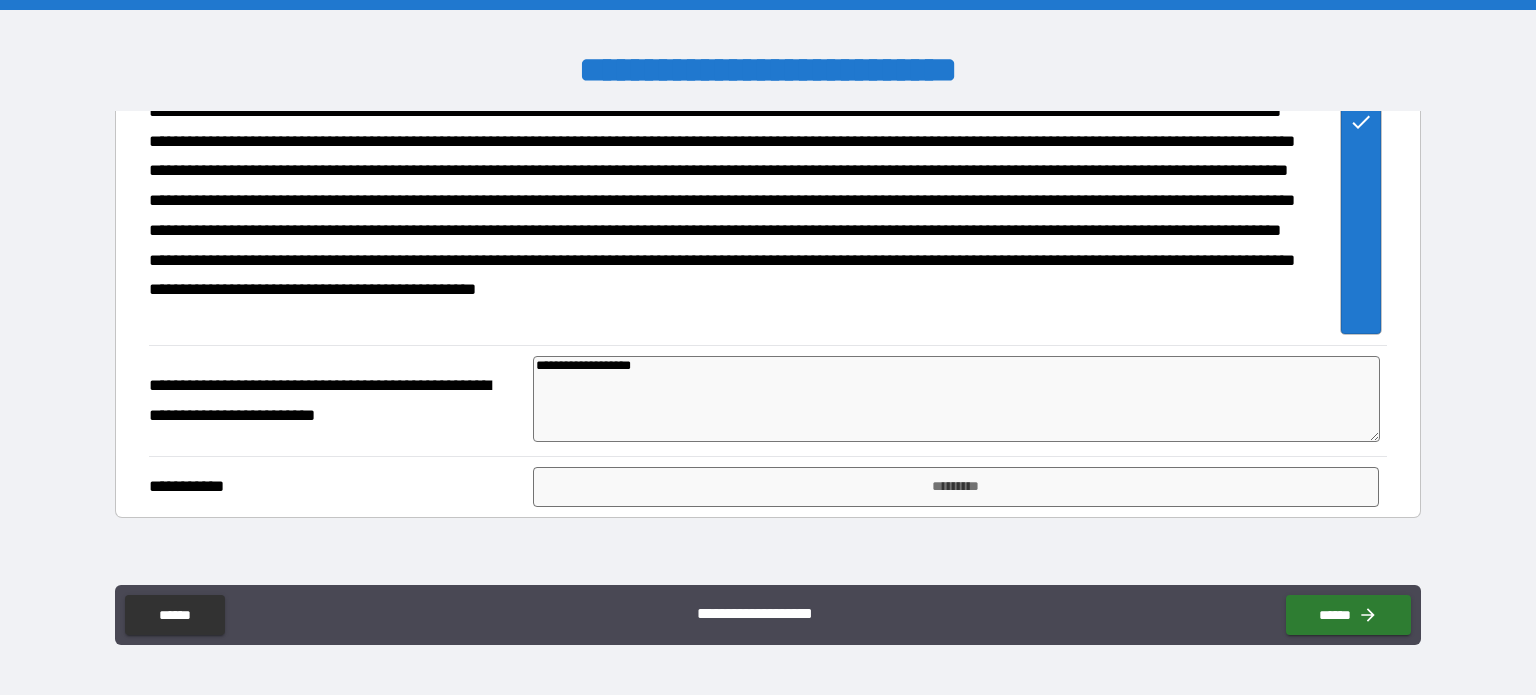 type on "*" 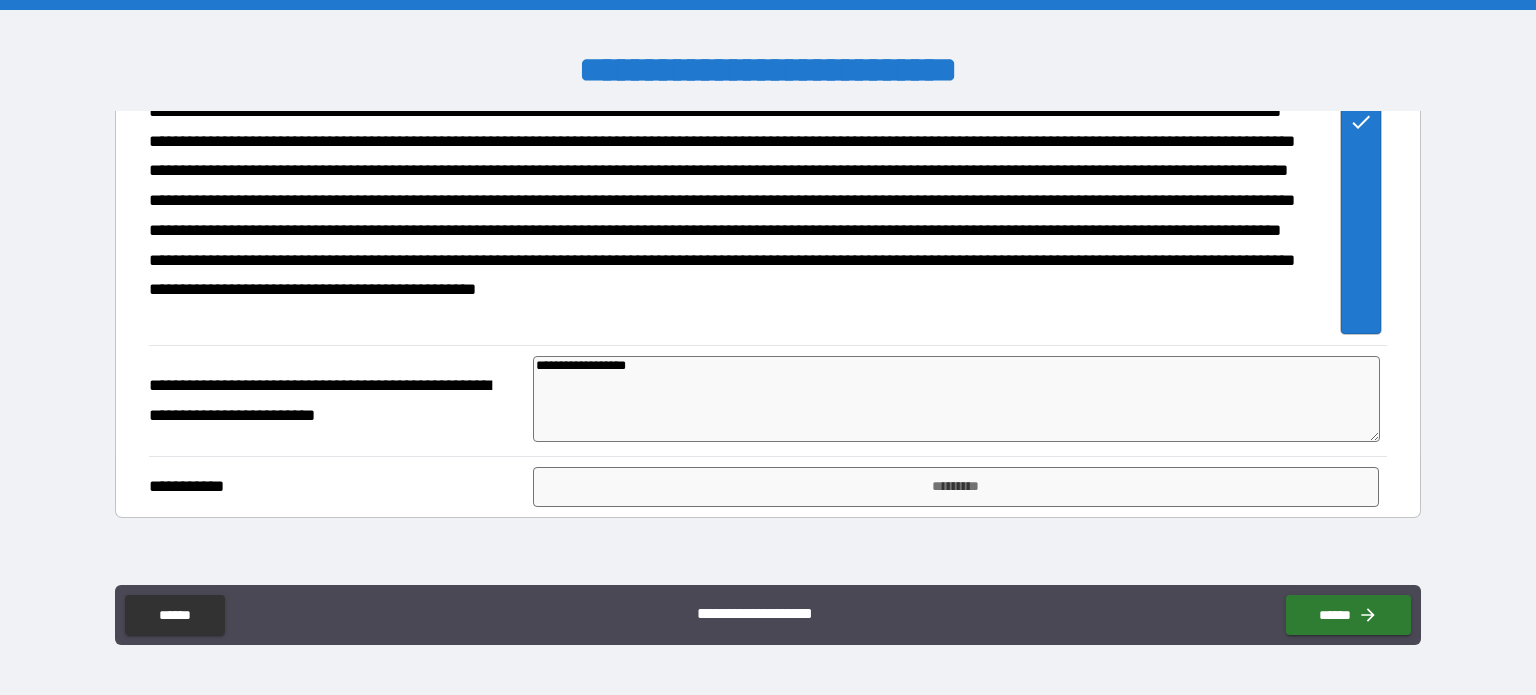 type on "*" 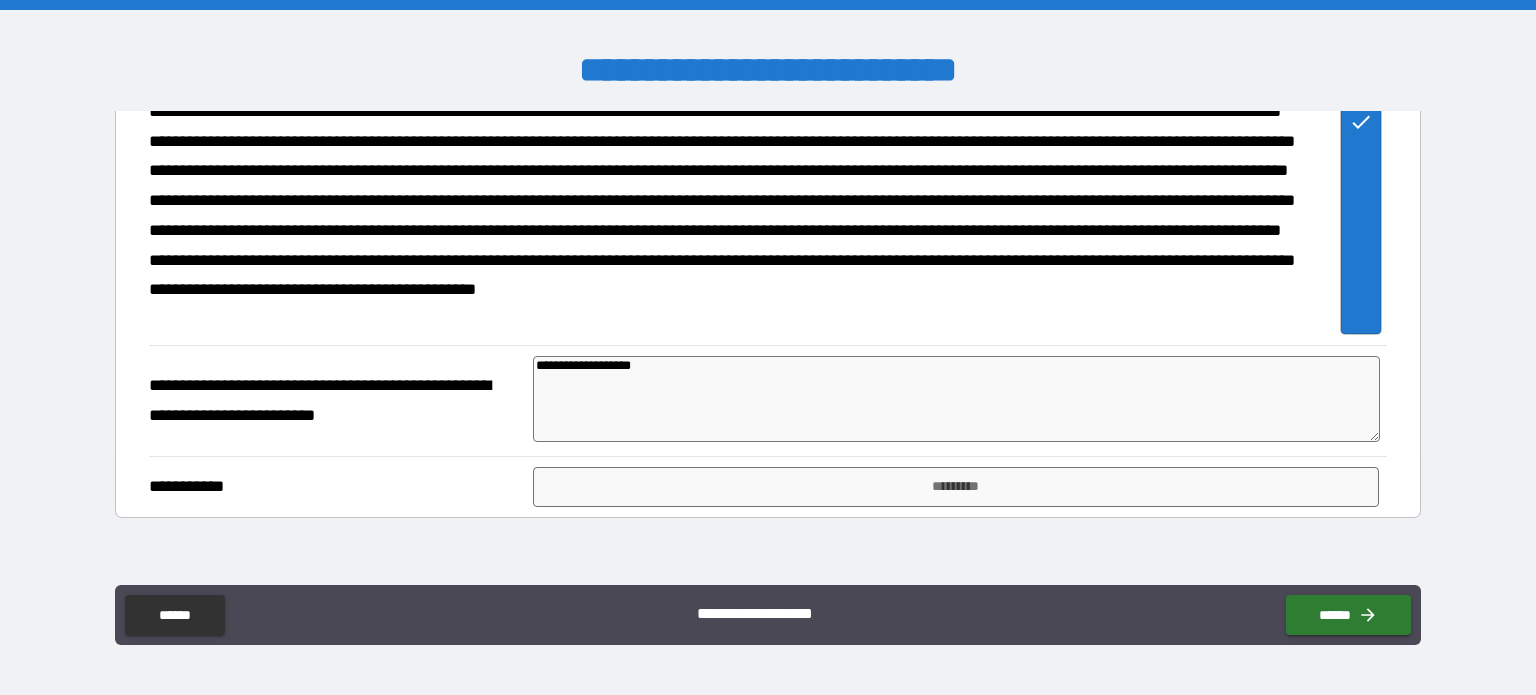 type on "*" 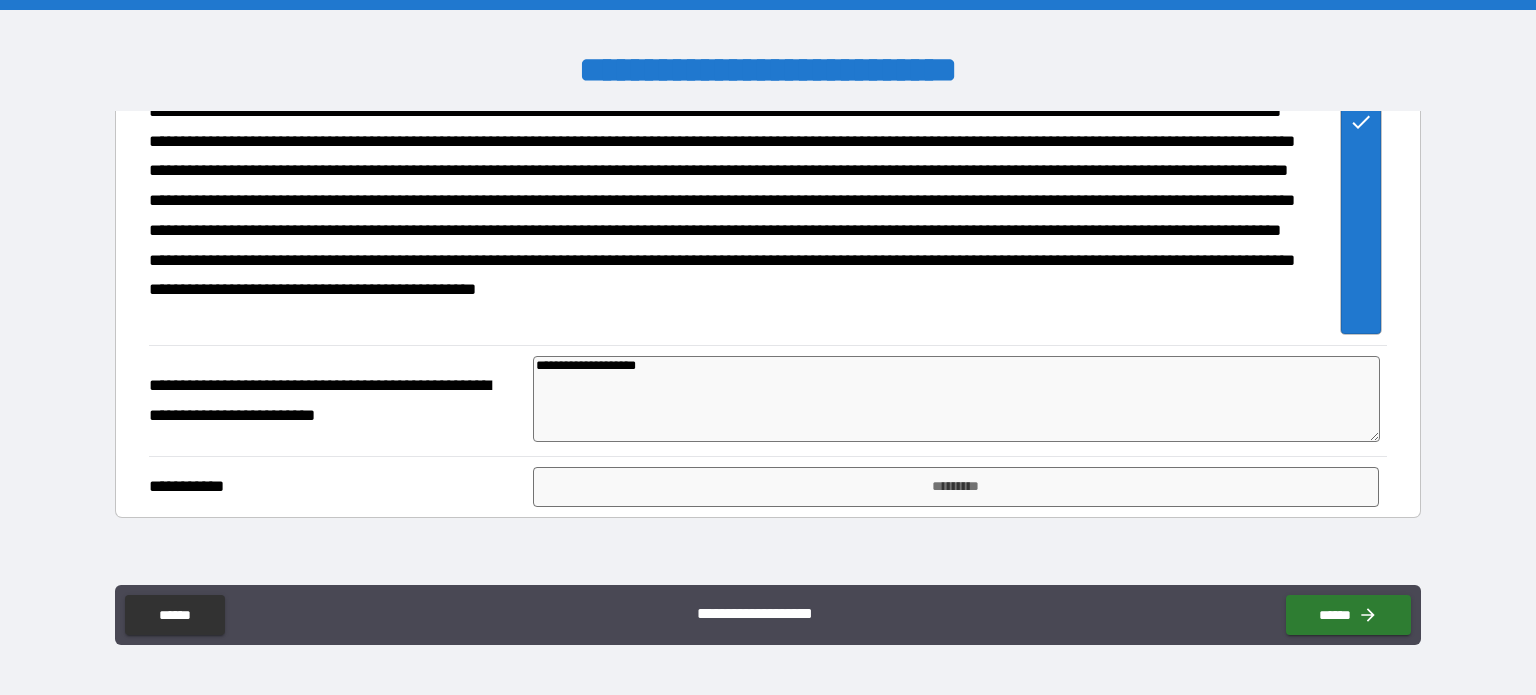 type on "**********" 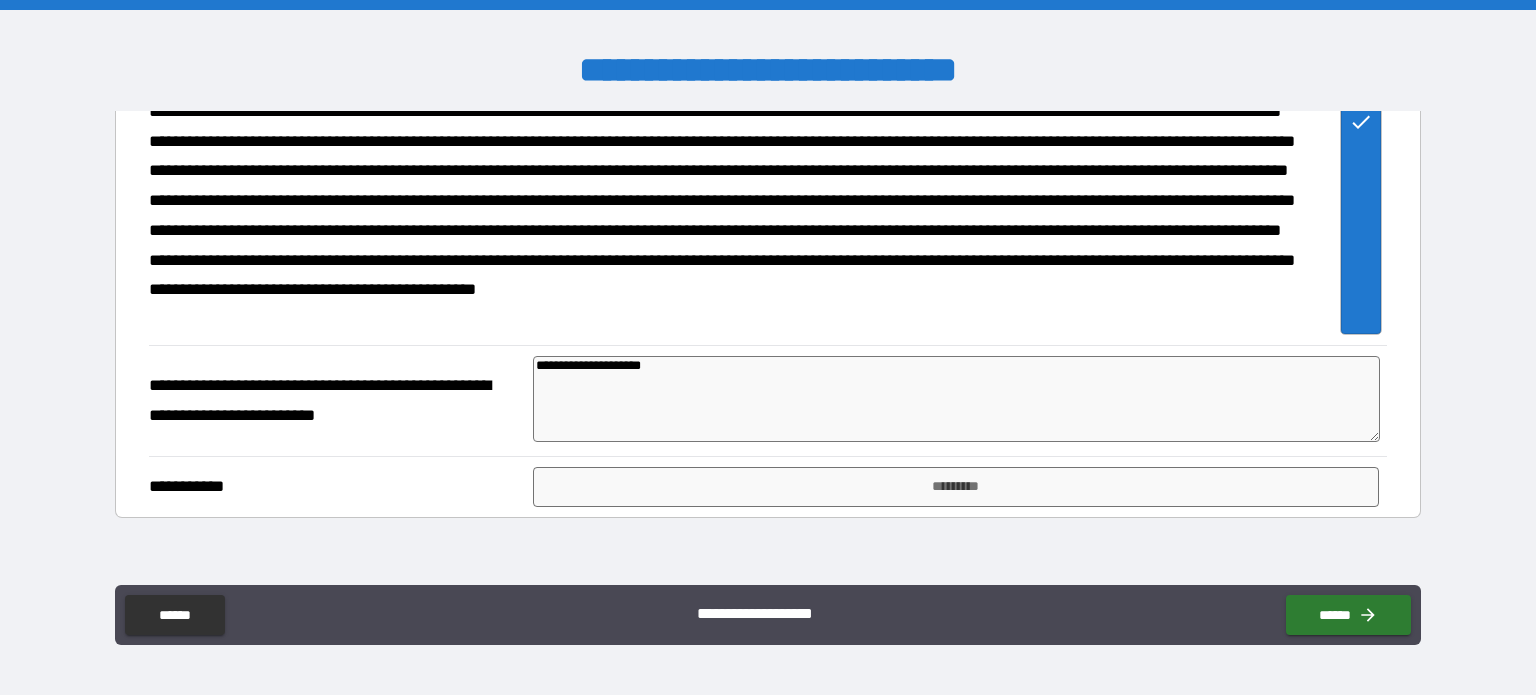 type on "**********" 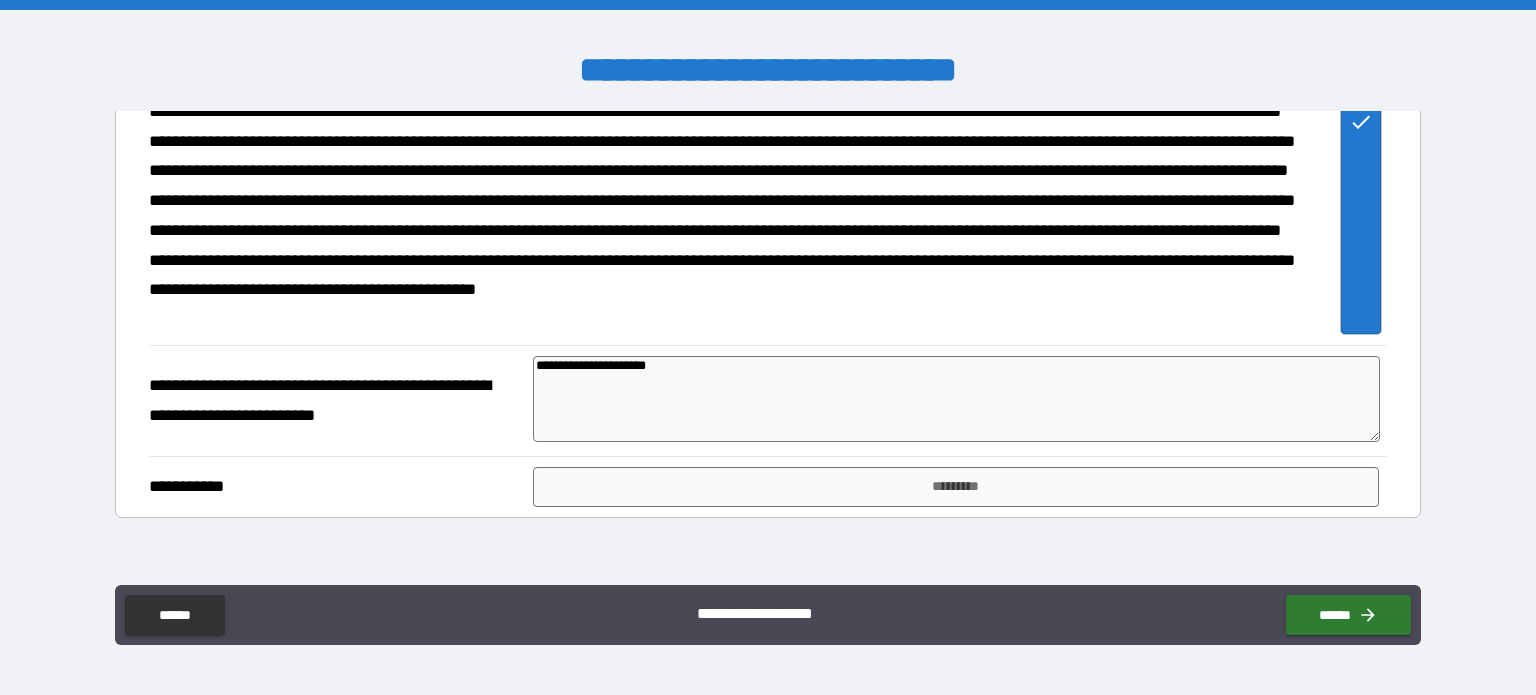 type on "*" 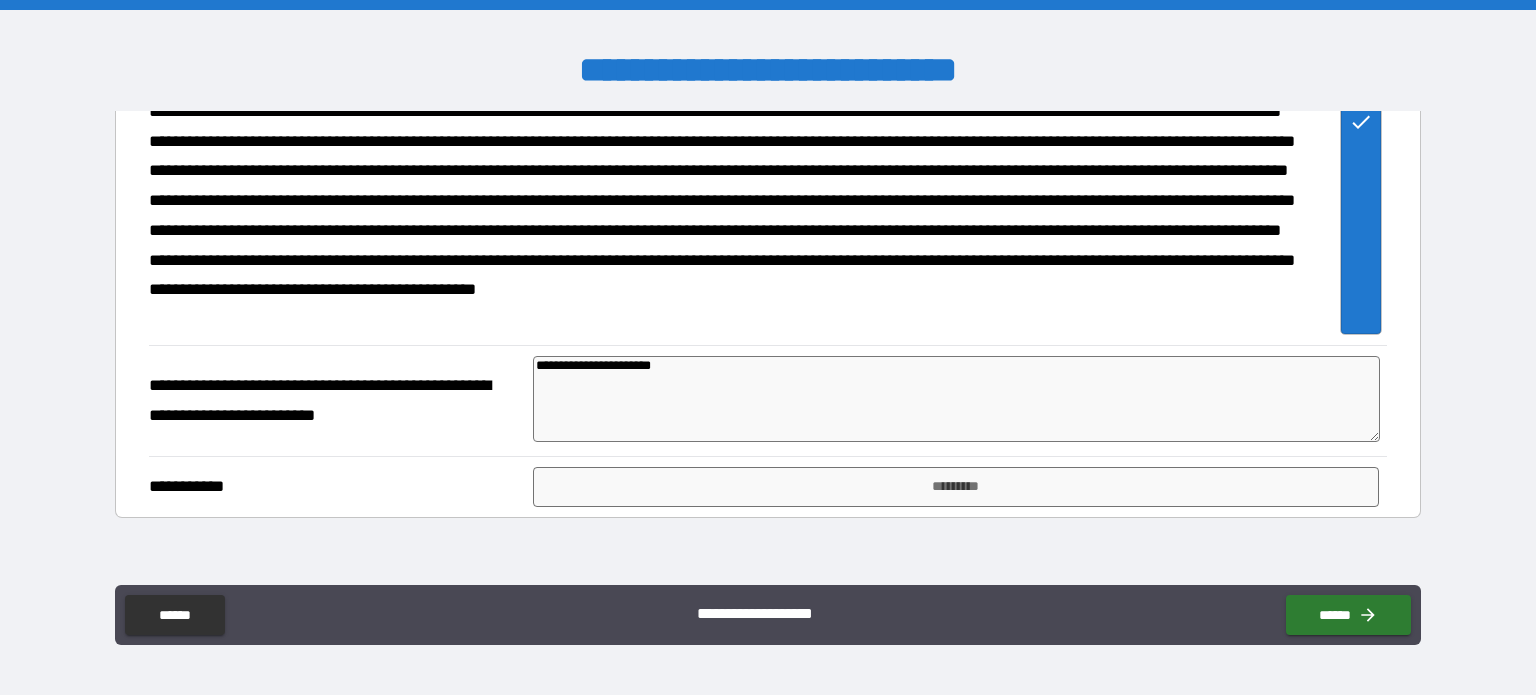 type on "*" 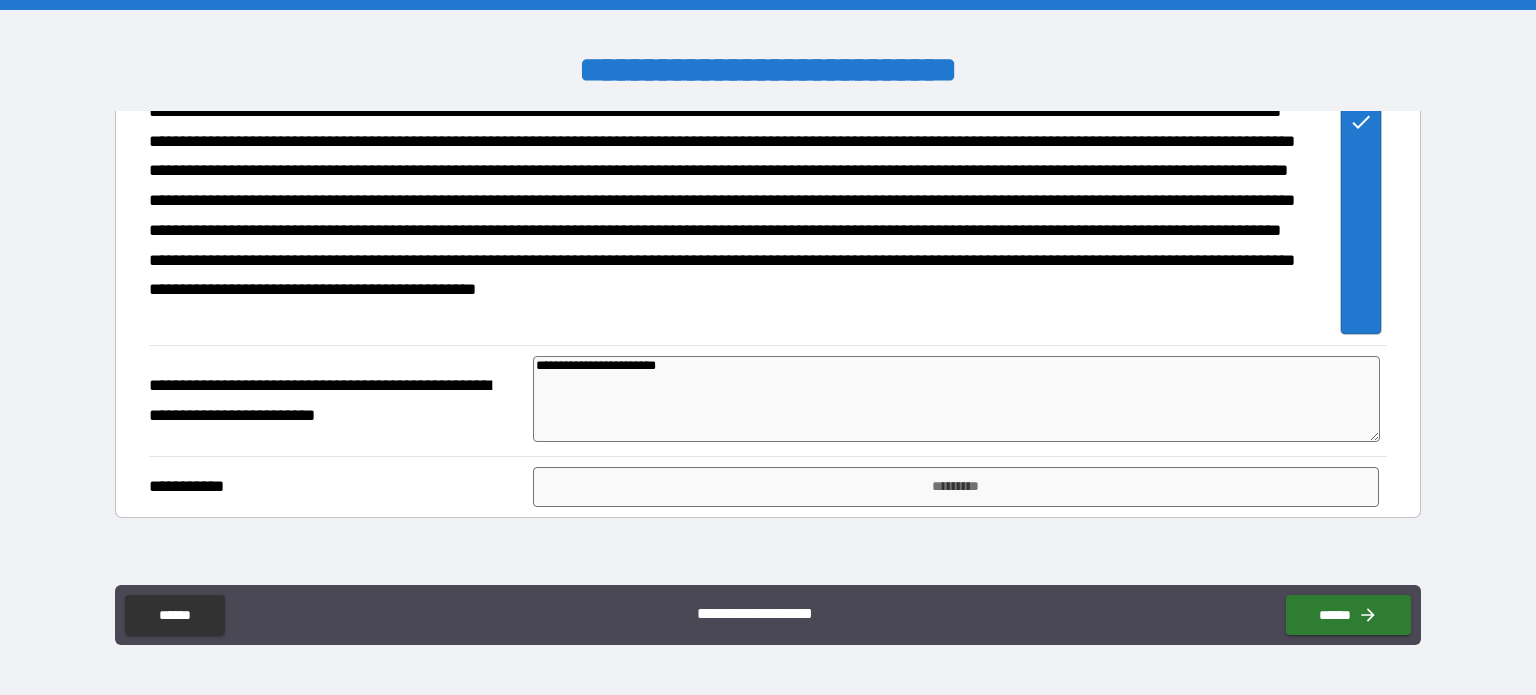 type on "**********" 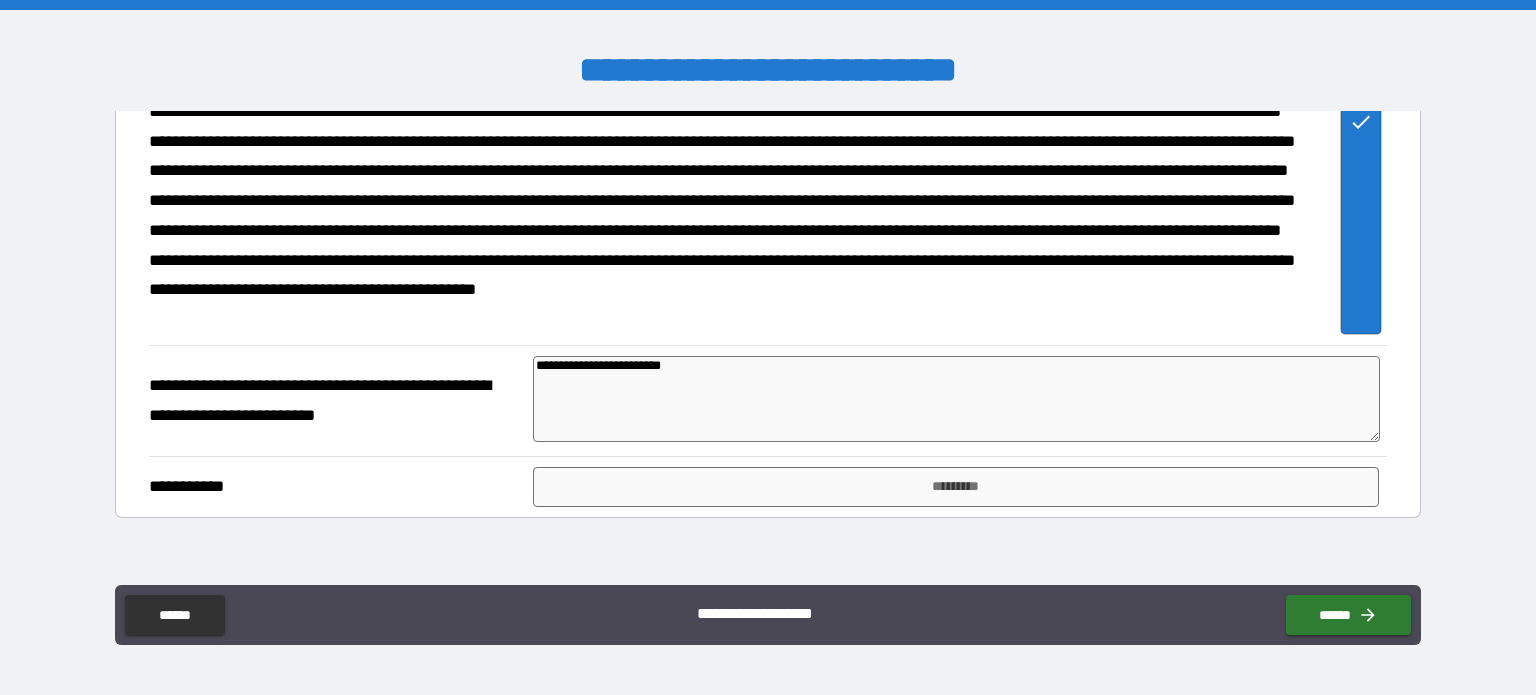 type on "*" 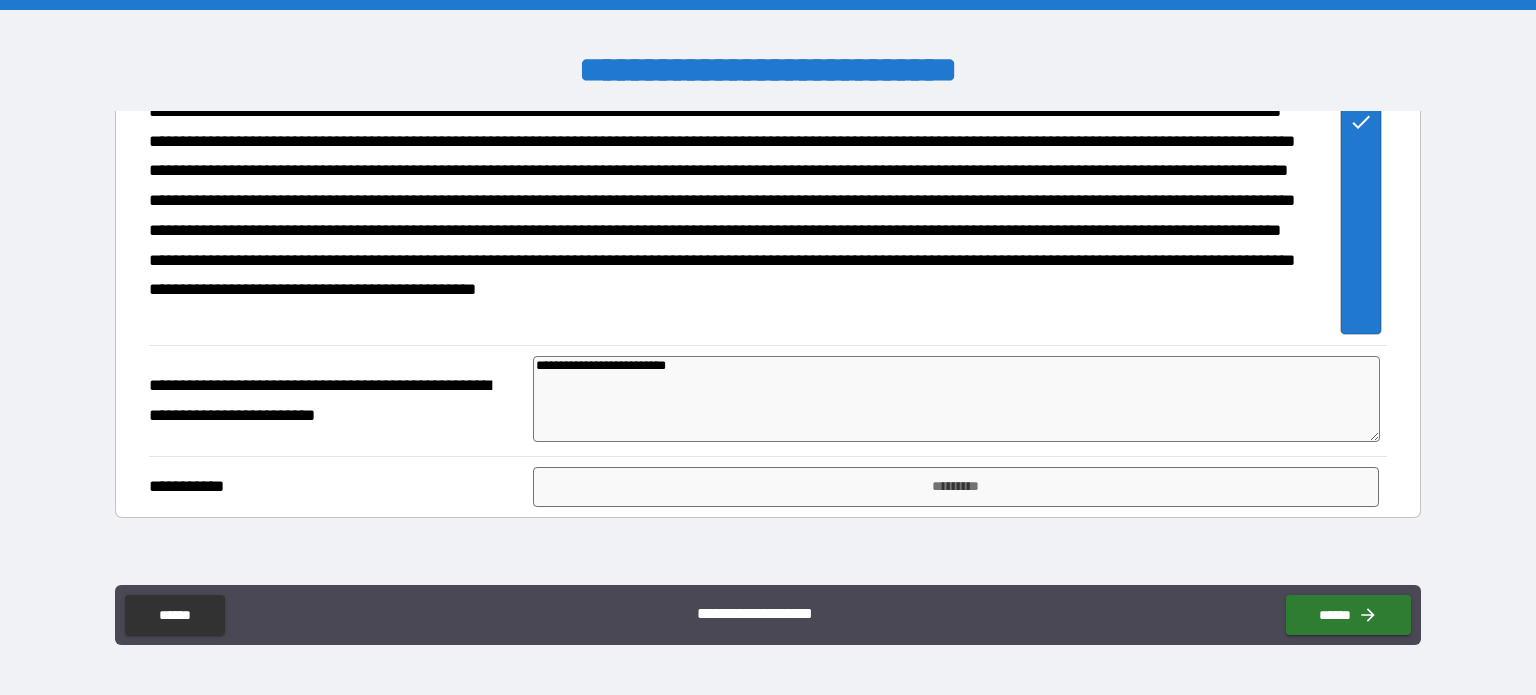 type on "*" 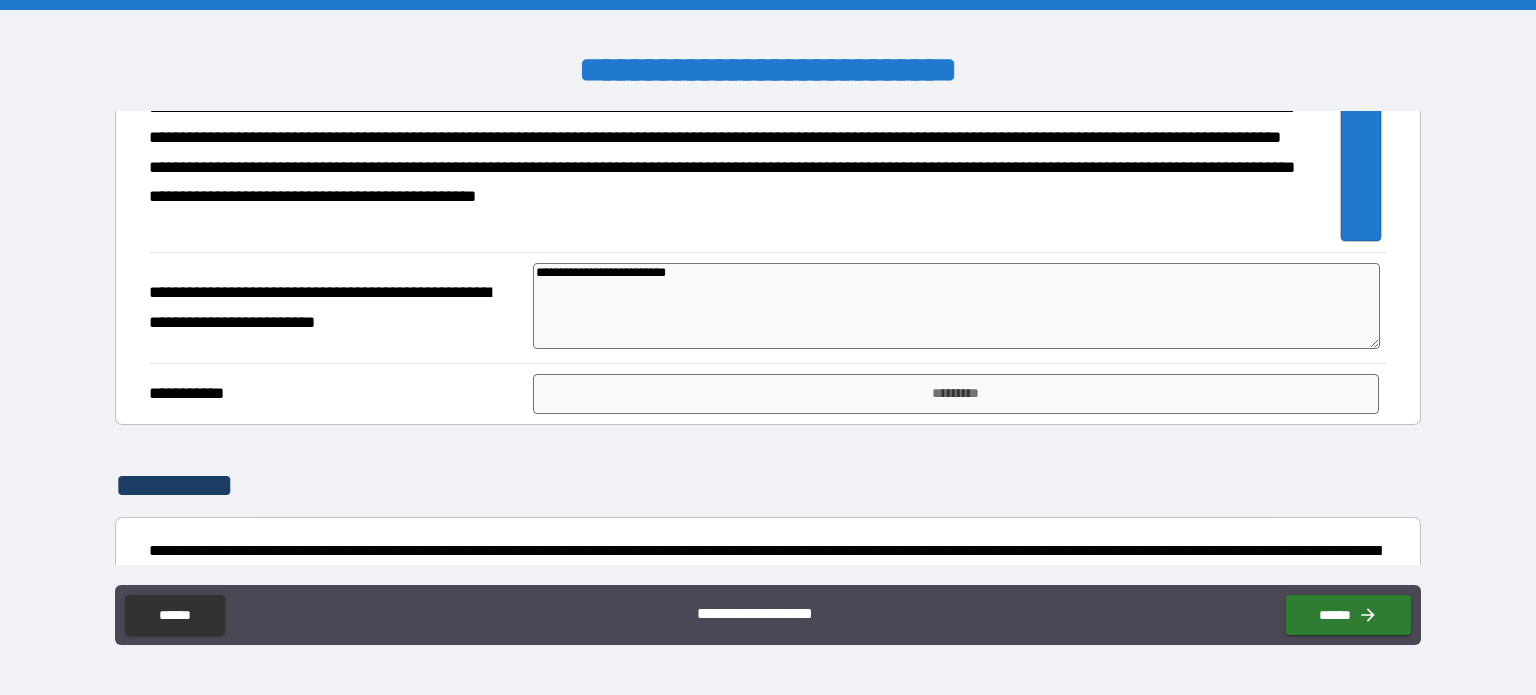 scroll, scrollTop: 1030, scrollLeft: 0, axis: vertical 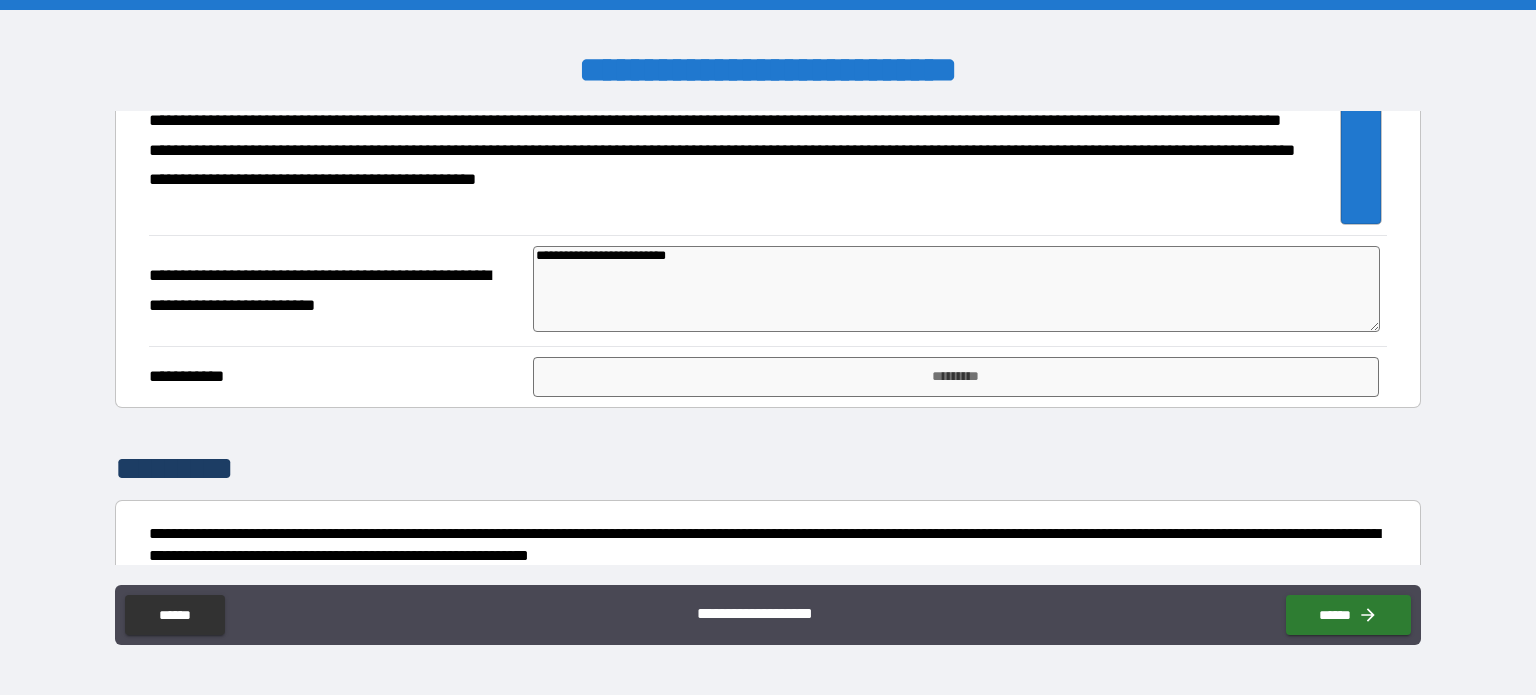 type on "**********" 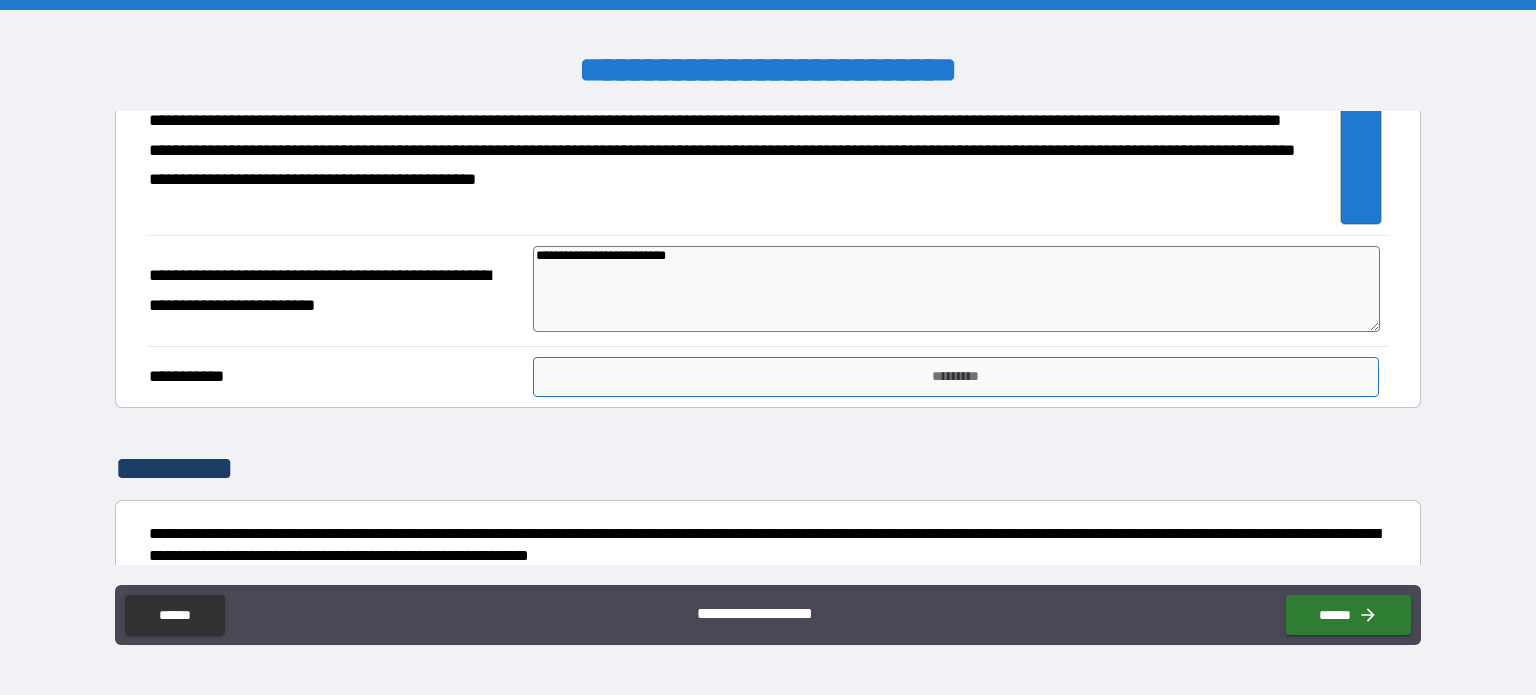 click on "*********" at bounding box center [956, 377] 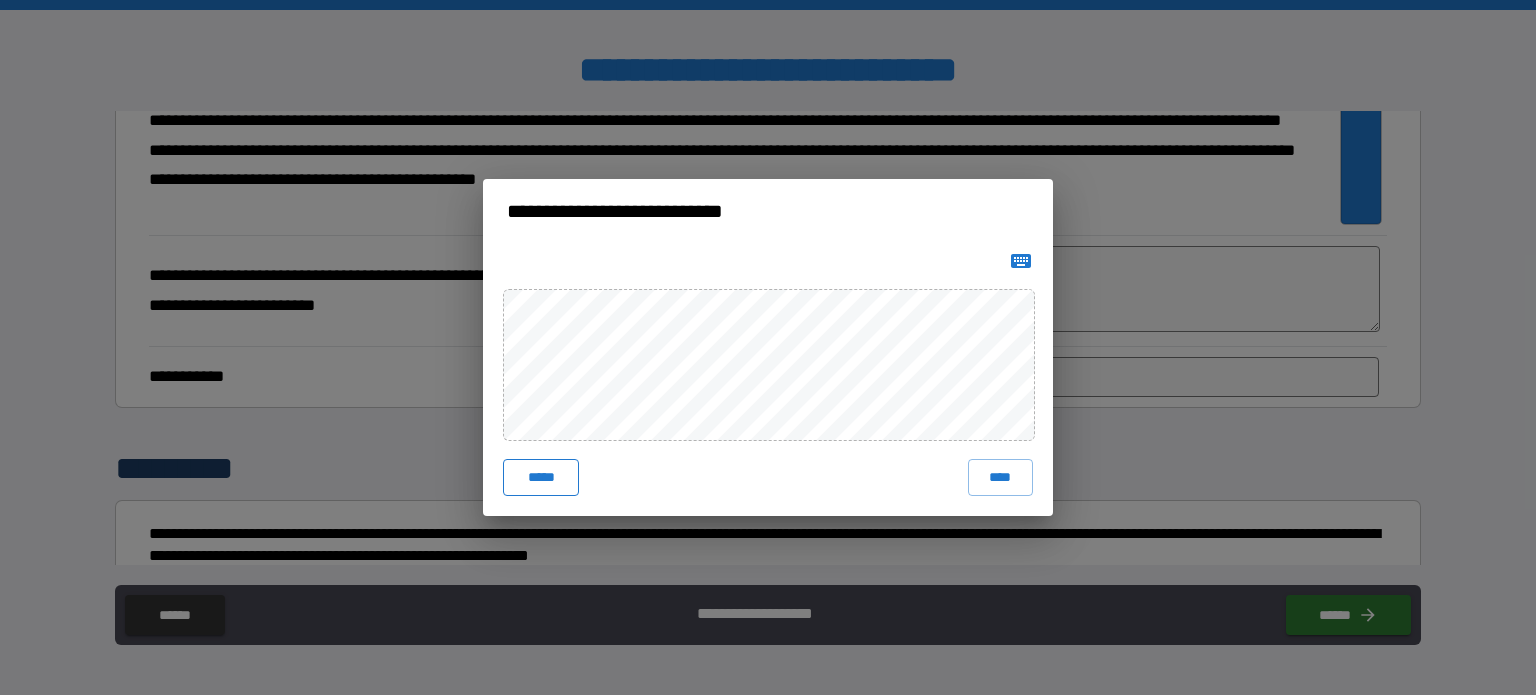 click on "*****" at bounding box center [541, 477] 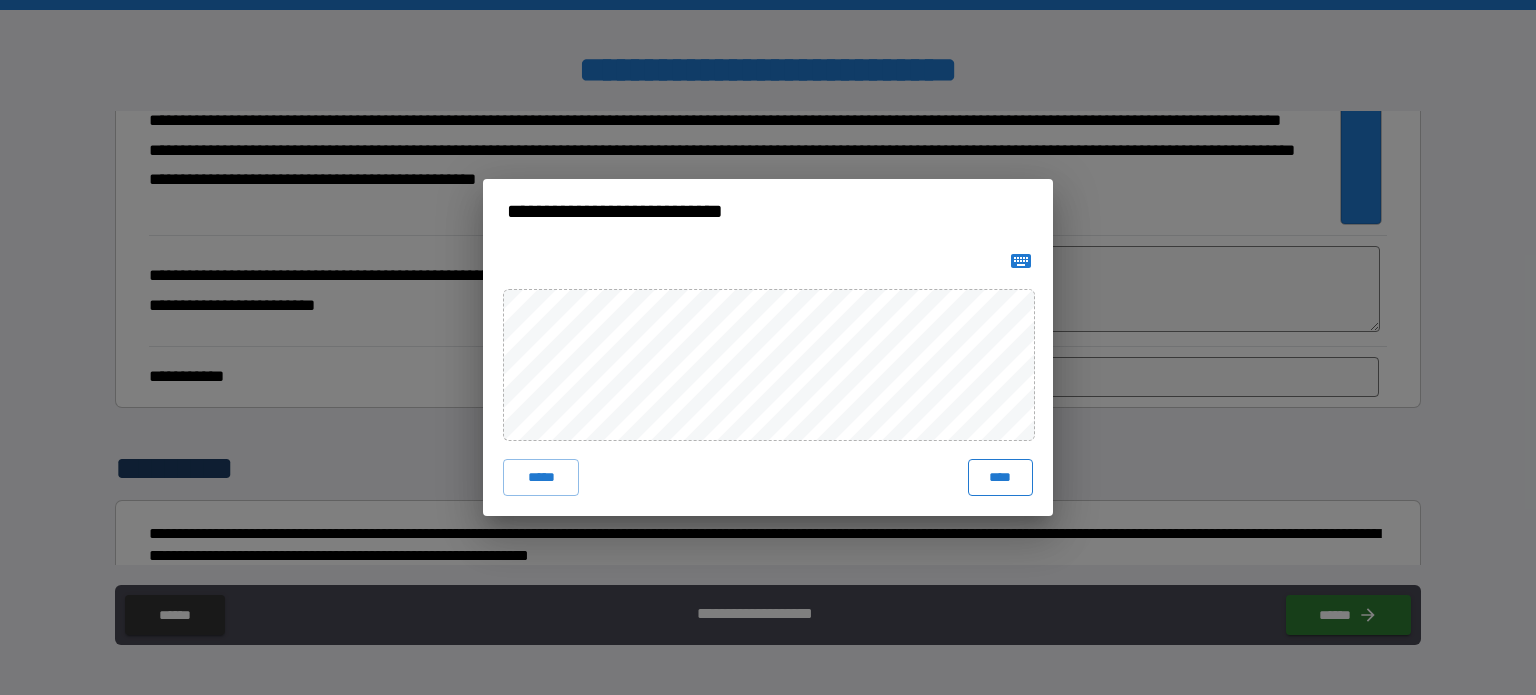 click on "****" at bounding box center (1000, 477) 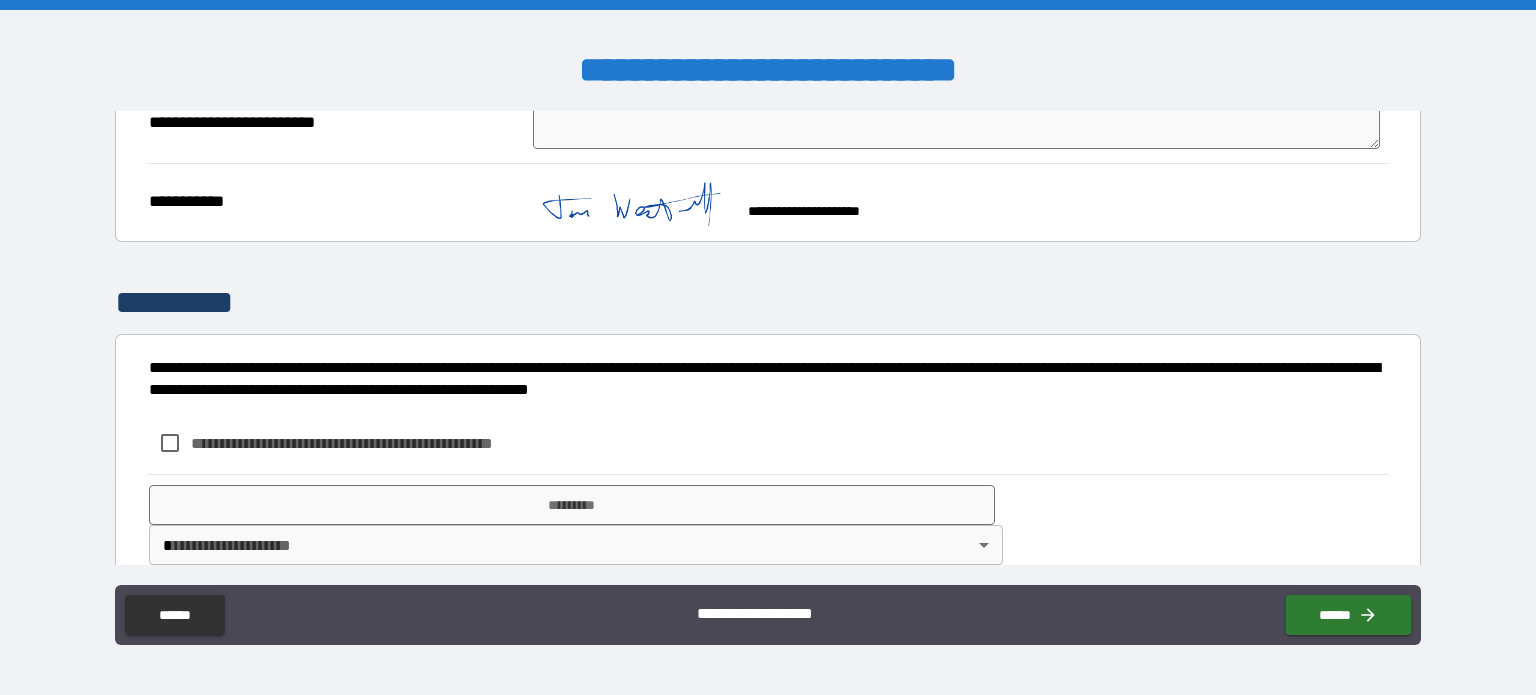 scroll, scrollTop: 1229, scrollLeft: 0, axis: vertical 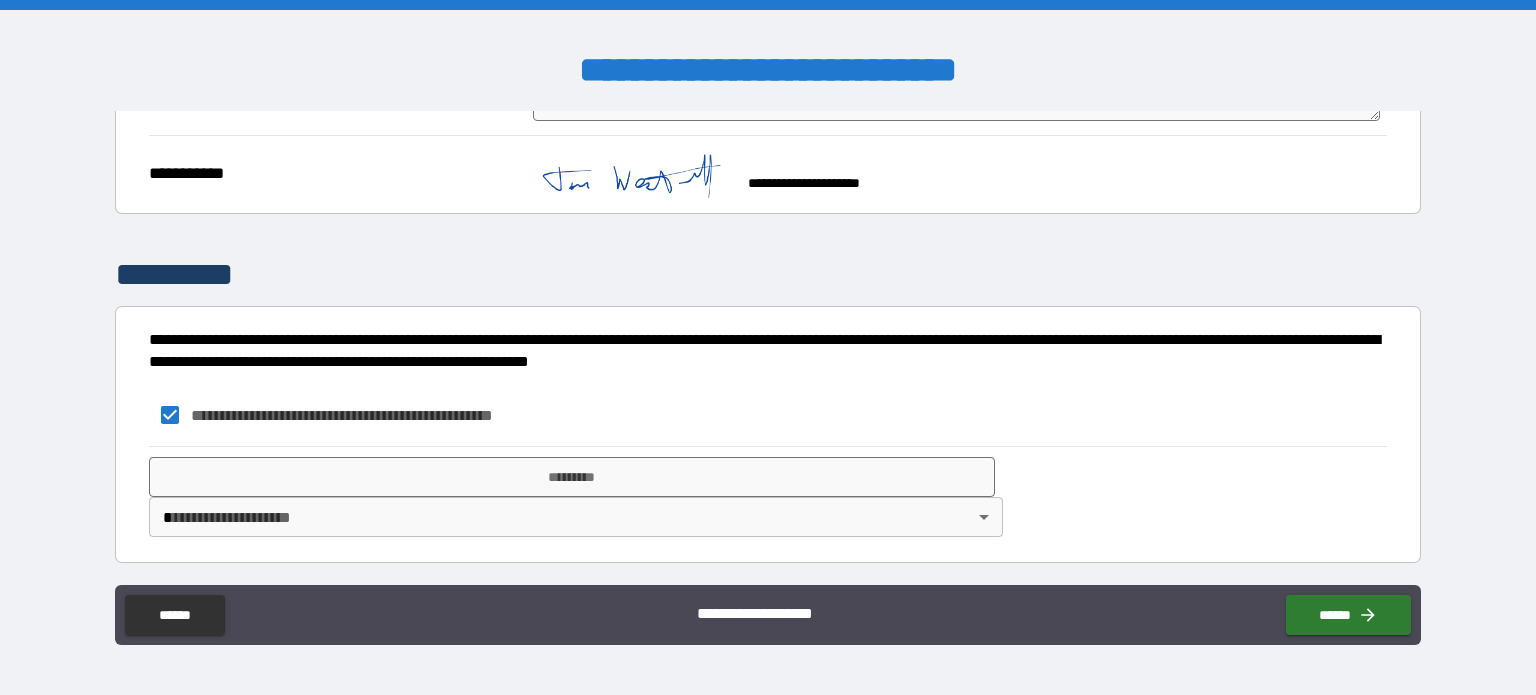click on "**********" at bounding box center (768, 347) 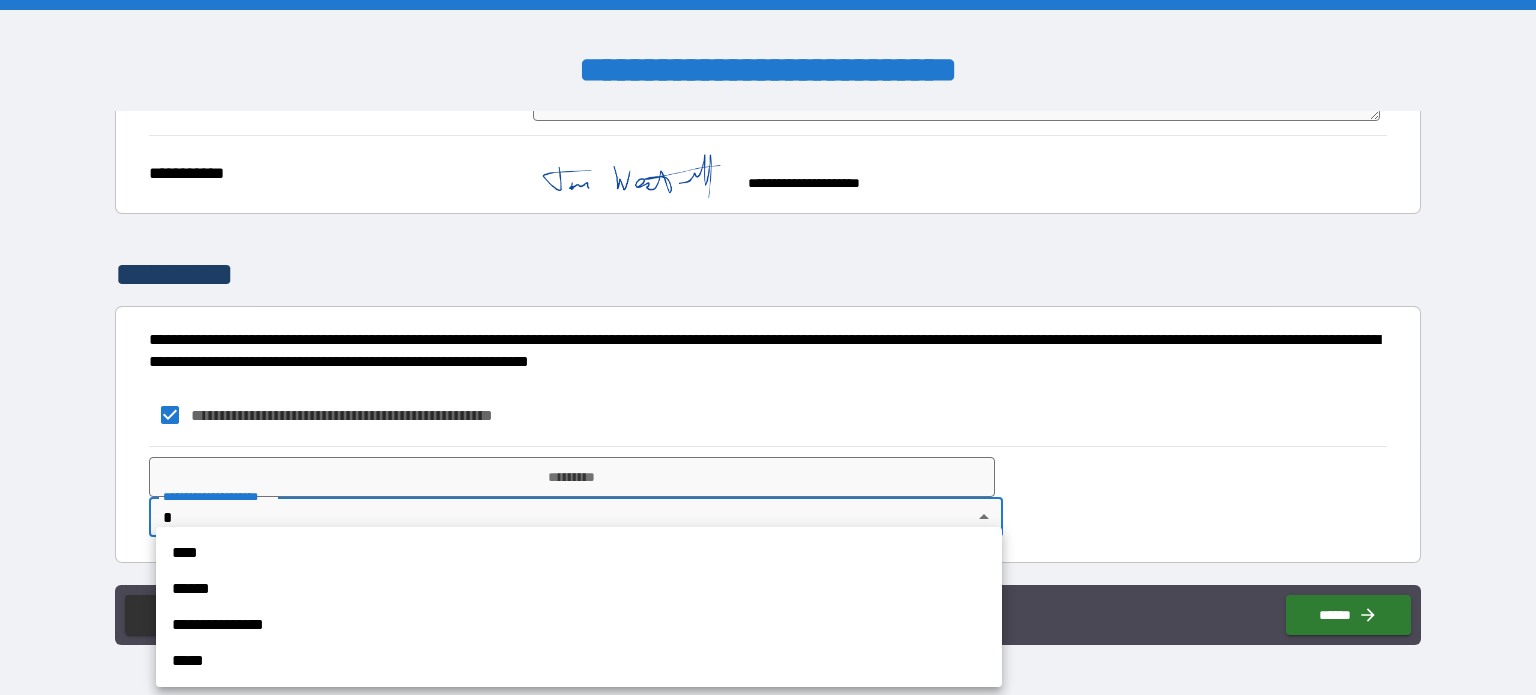 click on "****" at bounding box center [579, 553] 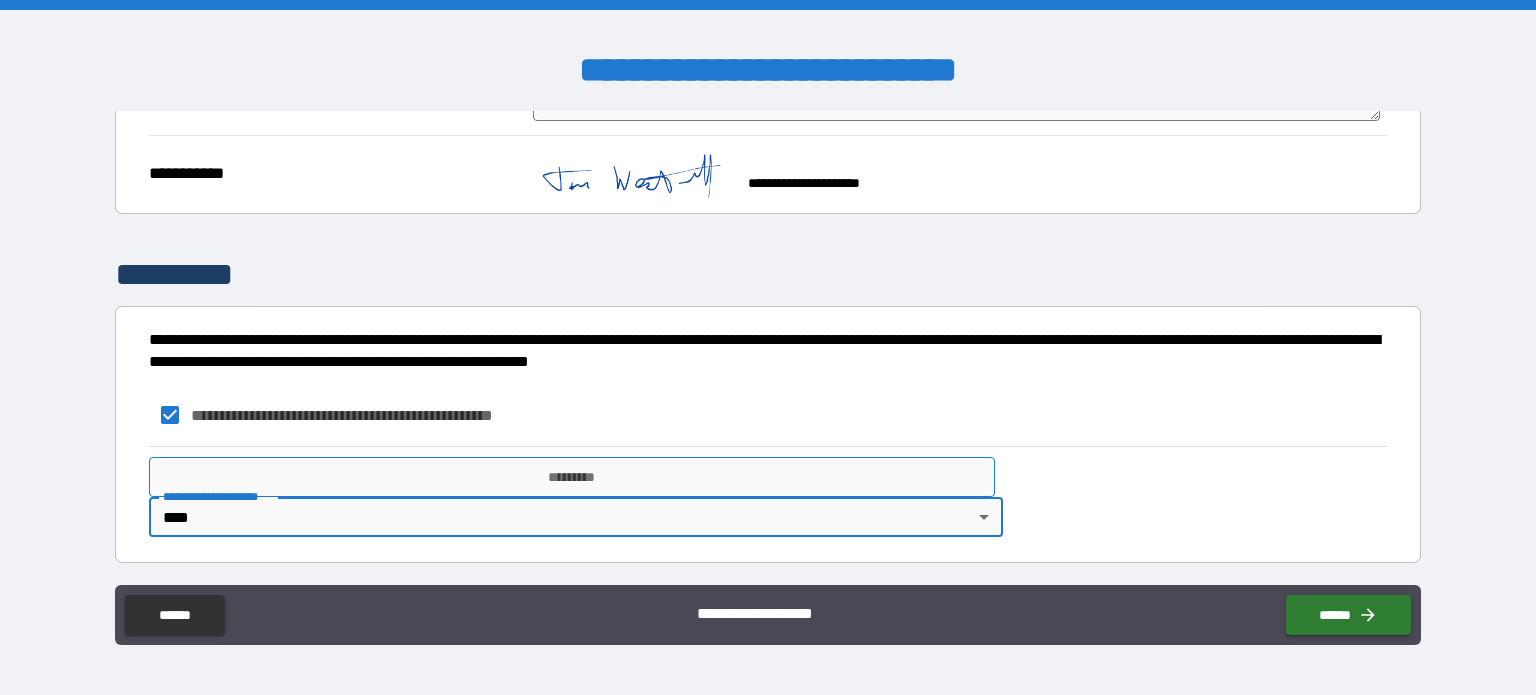 click on "*********" at bounding box center [572, 477] 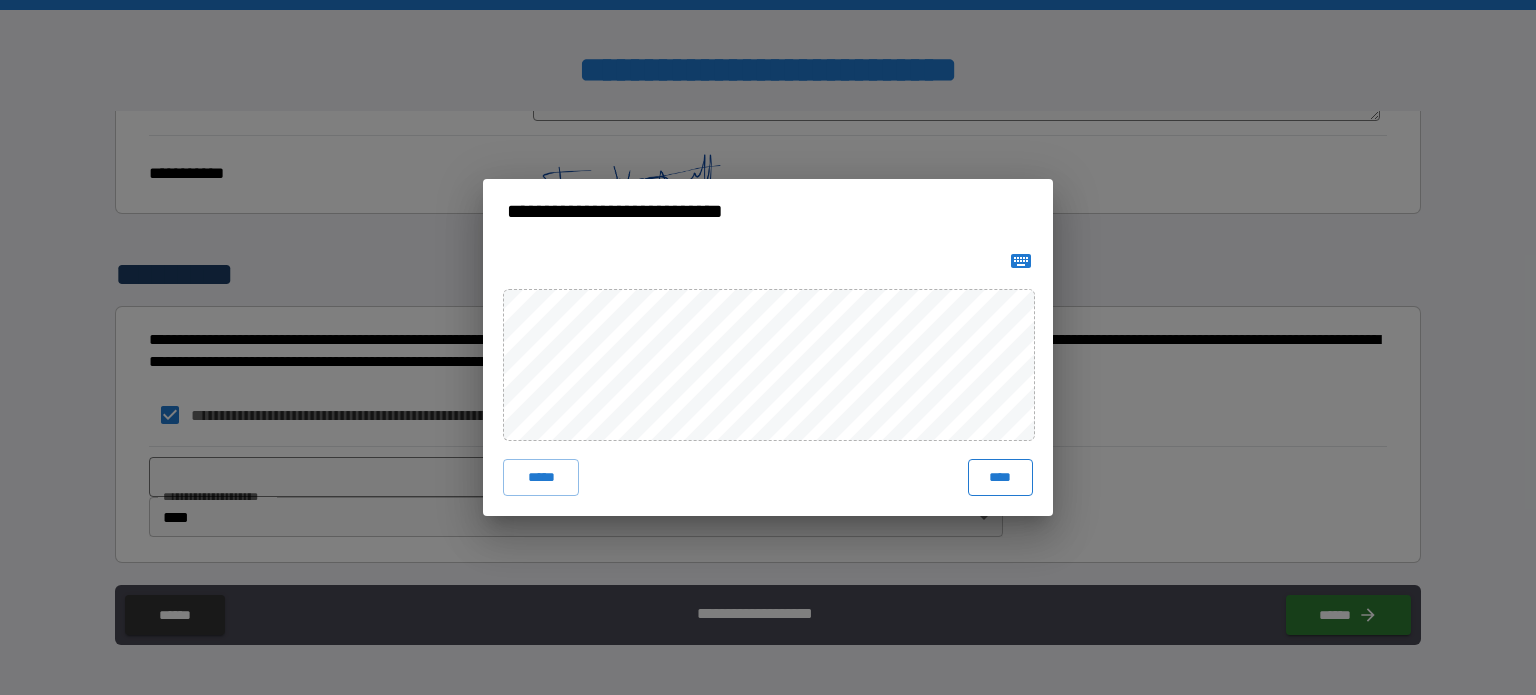 click on "****" at bounding box center (1000, 477) 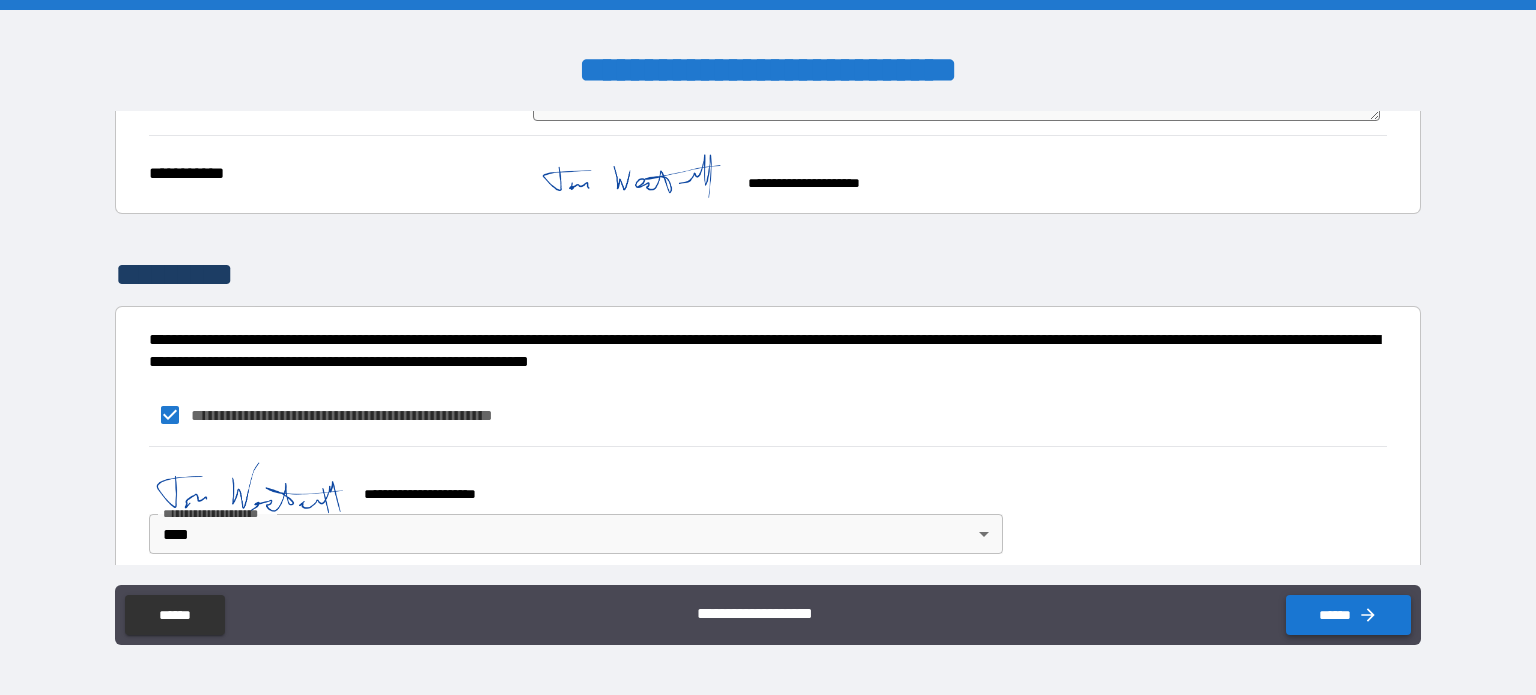 click on "******" at bounding box center (1348, 615) 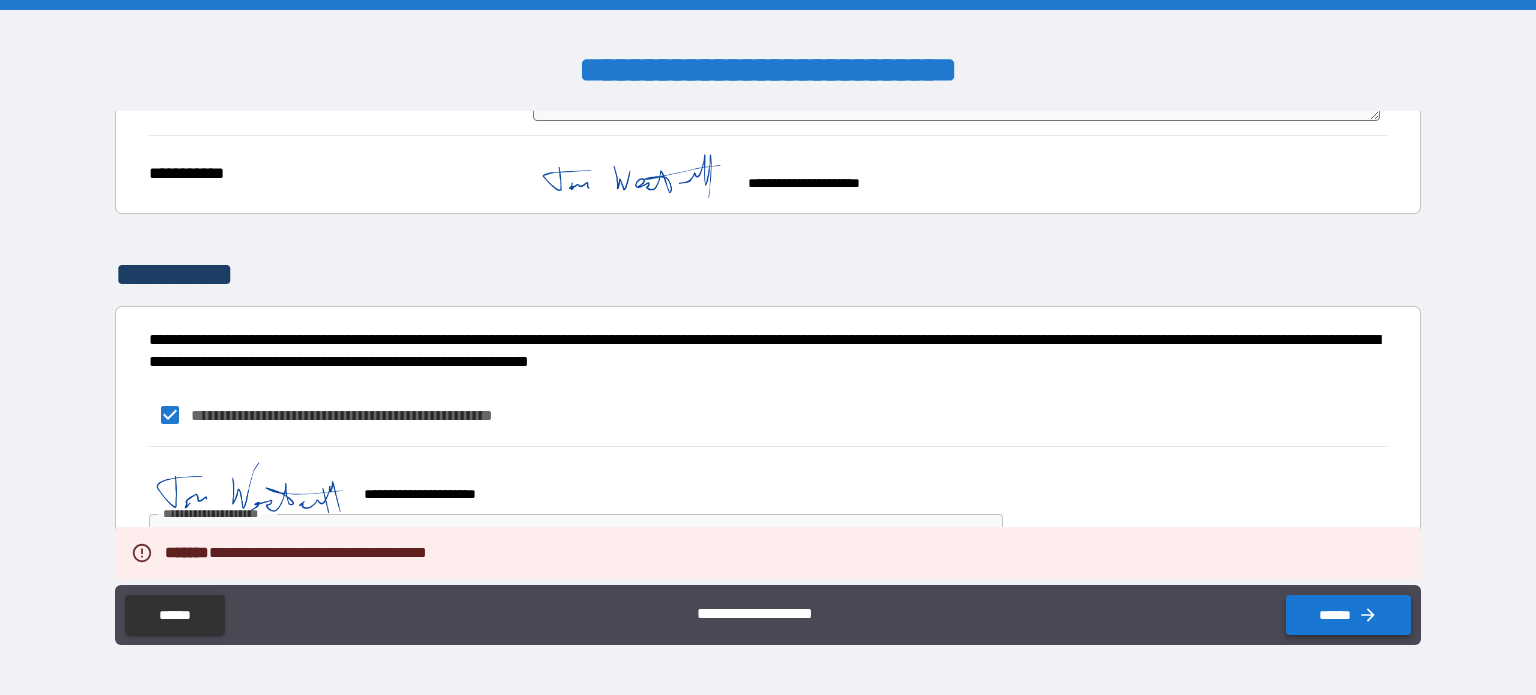 type on "*" 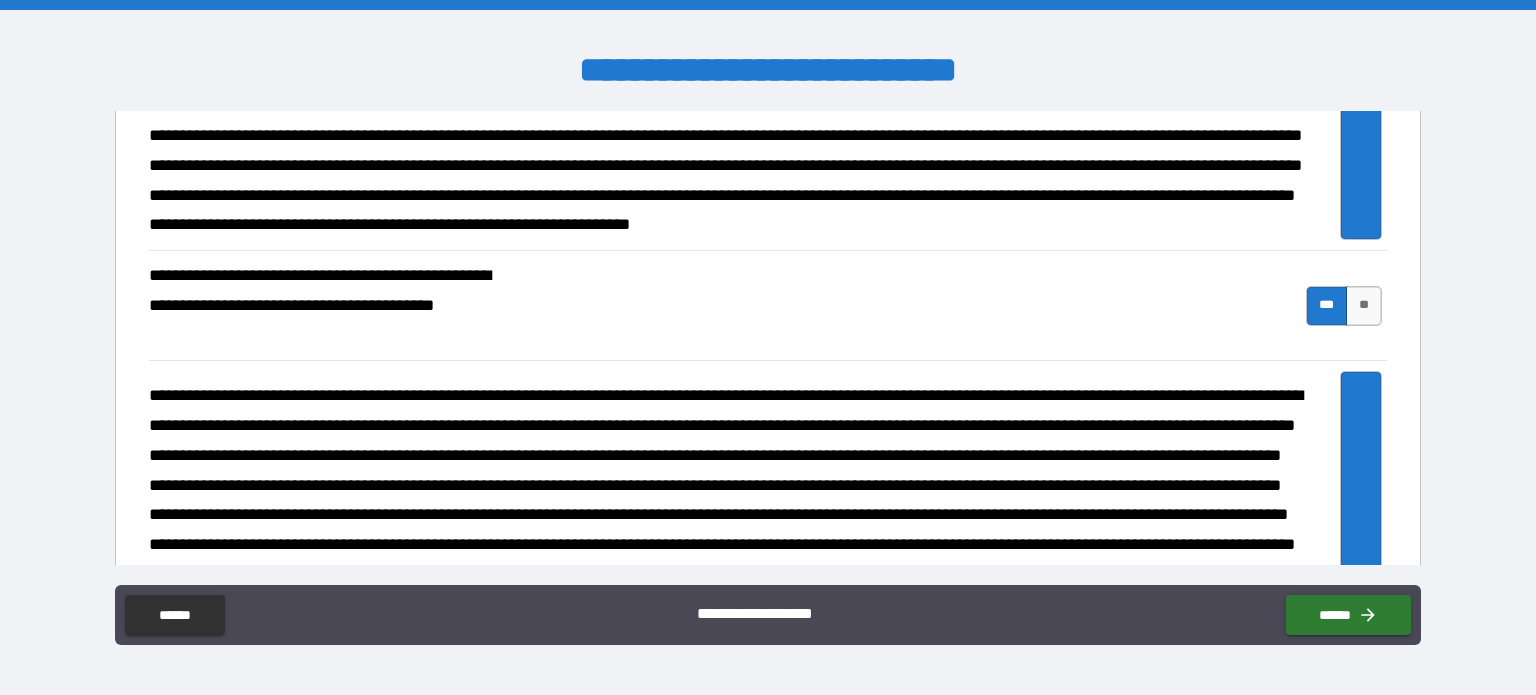 scroll, scrollTop: 0, scrollLeft: 0, axis: both 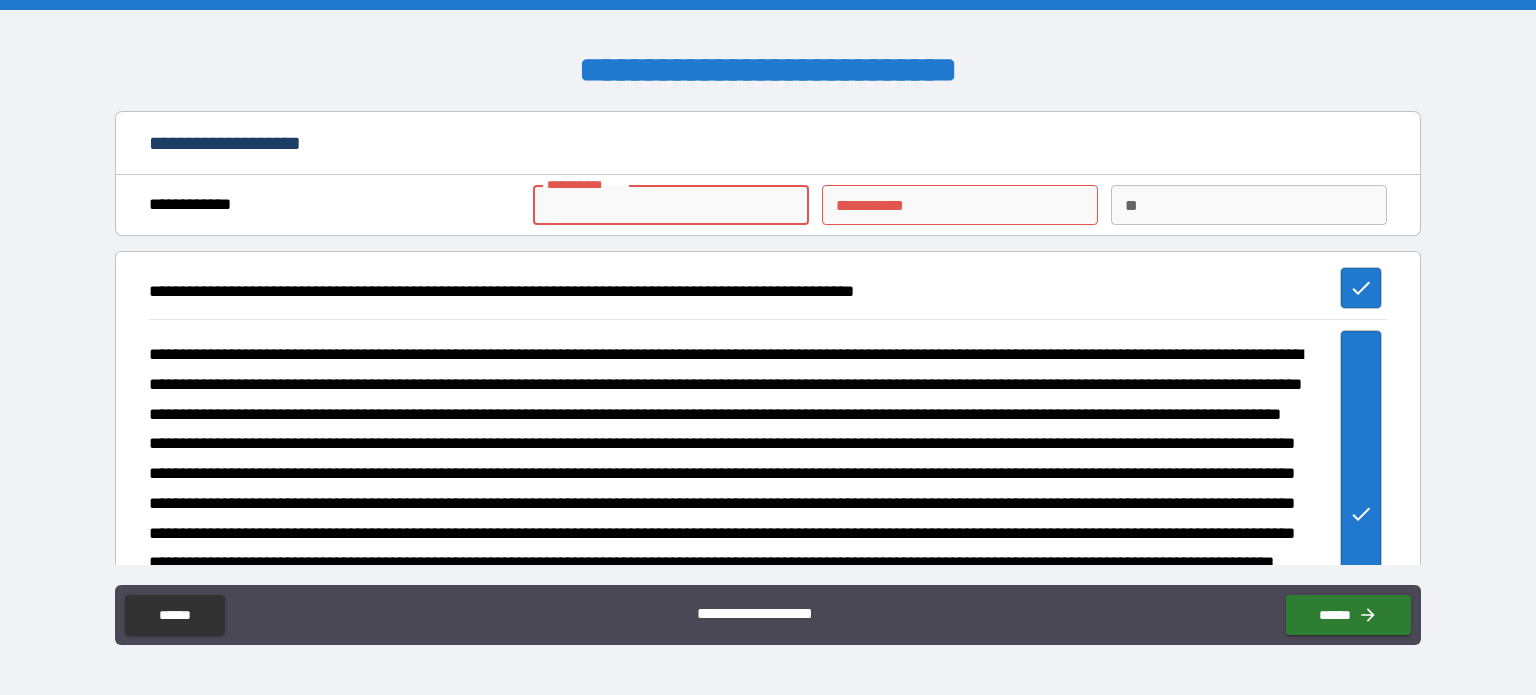 click on "**********" at bounding box center [671, 205] 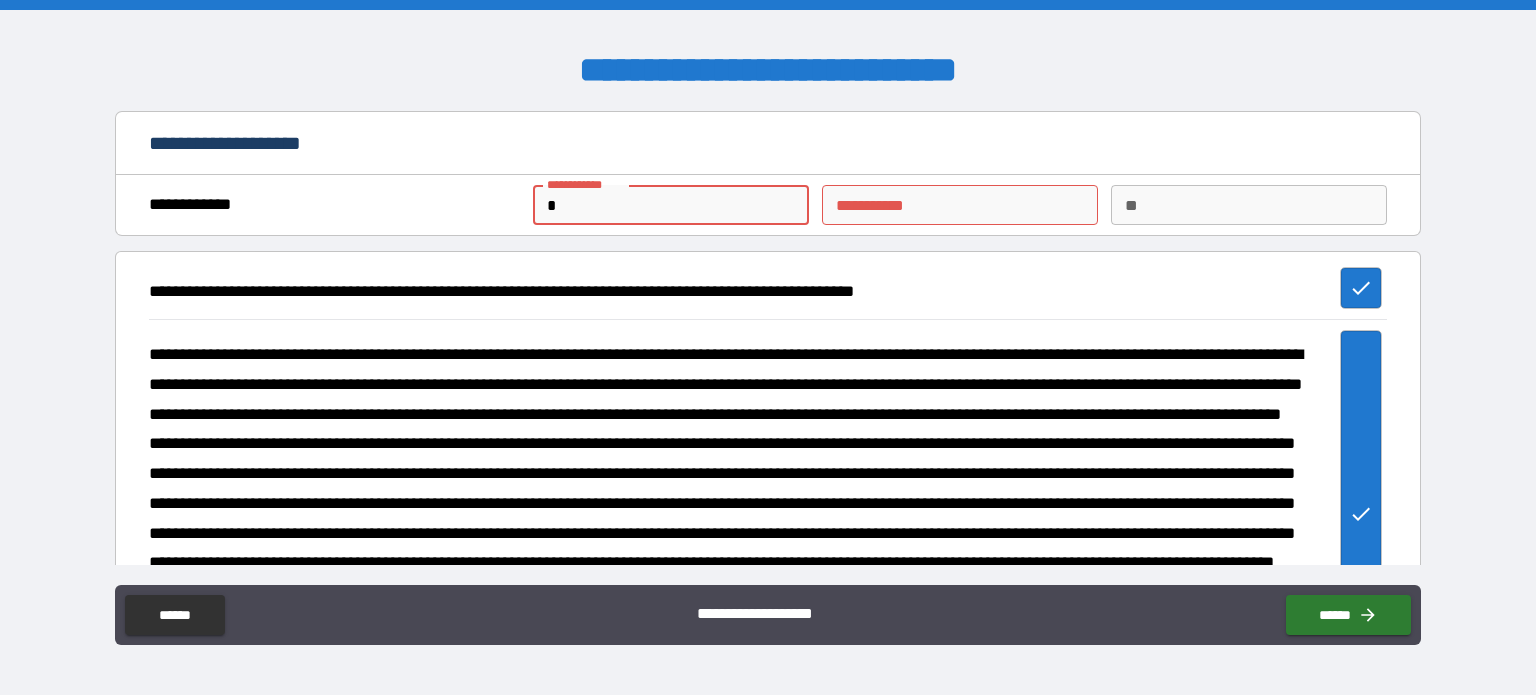type on "**" 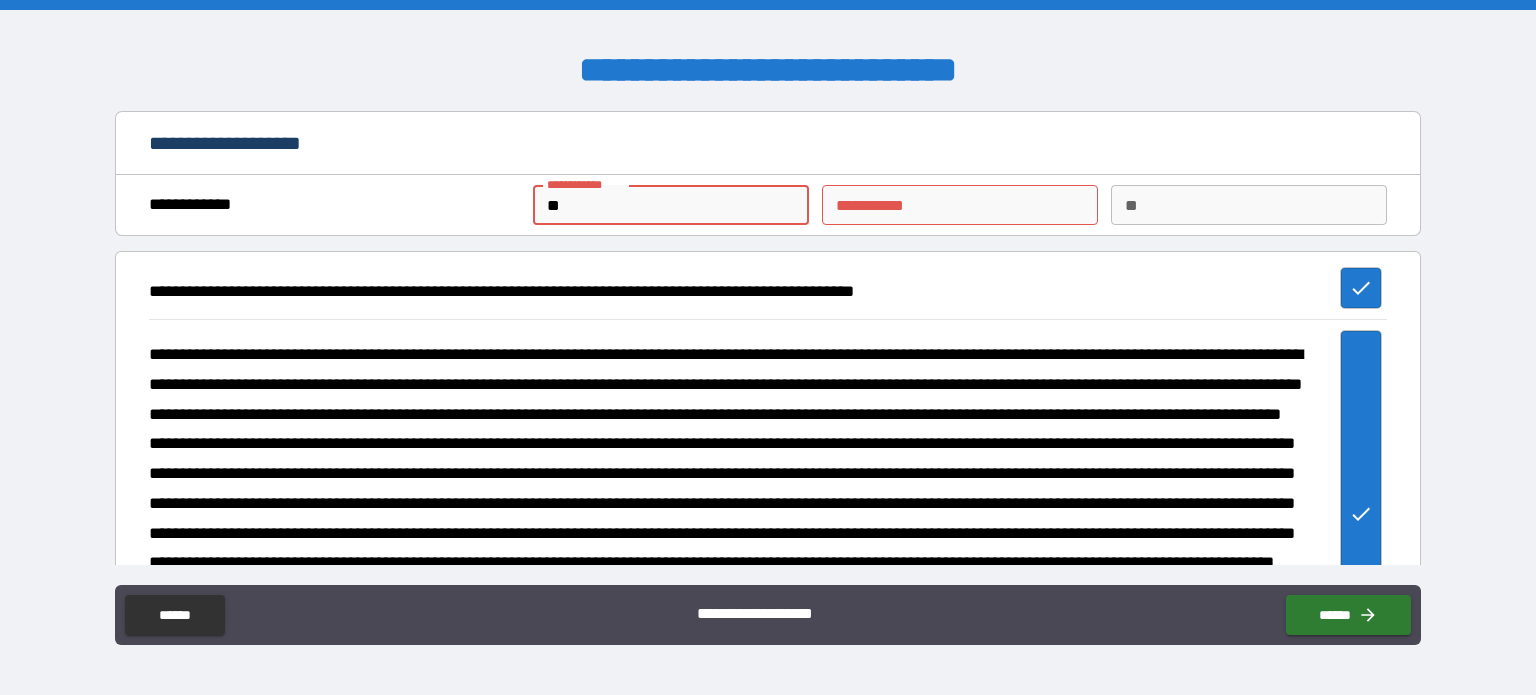 type on "*" 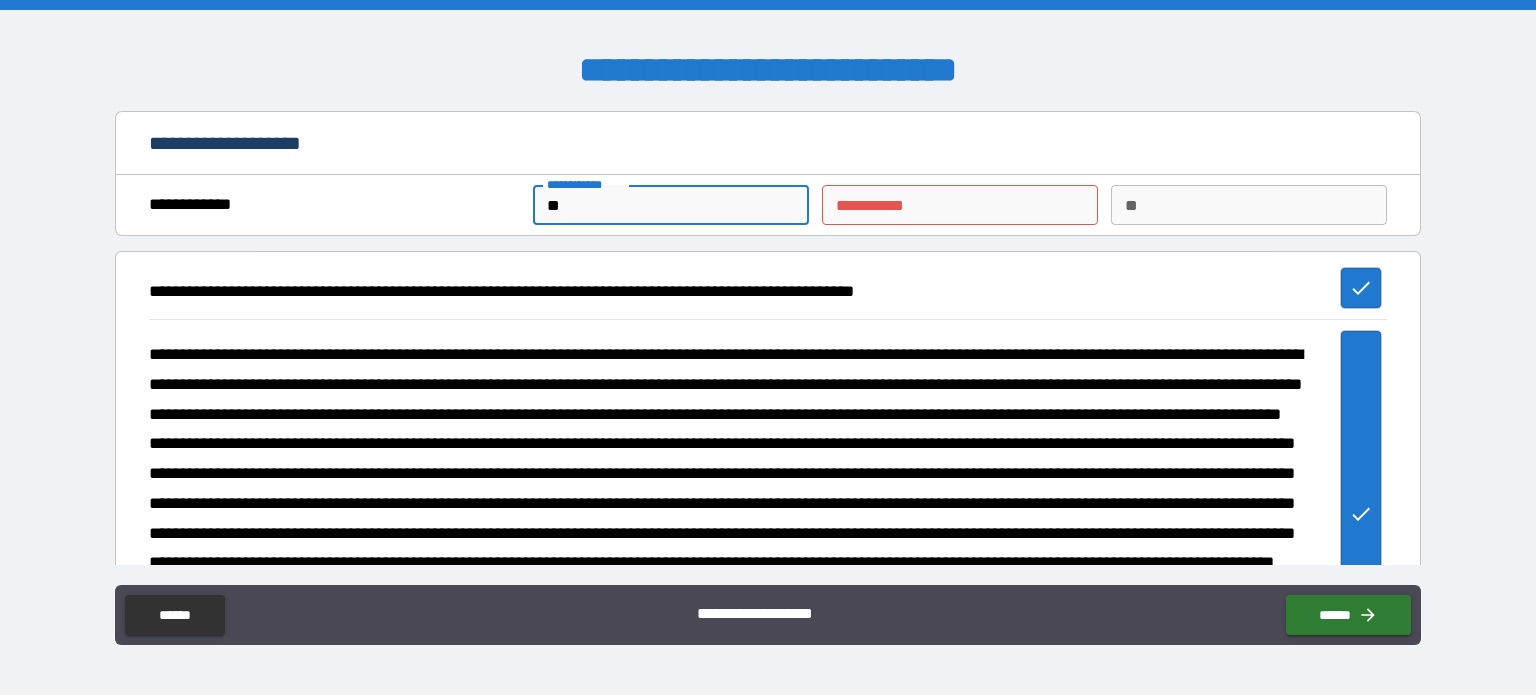 type on "***" 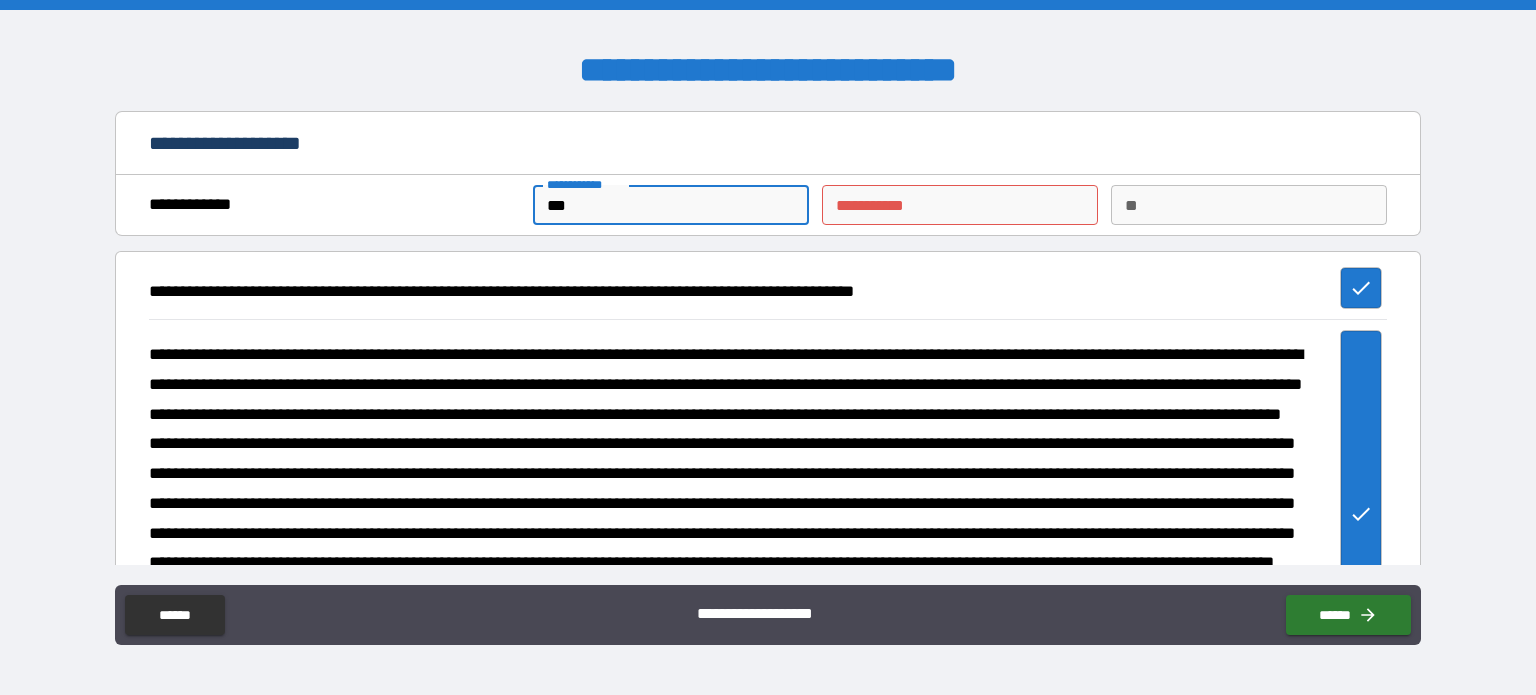 type on "****" 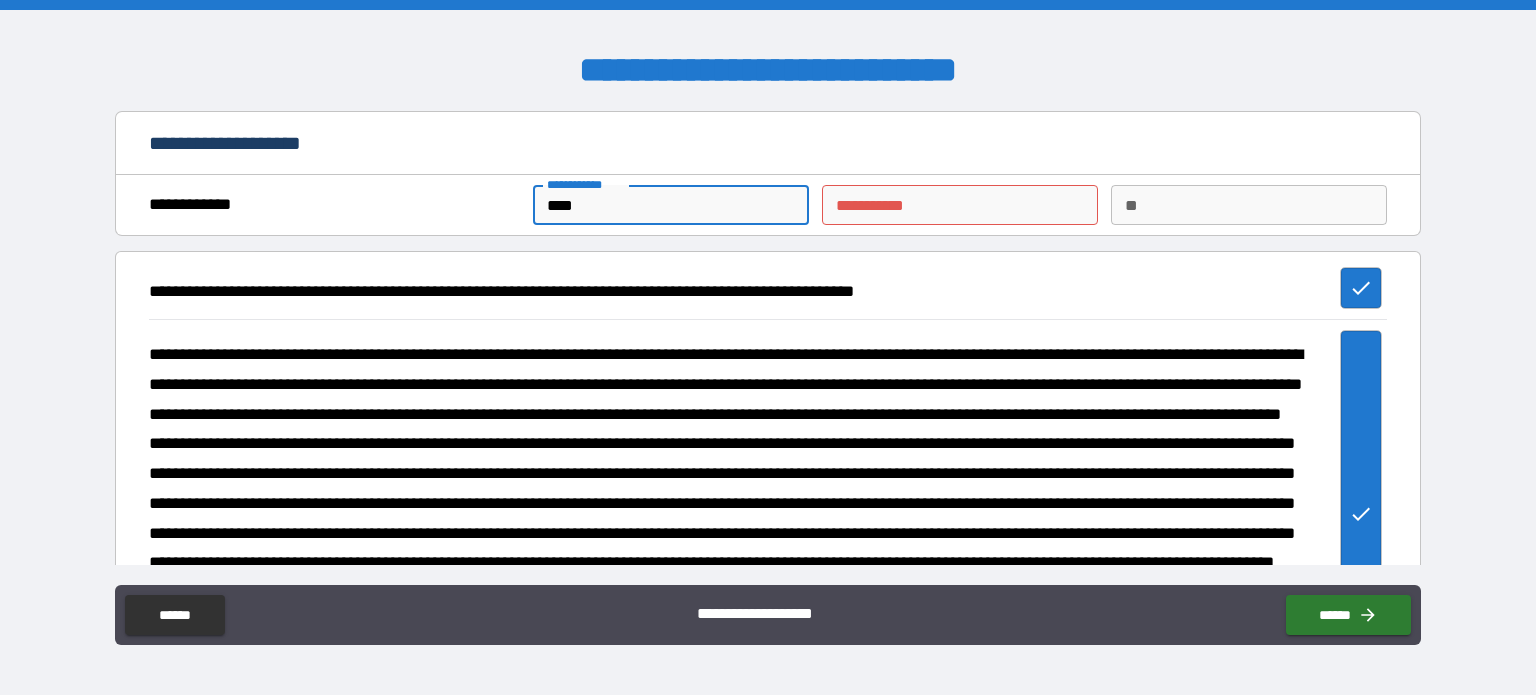 type on "*" 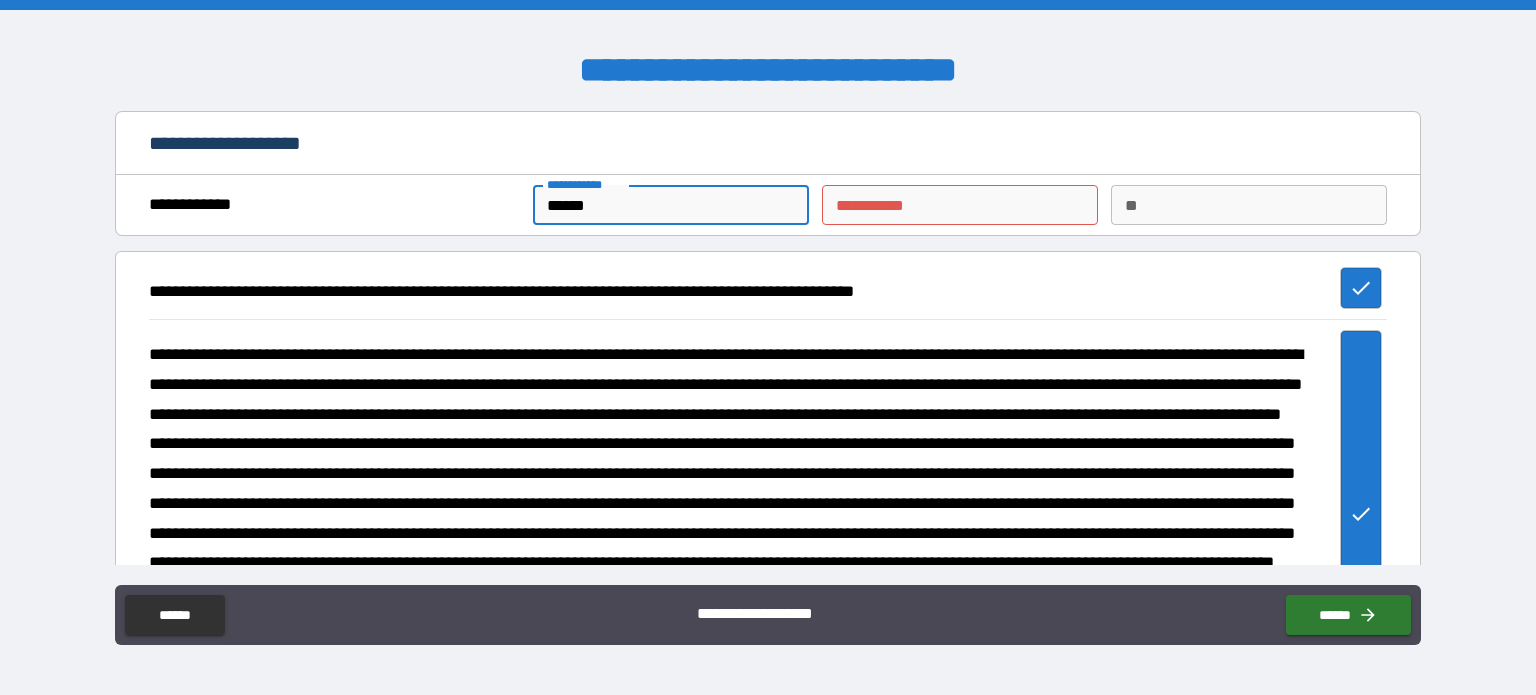 type on "*******" 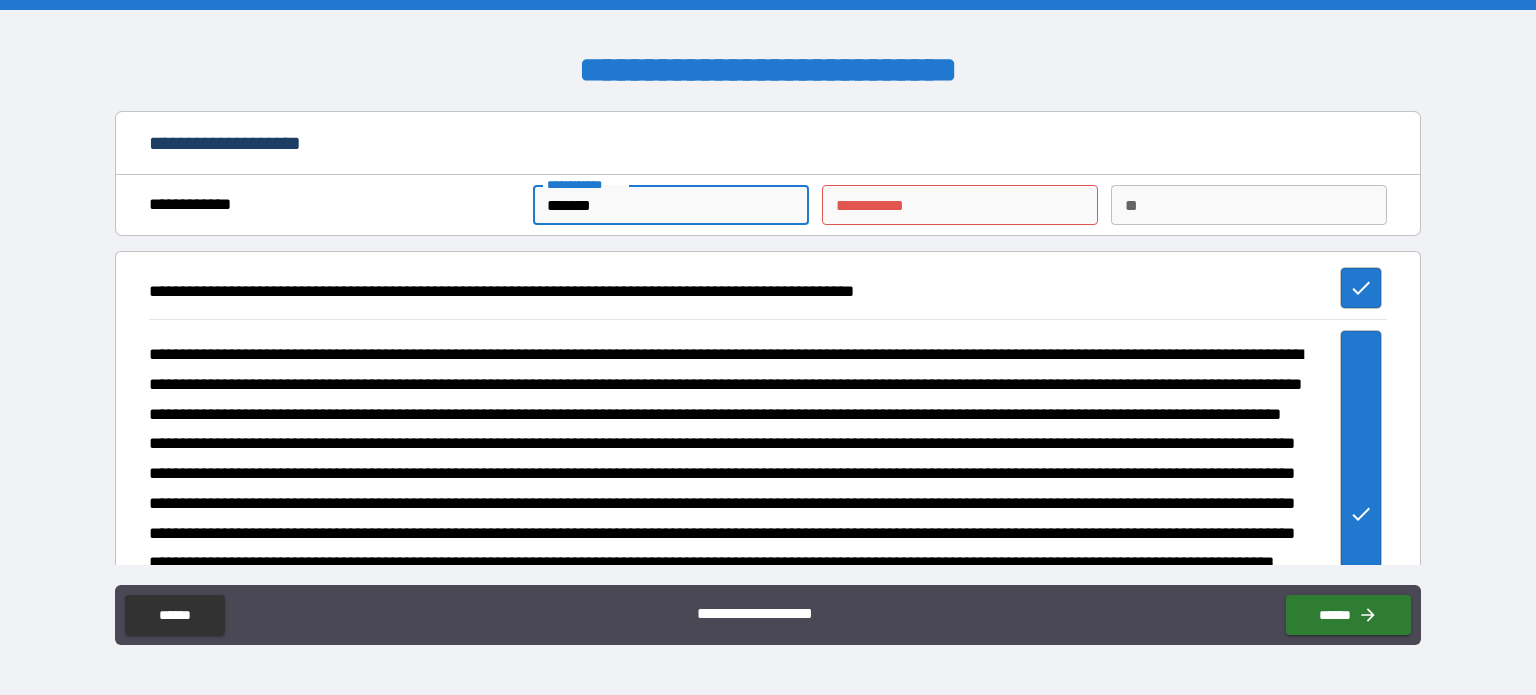 type on "********" 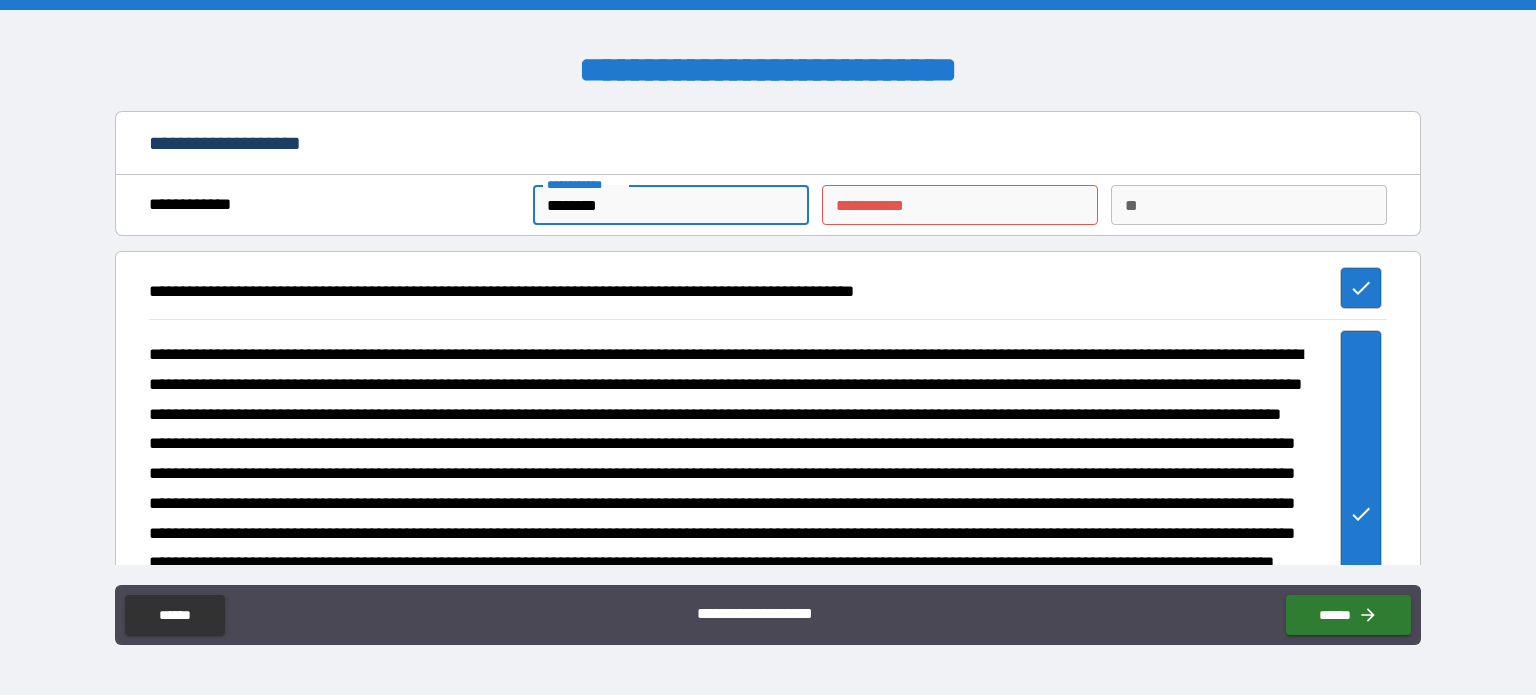 type on "*" 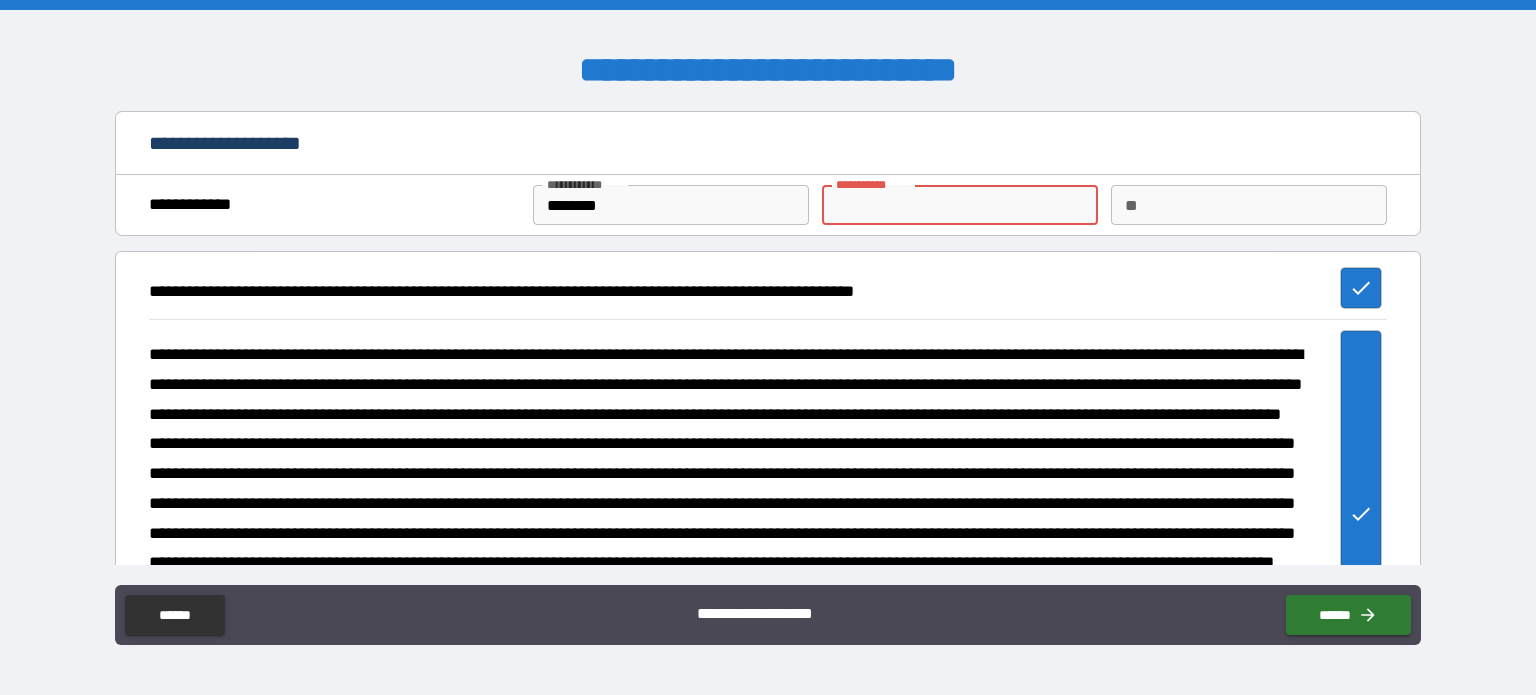 type on "*" 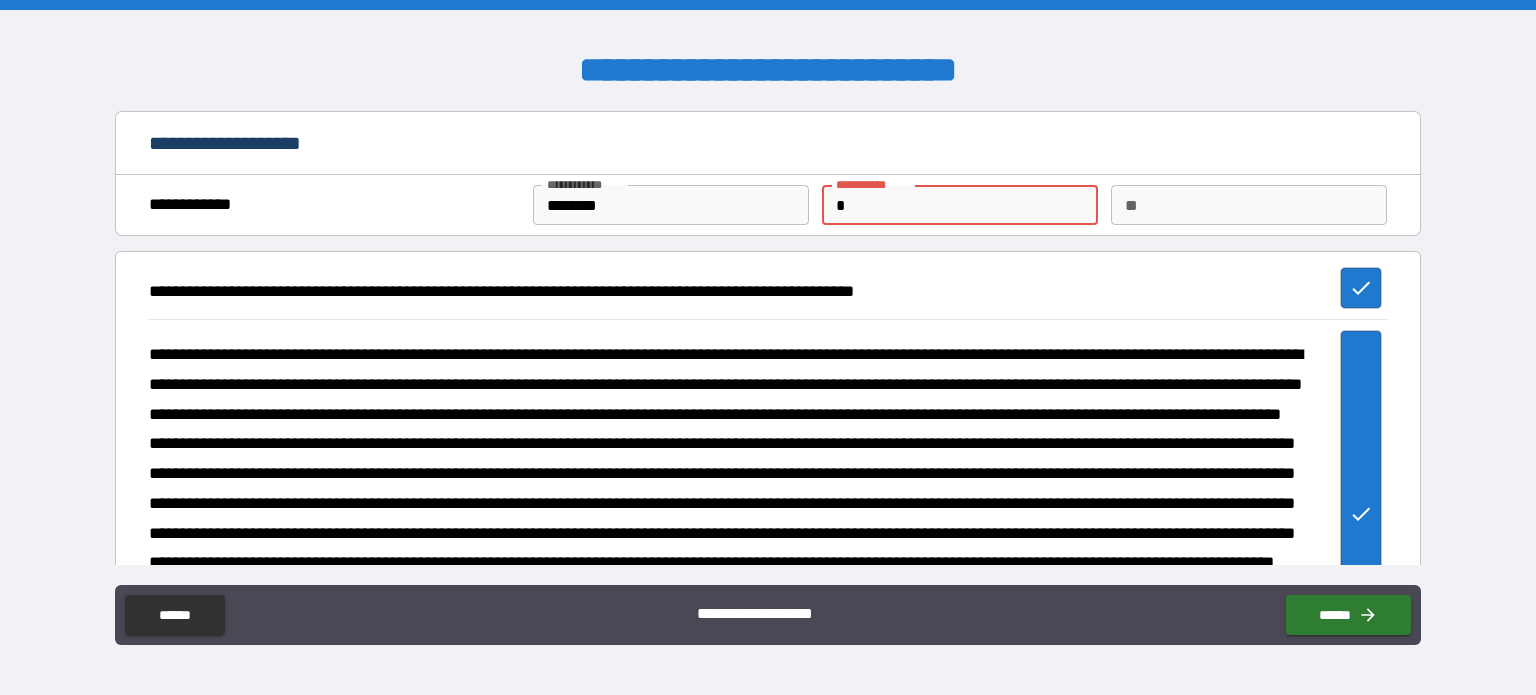 type on "**" 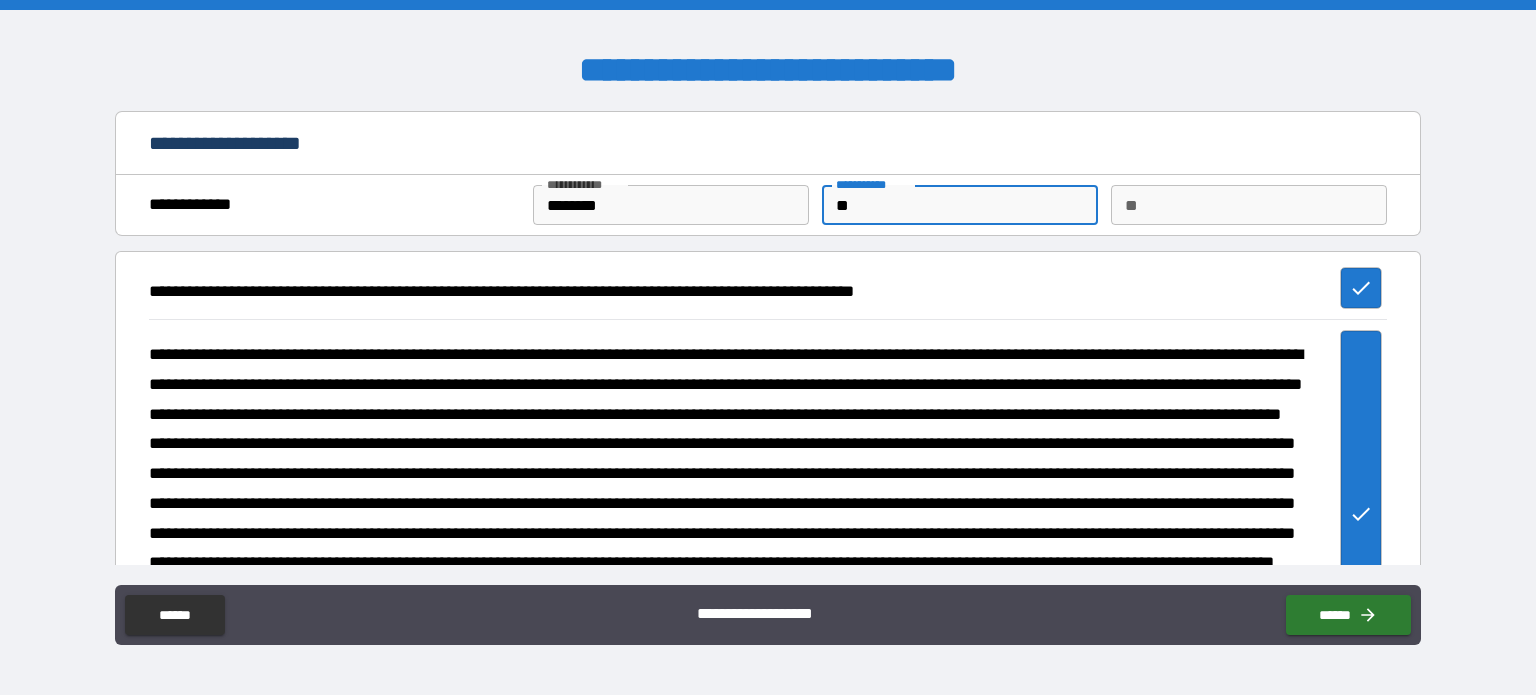 type on "***" 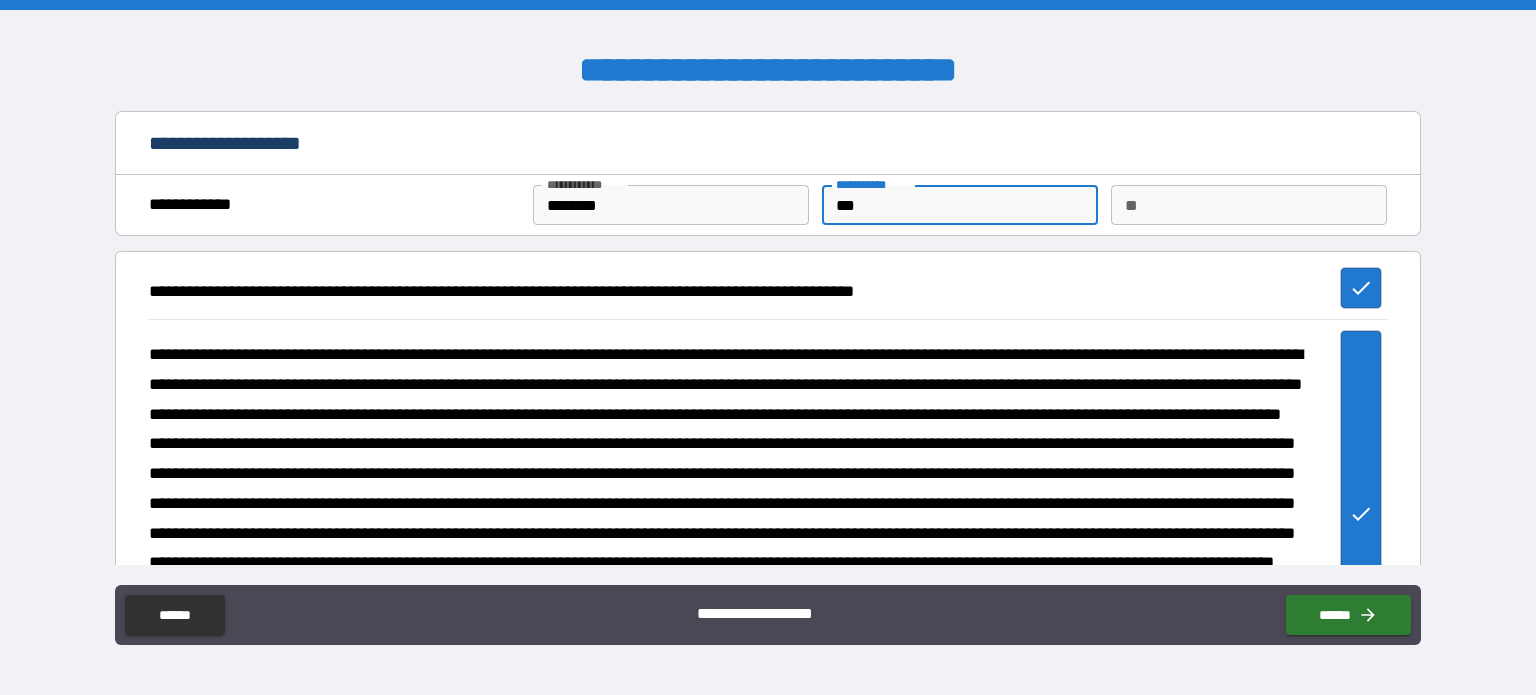 type on "*" 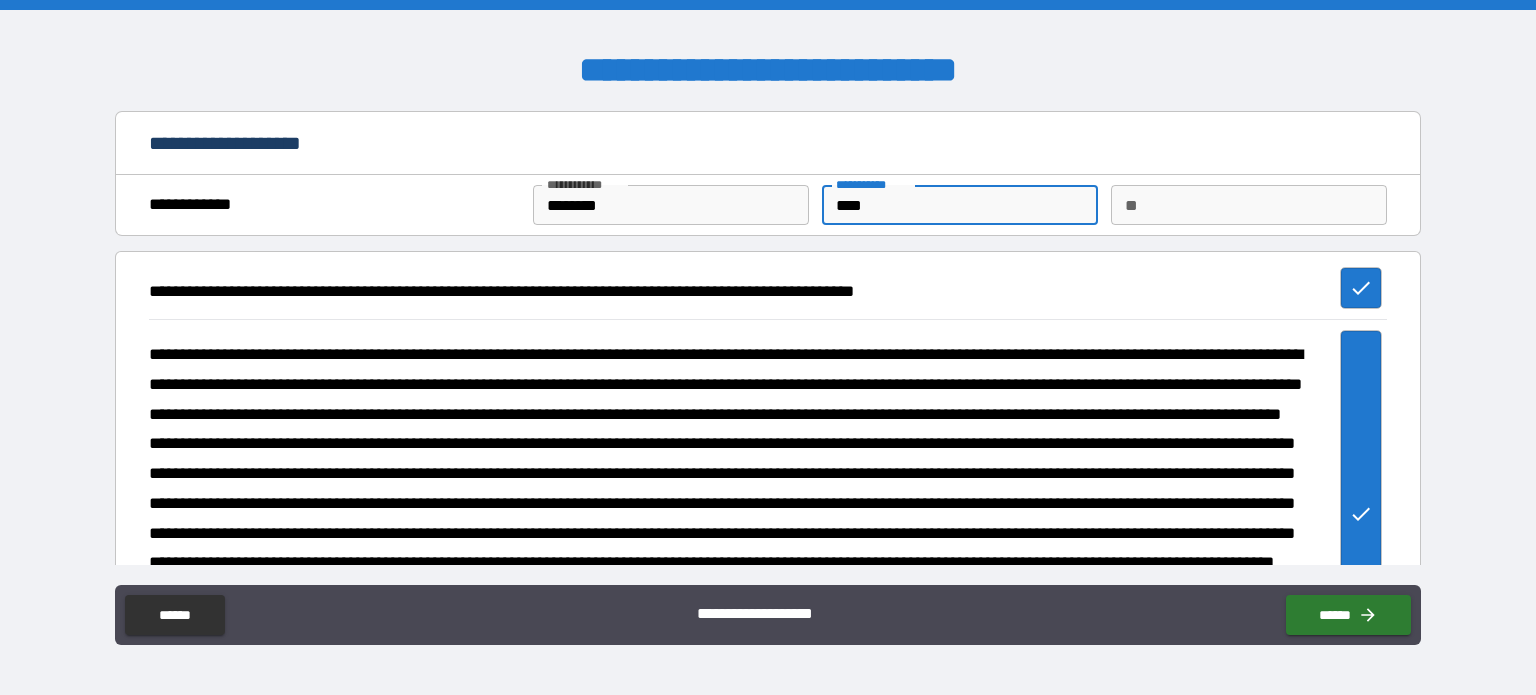 type on "*****" 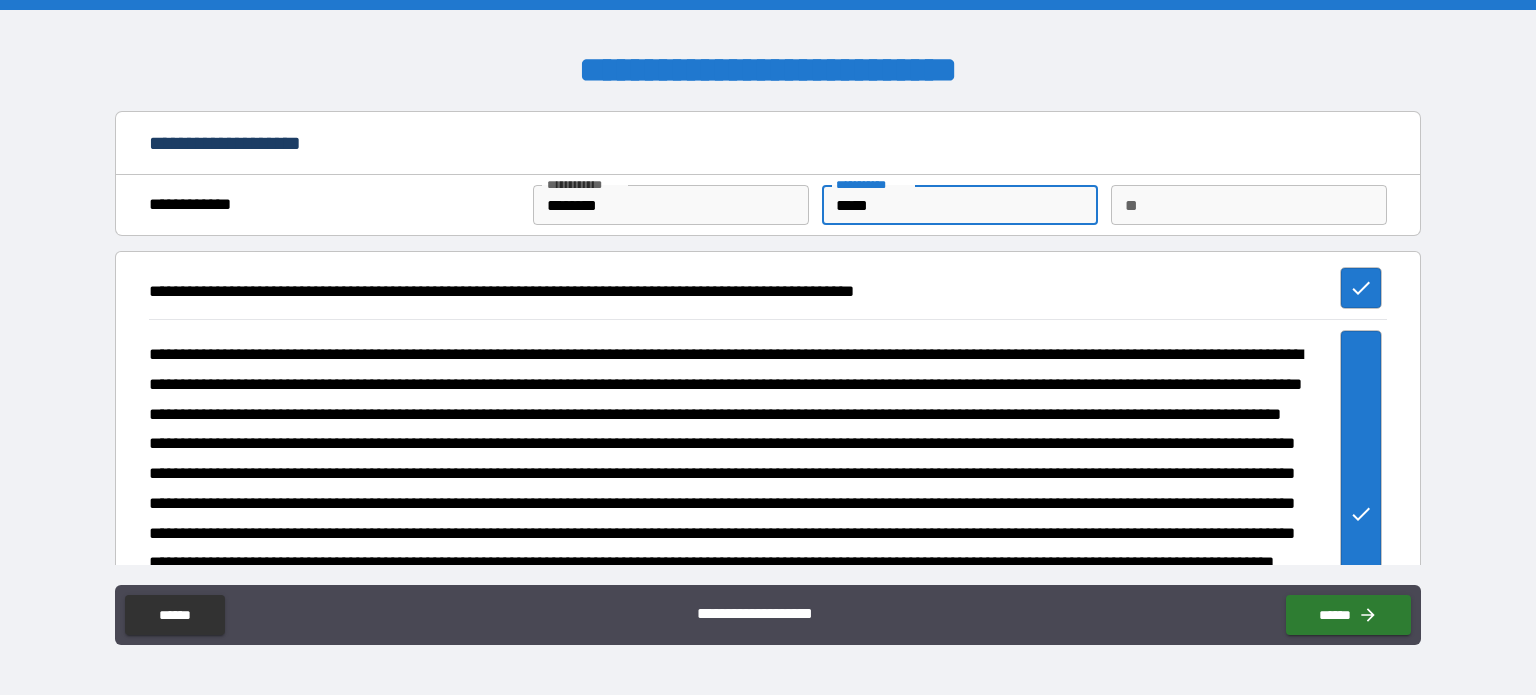 type on "*" 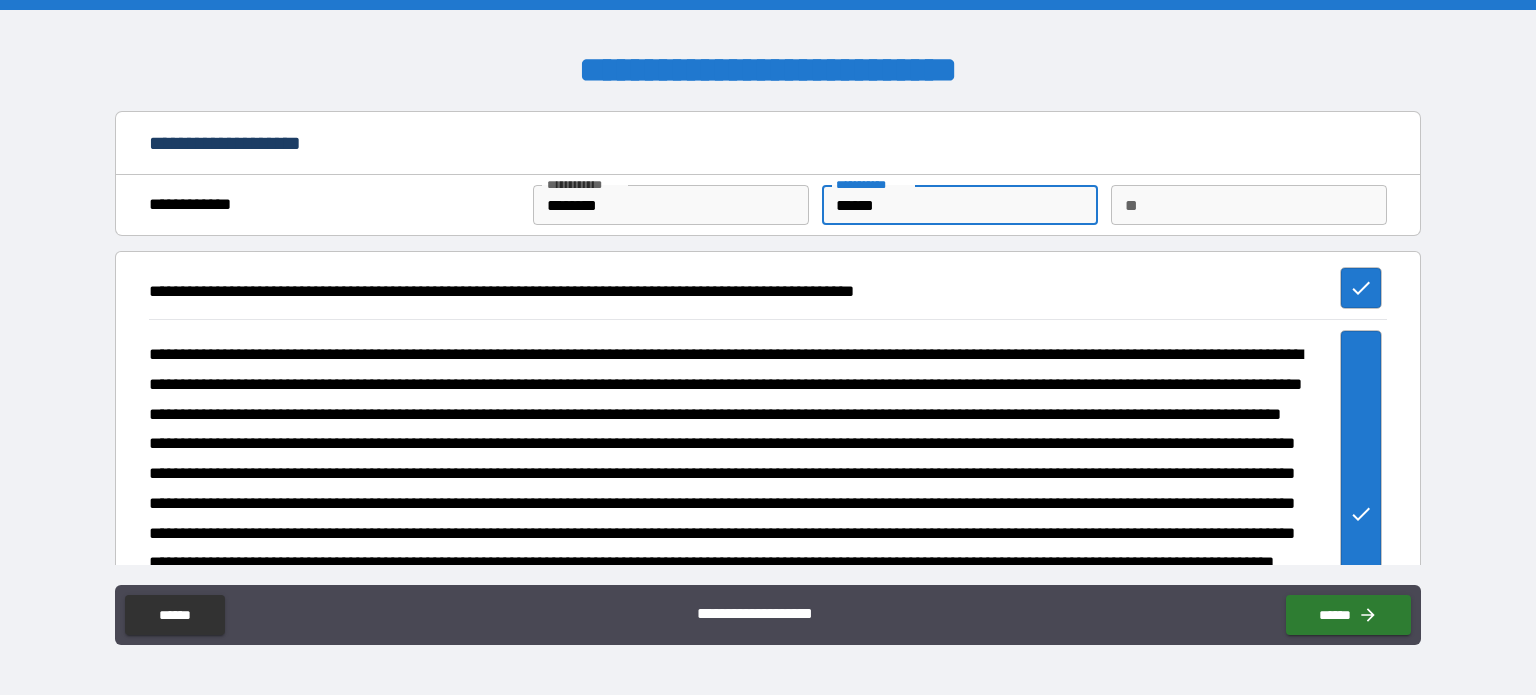 type on "*" 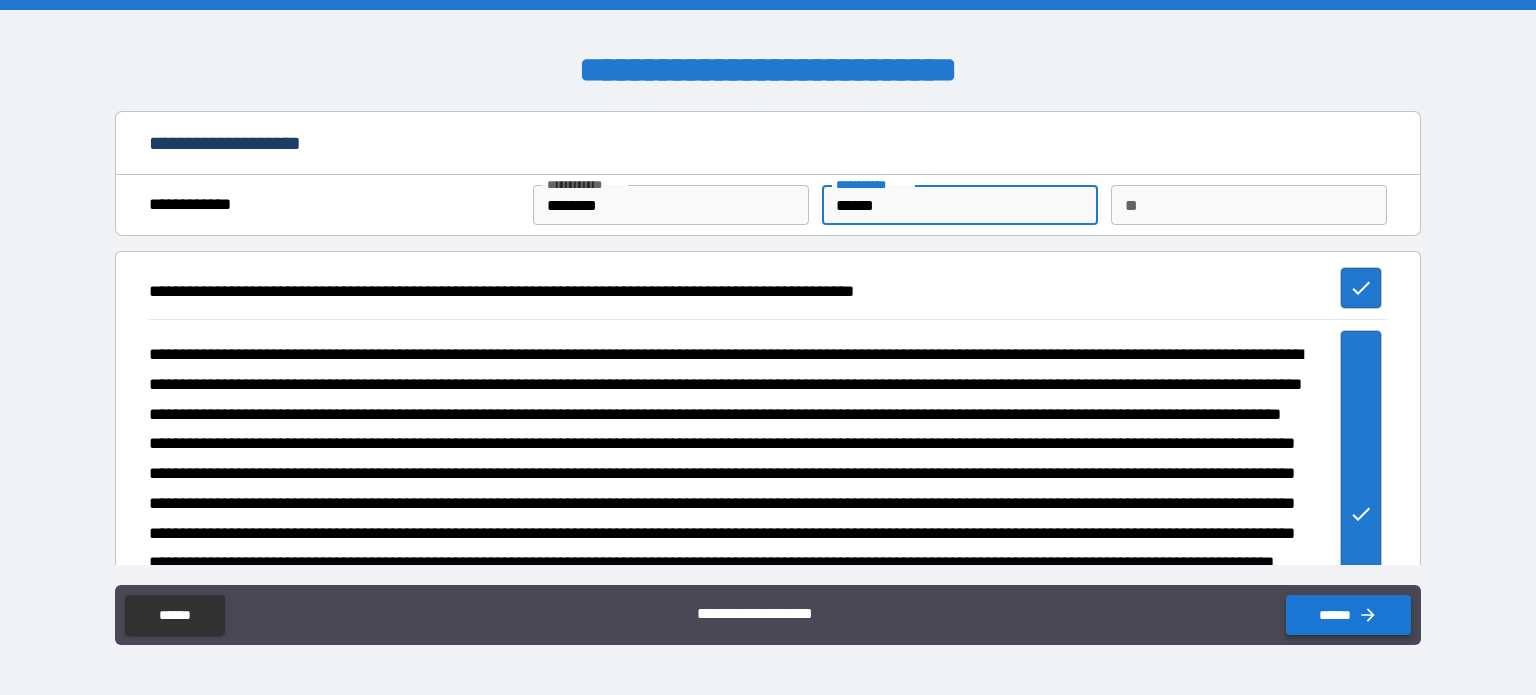 click on "******" at bounding box center [1348, 615] 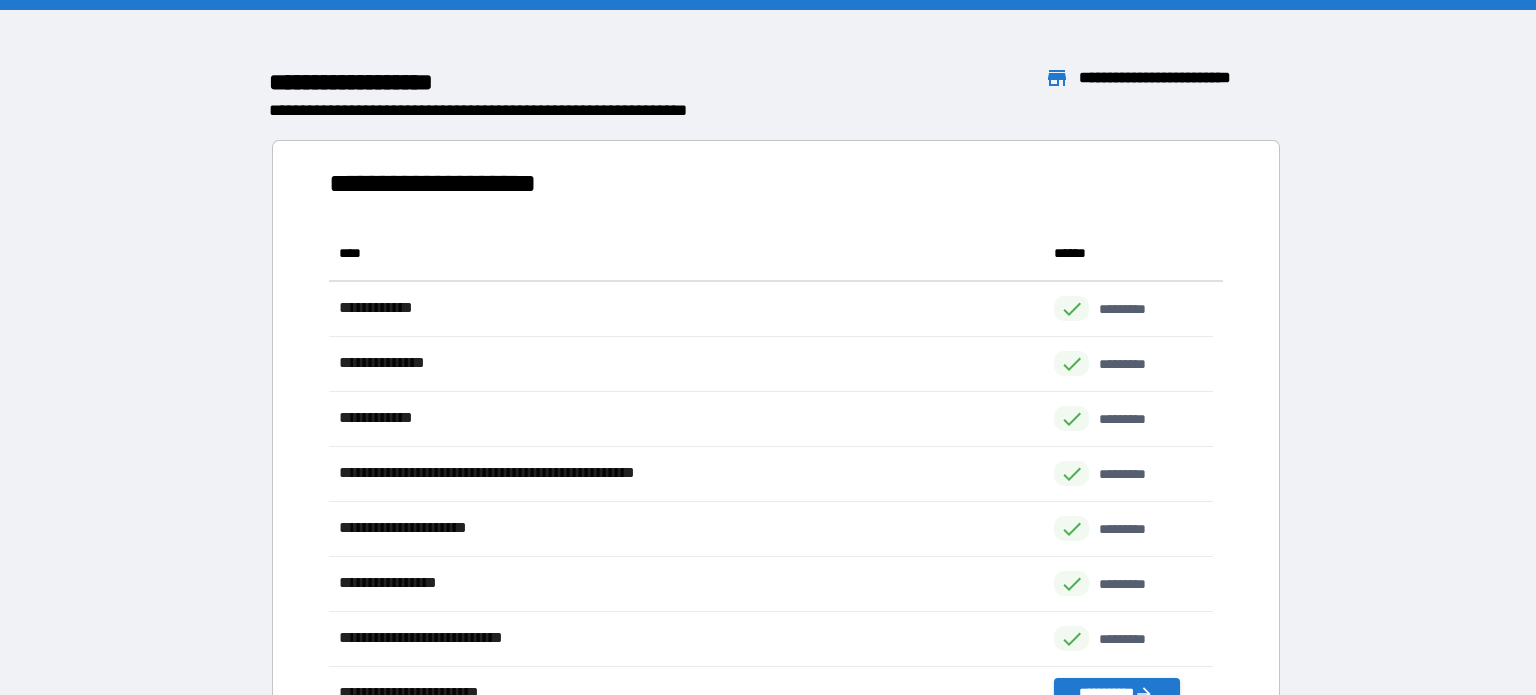 scroll, scrollTop: 16, scrollLeft: 16, axis: both 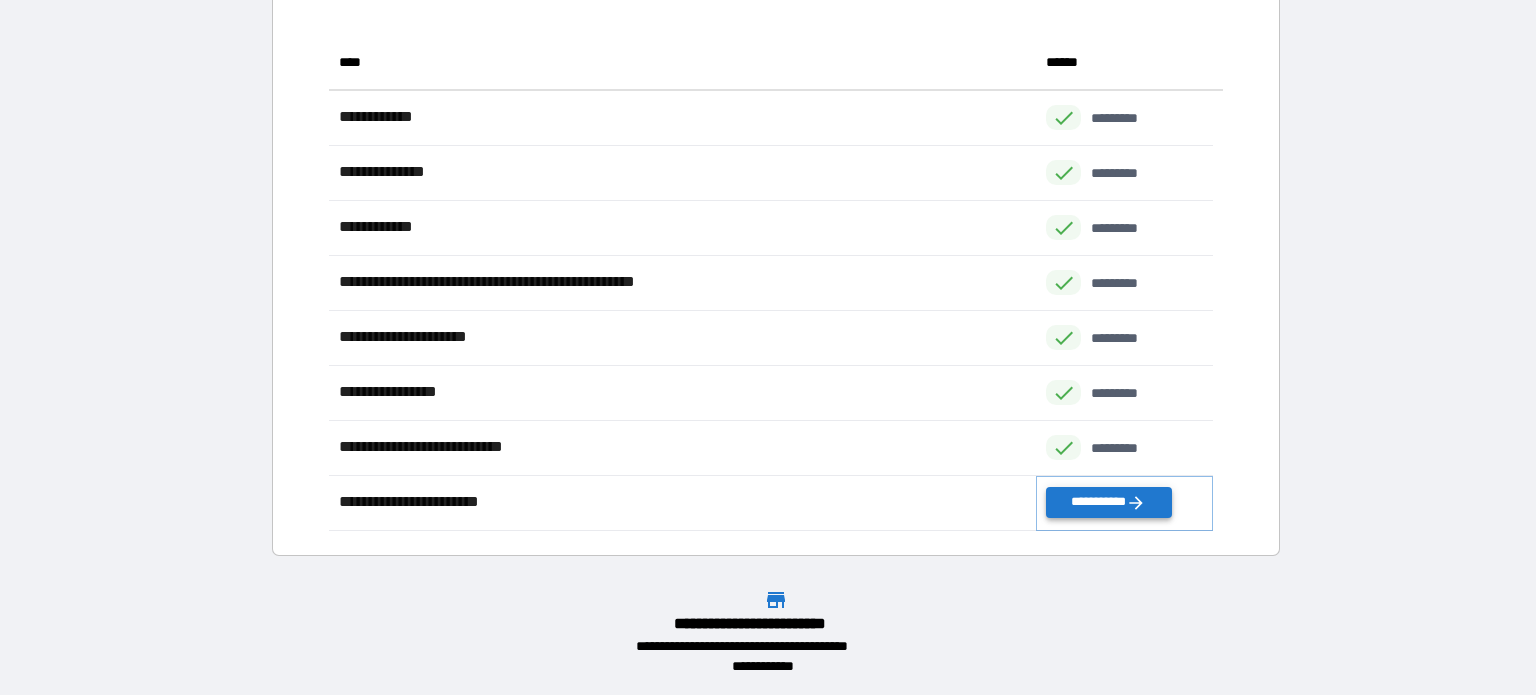 click on "**********" at bounding box center (1108, 502) 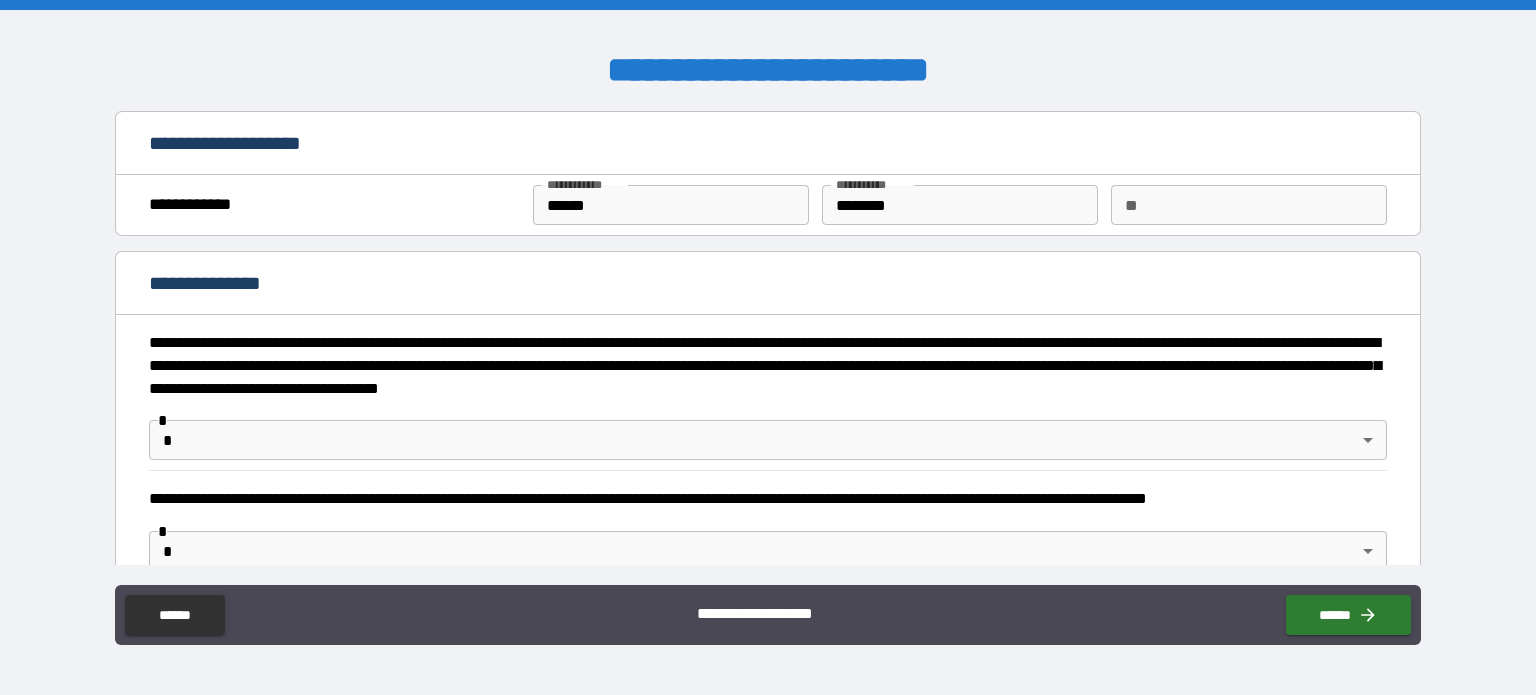 click on "**********" at bounding box center [768, 347] 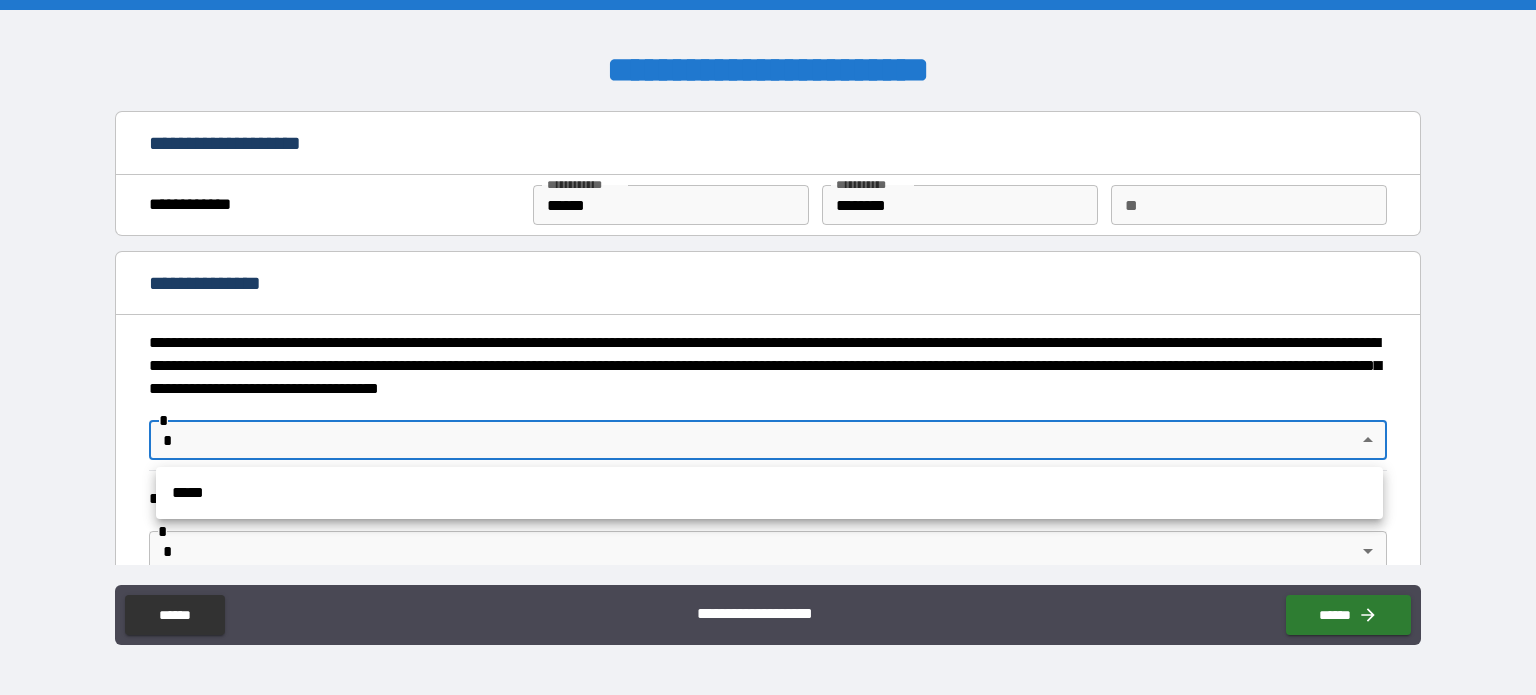 click on "*****" at bounding box center (769, 493) 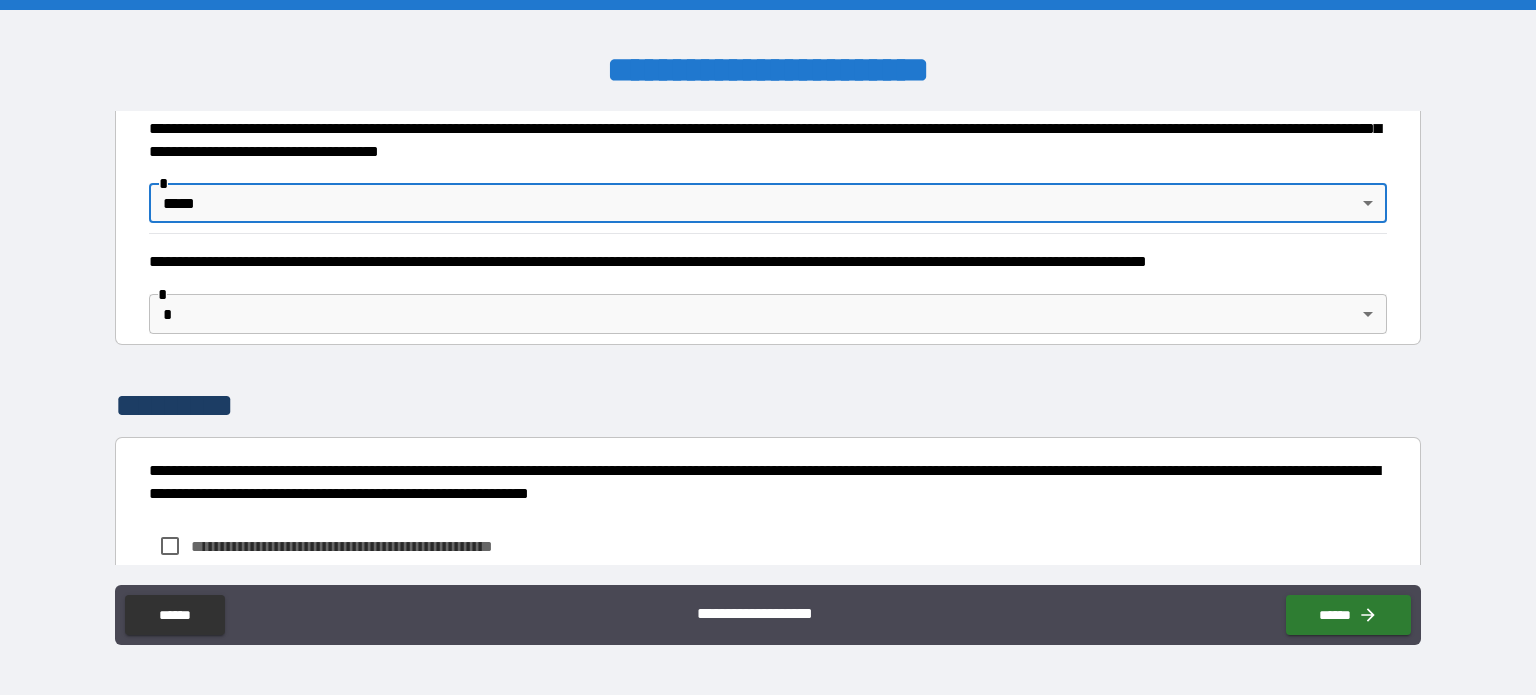 scroll, scrollTop: 238, scrollLeft: 0, axis: vertical 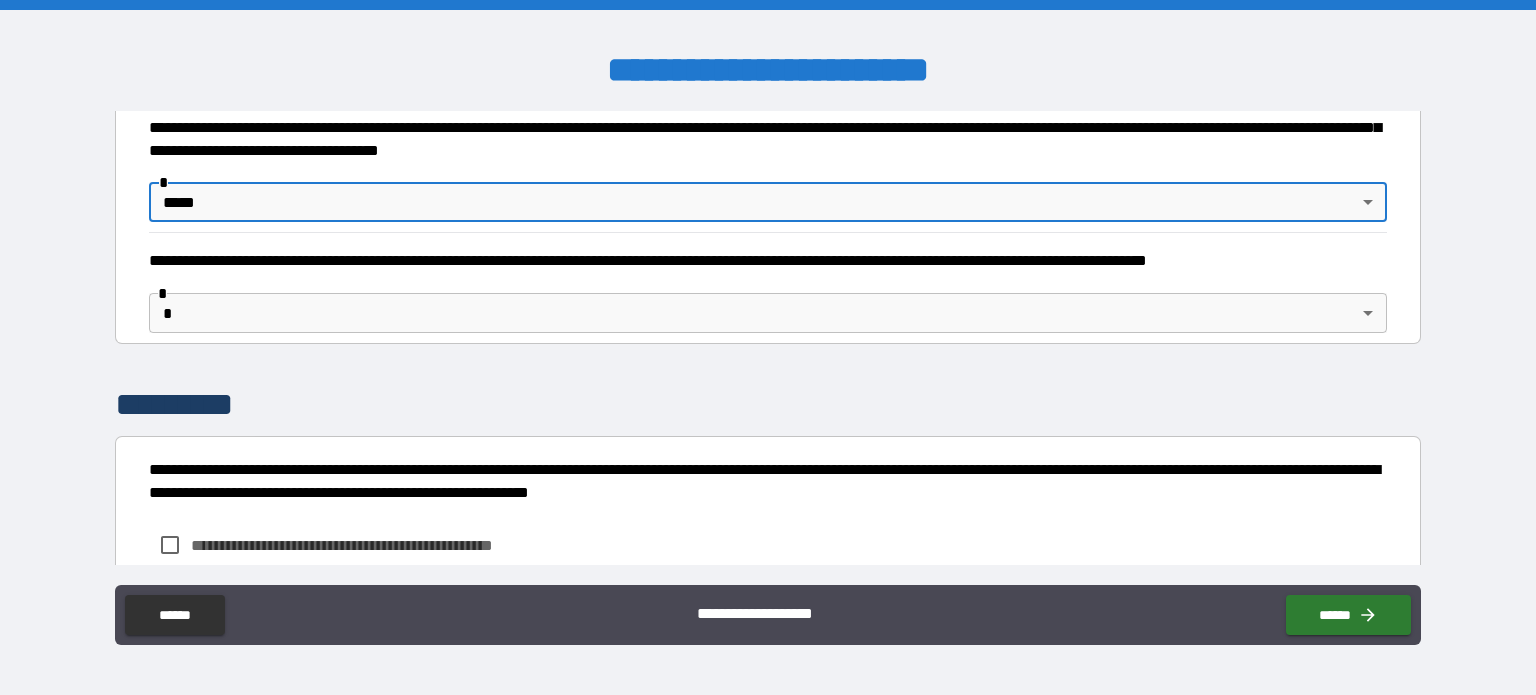 click on "**********" at bounding box center (768, 347) 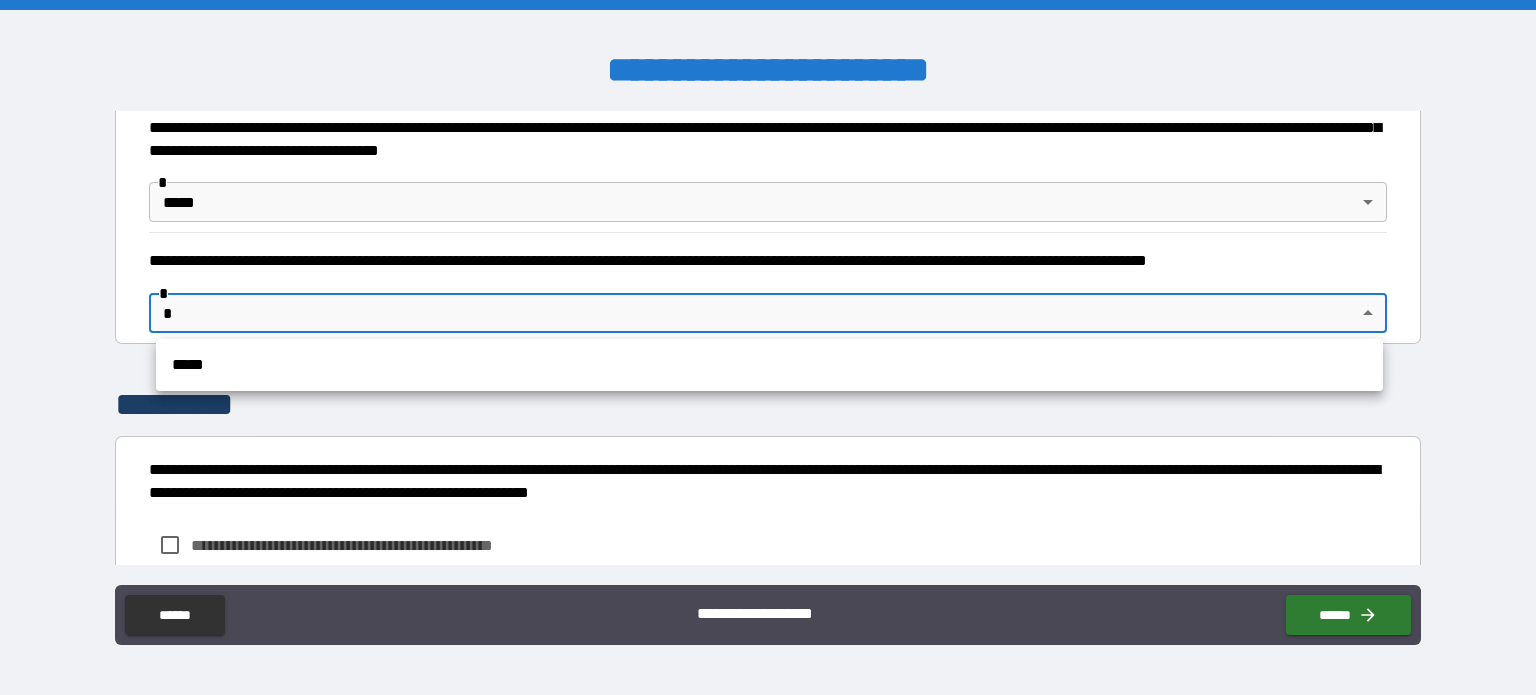 click on "*****" at bounding box center [769, 365] 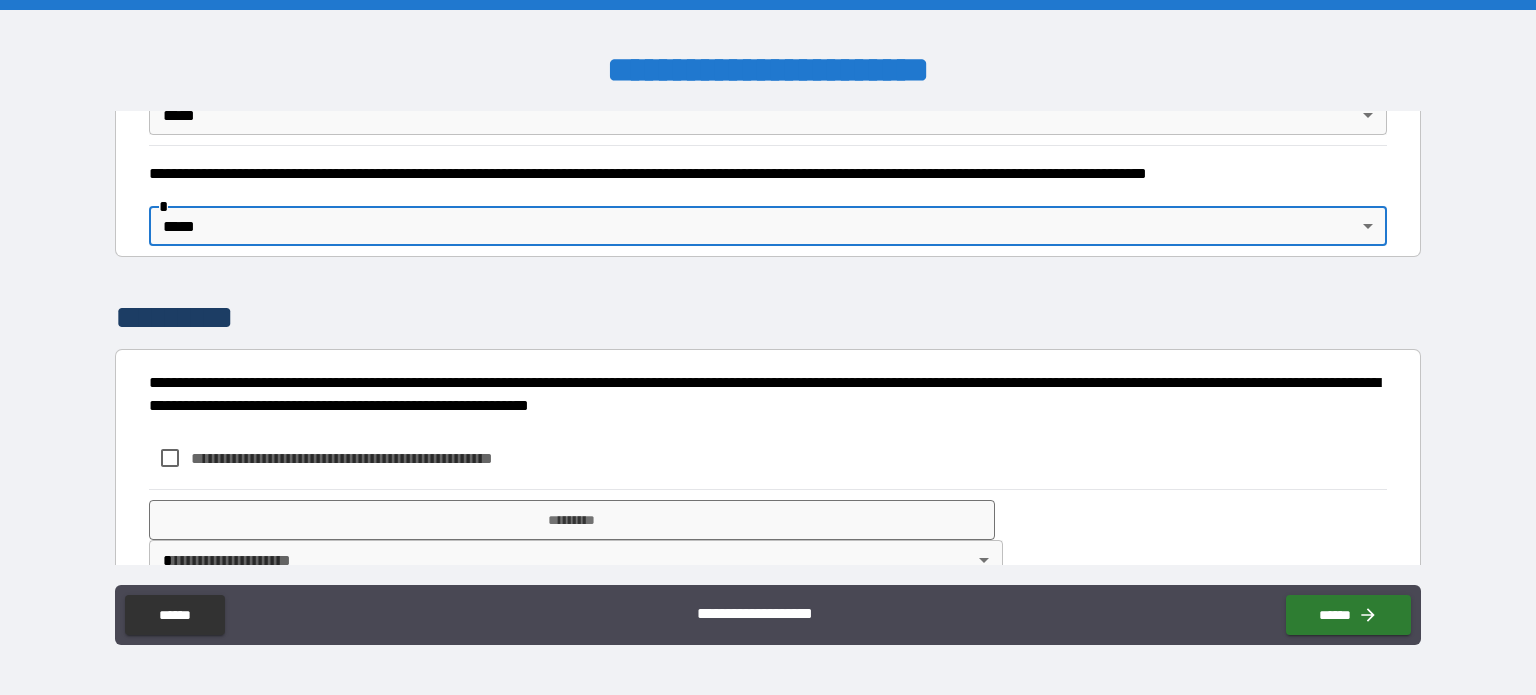 scroll, scrollTop: 369, scrollLeft: 0, axis: vertical 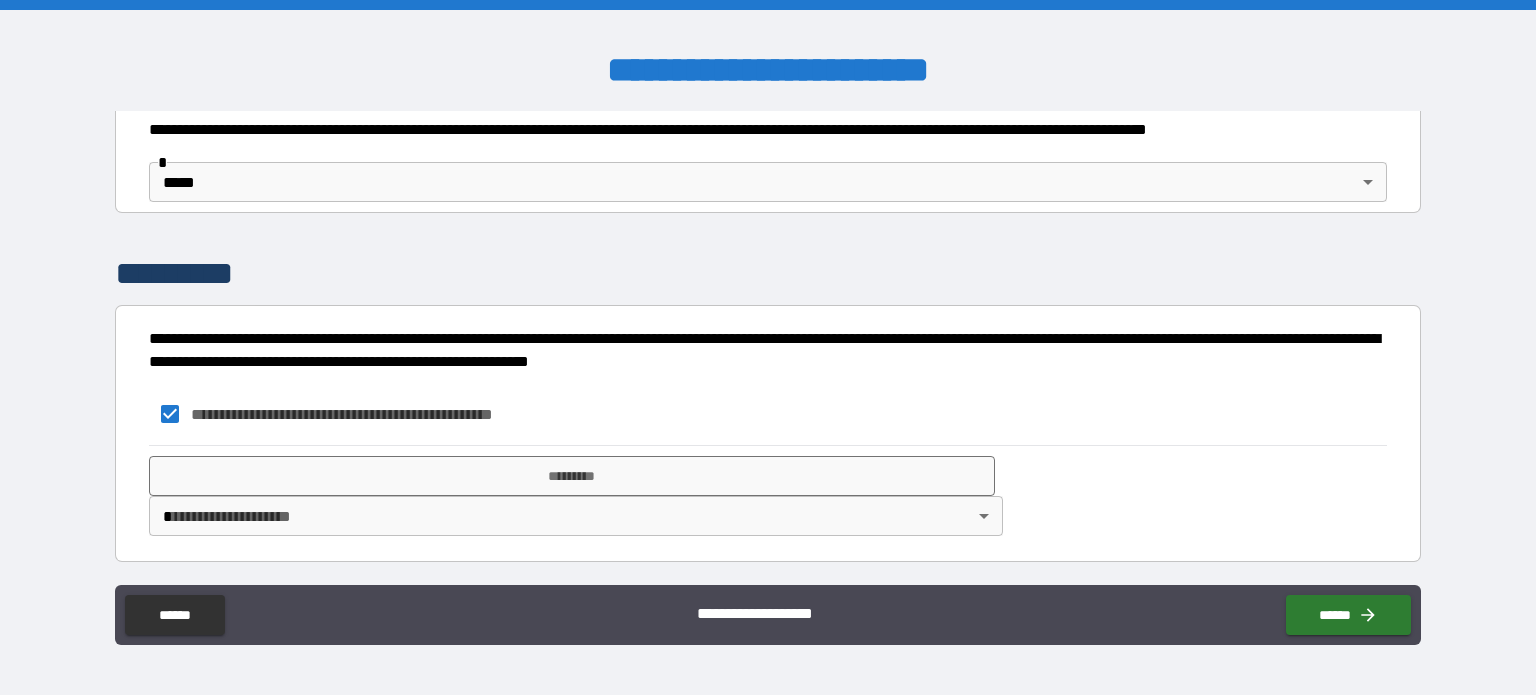 click on "**********" at bounding box center (768, 503) 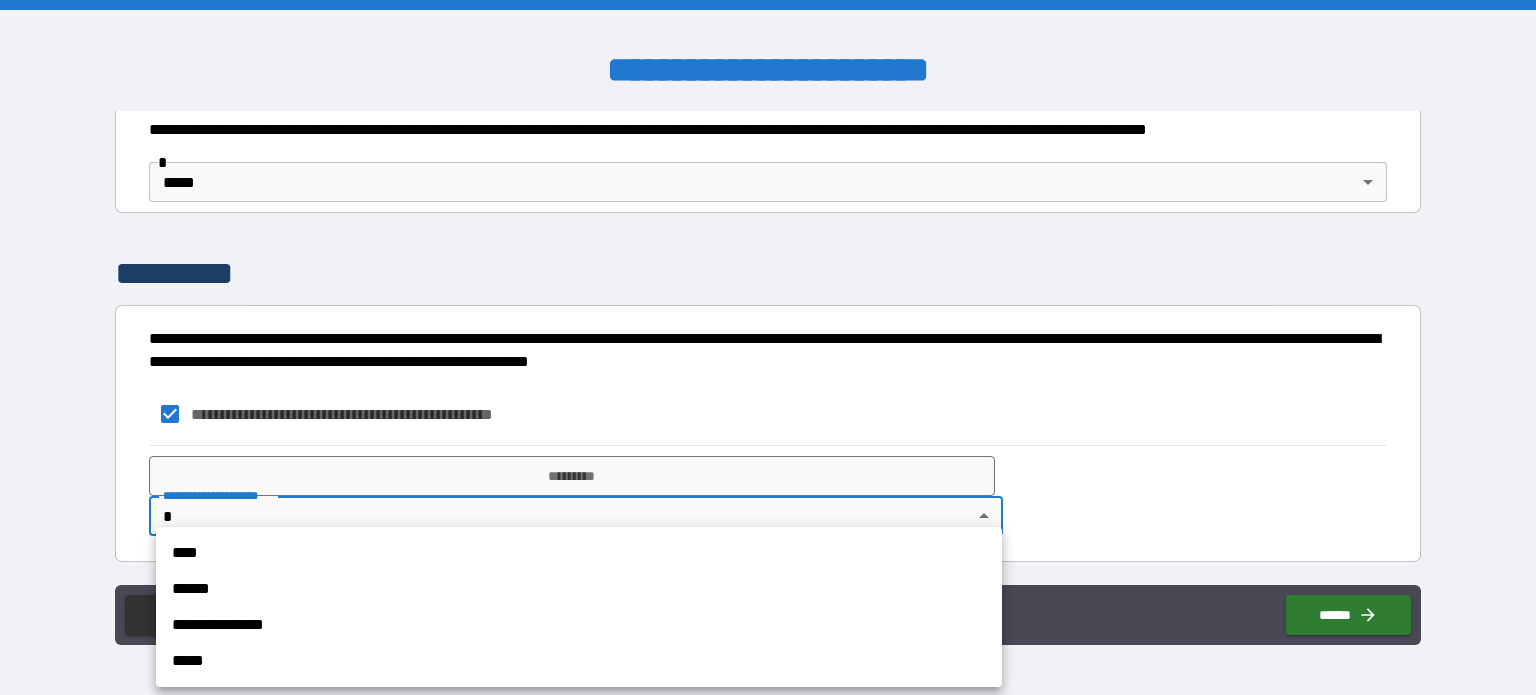 click on "****" at bounding box center [579, 553] 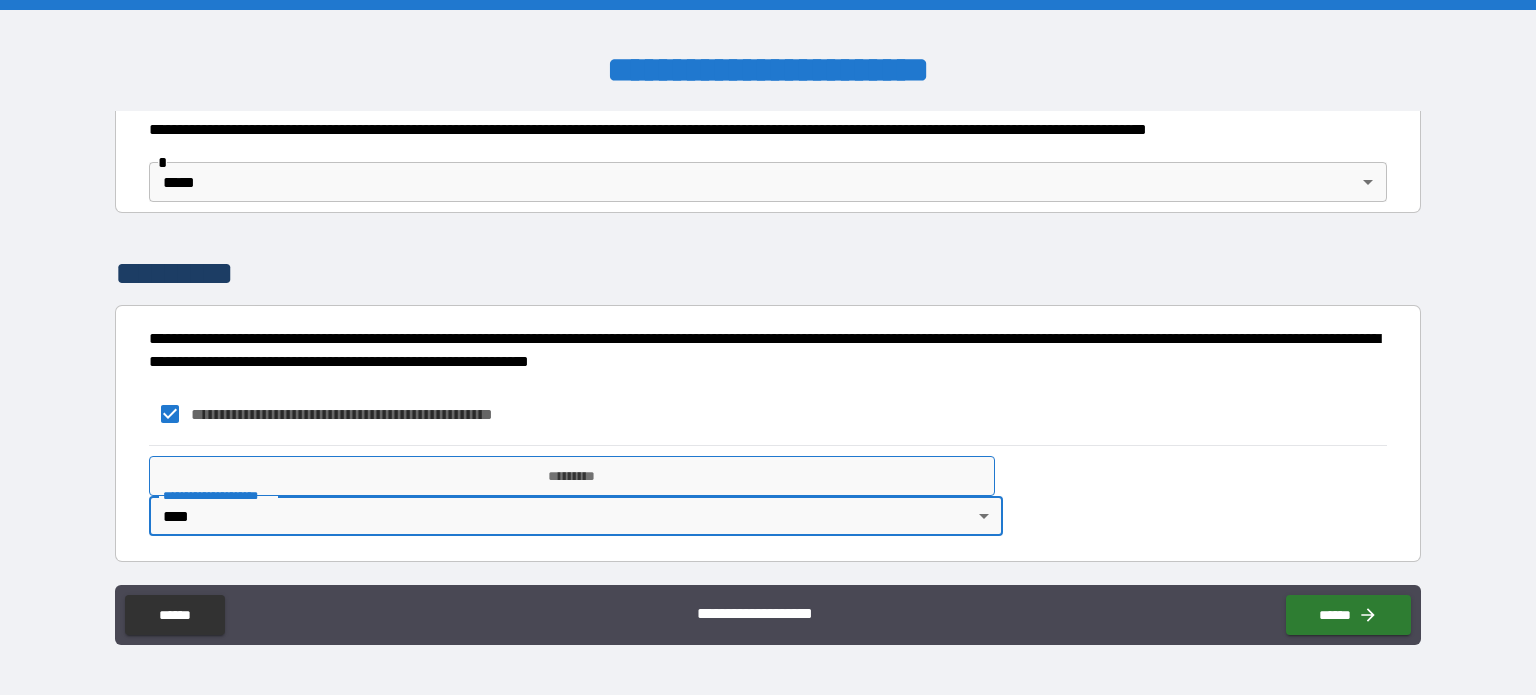 click on "*********" at bounding box center [572, 476] 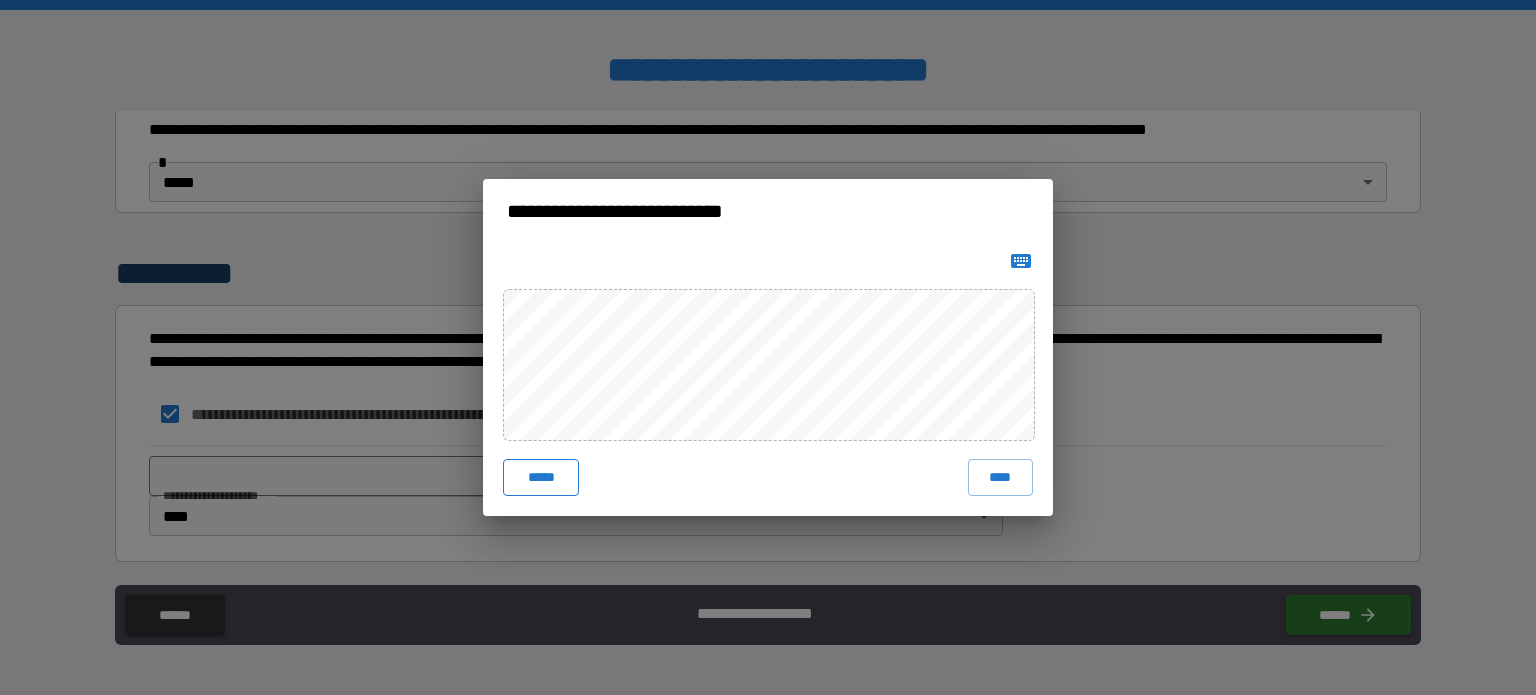 click on "*****" at bounding box center (541, 477) 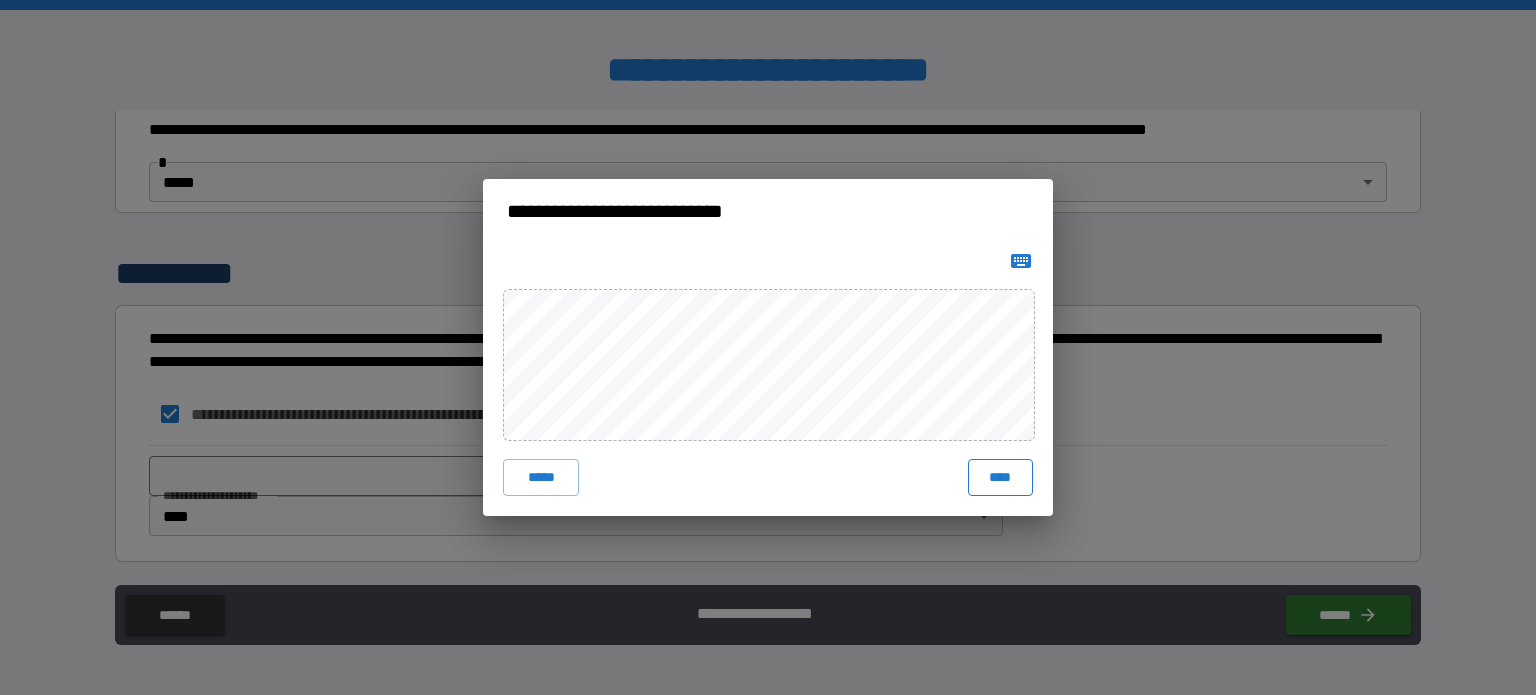 click on "****" at bounding box center [1000, 477] 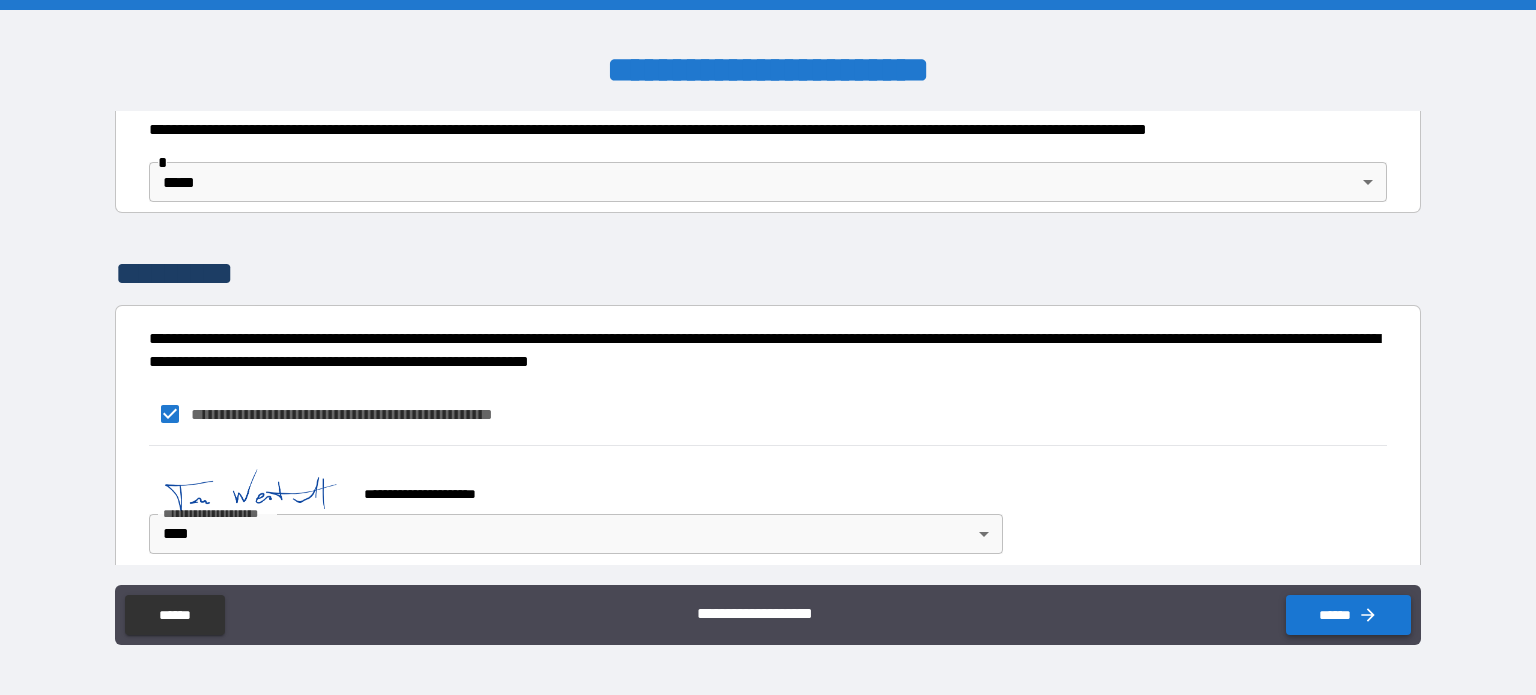 click 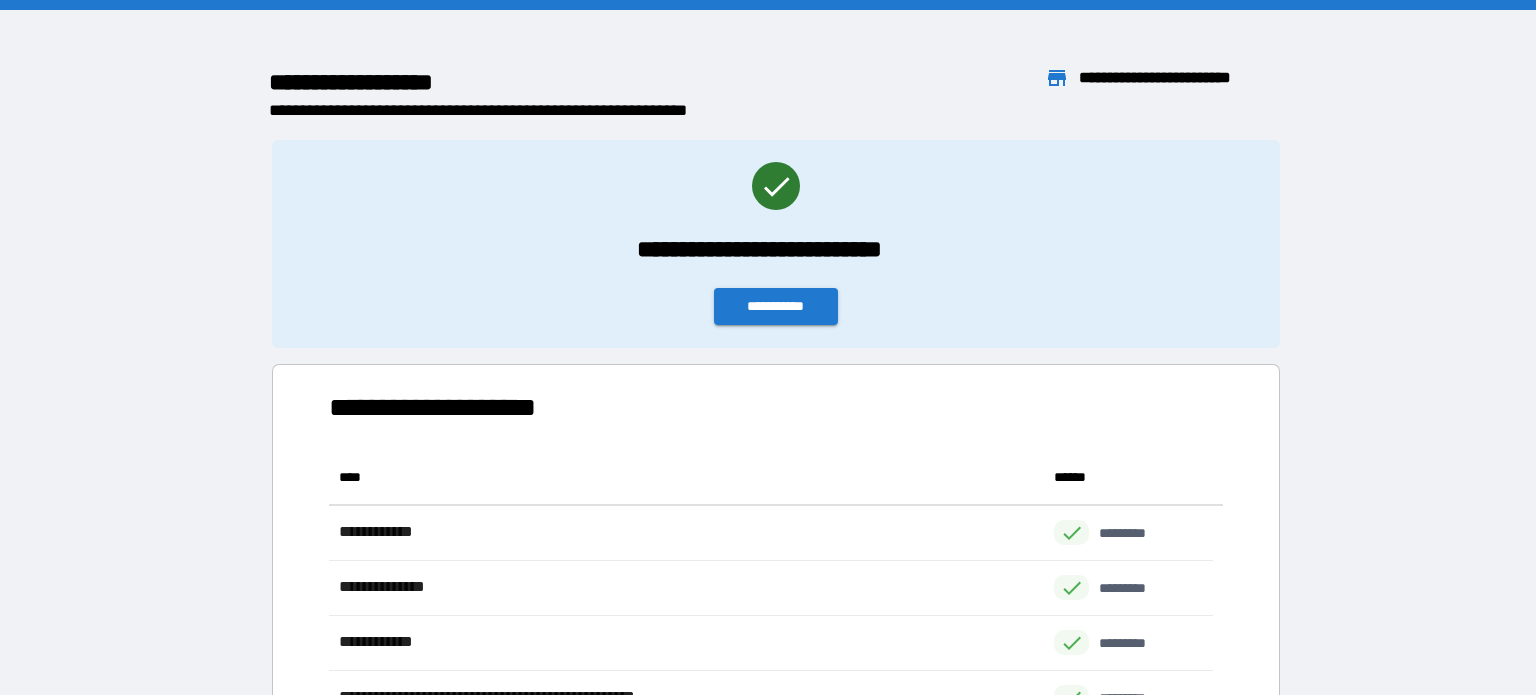 scroll, scrollTop: 16, scrollLeft: 16, axis: both 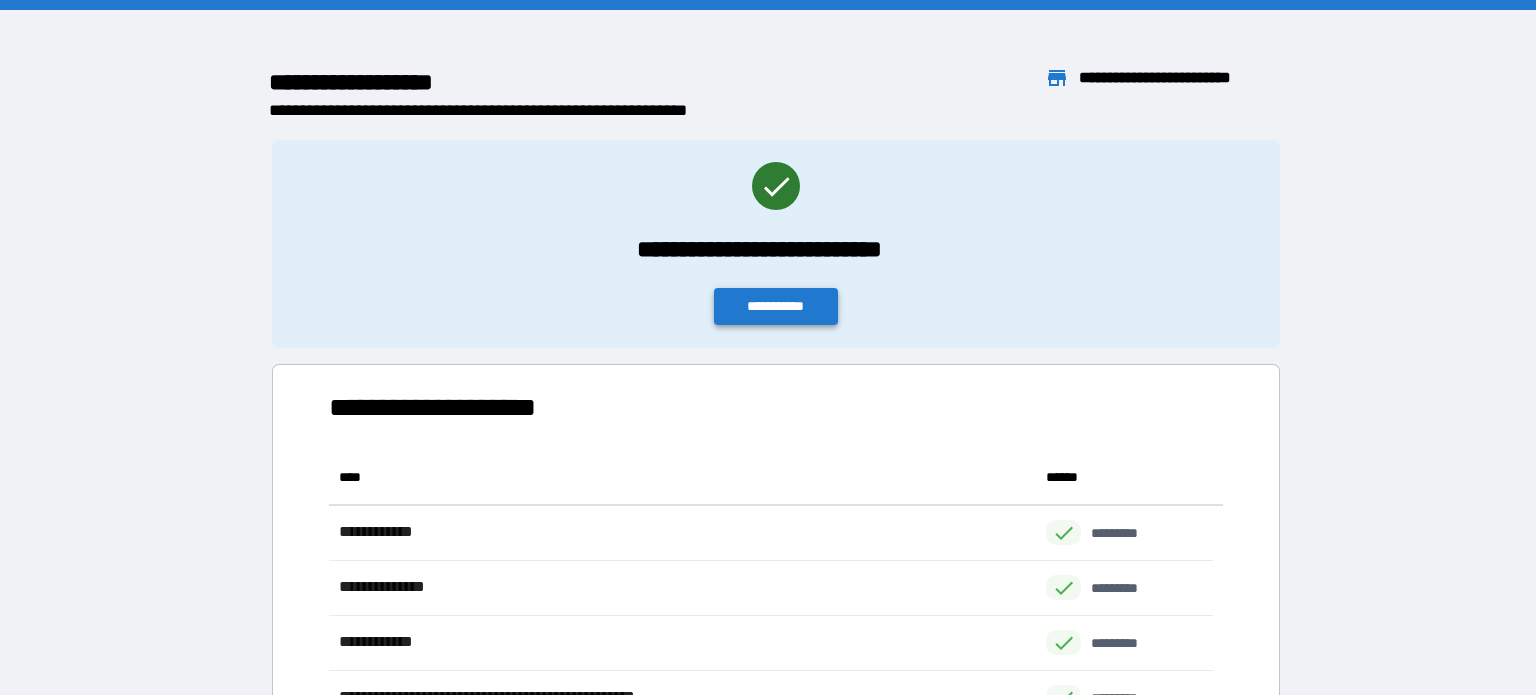 click on "**********" at bounding box center [776, 306] 